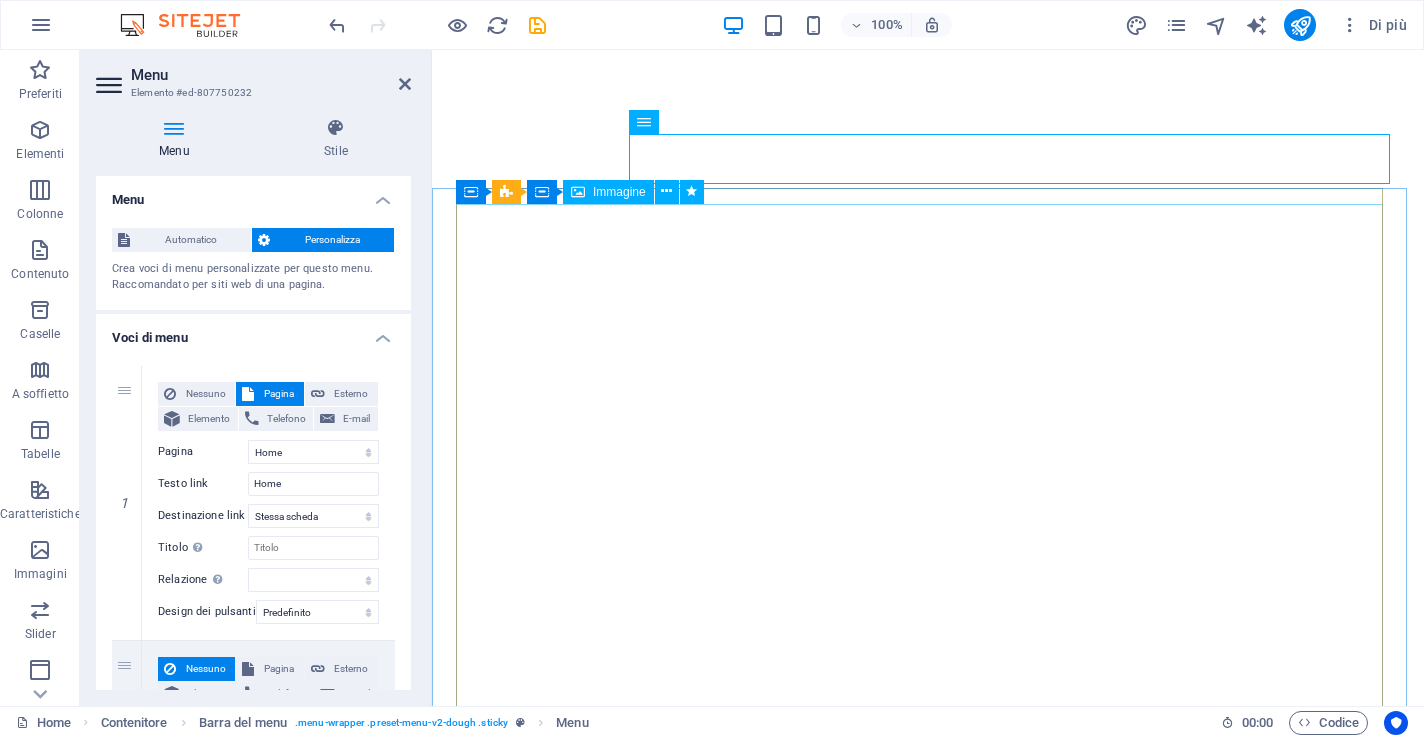 select 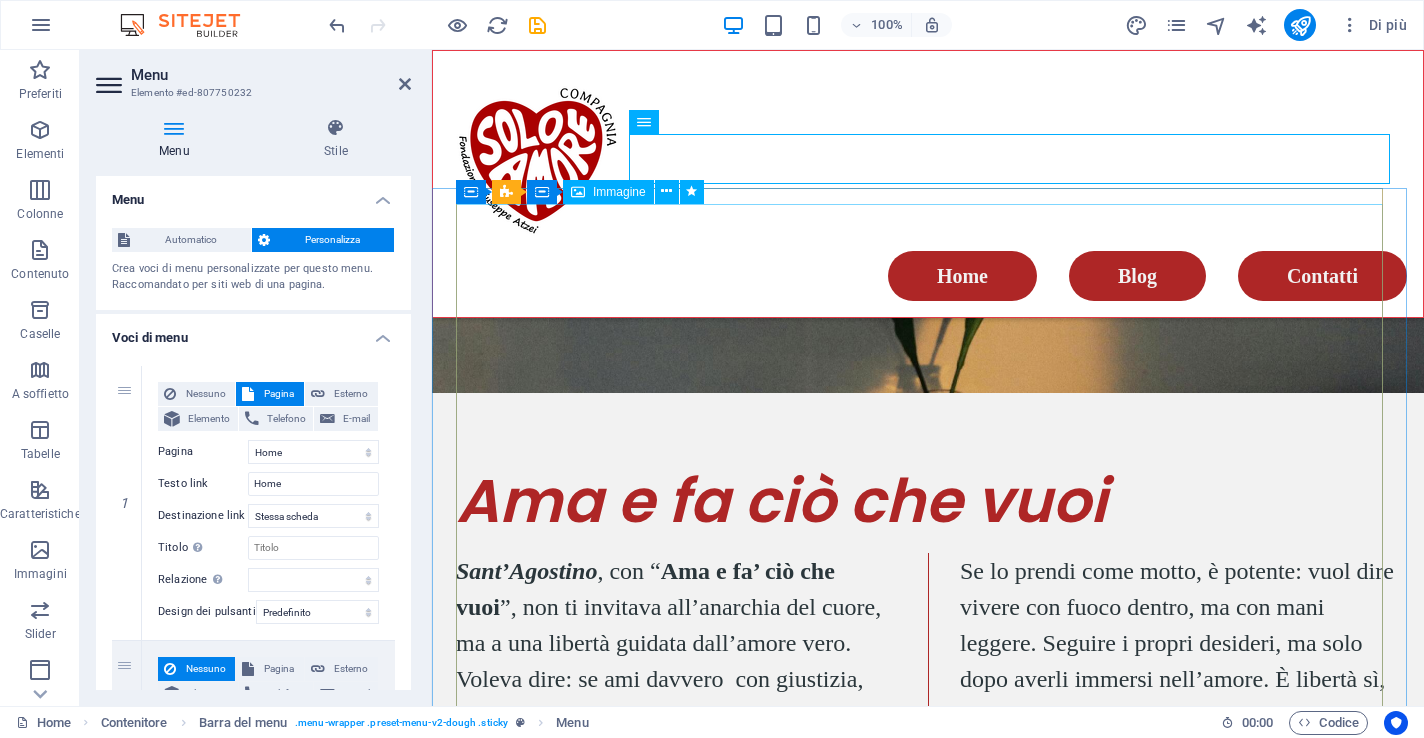 scroll, scrollTop: 366, scrollLeft: 0, axis: vertical 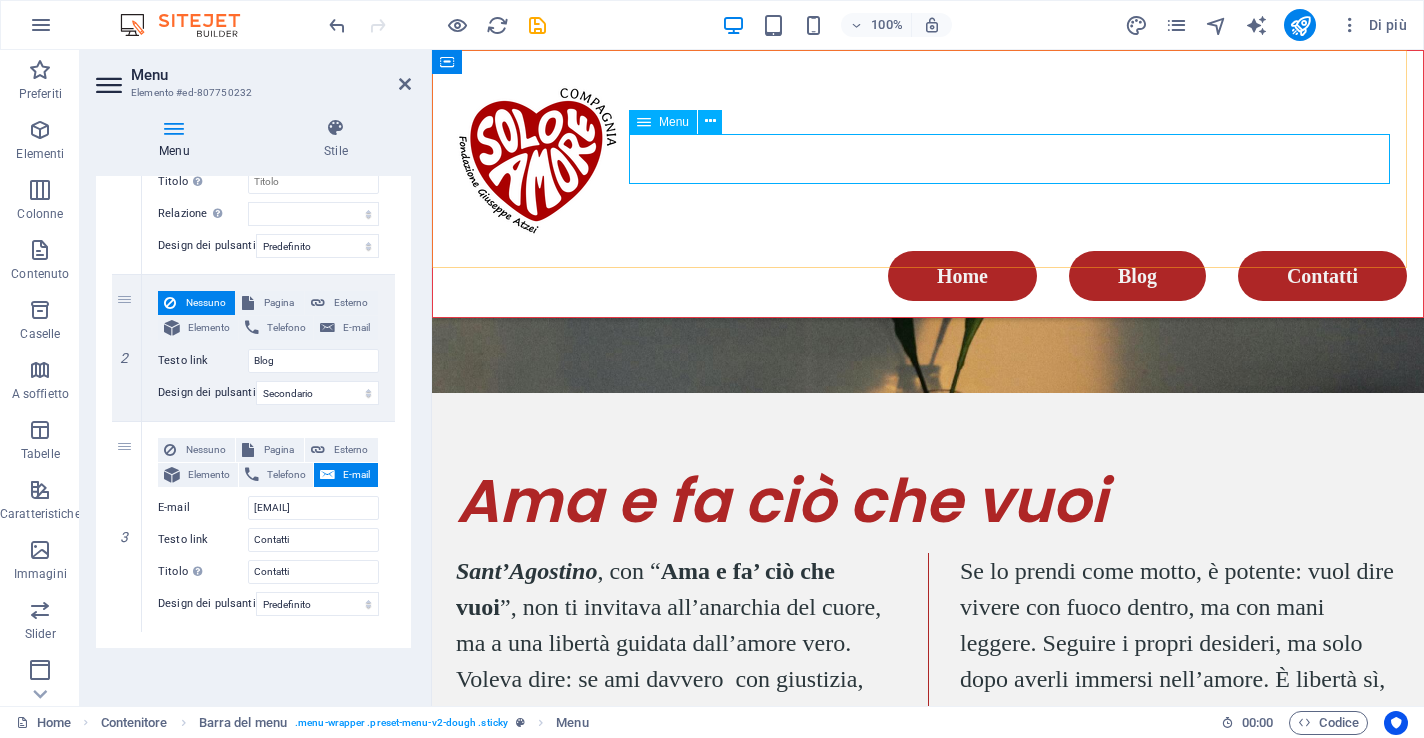 click on "Home Blog Contatti" at bounding box center [928, 276] 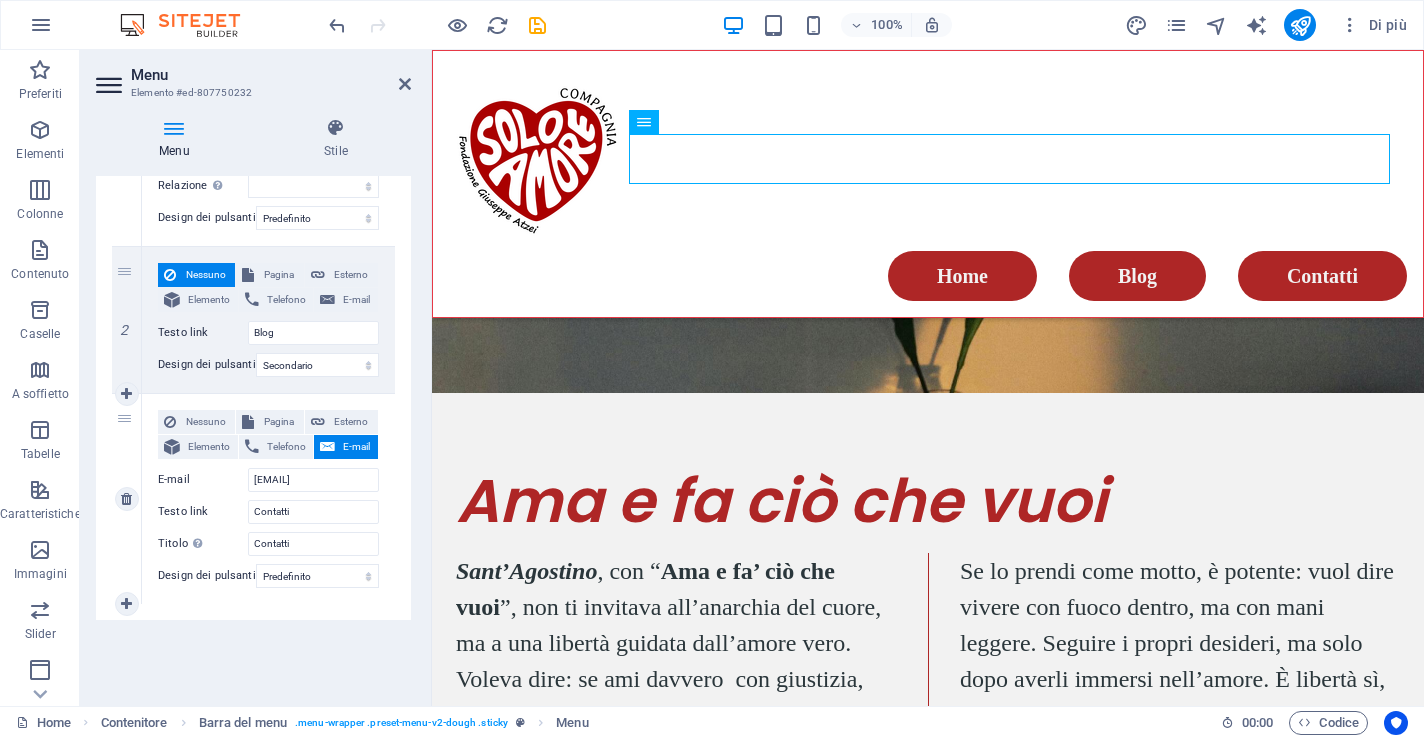 scroll, scrollTop: 456, scrollLeft: 0, axis: vertical 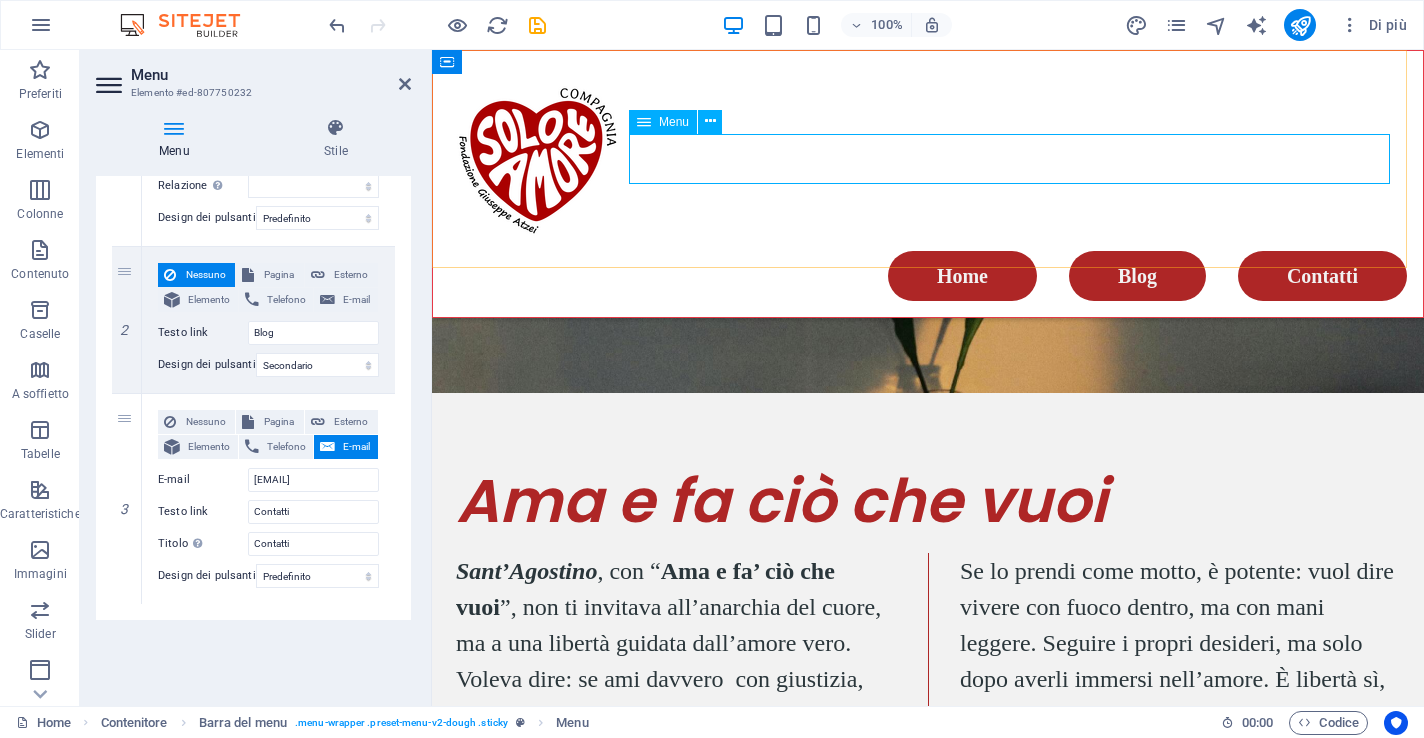 click on "Home Blog Contatti" at bounding box center [928, 276] 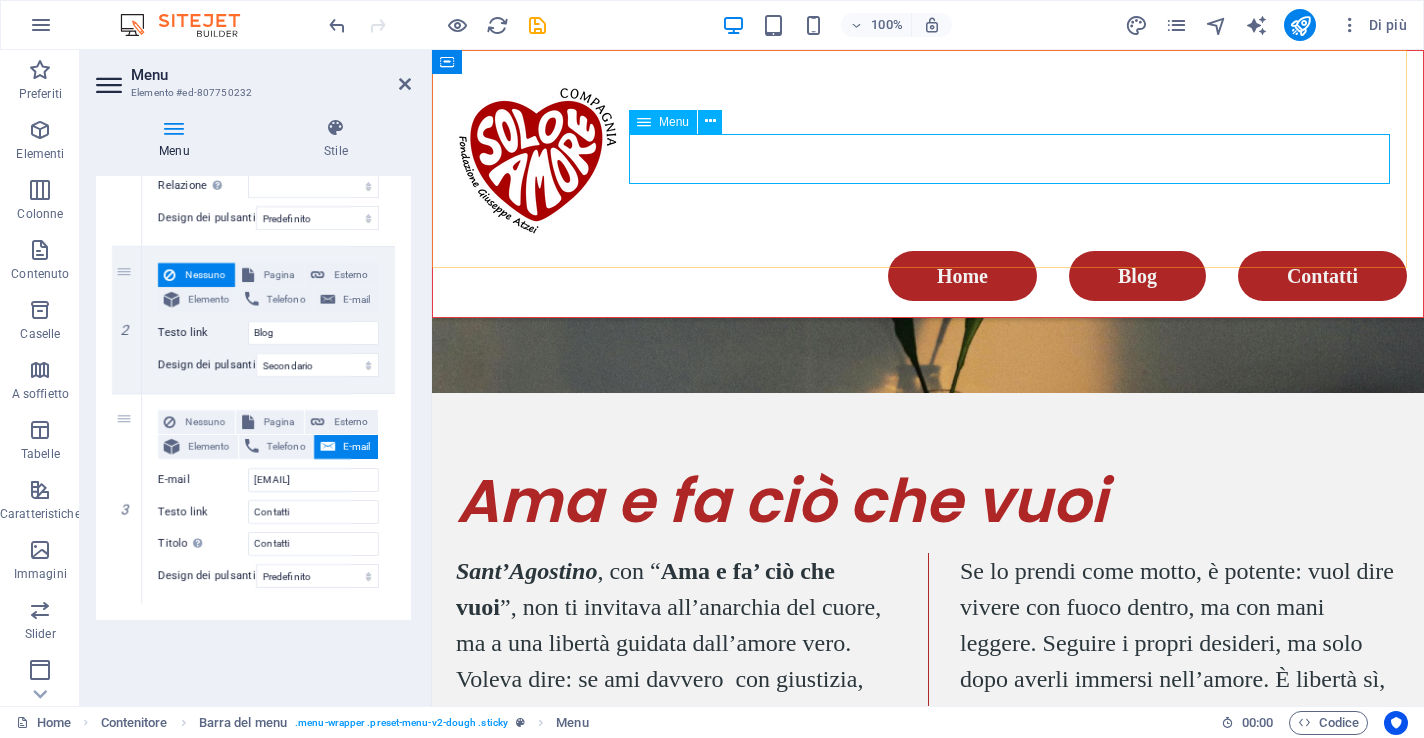 click on "Home Blog Contatti" at bounding box center (928, 276) 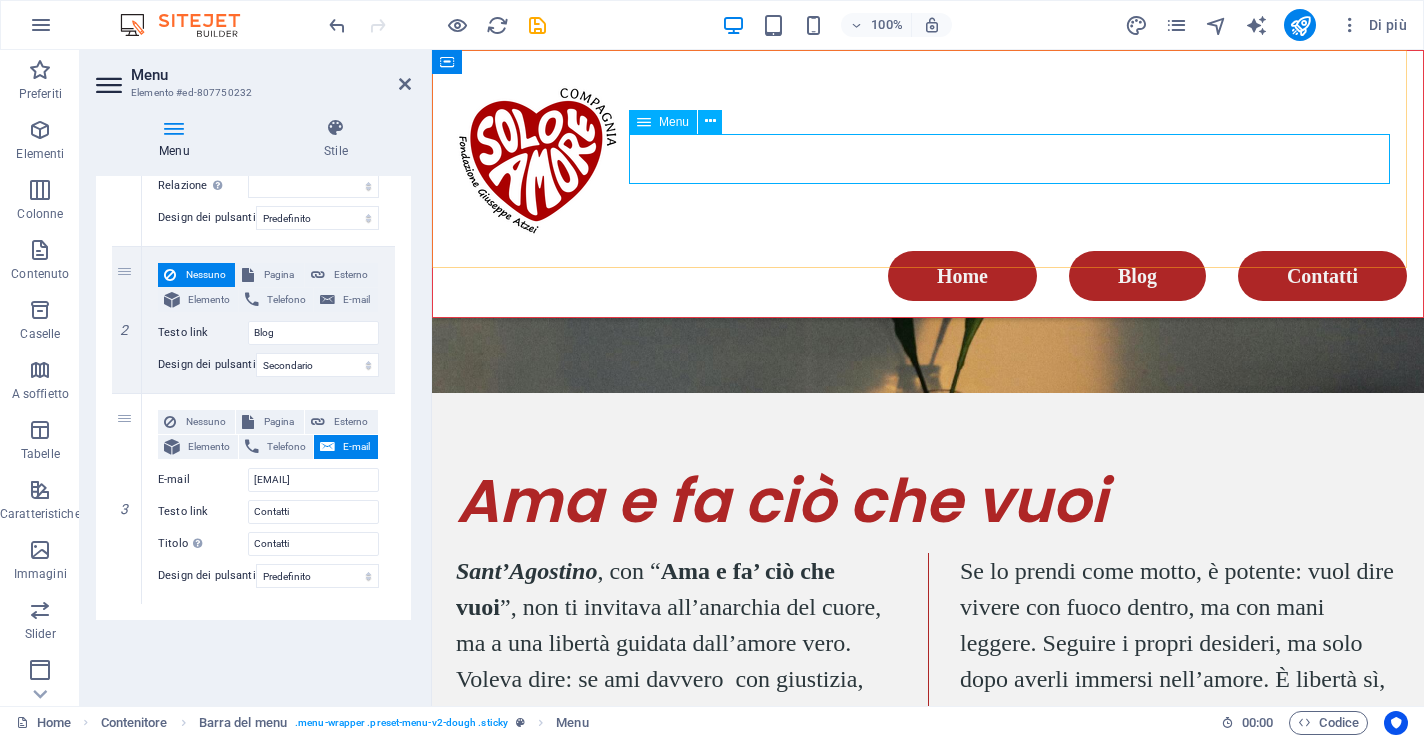 click on "Menu" at bounding box center [663, 122] 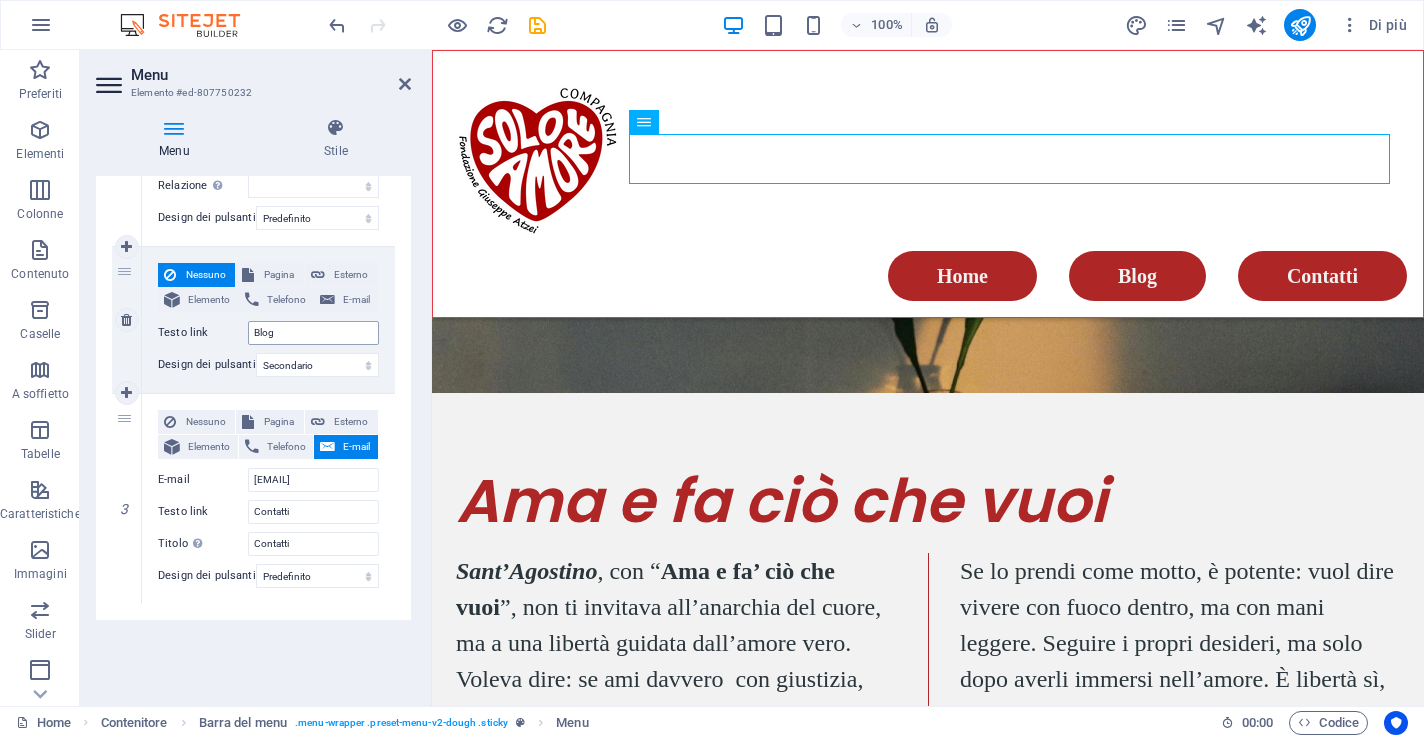 scroll, scrollTop: 366, scrollLeft: 0, axis: vertical 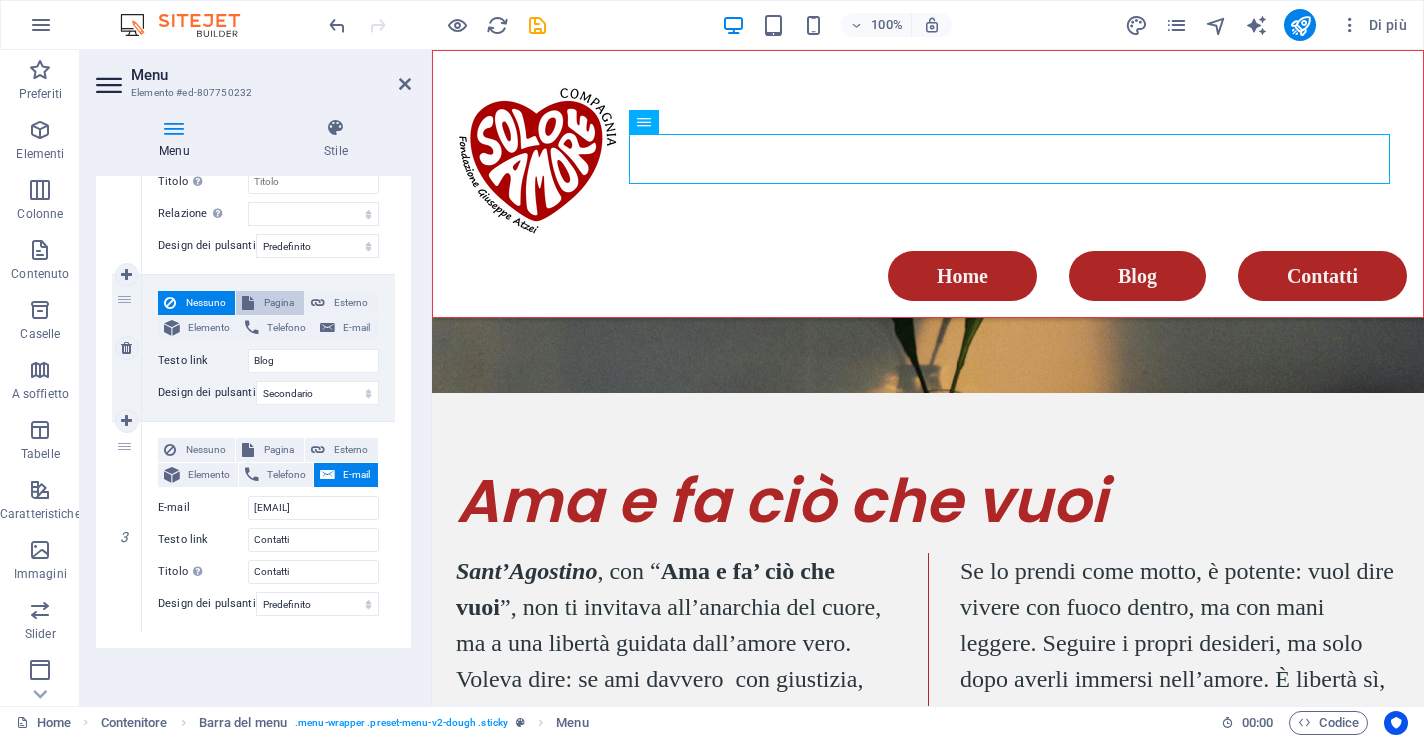 click on "Pagina" at bounding box center (278, 303) 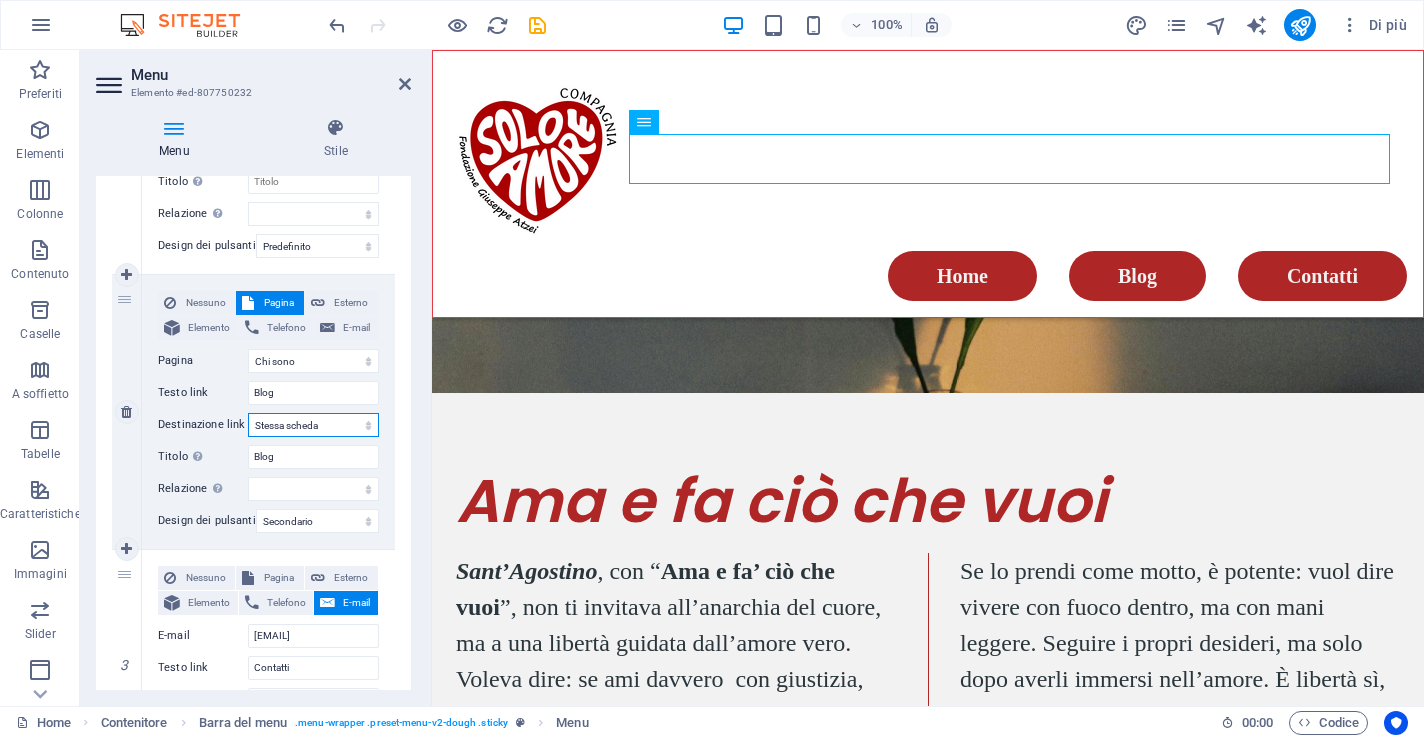 click on "Nuova scheda Stessa scheda Sovrapposizione" at bounding box center (313, 425) 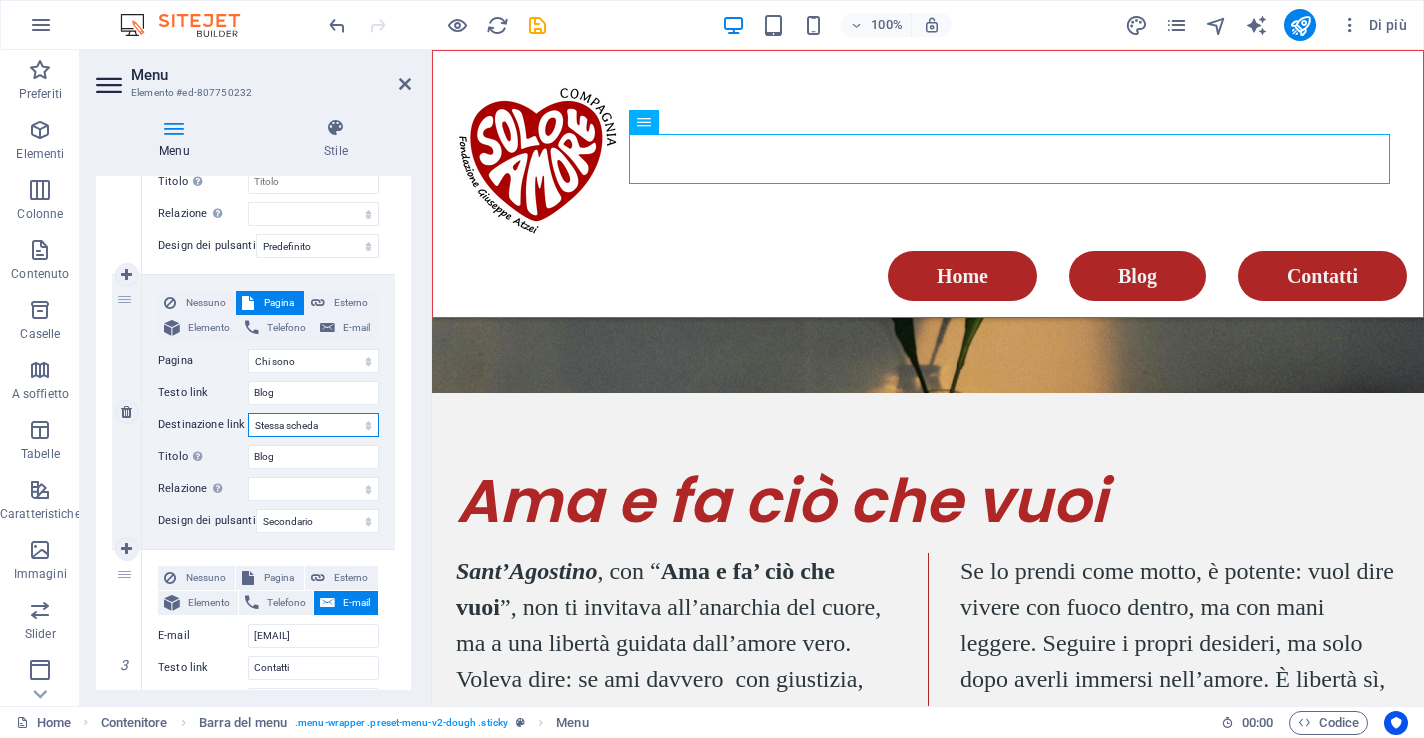 select on "blank" 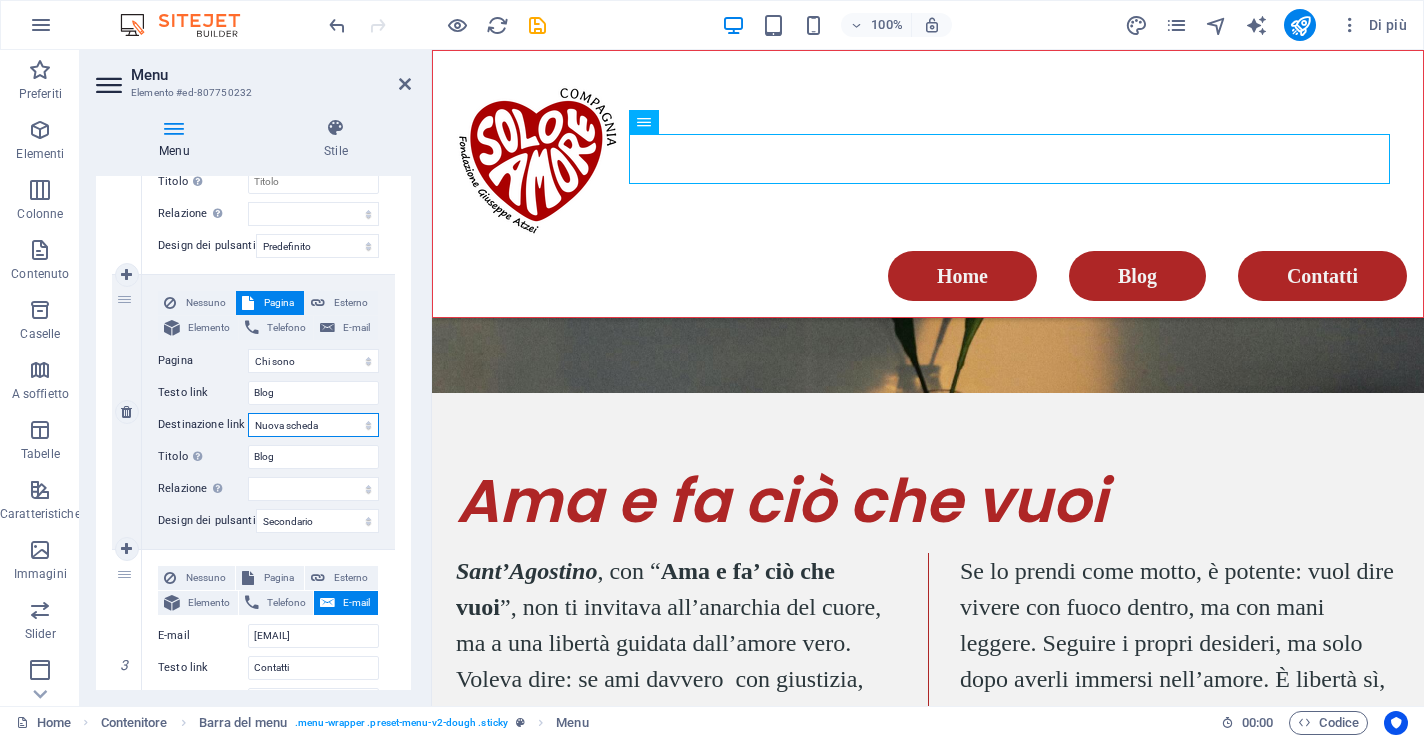 click on "Nuova scheda" at bounding box center (0, 0) 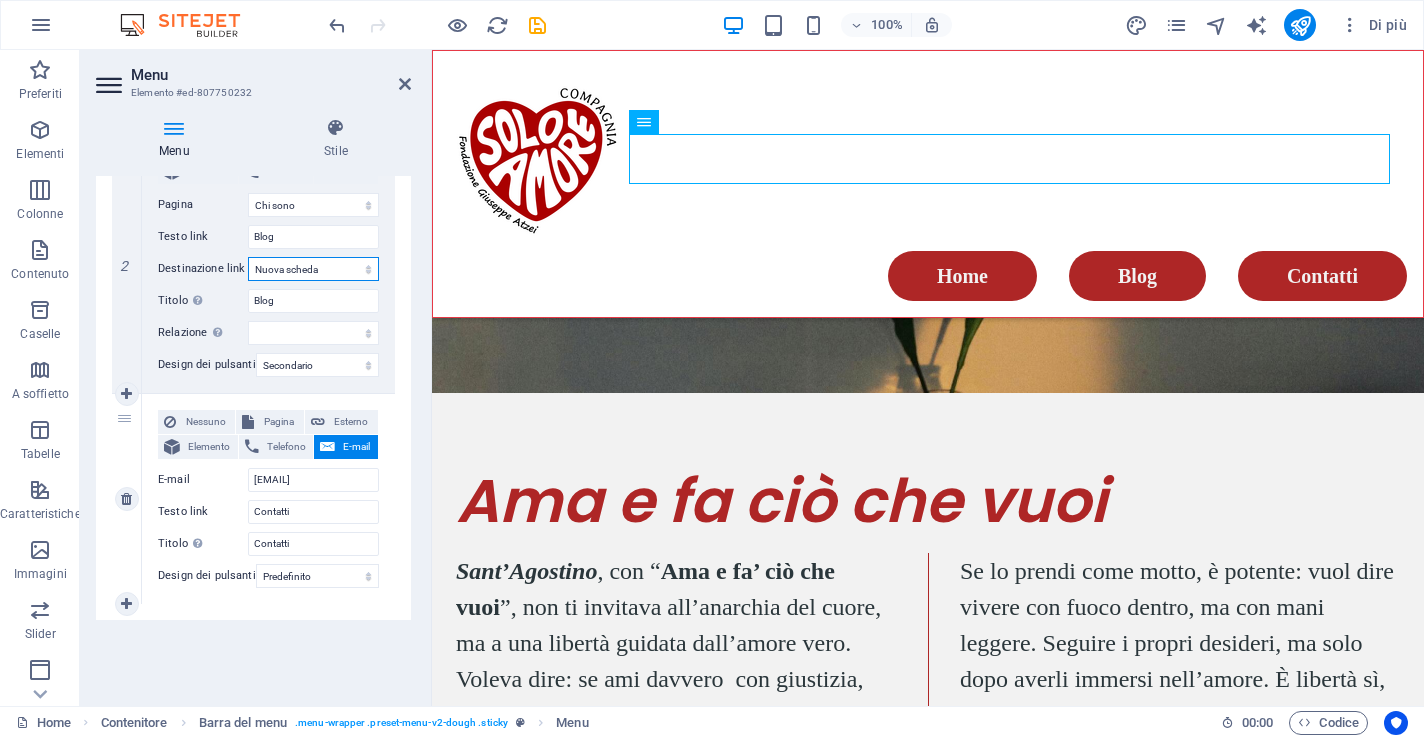 scroll, scrollTop: 598, scrollLeft: 0, axis: vertical 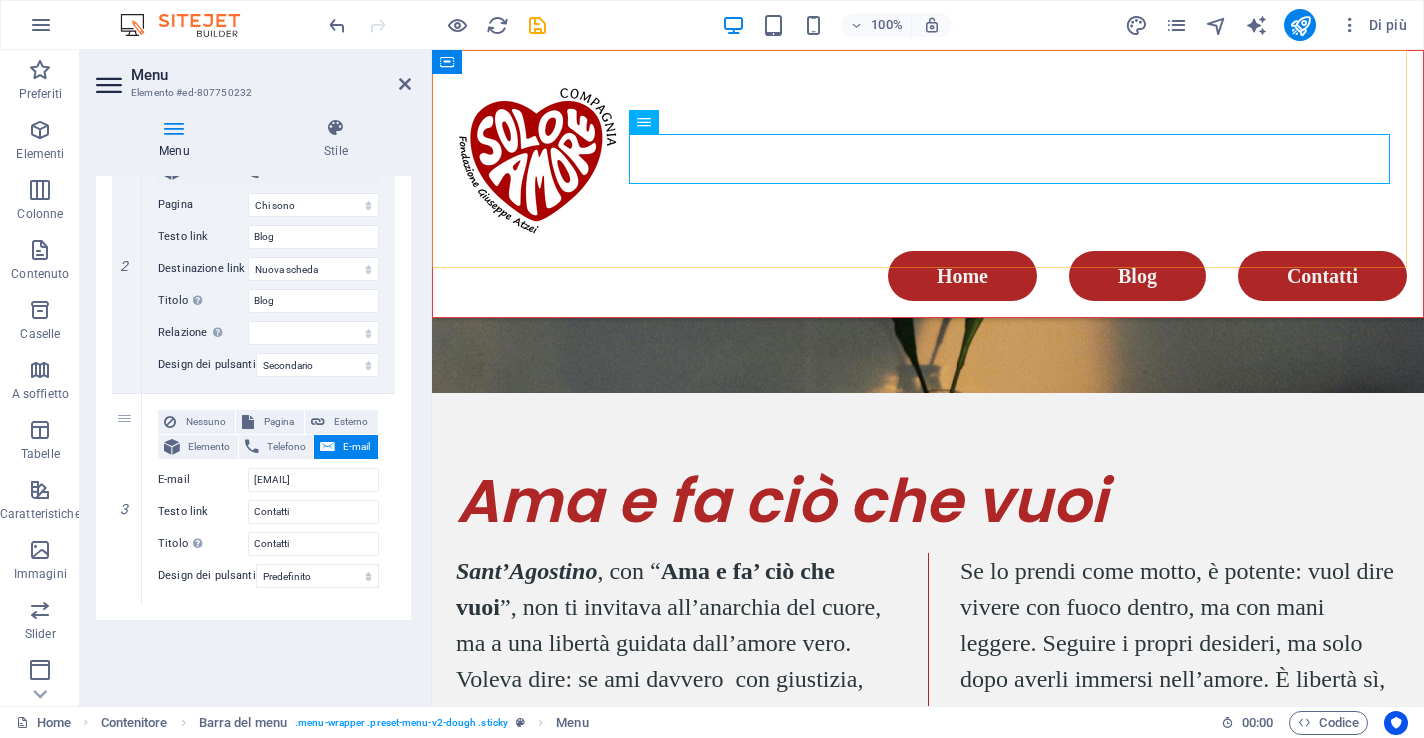 click on "Home Blog Contatti" at bounding box center (928, 184) 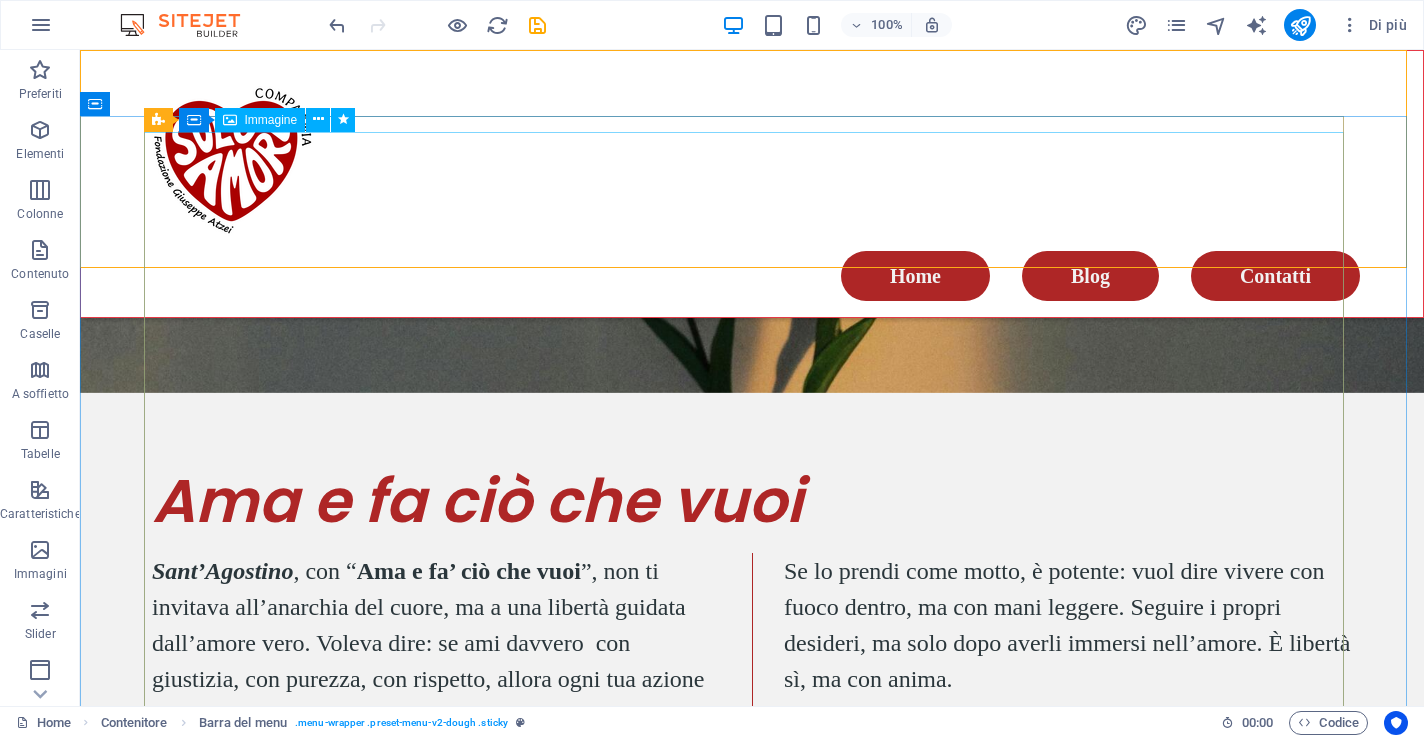click at bounding box center (752, 1312) 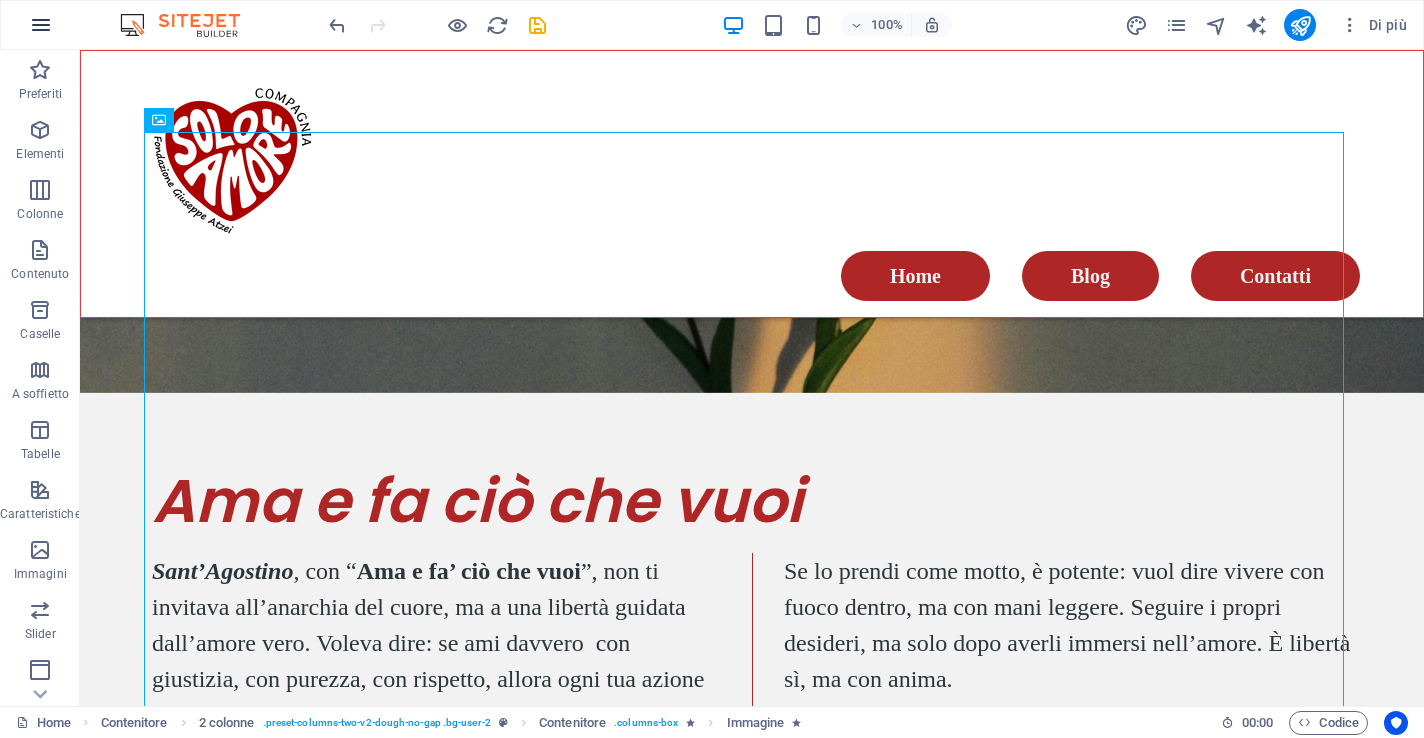 click at bounding box center (41, 25) 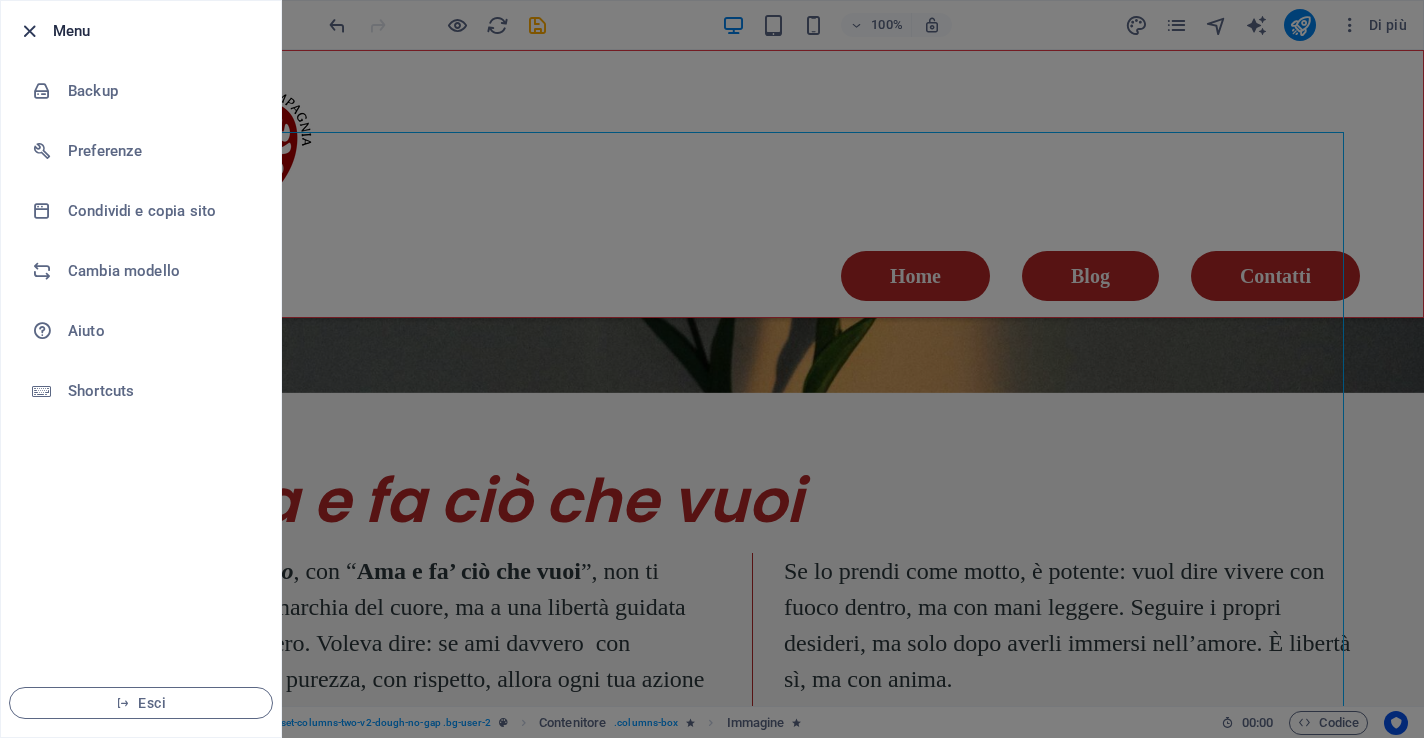 click at bounding box center [29, 31] 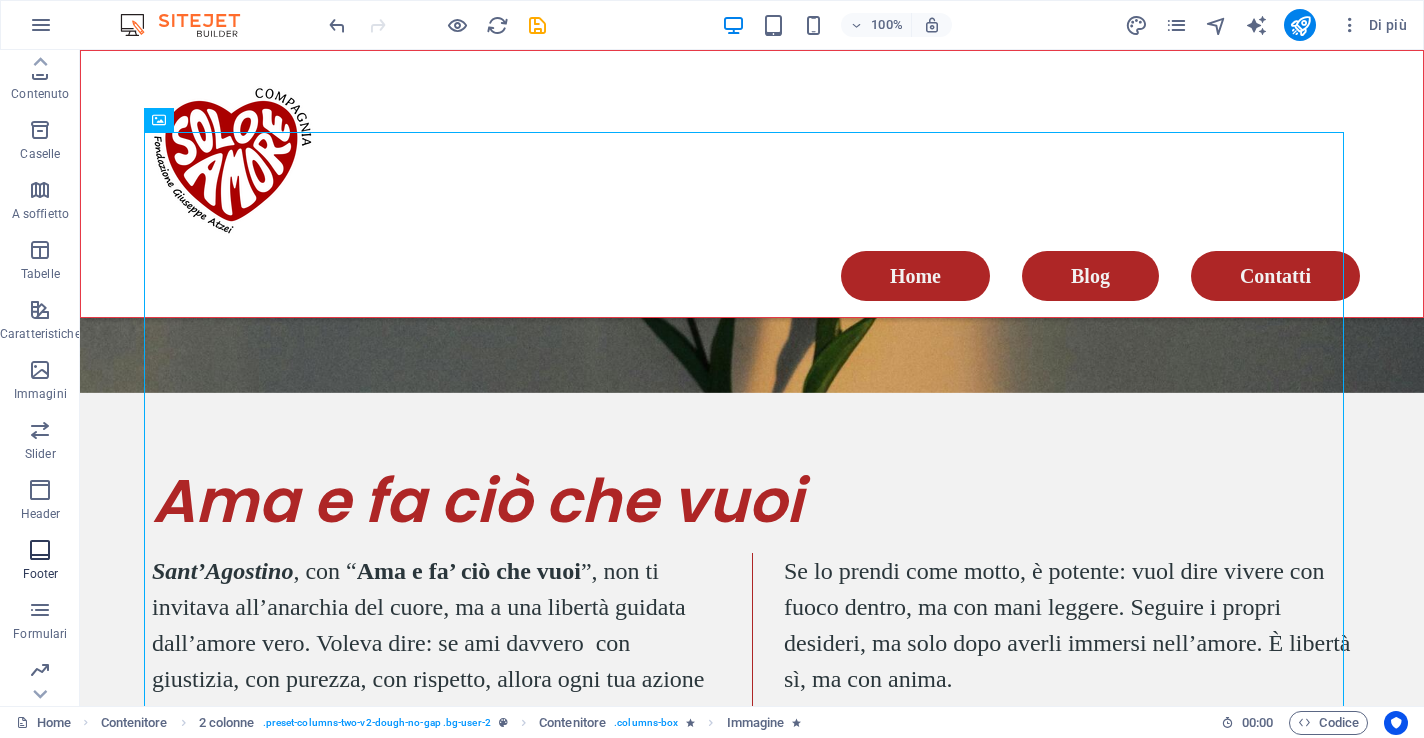 scroll, scrollTop: 244, scrollLeft: 0, axis: vertical 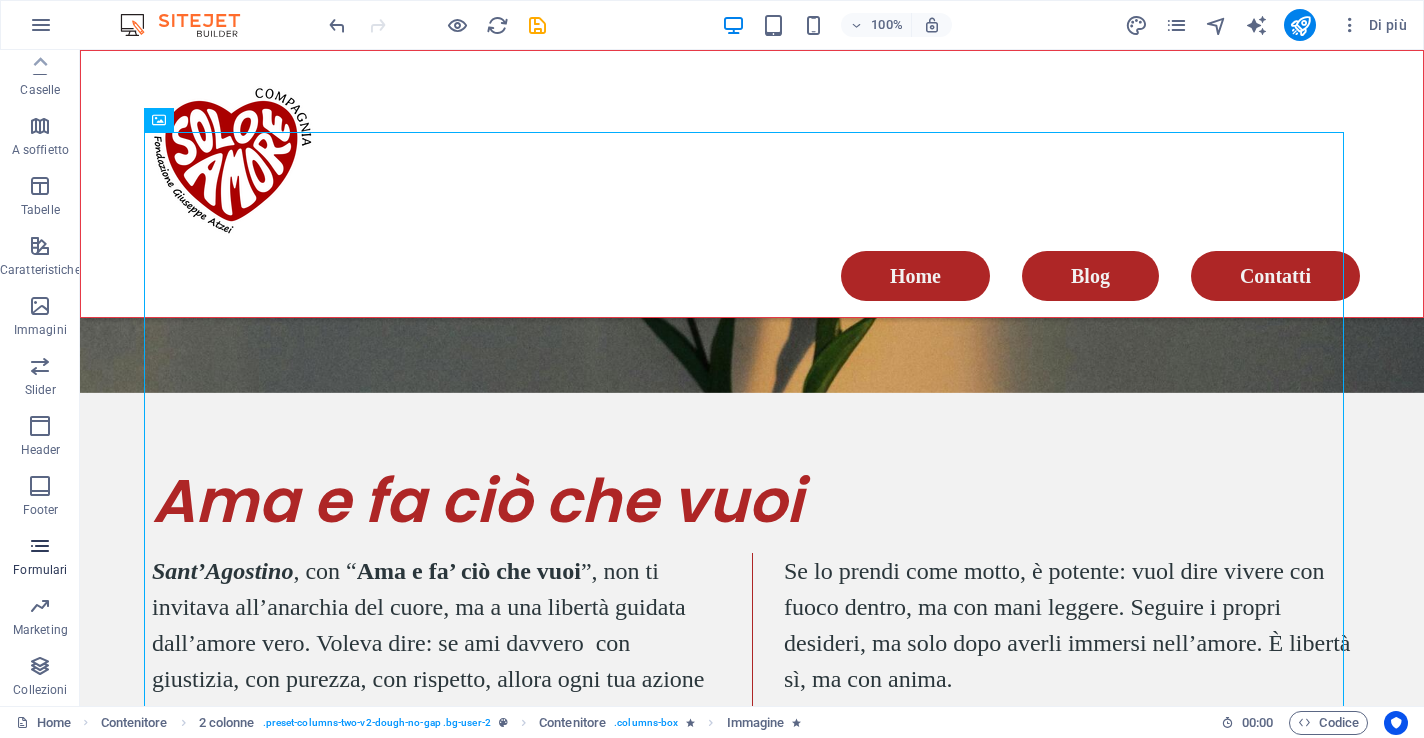 click at bounding box center (40, 546) 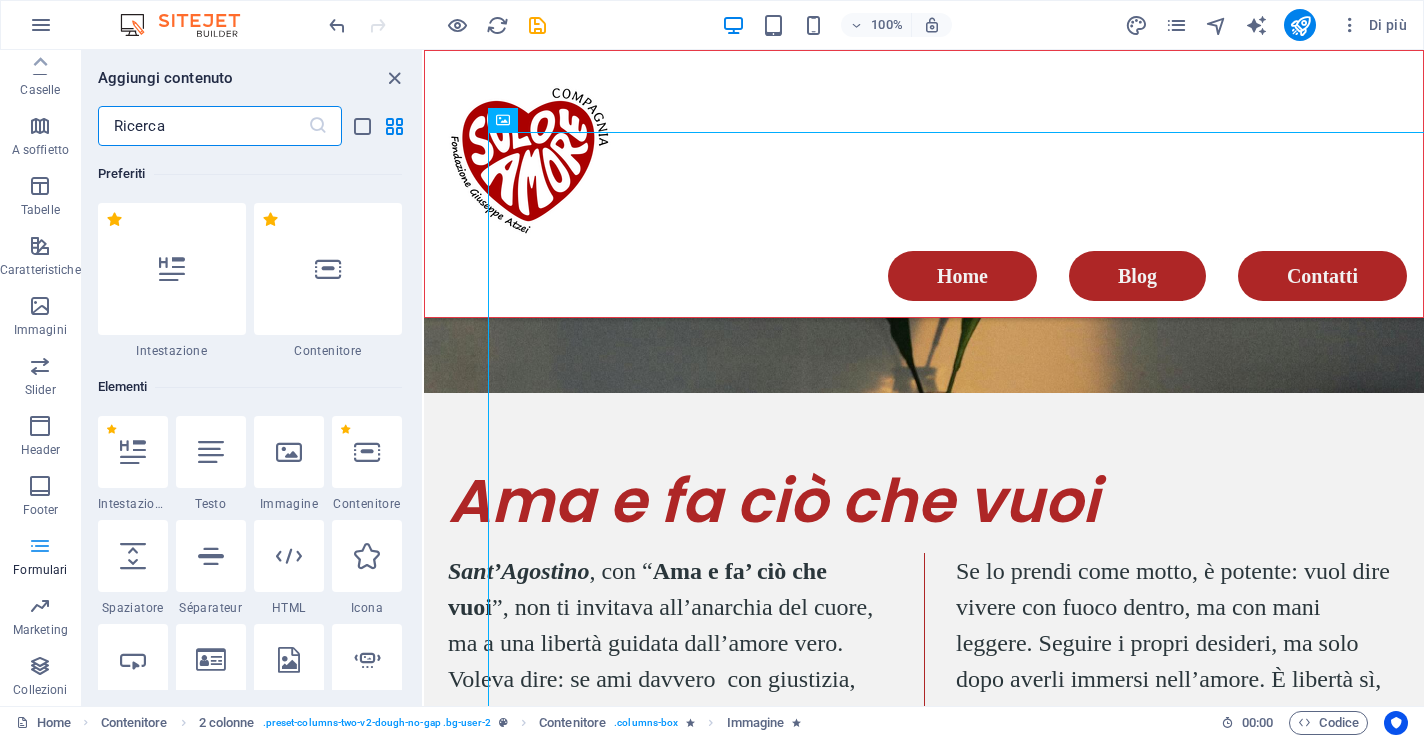 scroll, scrollTop: 244, scrollLeft: 0, axis: vertical 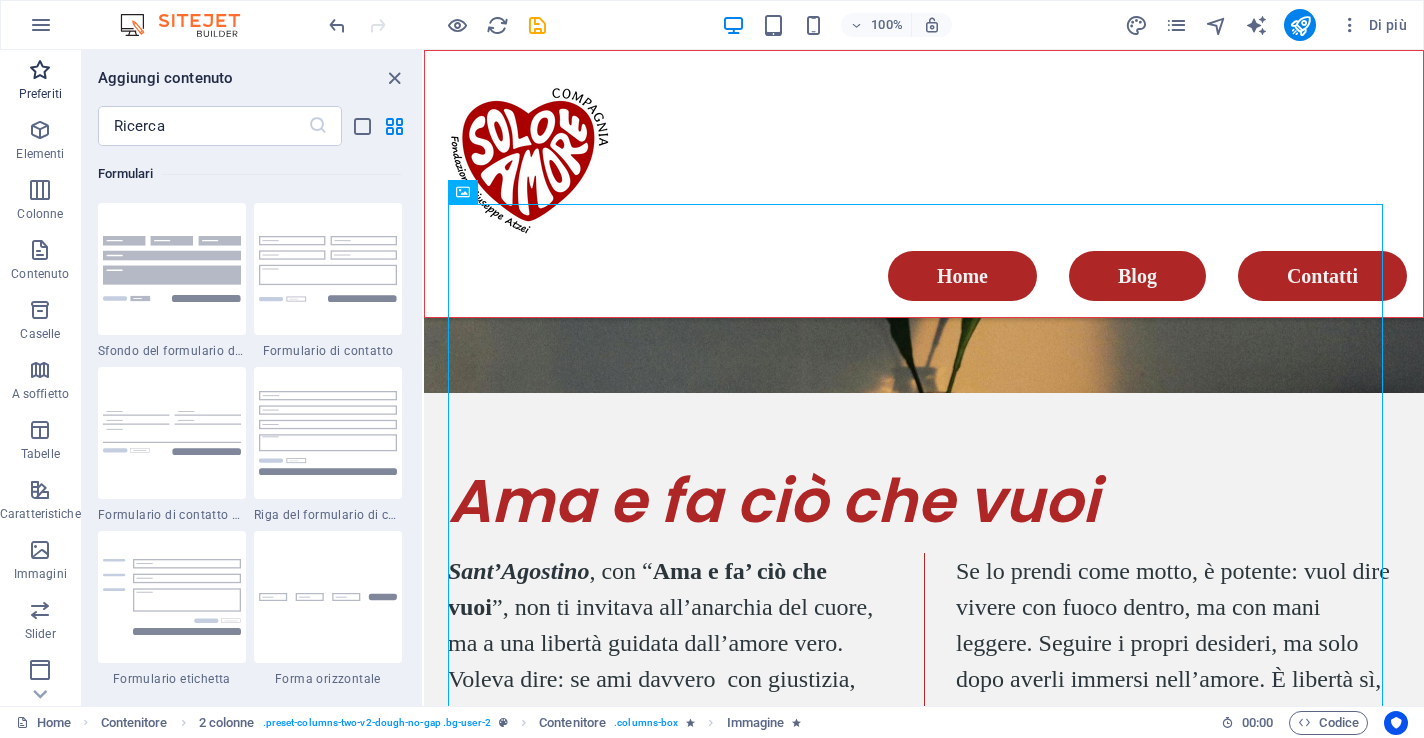click at bounding box center [40, 70] 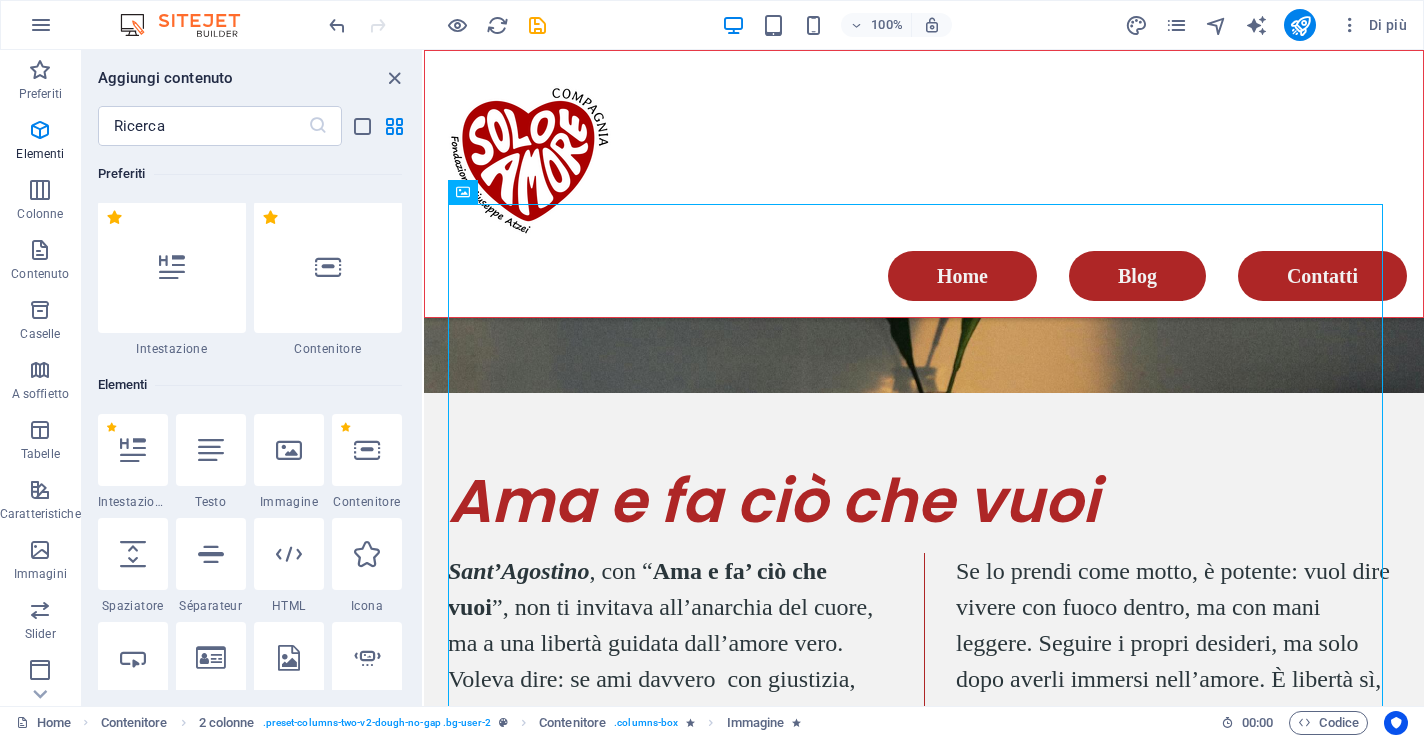 scroll, scrollTop: 0, scrollLeft: 0, axis: both 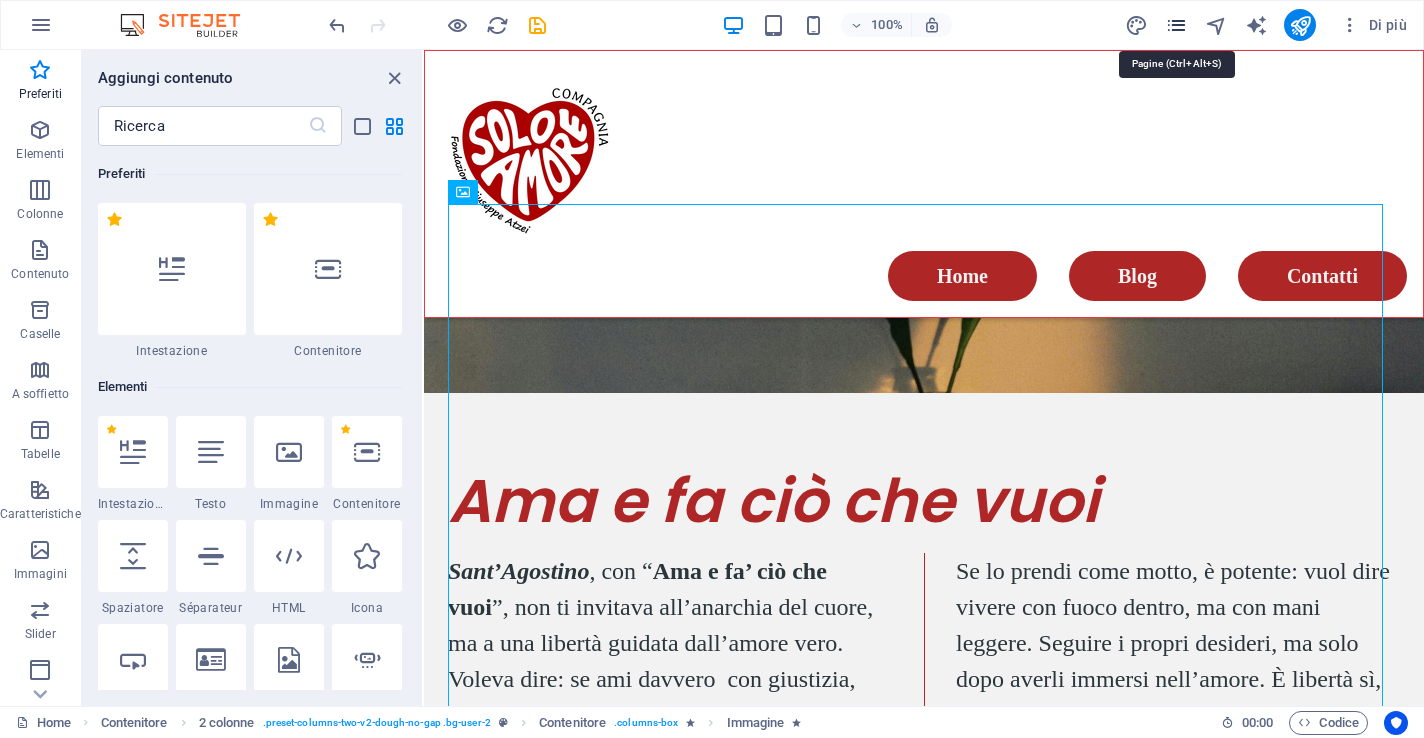 click at bounding box center [1176, 25] 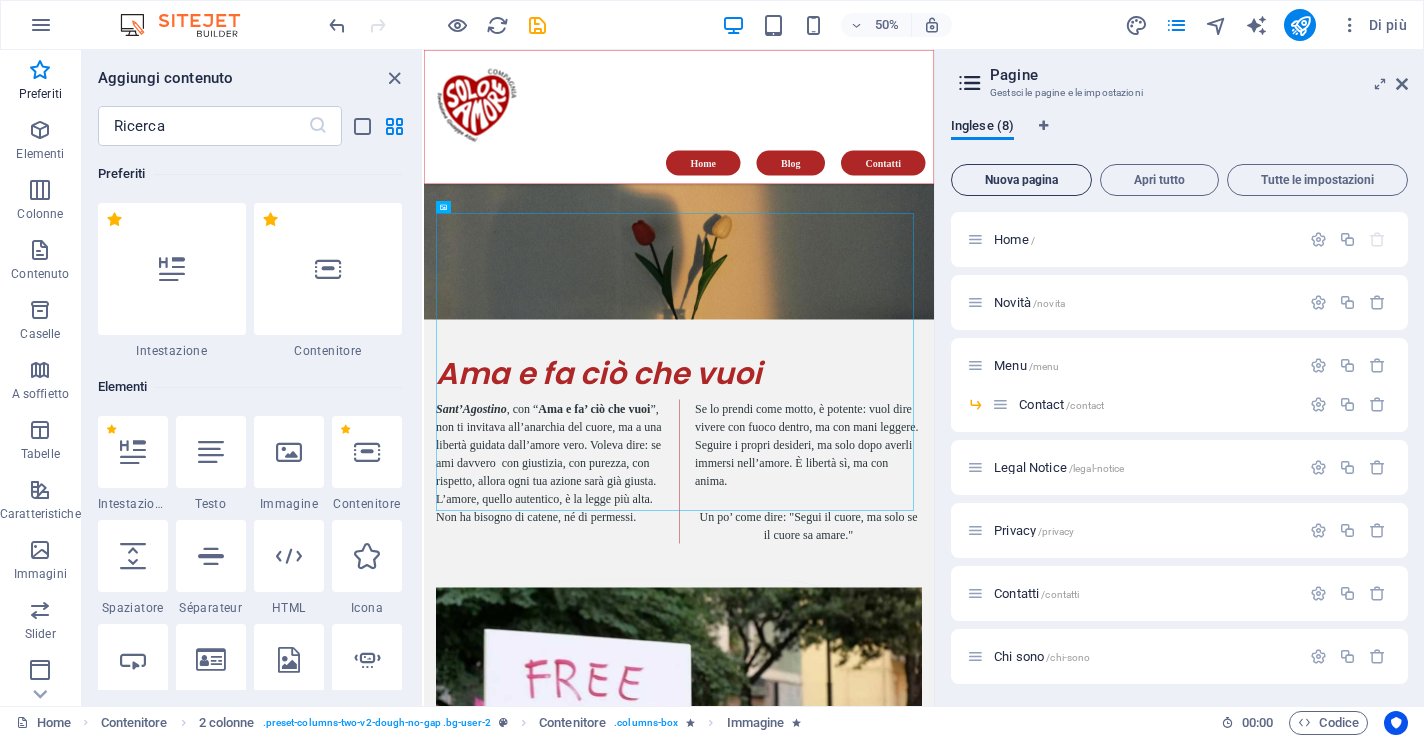 click on "Nuova pagina" at bounding box center [1021, 180] 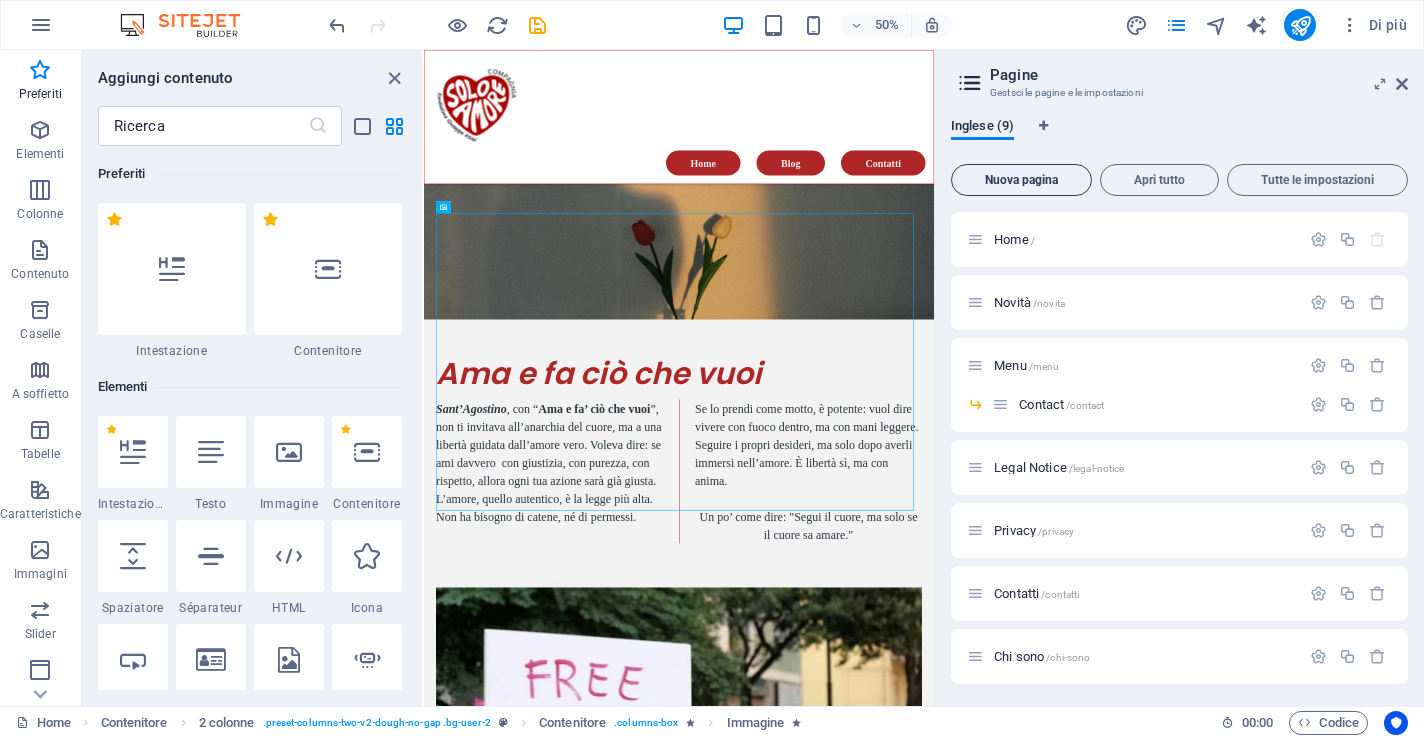 scroll, scrollTop: 344, scrollLeft: 0, axis: vertical 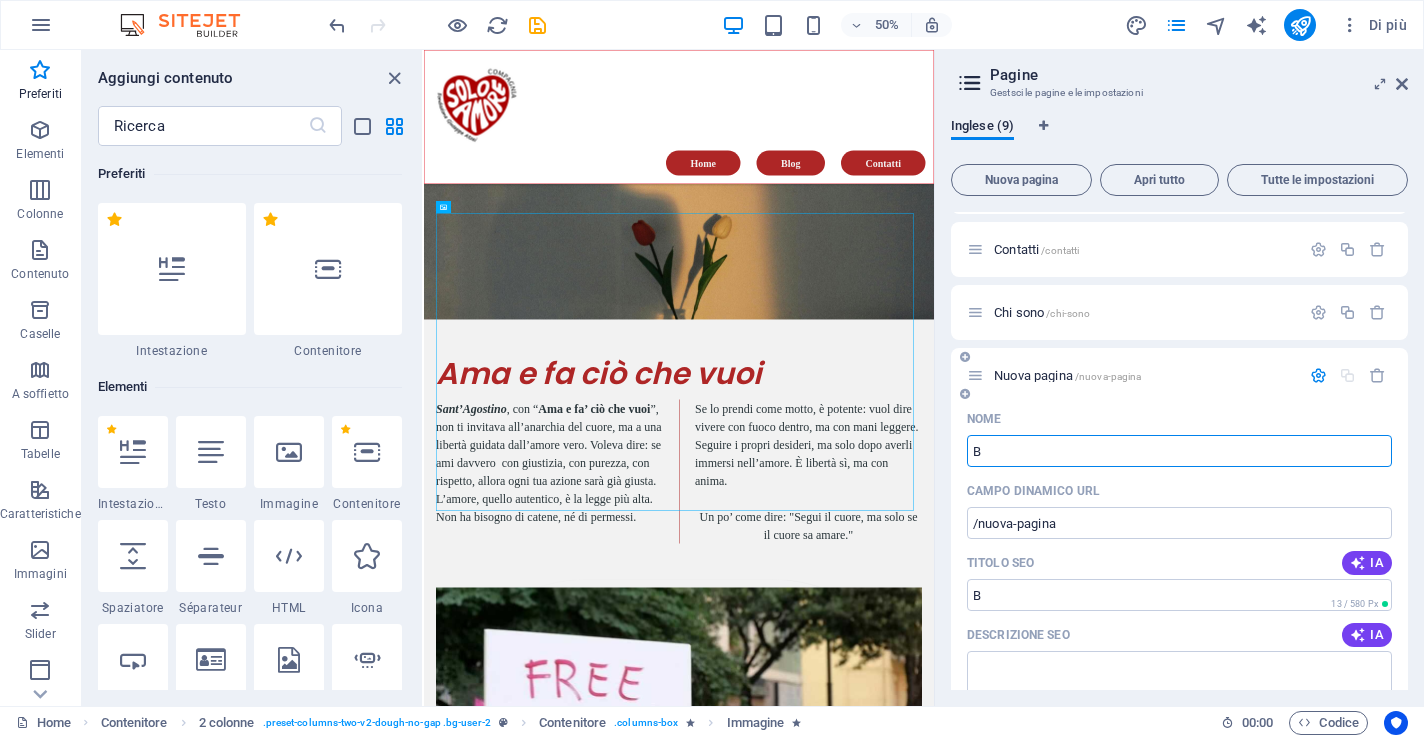 type on "Bl" 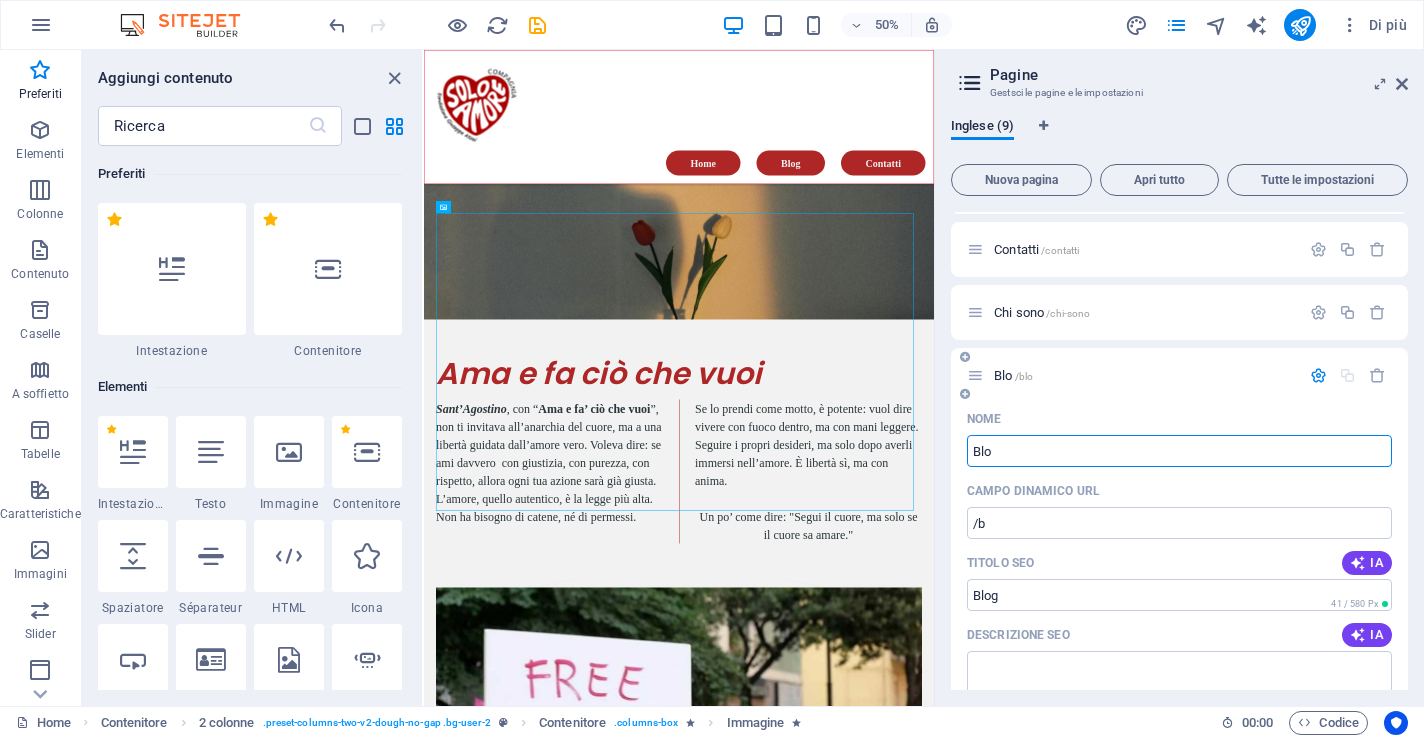 type on "Blog" 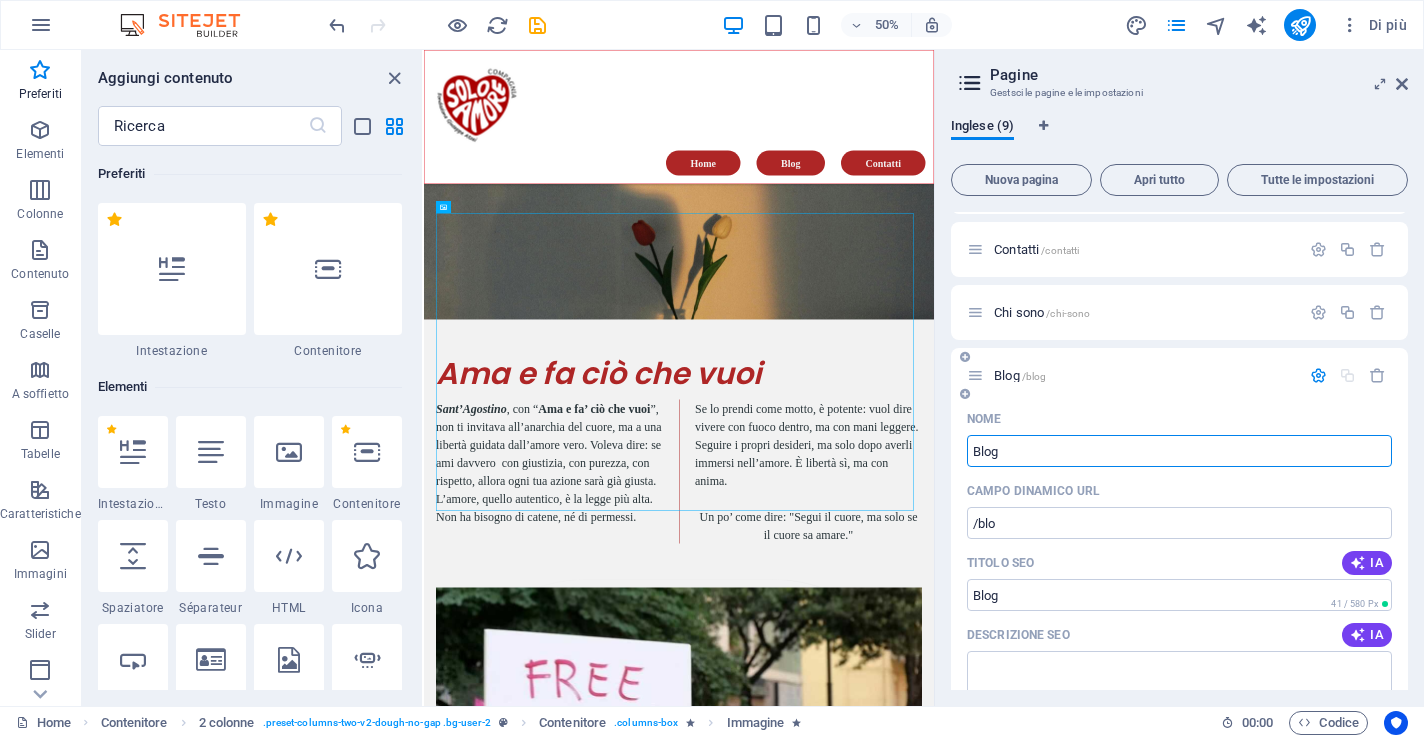 type on "Blog" 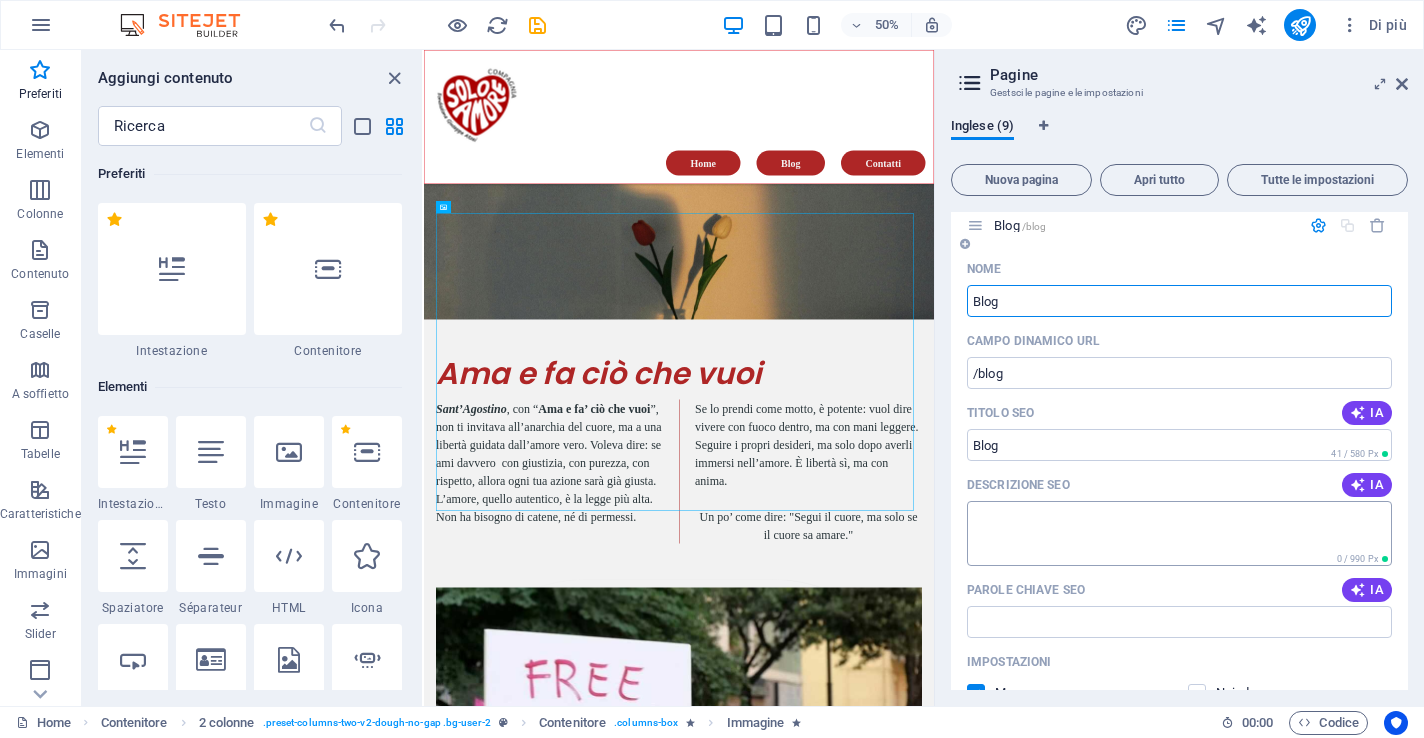 scroll, scrollTop: 524, scrollLeft: 0, axis: vertical 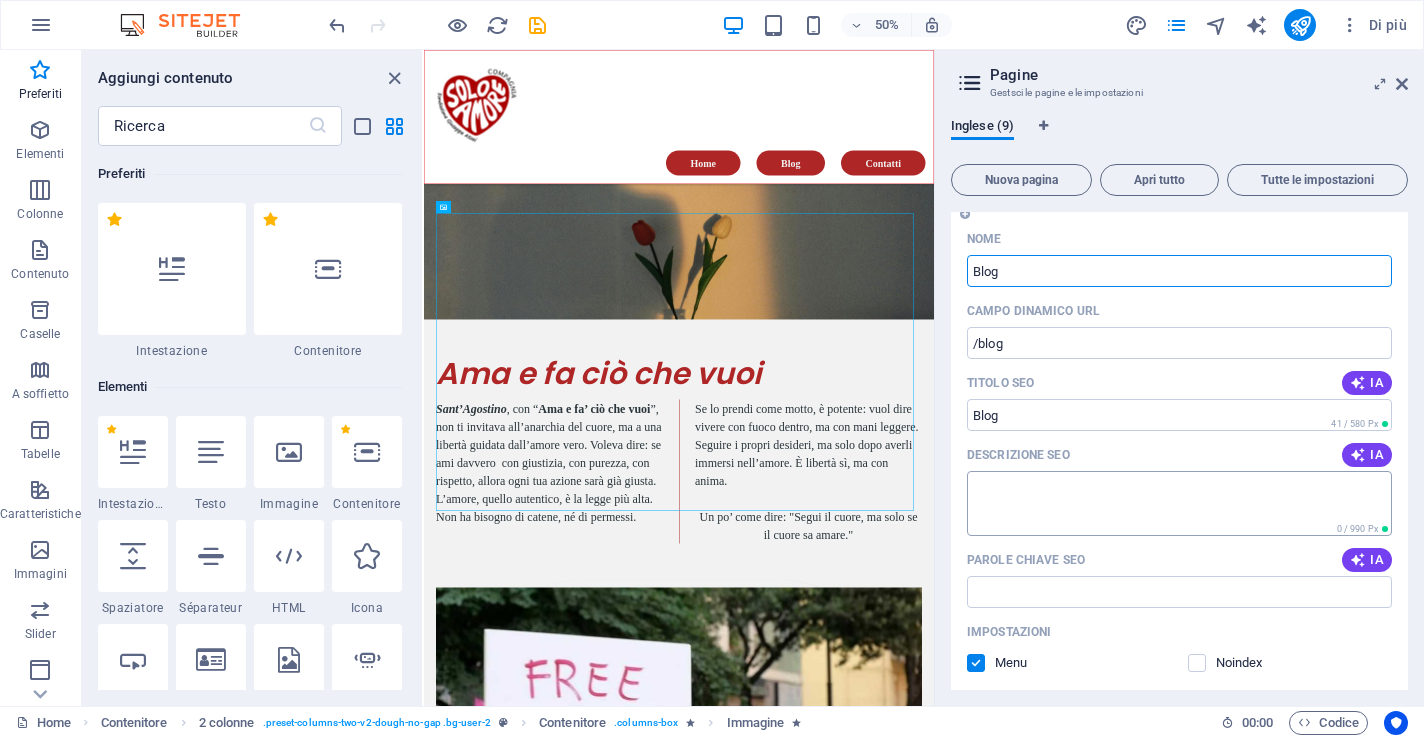 click on "Descrizione SEO" at bounding box center (1179, 503) 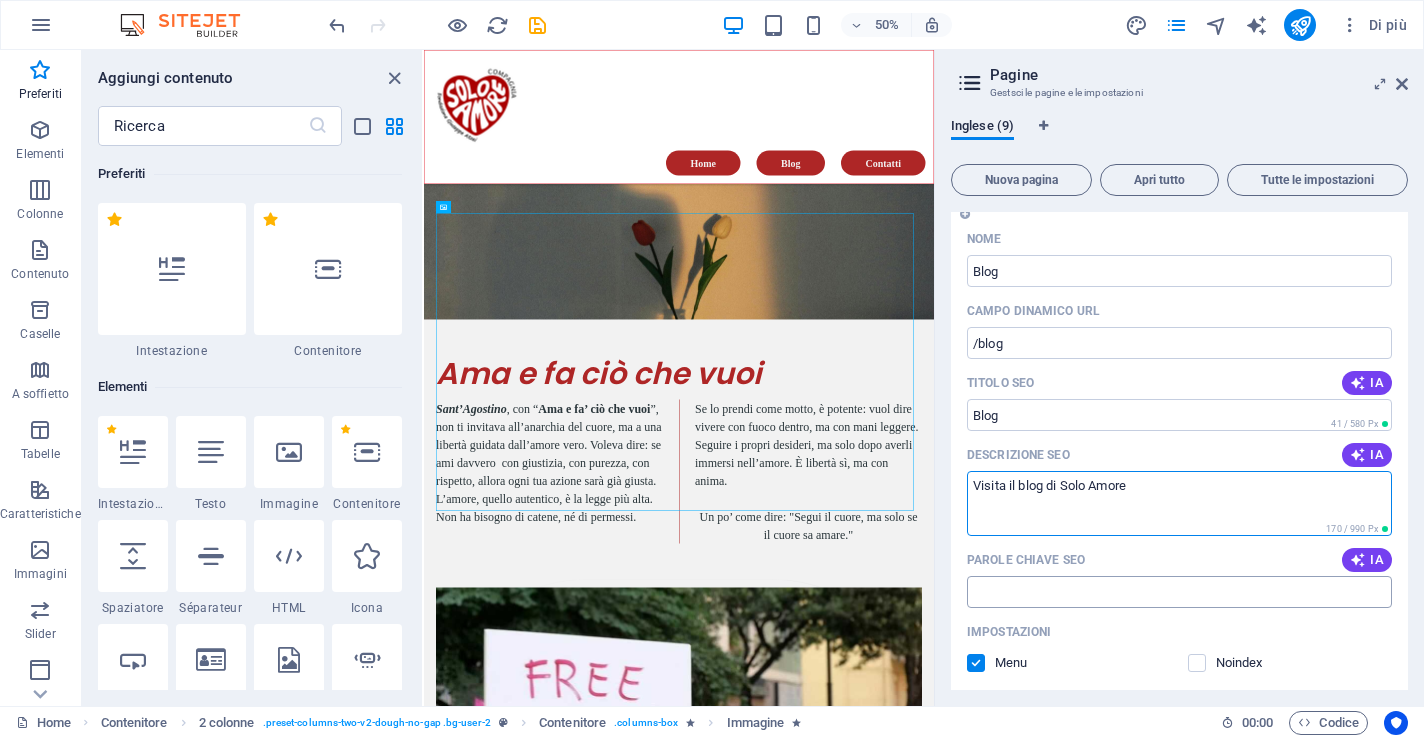 type on "Visita il blog di Solo Amore" 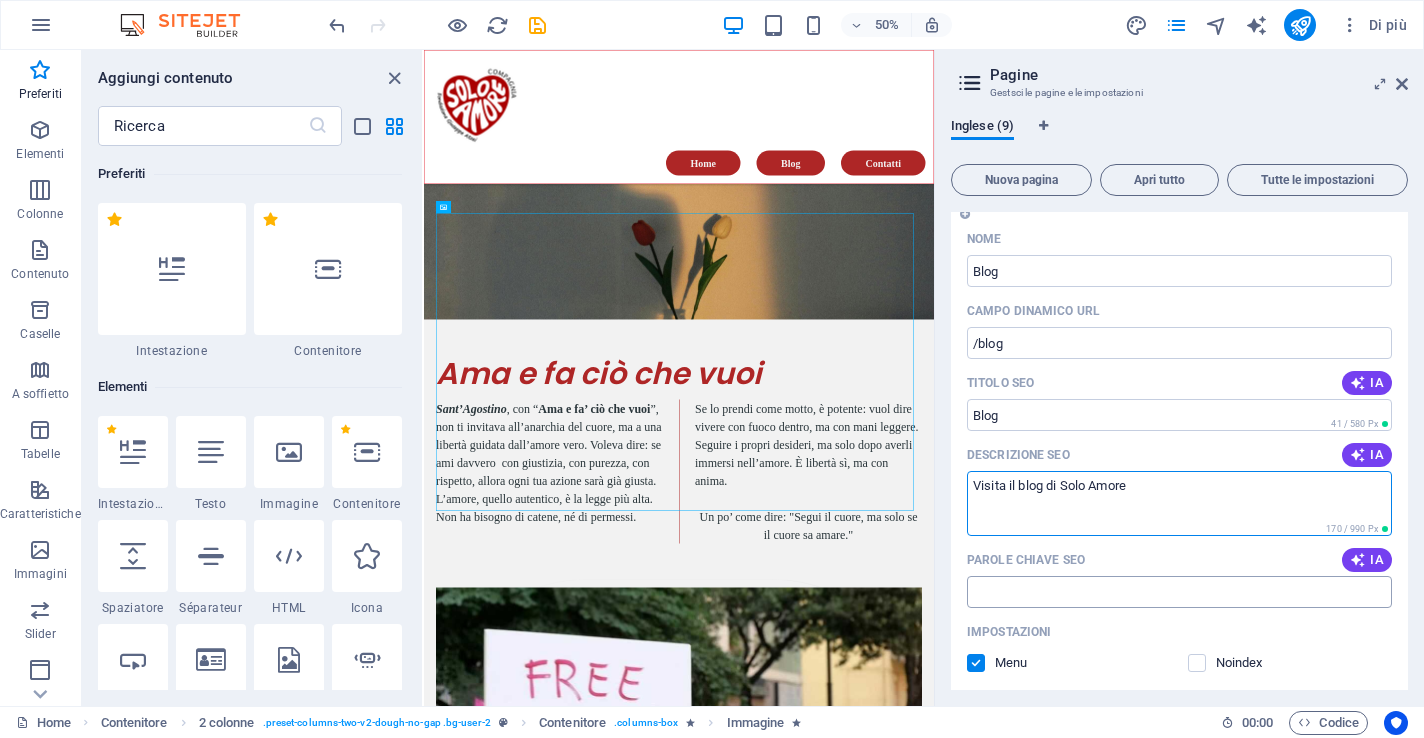 click on "Parole chiave SEO" at bounding box center (1179, 592) 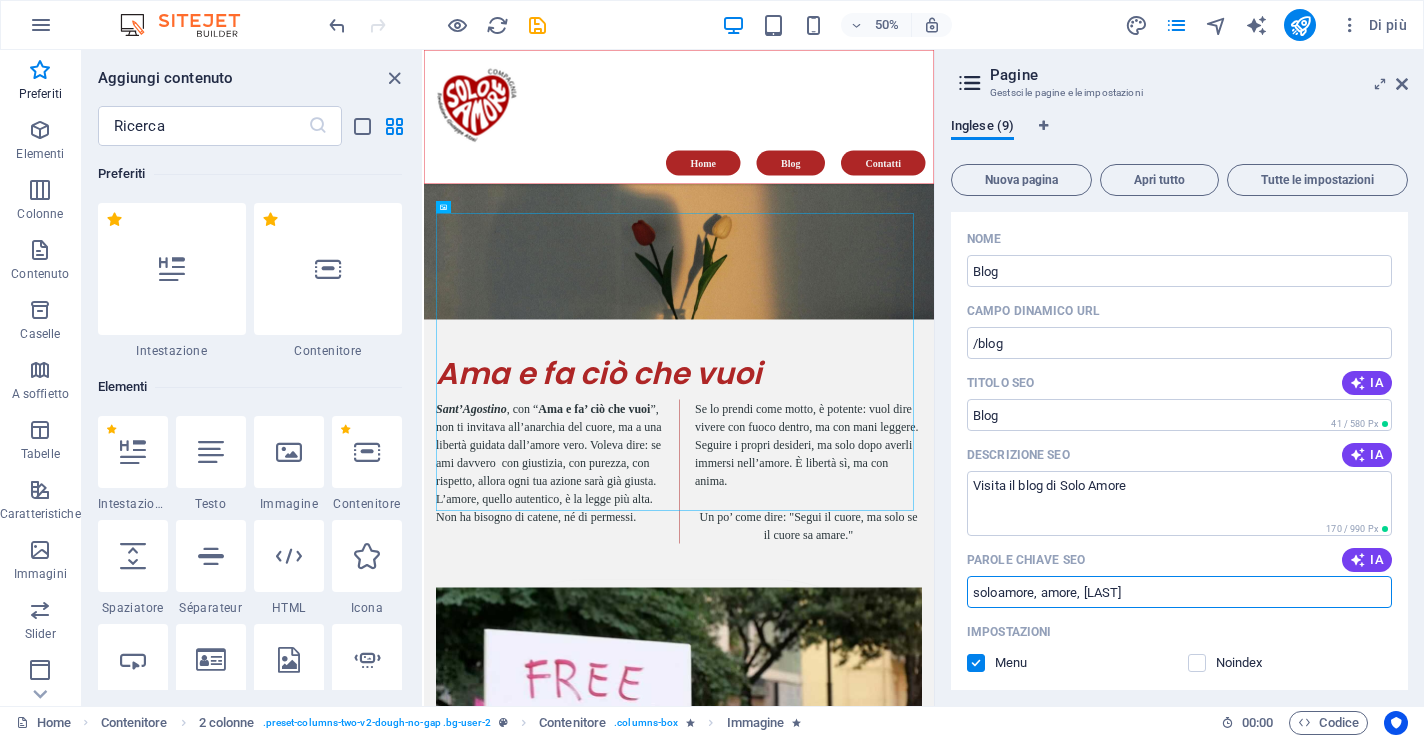 type on "soloamore, amore, [LAST]" 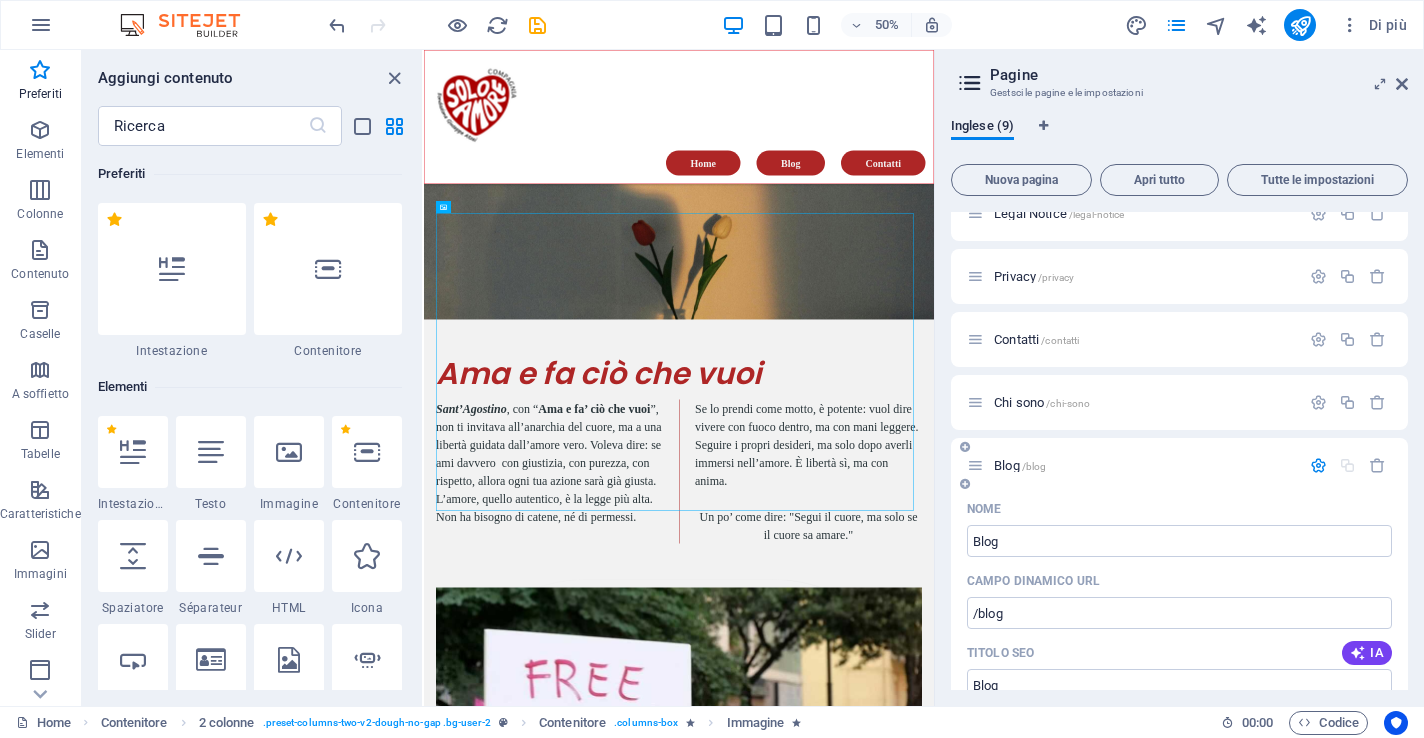 scroll, scrollTop: 270, scrollLeft: 0, axis: vertical 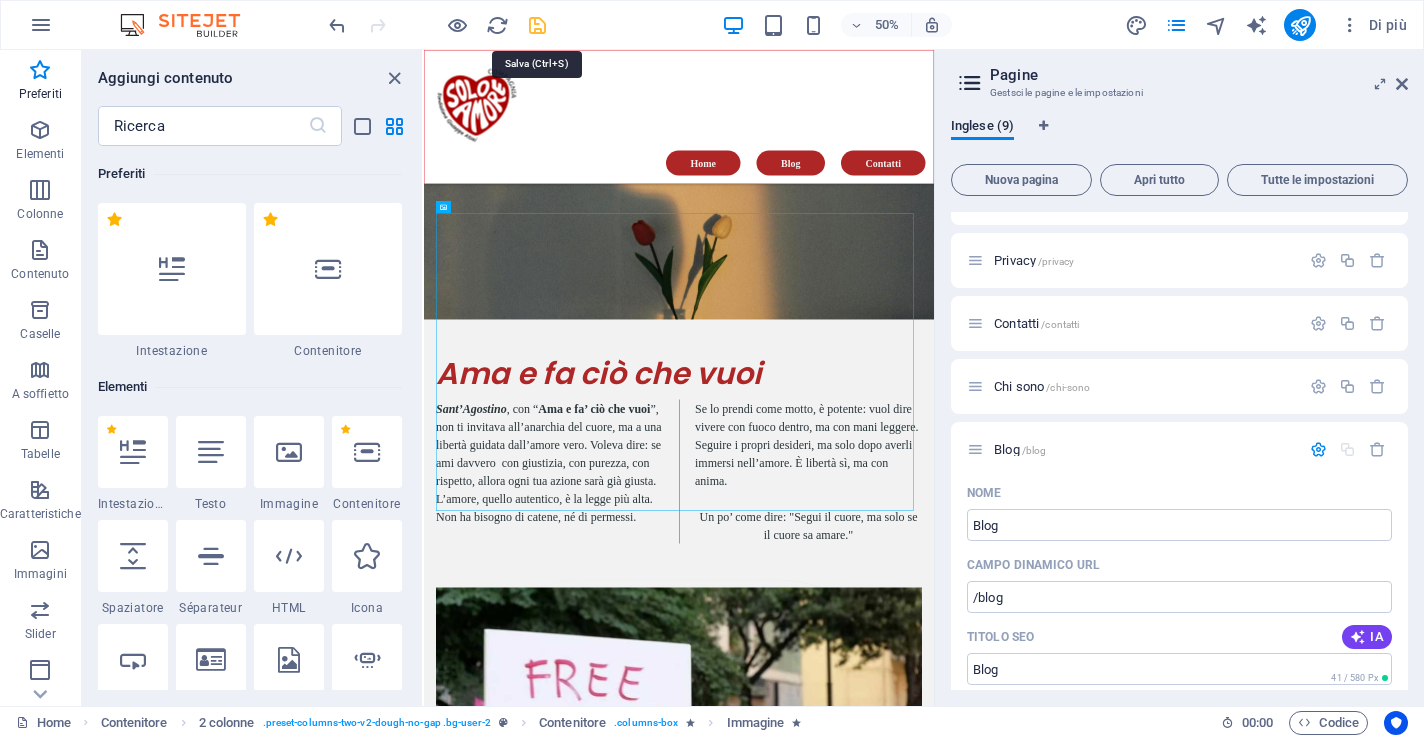 click at bounding box center [537, 25] 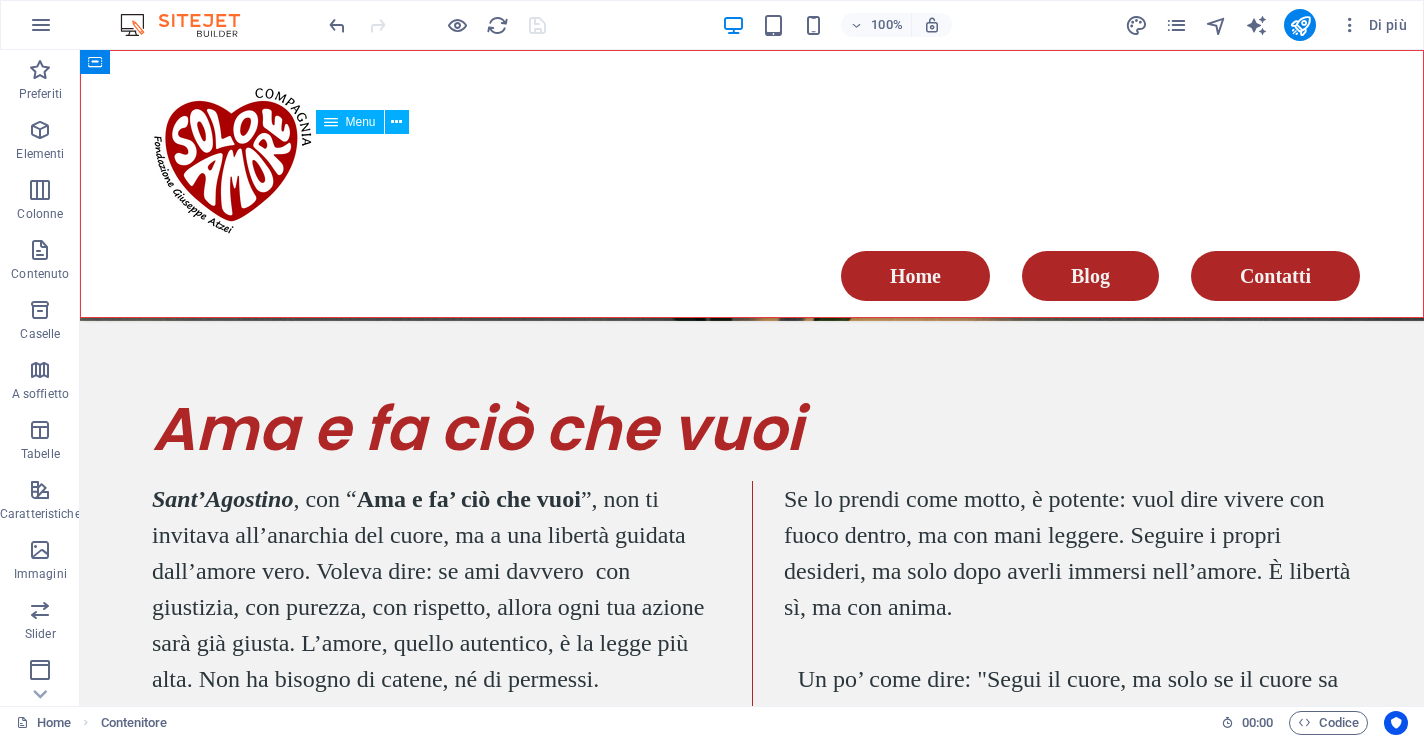 click on "Home Blog Contatti" at bounding box center [752, 276] 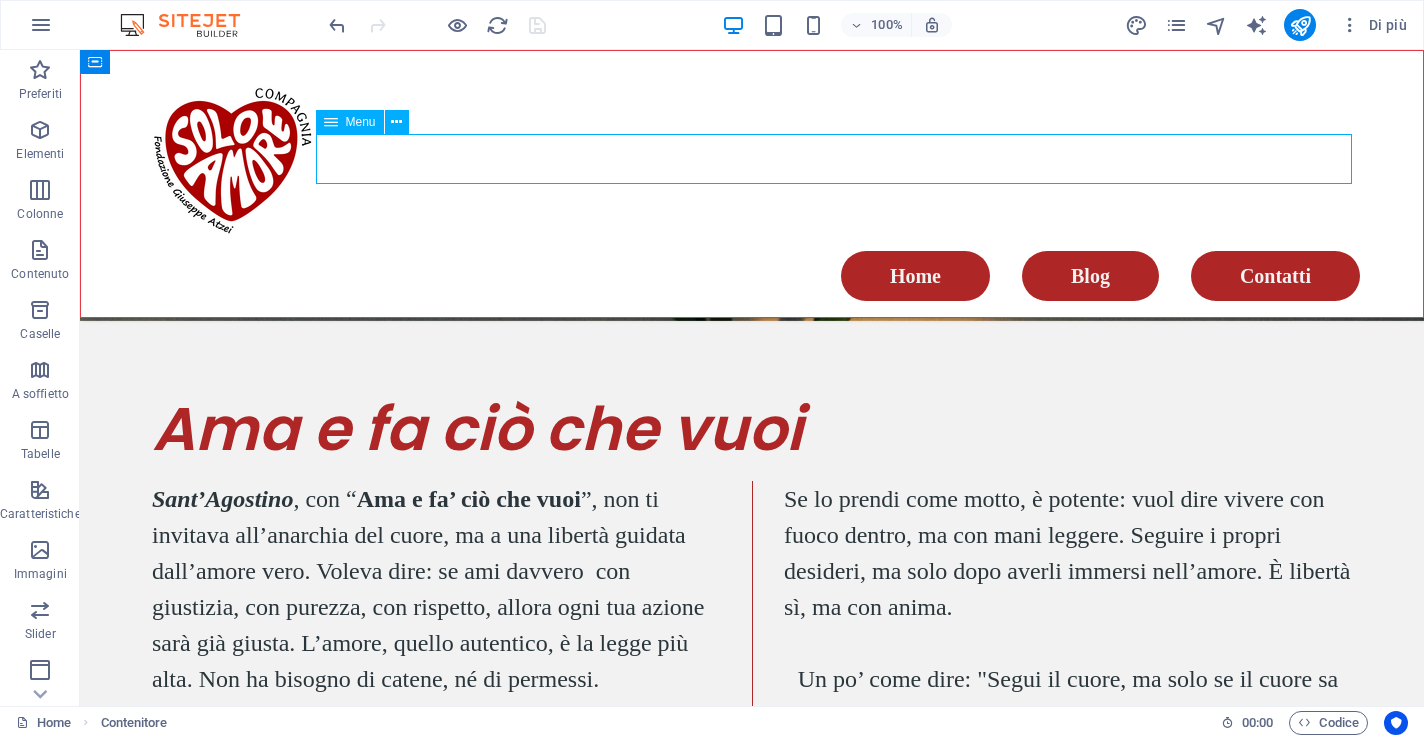 click on "Home Blog Contatti" at bounding box center (752, 276) 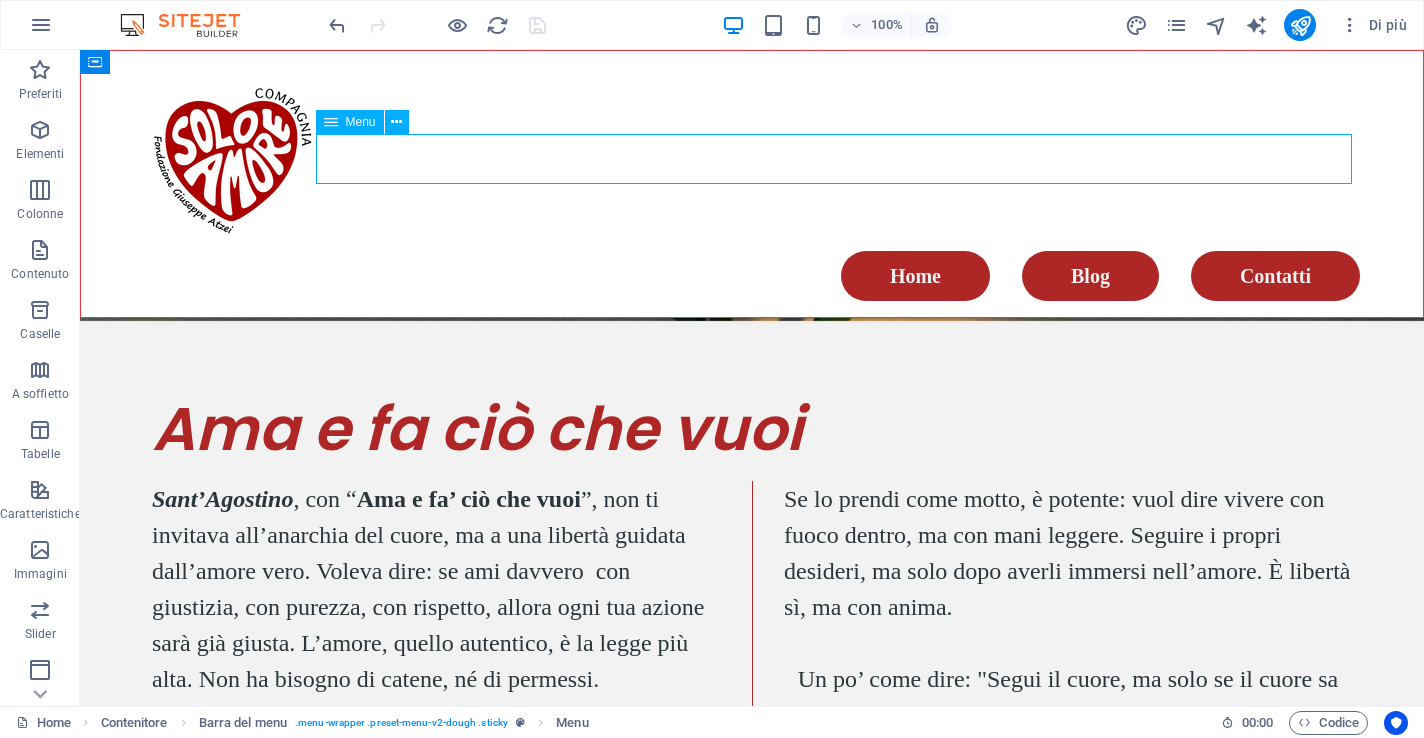 click on "Home Blog Contatti" at bounding box center [752, 276] 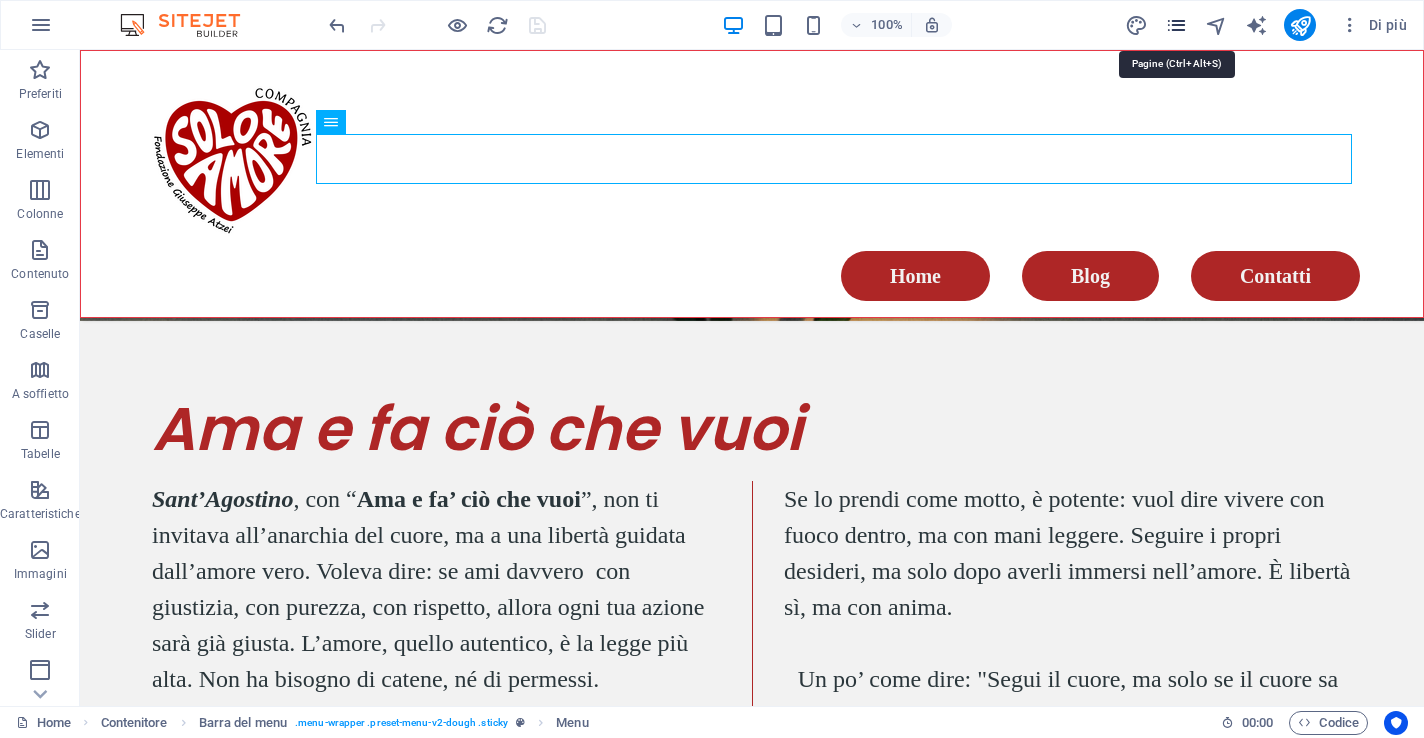 click at bounding box center [1176, 25] 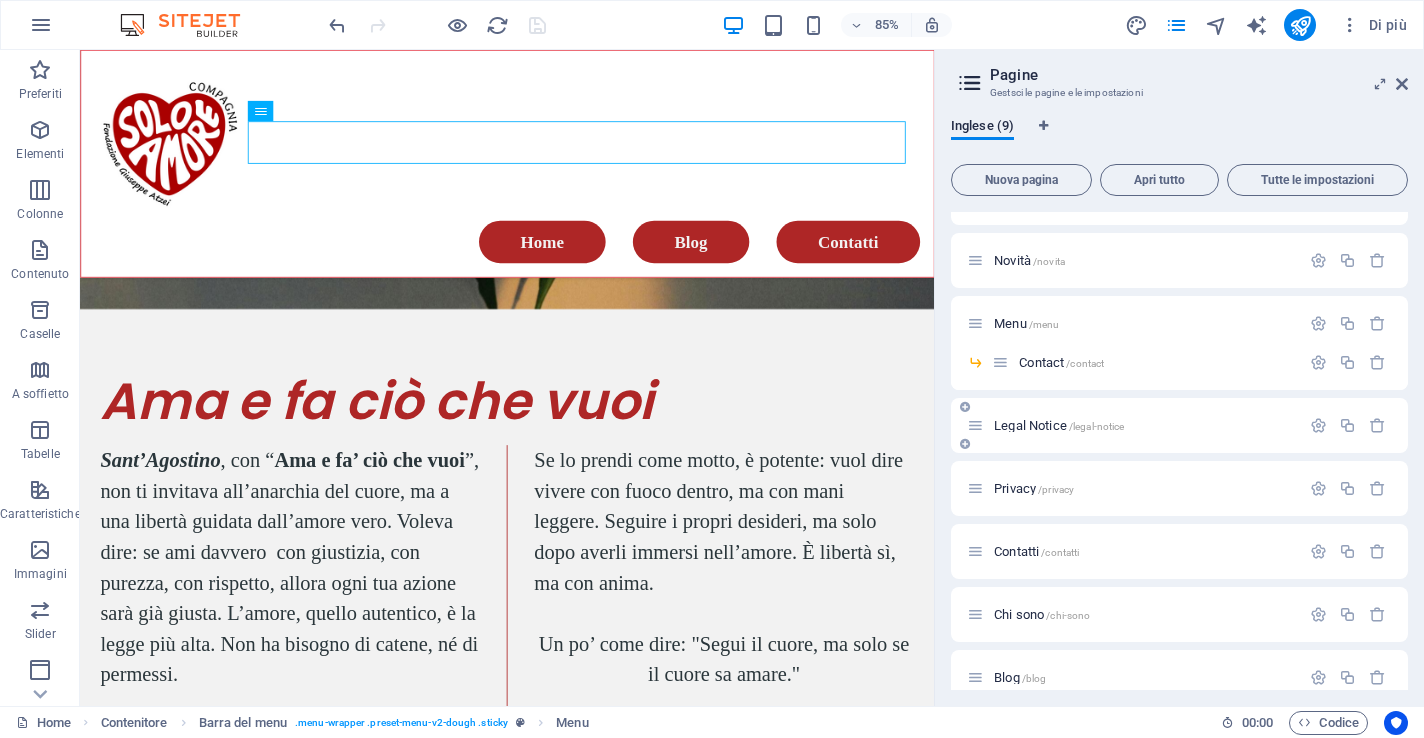scroll, scrollTop: 65, scrollLeft: 0, axis: vertical 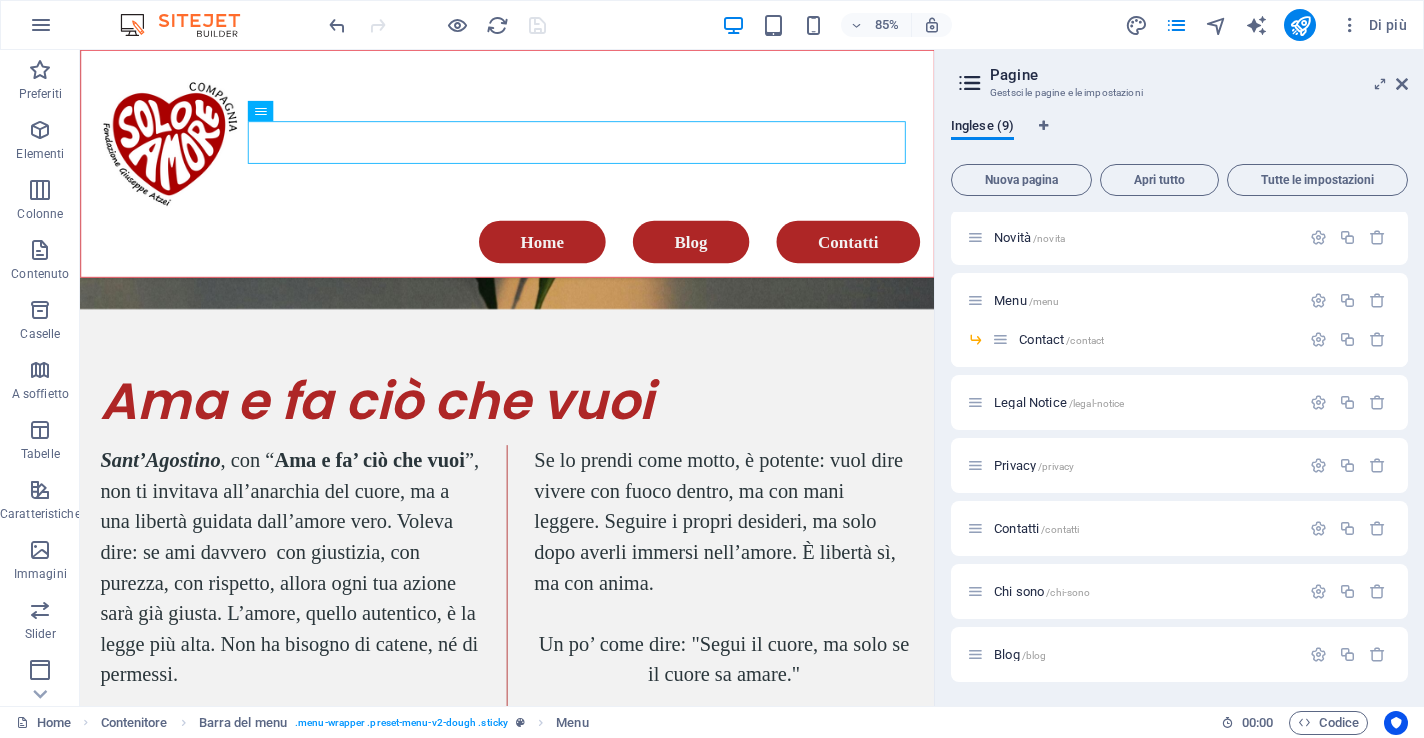 click on "Blog /blog" at bounding box center [1020, 654] 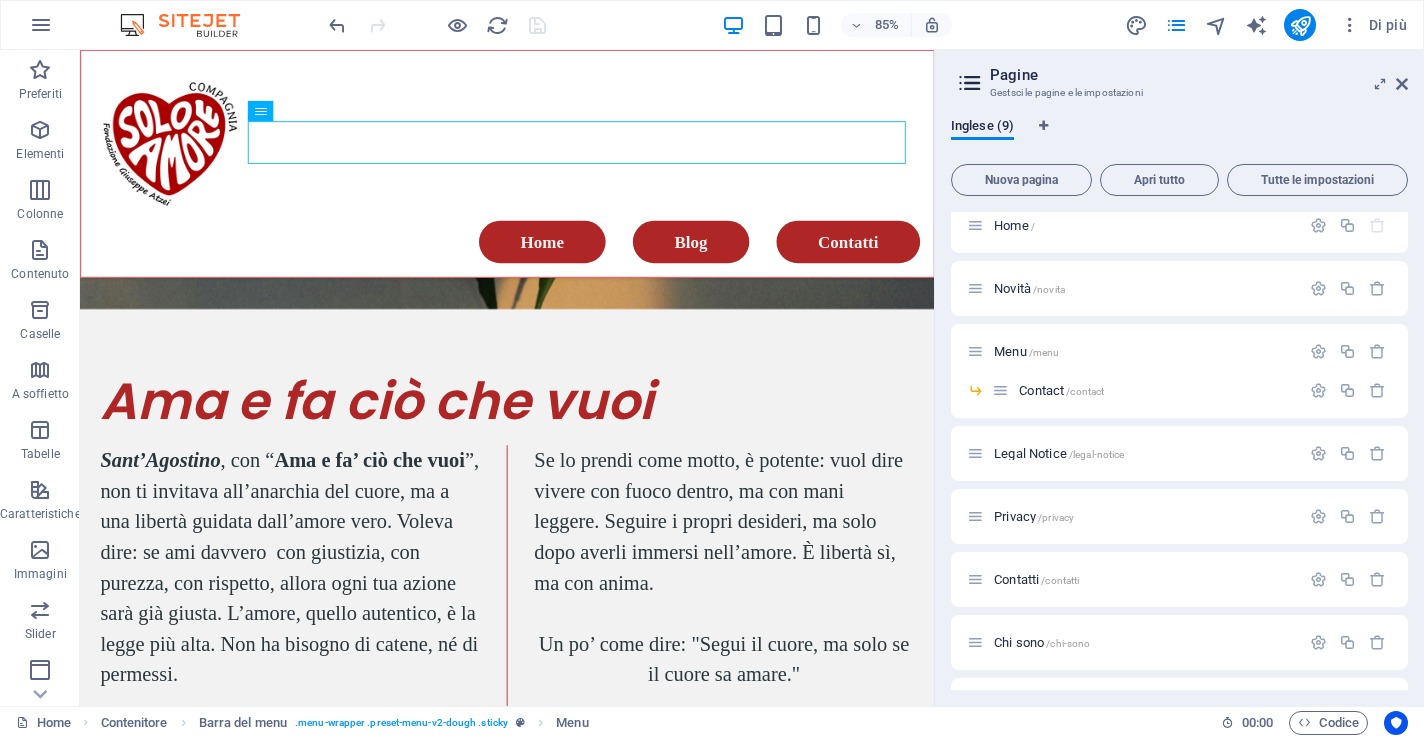 click on "Home / Novità  /novita Menu /menu Contact /contact Legal Notice /legal-notice Privacy /privacy Contatti /contatti Chi sono /chi-sono Blog /blog" at bounding box center (1179, 465) 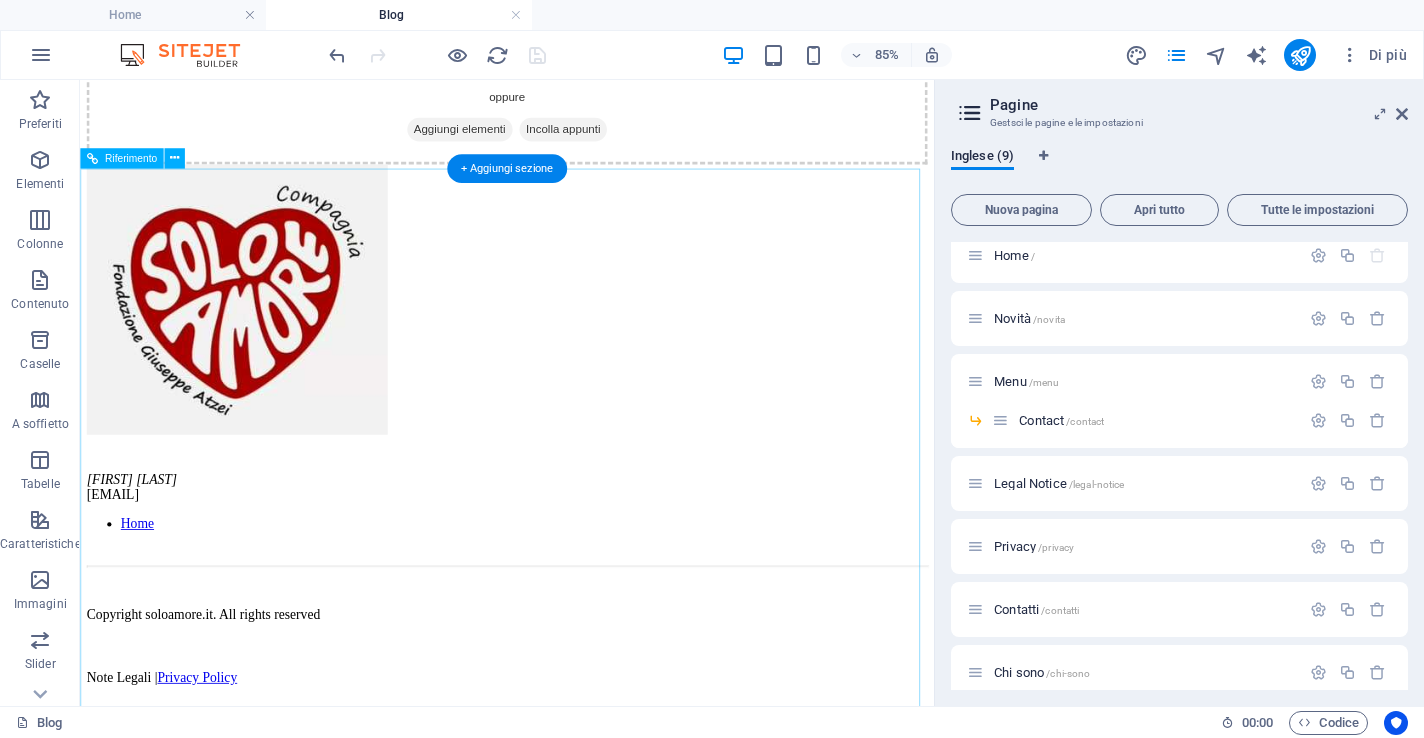 scroll, scrollTop: 0, scrollLeft: 0, axis: both 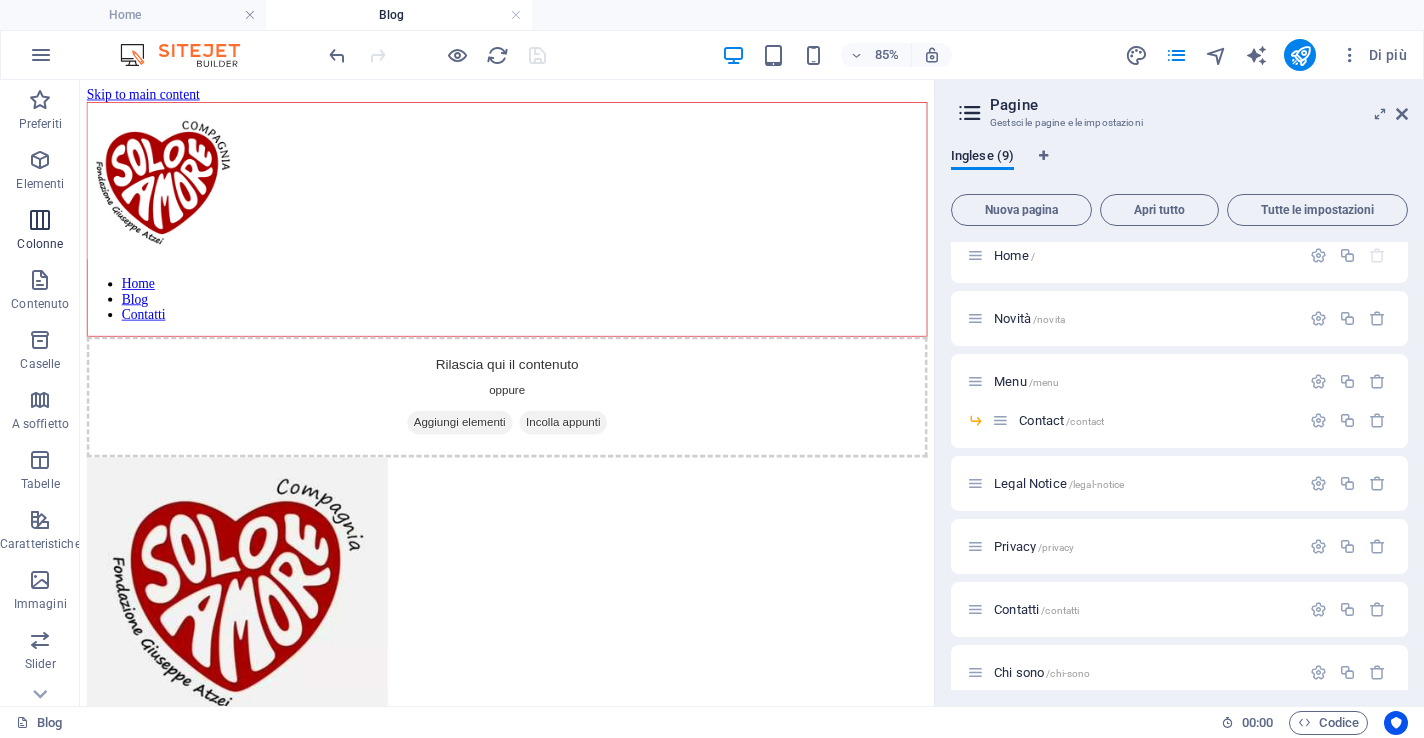 click at bounding box center (40, 220) 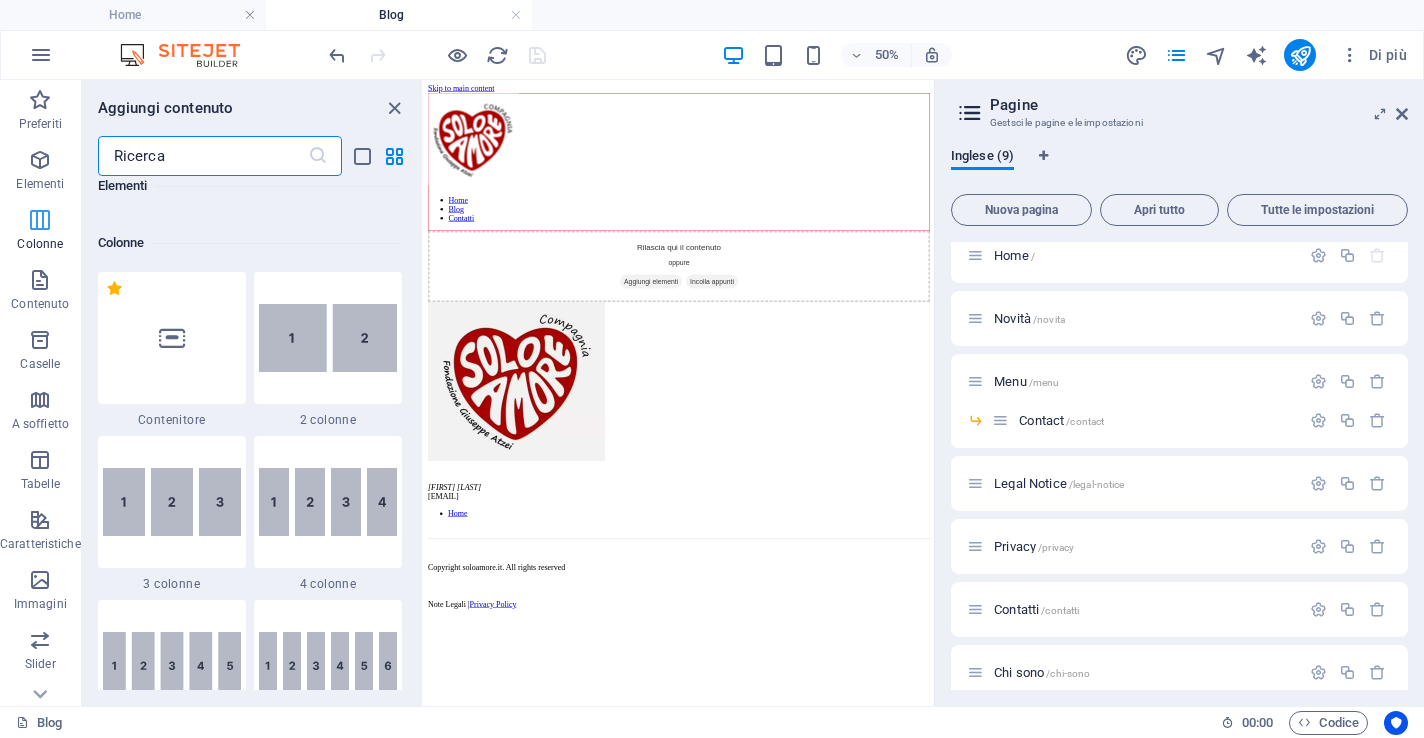 scroll, scrollTop: 990, scrollLeft: 0, axis: vertical 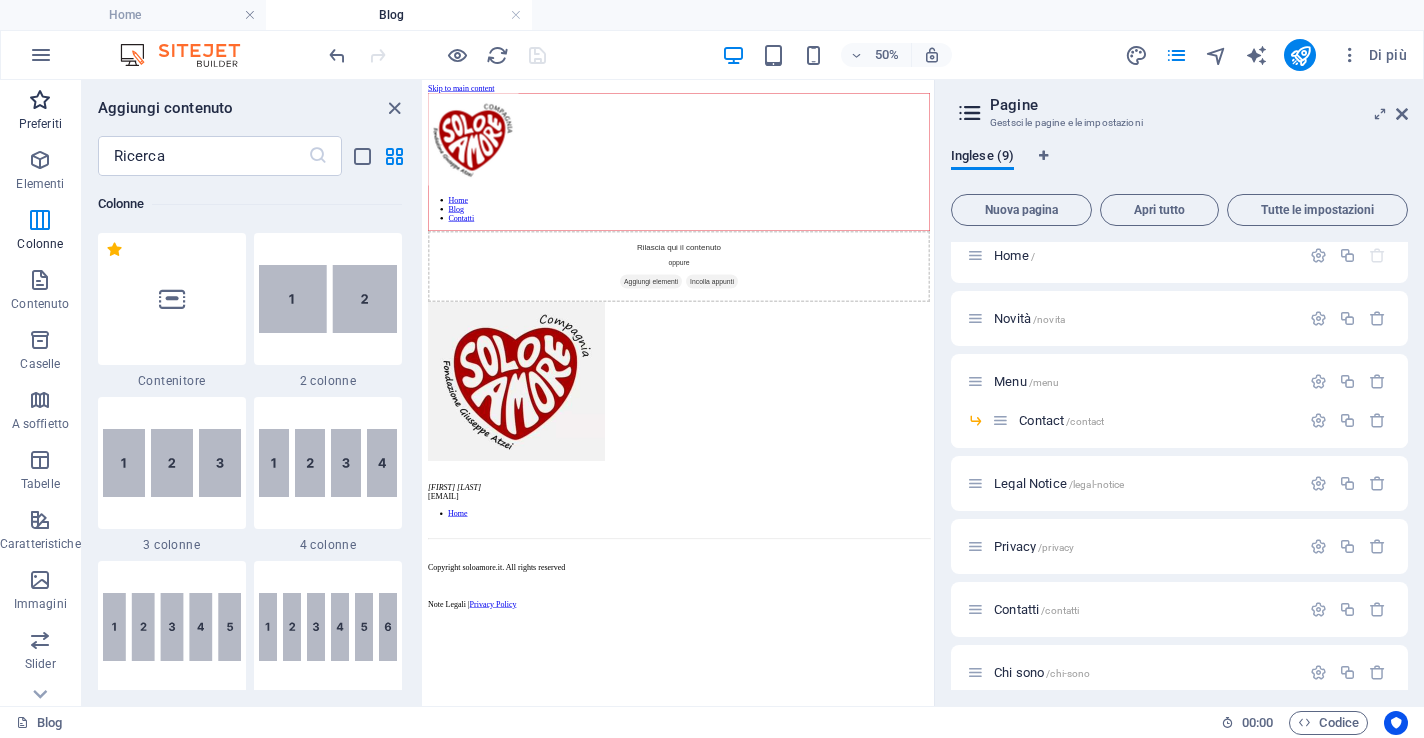 click at bounding box center (40, 100) 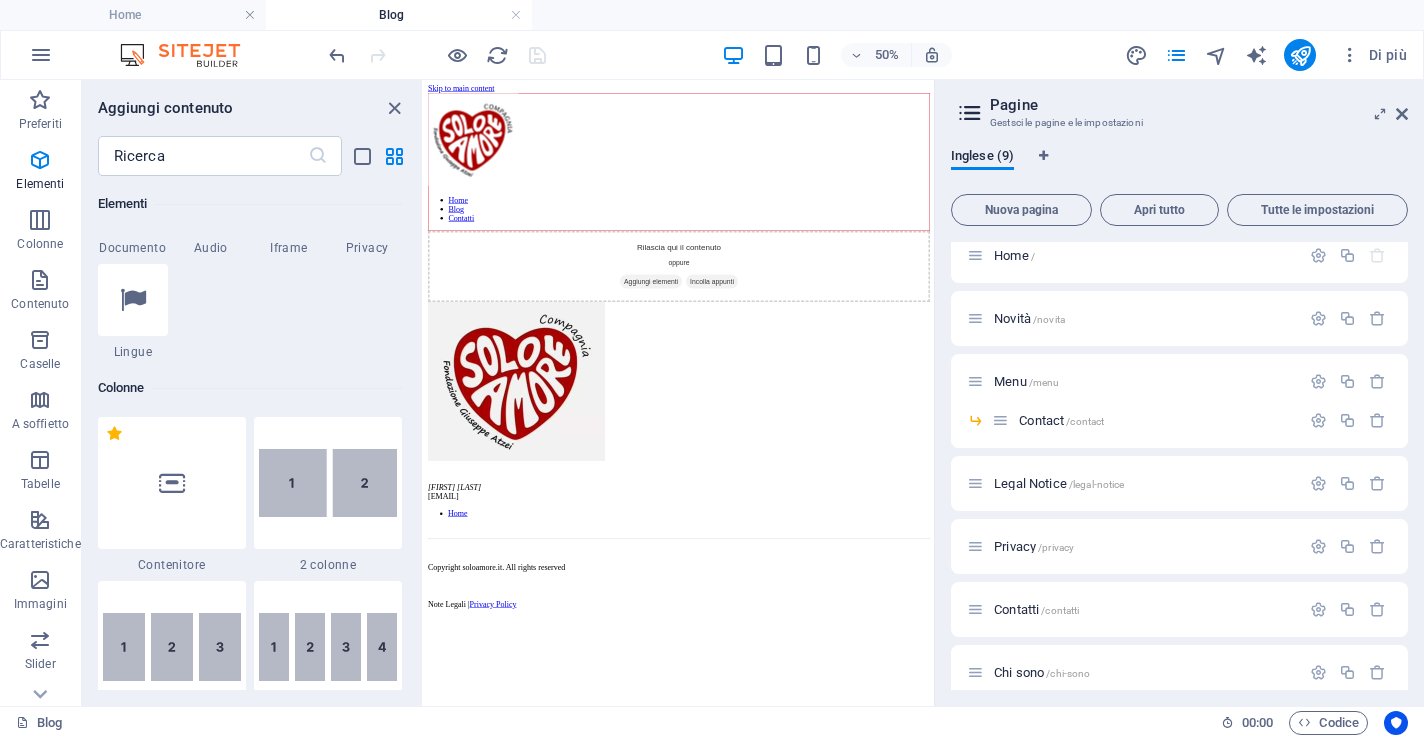 scroll, scrollTop: 900, scrollLeft: 0, axis: vertical 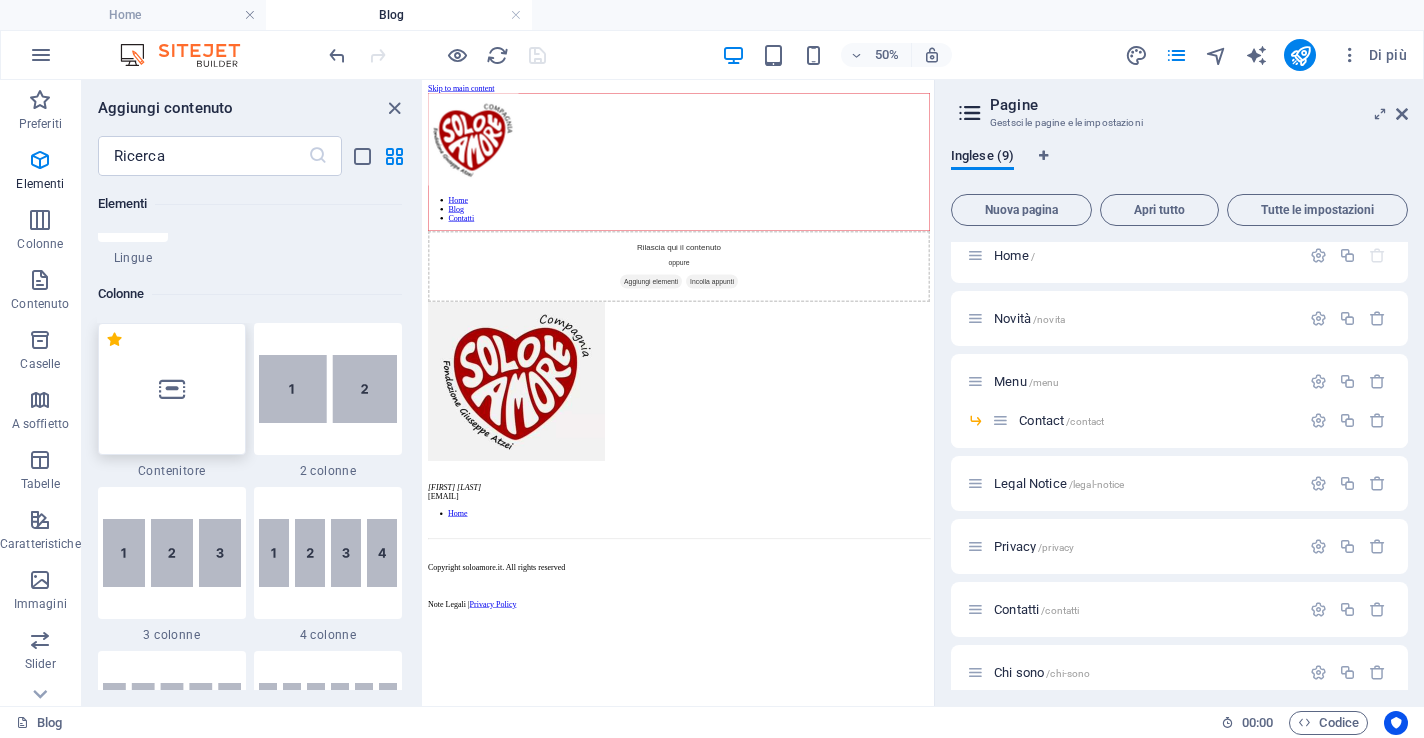 click at bounding box center [172, 389] 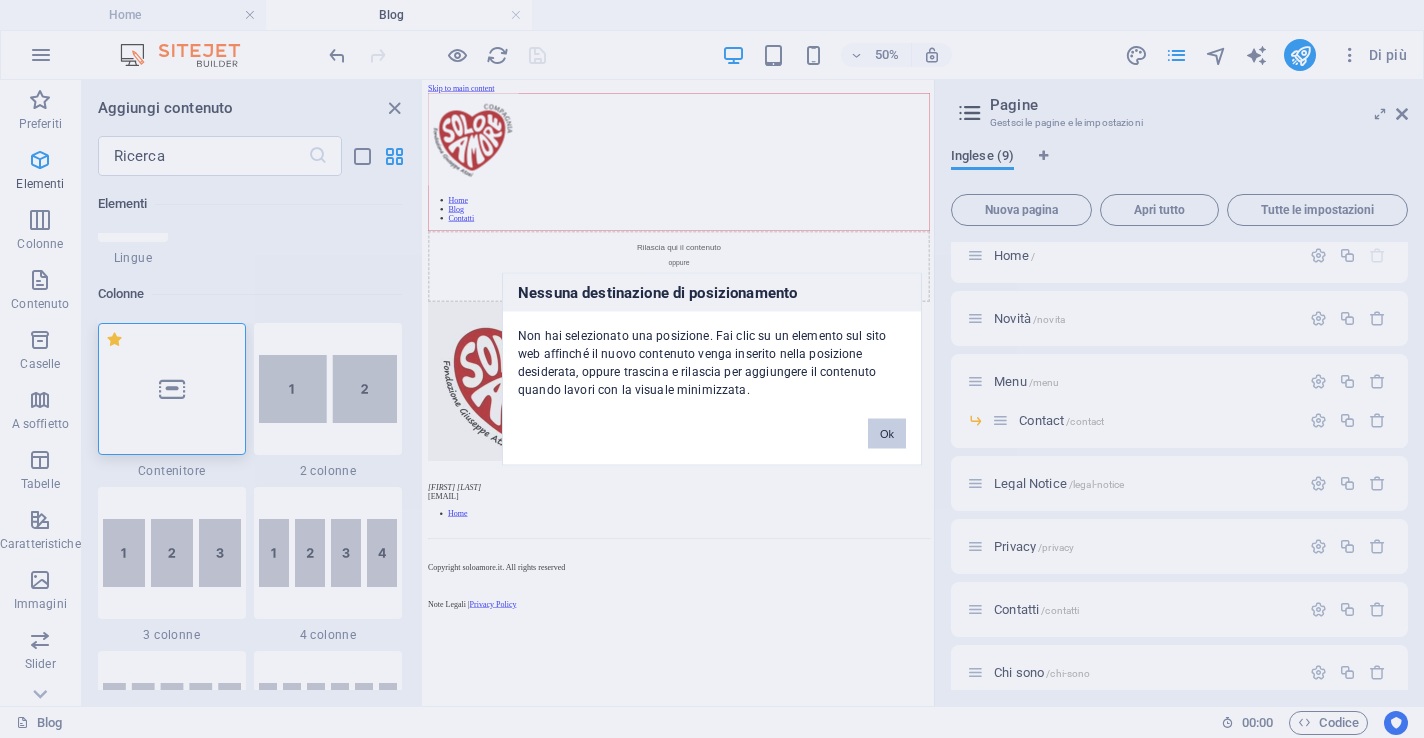 click on "Ok" at bounding box center (887, 434) 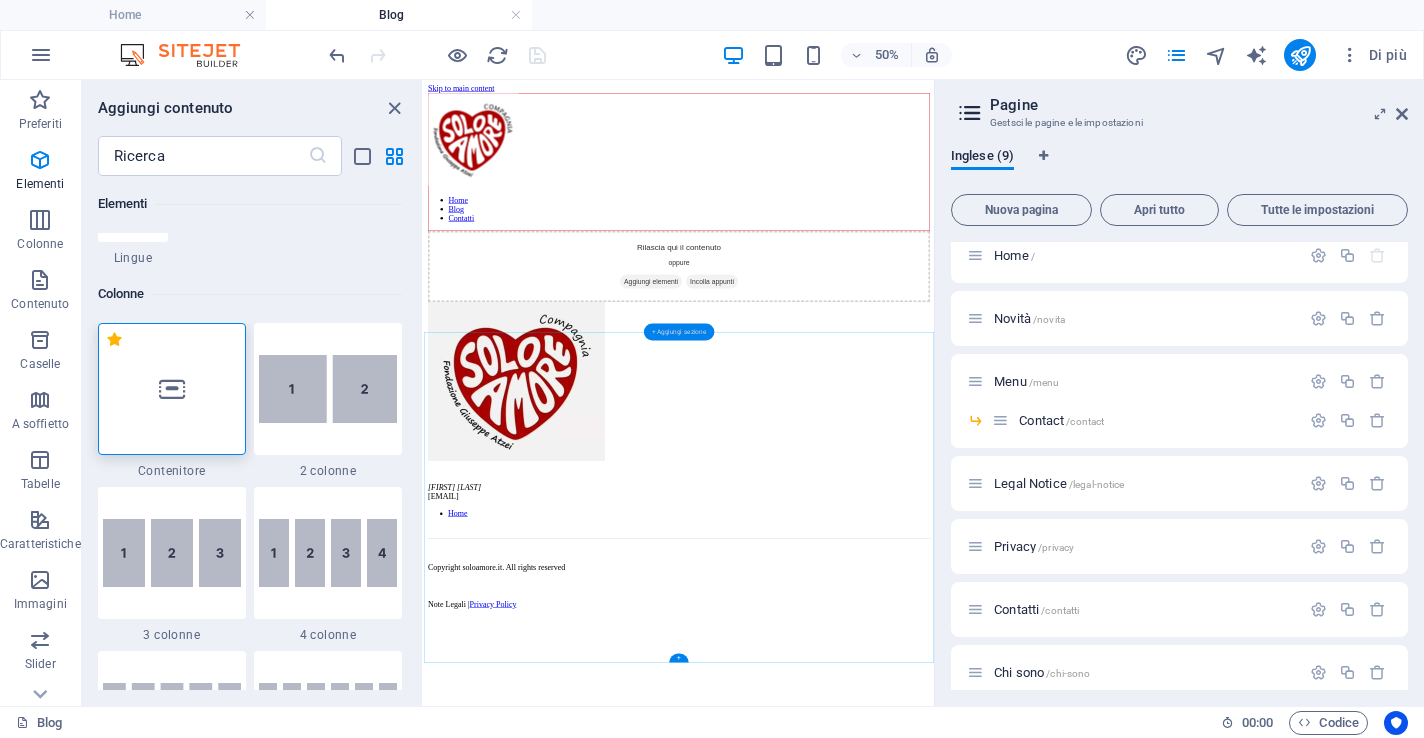 click on "+ Aggiungi sezione" at bounding box center [679, 332] 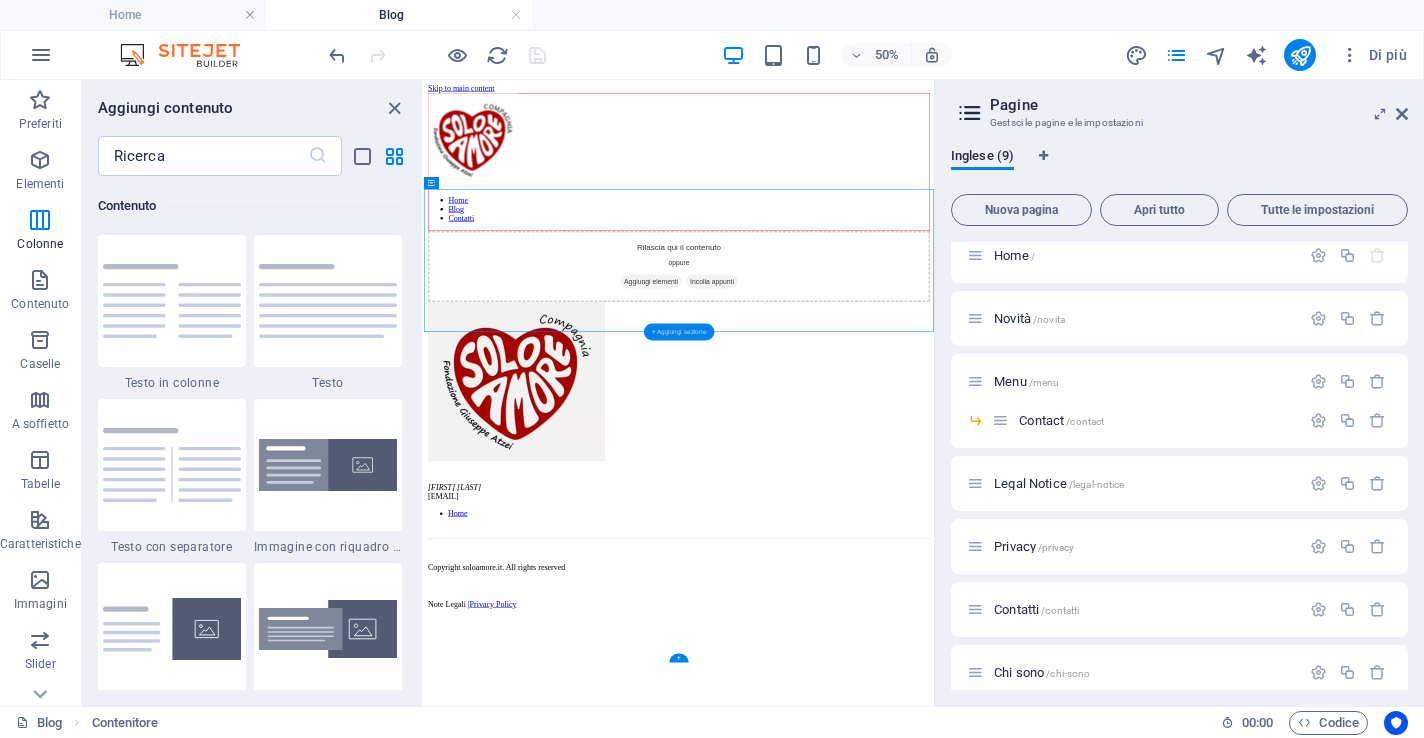 scroll, scrollTop: 3499, scrollLeft: 0, axis: vertical 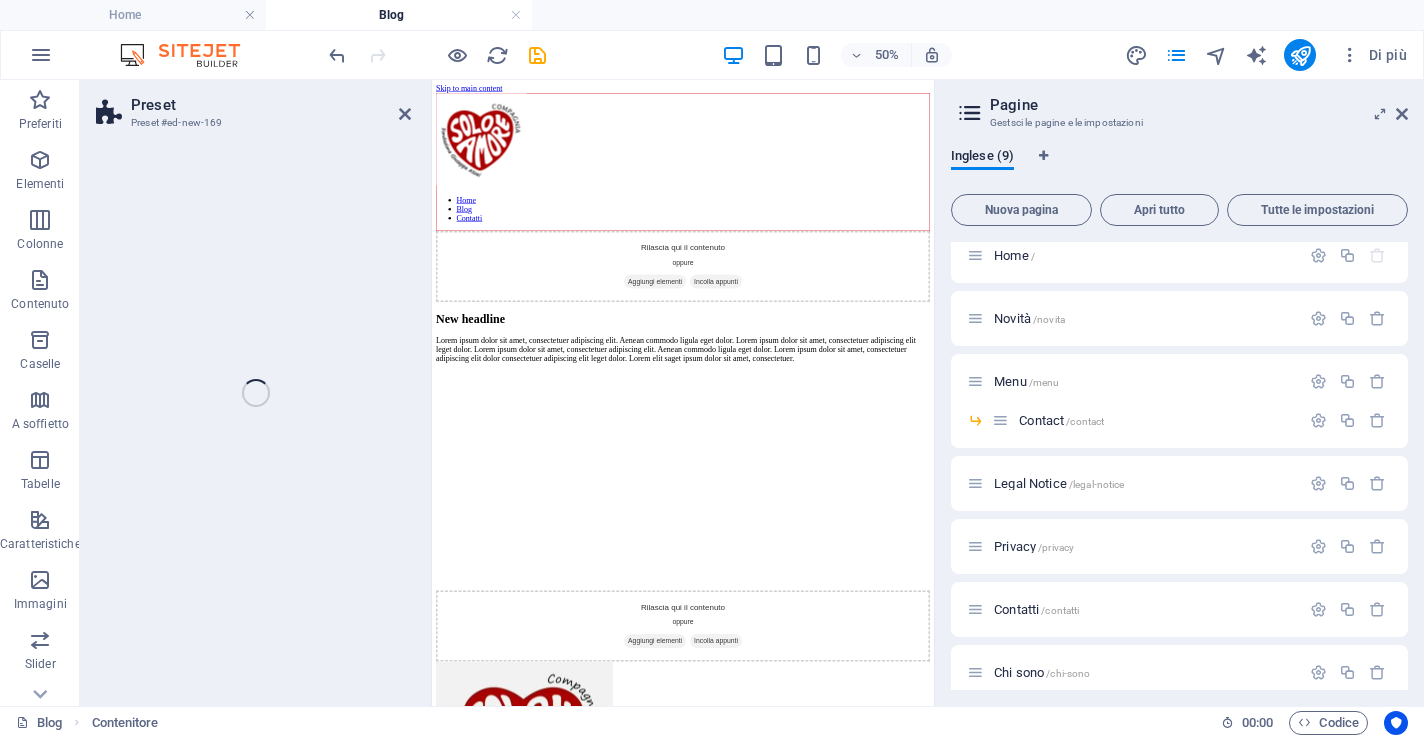 click on "Preset Preset #ed-new-169
Trascina qui per sostituire il contenuto esistente. Premi “Ctrl” se vuoi creare un nuovo elemento.
Riferimento   Contenitore   Segnaposto   Riferimento   Preset" at bounding box center (507, 393) 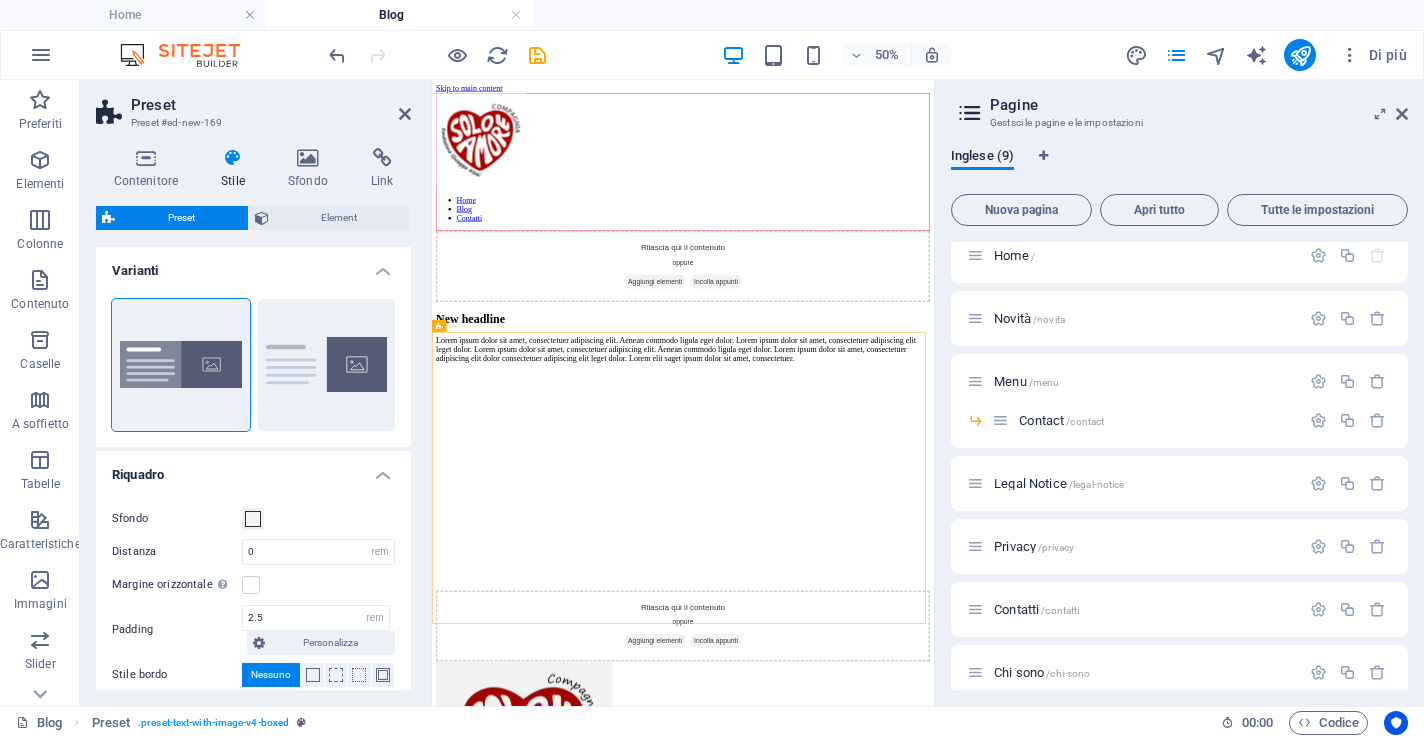 click at bounding box center (934, 661) 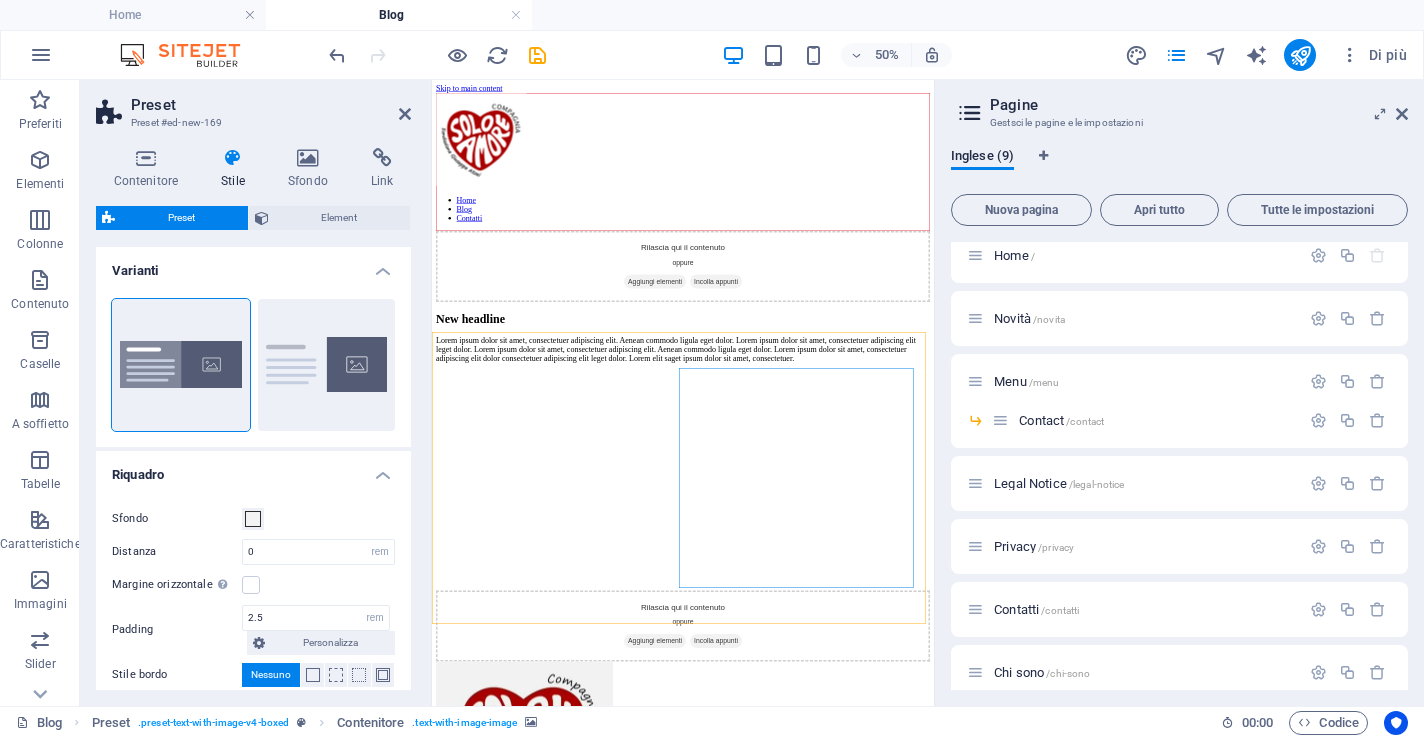 click at bounding box center [934, 661] 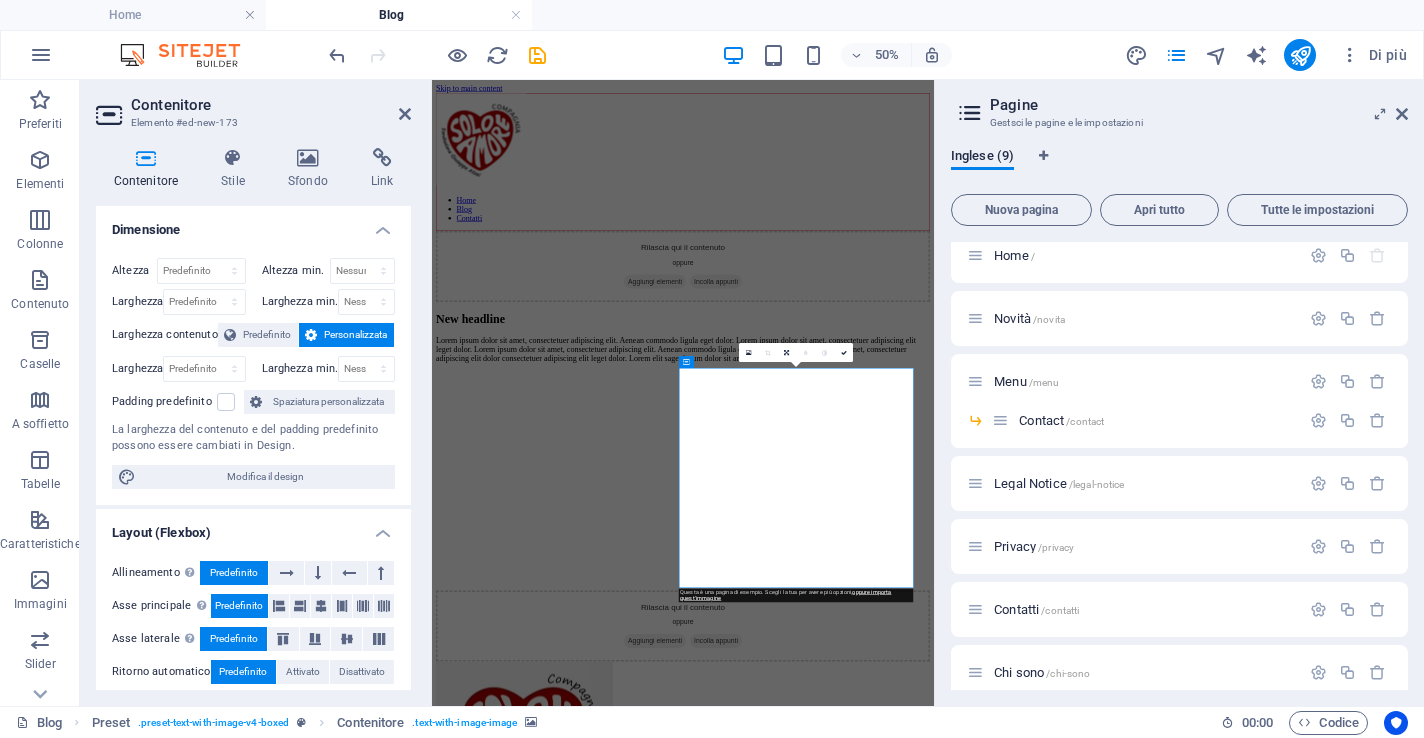 click at bounding box center [934, 661] 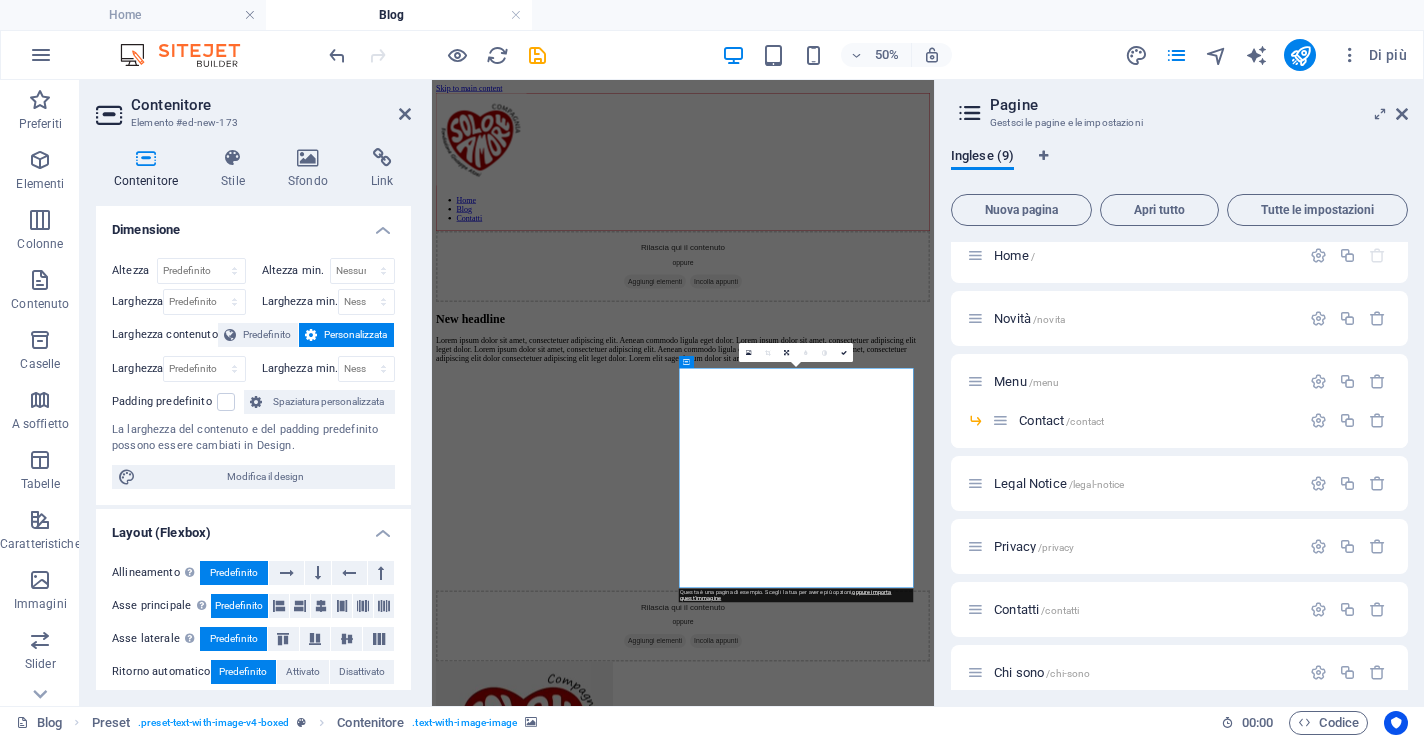 click at bounding box center [934, 661] 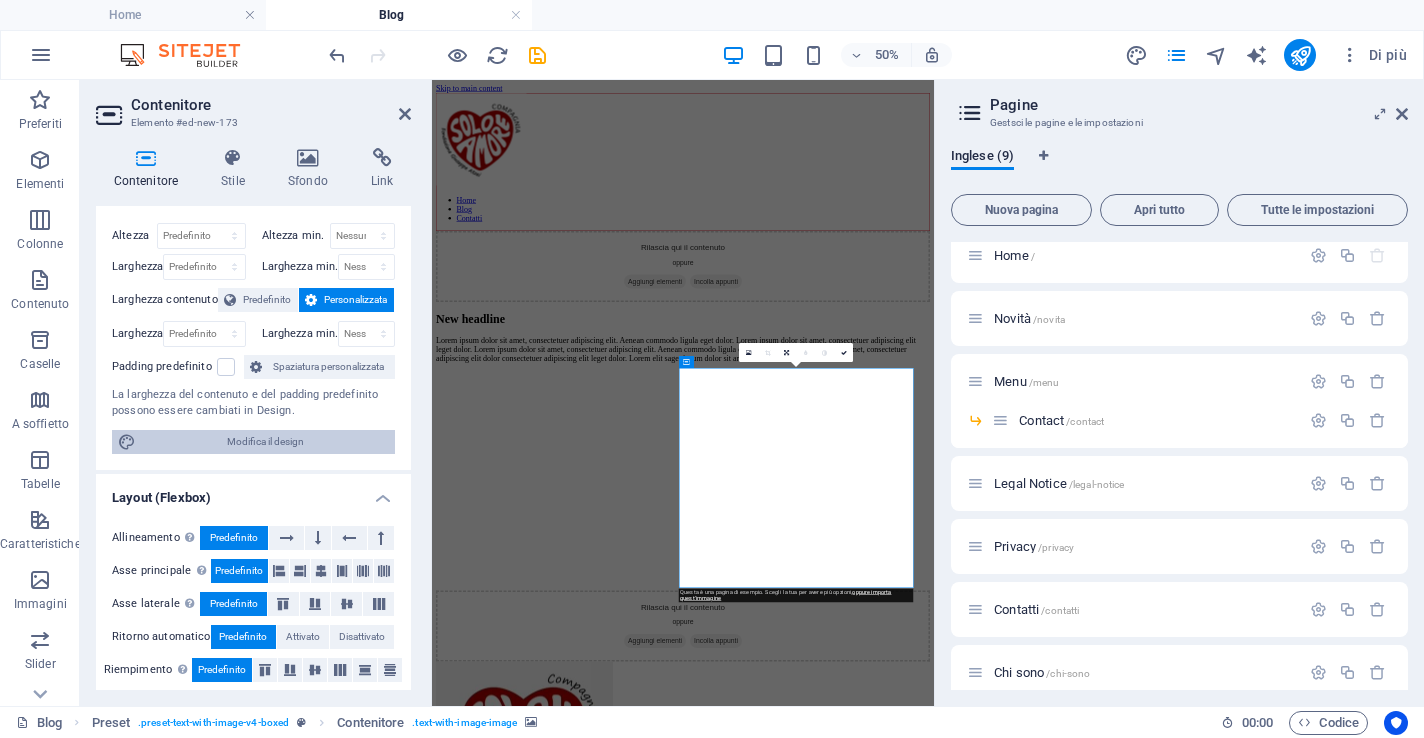 scroll, scrollTop: 0, scrollLeft: 0, axis: both 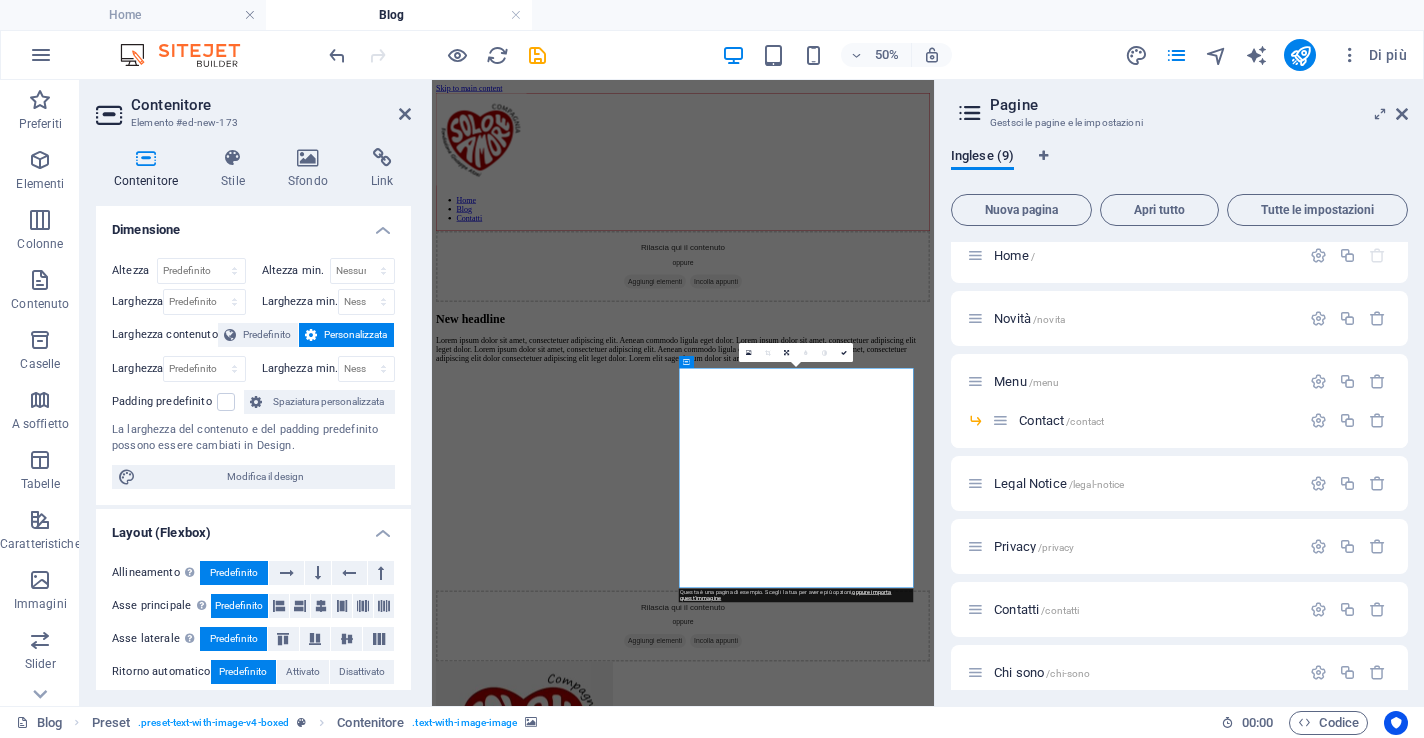 click at bounding box center (934, 661) 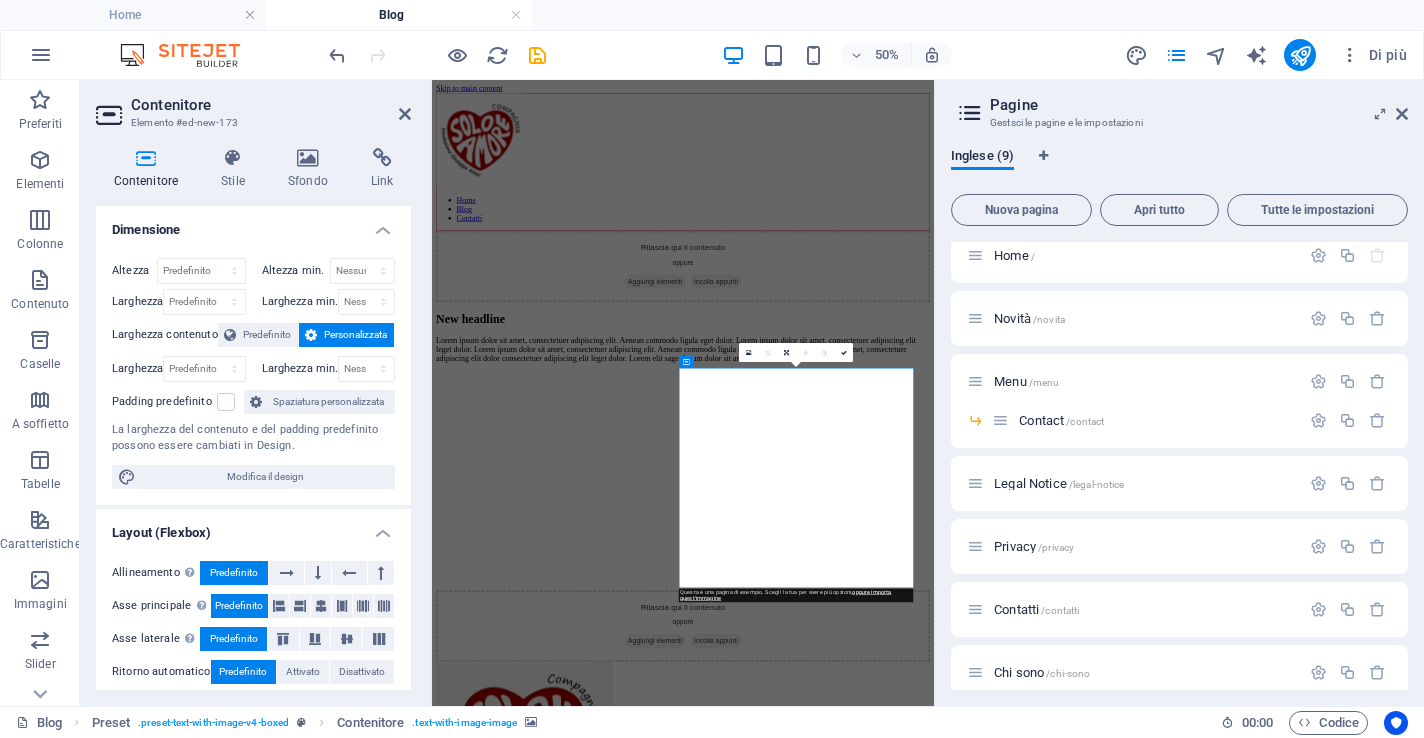 click at bounding box center [934, 661] 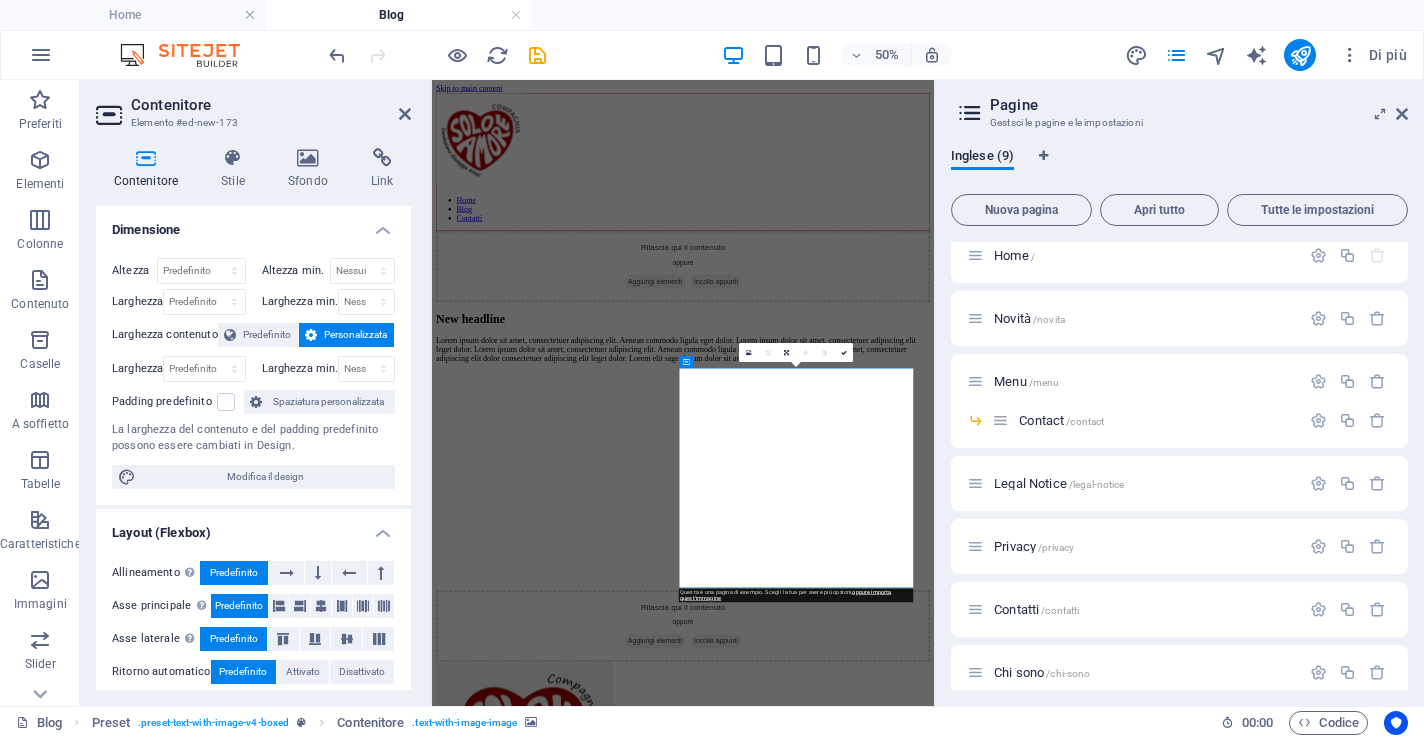 drag, startPoint x: 1152, startPoint y: 884, endPoint x: 1126, endPoint y: 870, distance: 29.529646 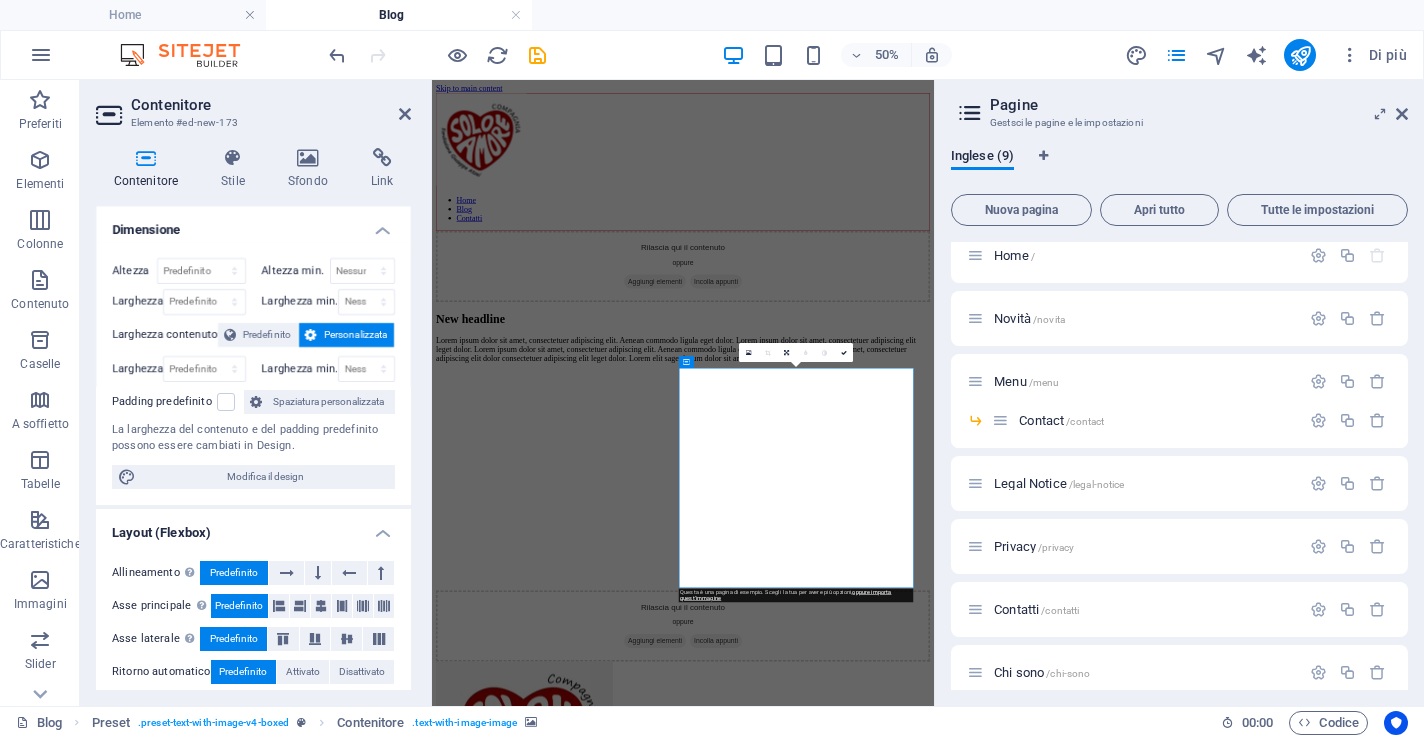 click at bounding box center [934, 661] 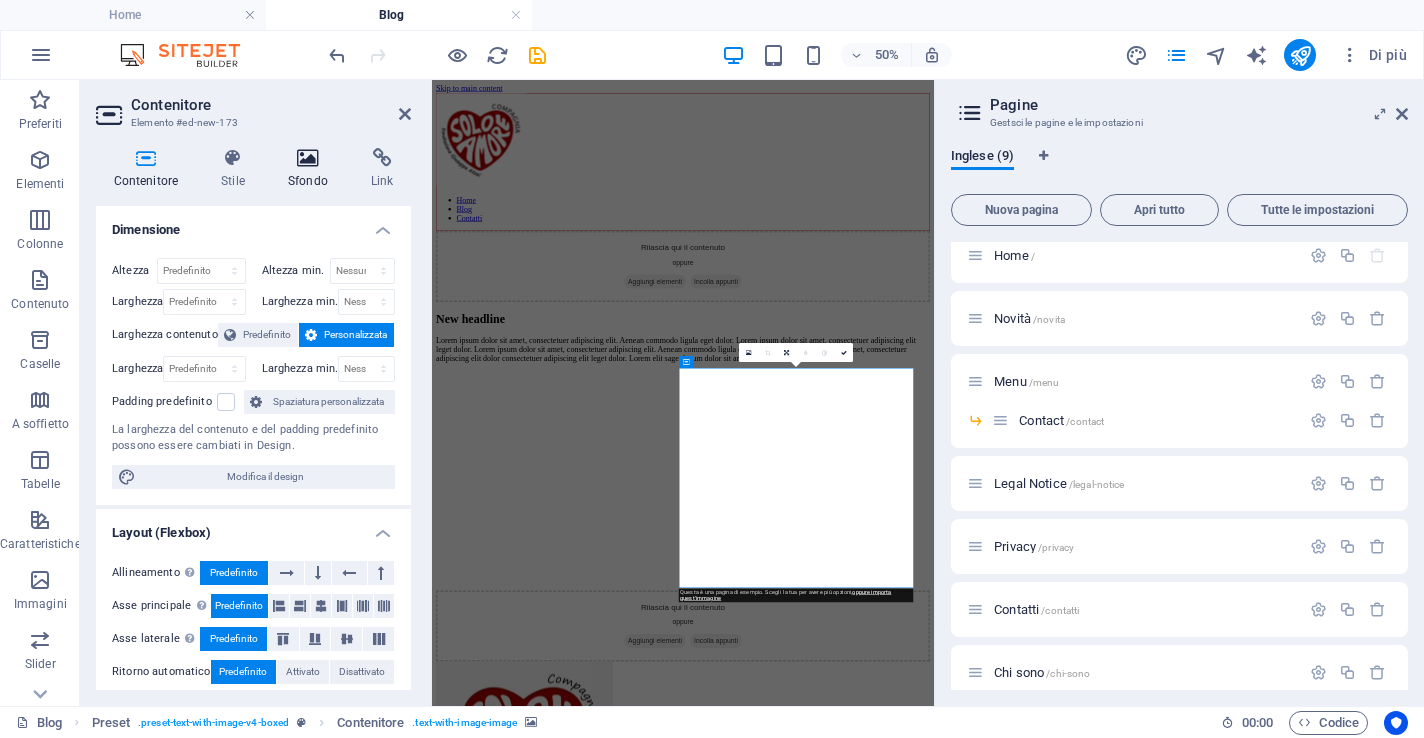 click at bounding box center [307, 158] 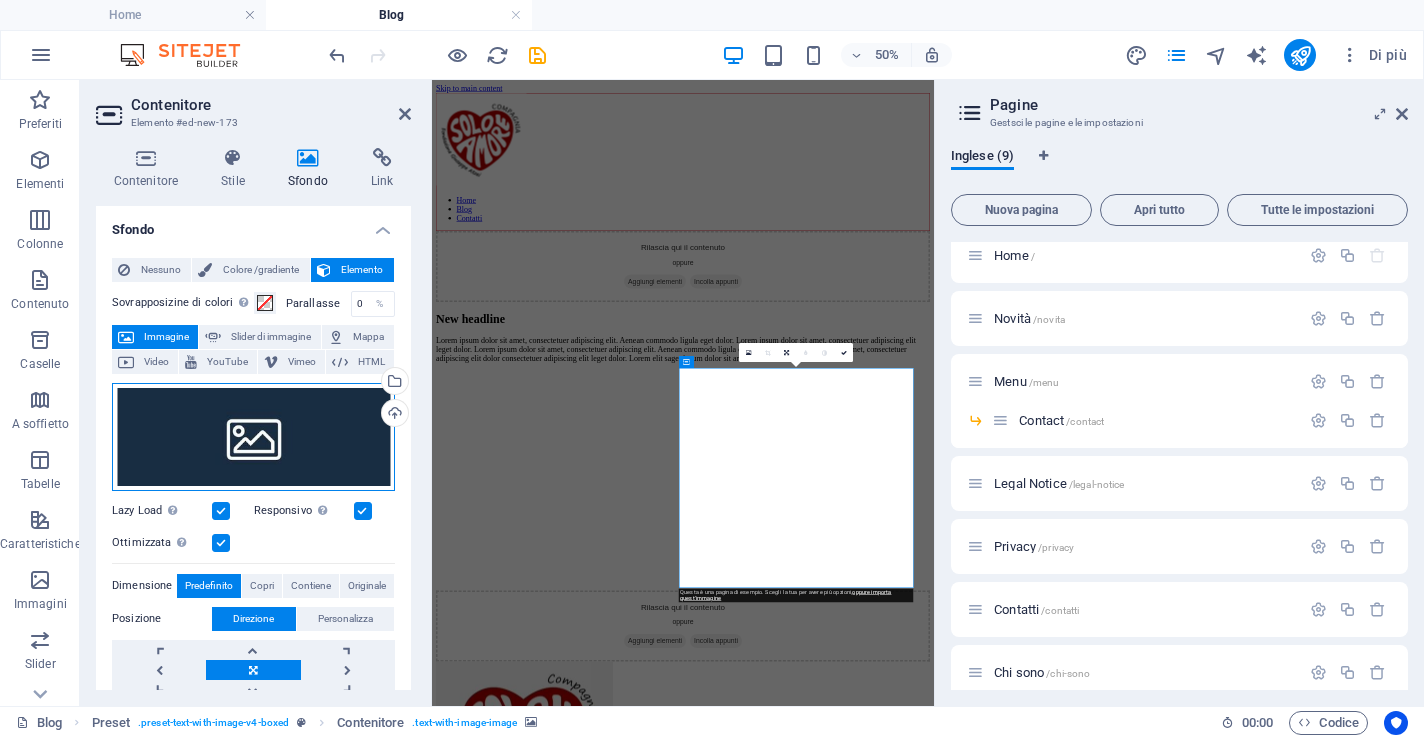 click on "Trascina qui i file, fai clic per sceglierli o selezionali da File o dalle nostre foto e video stock gratuiti" at bounding box center (253, 437) 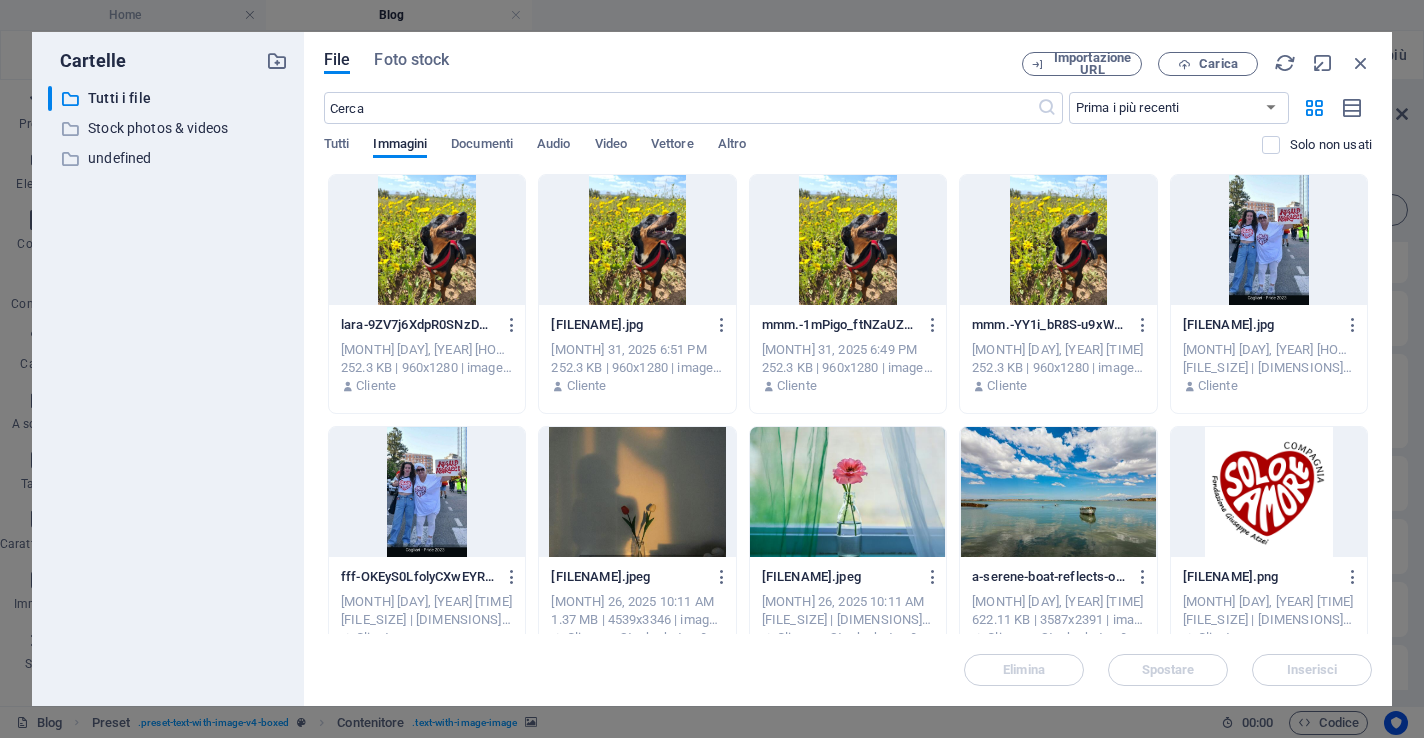 click at bounding box center [1269, 240] 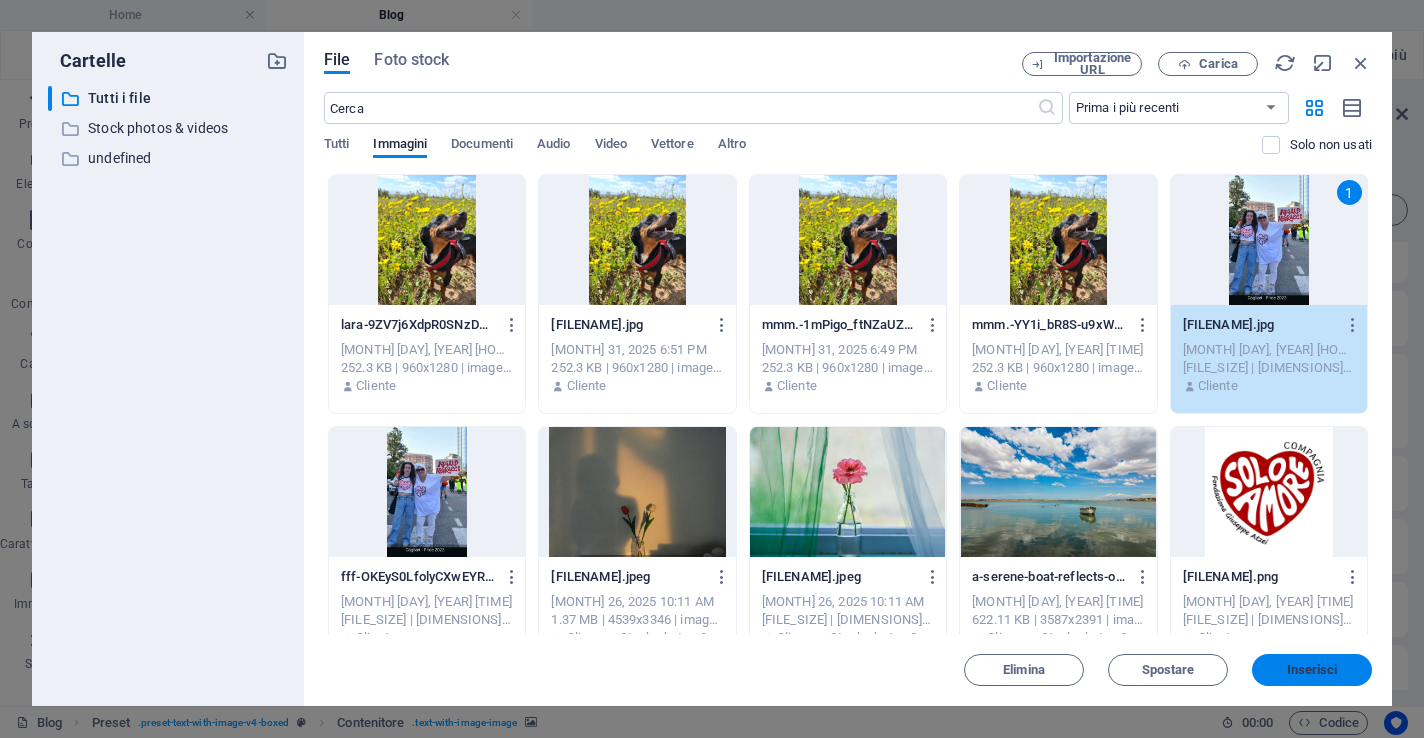 click on "Inserisci" at bounding box center [1312, 670] 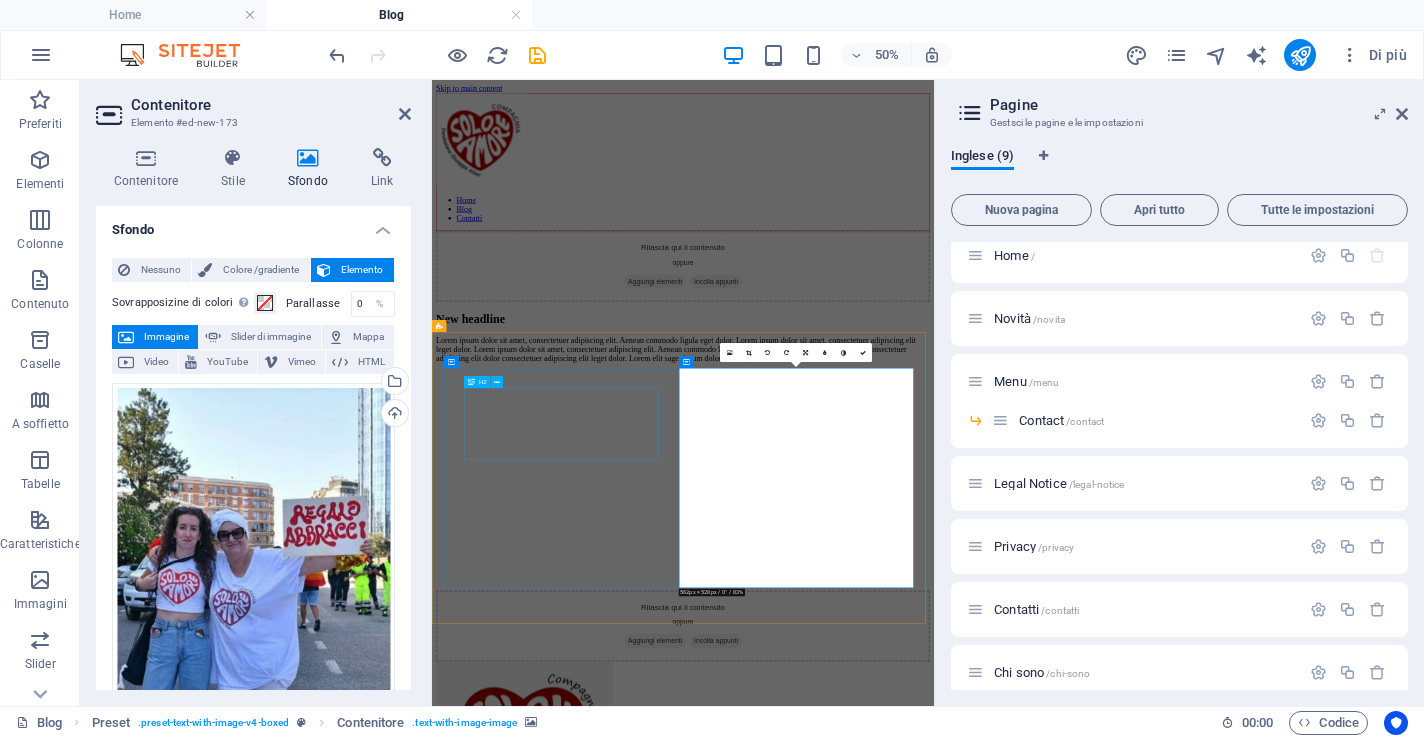 click on "New headline" at bounding box center [934, 557] 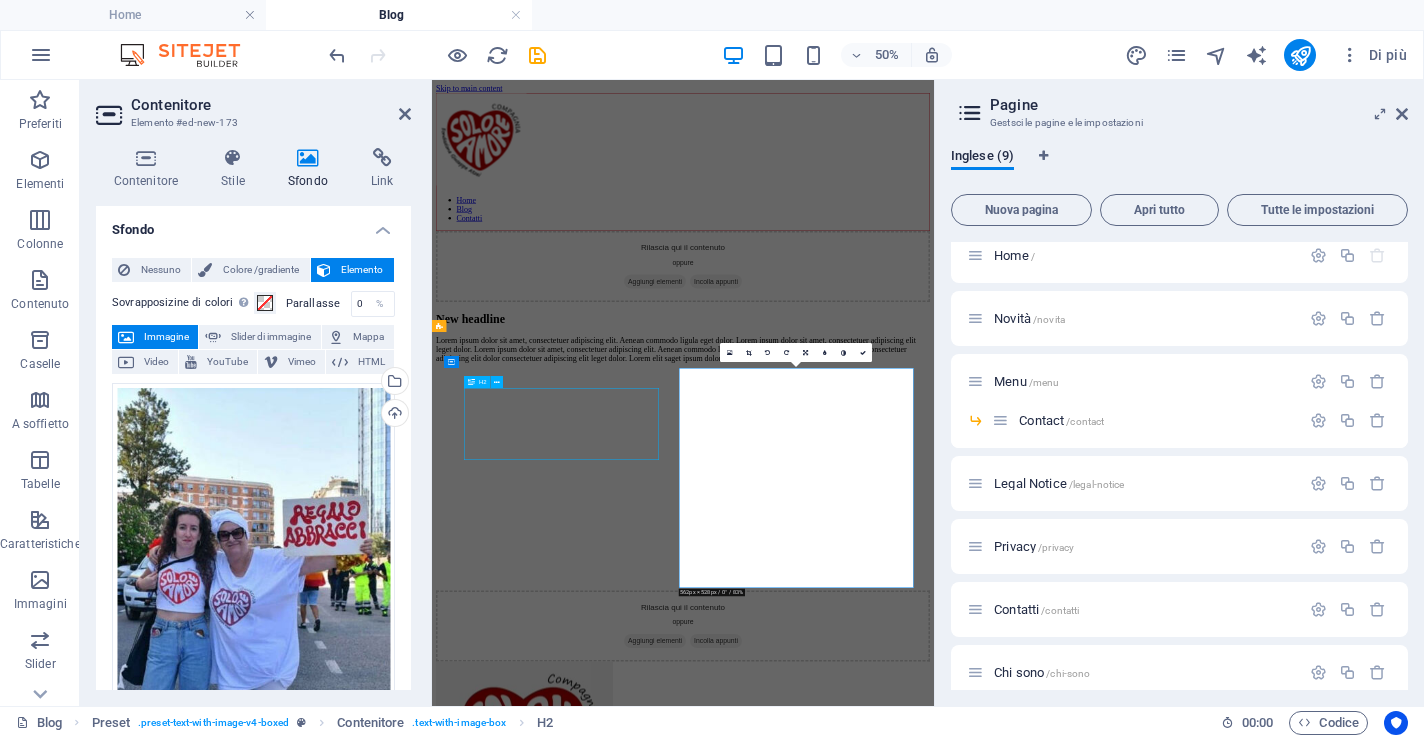 click on "New headline" at bounding box center (934, 557) 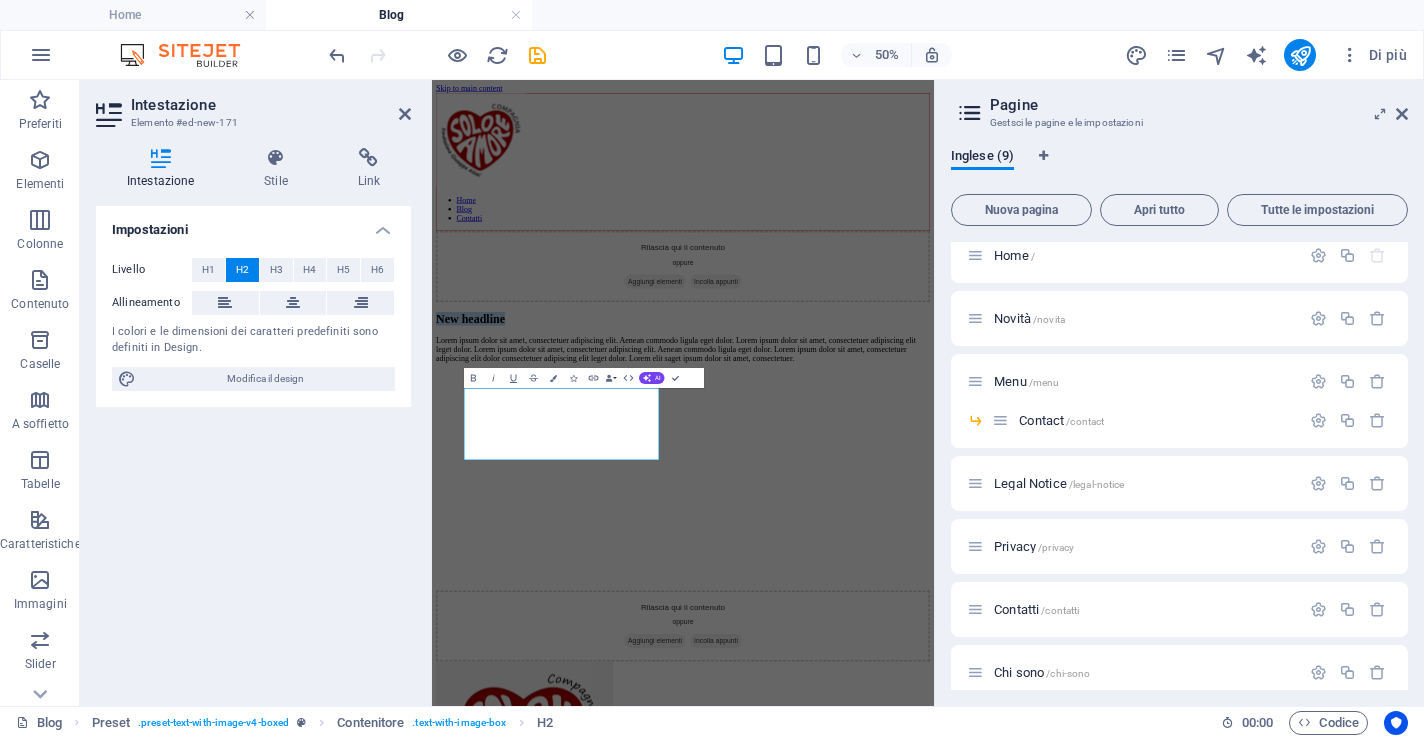 type 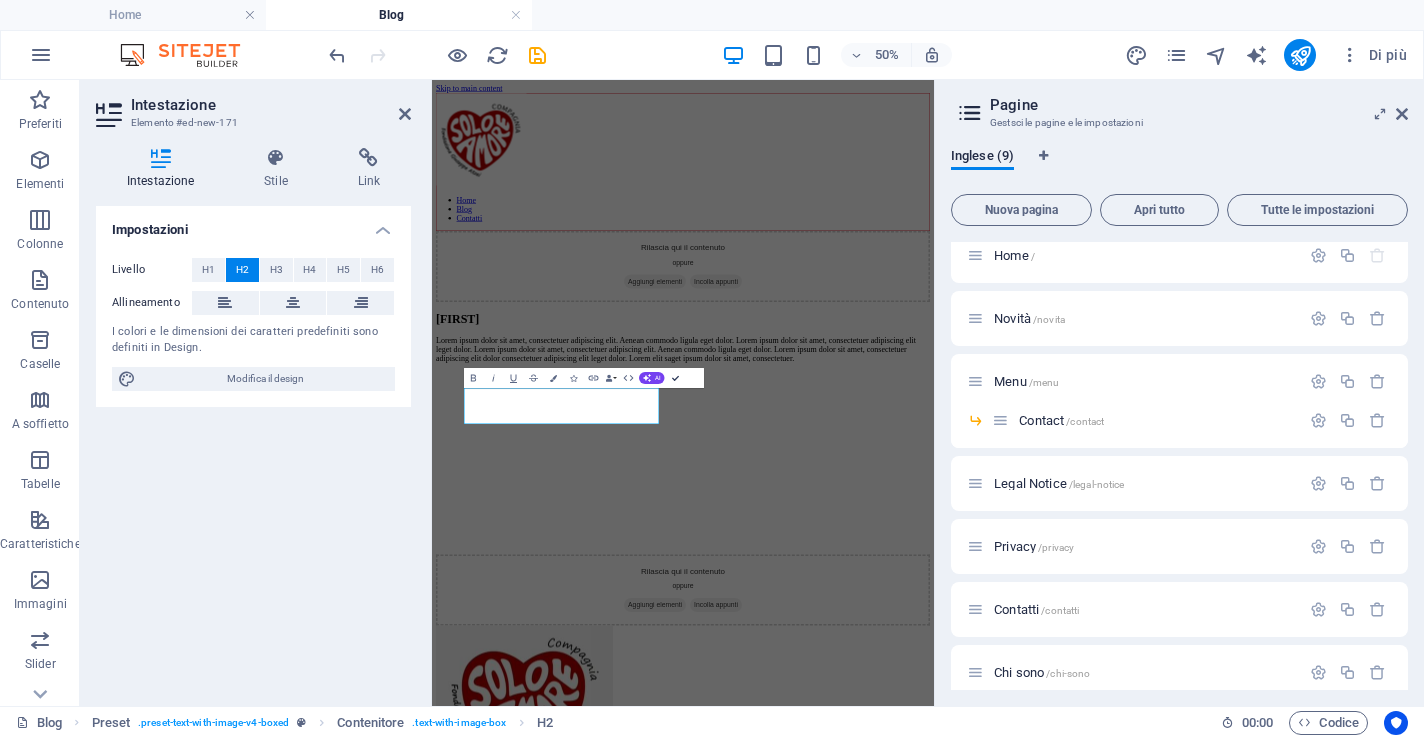 drag, startPoint x: 675, startPoint y: 377, endPoint x: 699, endPoint y: 355, distance: 32.55764 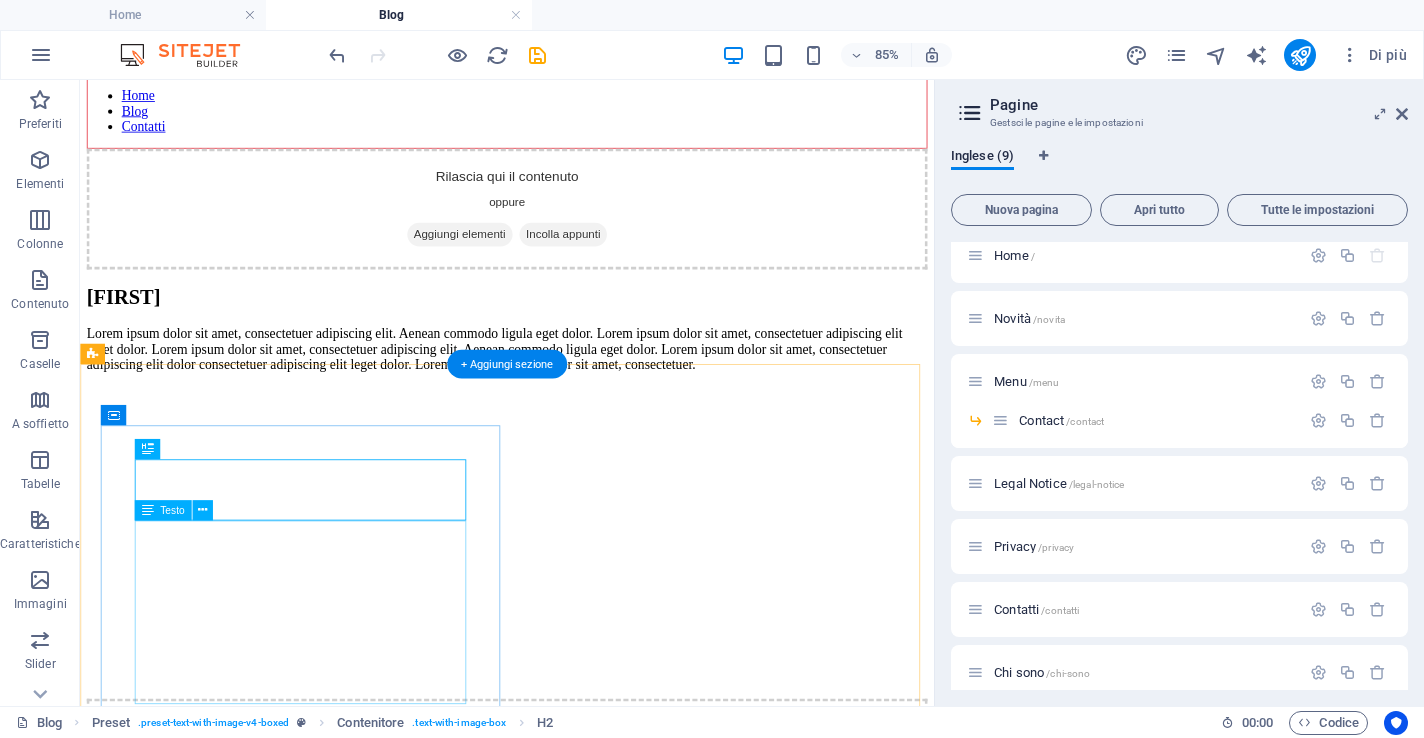 scroll, scrollTop: 305, scrollLeft: 0, axis: vertical 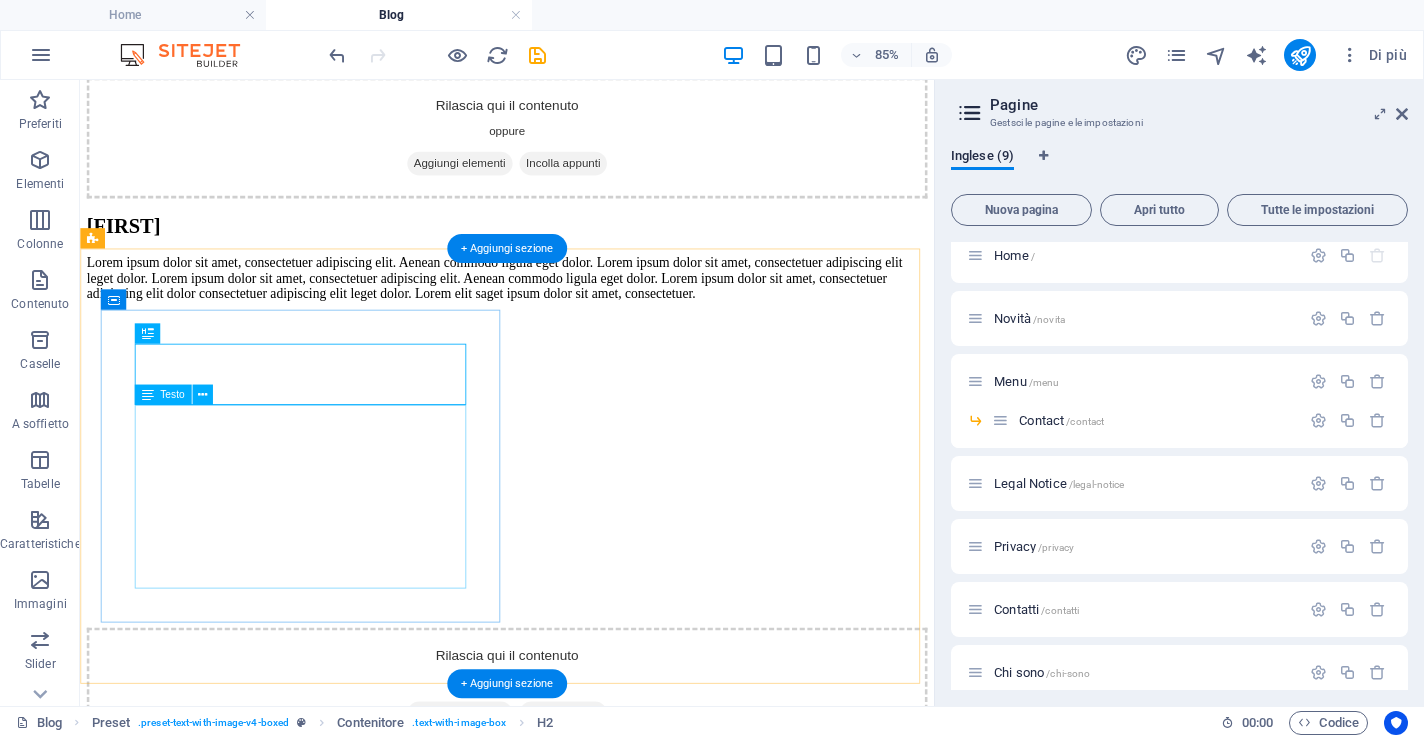 click on "Lorem ipsum dolor sit amet, consectetuer adipiscing elit. Aenean commodo ligula eget dolor. Lorem ipsum dolor sit amet, consectetuer adipiscing elit leget dolor. Lorem ipsum dolor sit amet, consectetuer adipiscing elit. Aenean commodo ligula eget dolor. Lorem ipsum dolor sit amet, consectetuer adipiscing elit dolor consectetuer adipiscing elit leget dolor. Lorem elit saget ipsum dolor sit amet, consectetuer." at bounding box center (582, 313) 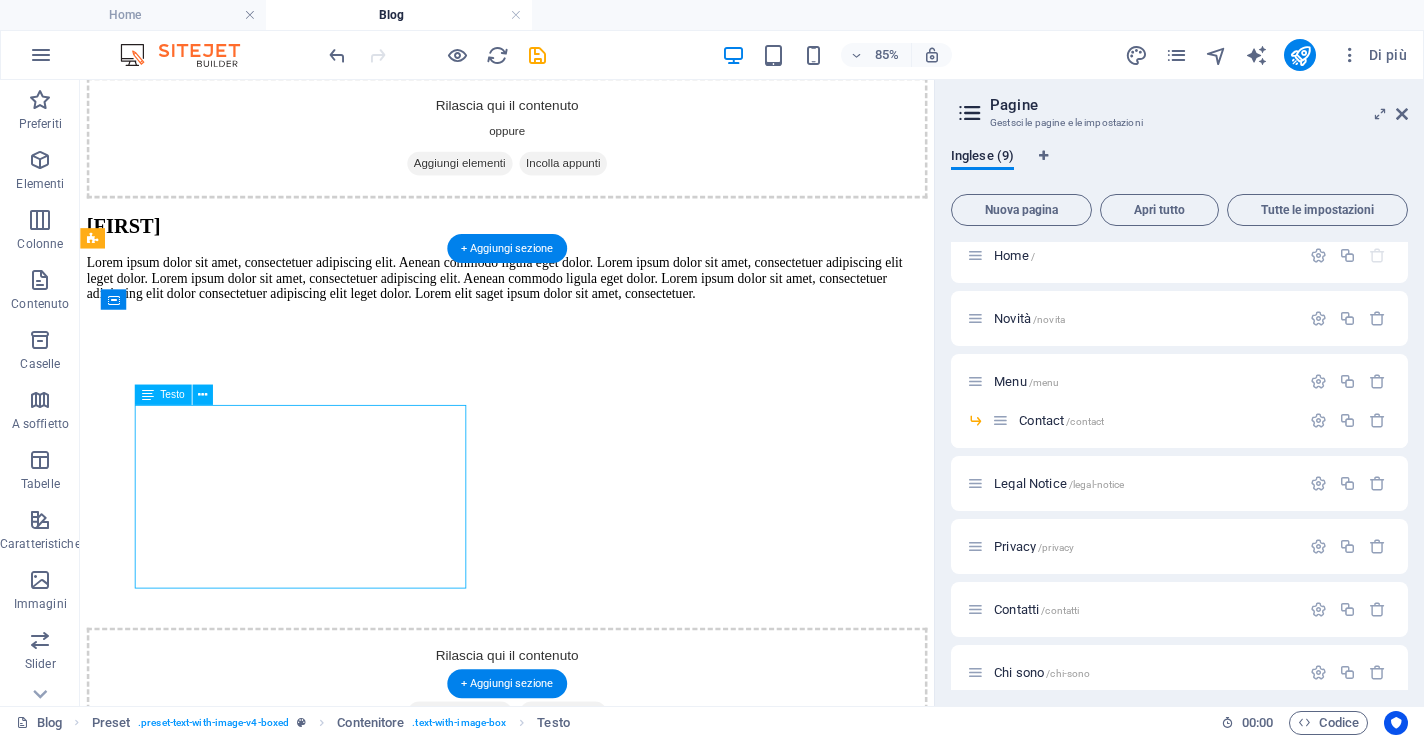click on "Lorem ipsum dolor sit amet, consectetuer adipiscing elit. Aenean commodo ligula eget dolor. Lorem ipsum dolor sit amet, consectetuer adipiscing elit leget dolor. Lorem ipsum dolor sit amet, consectetuer adipiscing elit. Aenean commodo ligula eget dolor. Lorem ipsum dolor sit amet, consectetuer adipiscing elit dolor consectetuer adipiscing elit leget dolor. Lorem elit saget ipsum dolor sit amet, consectetuer." at bounding box center [582, 313] 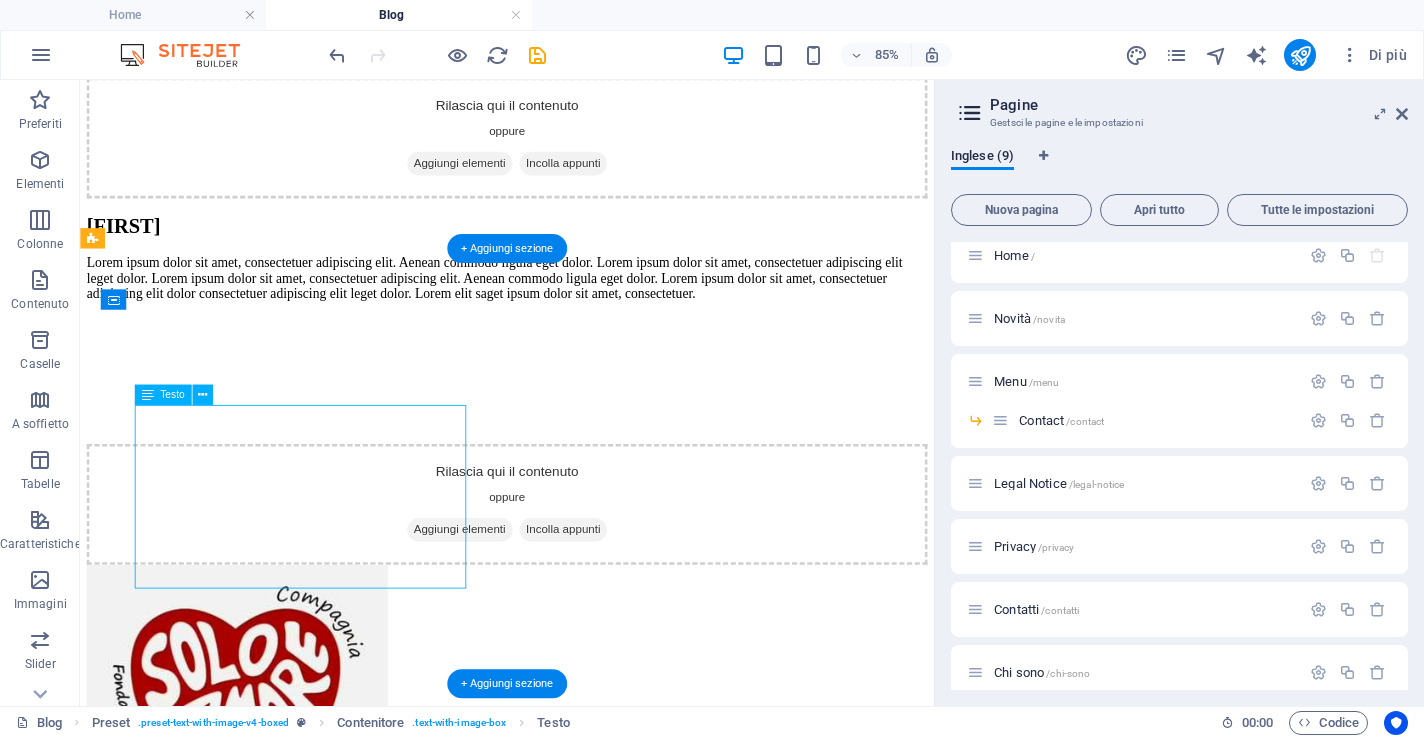 scroll, scrollTop: 210, scrollLeft: 0, axis: vertical 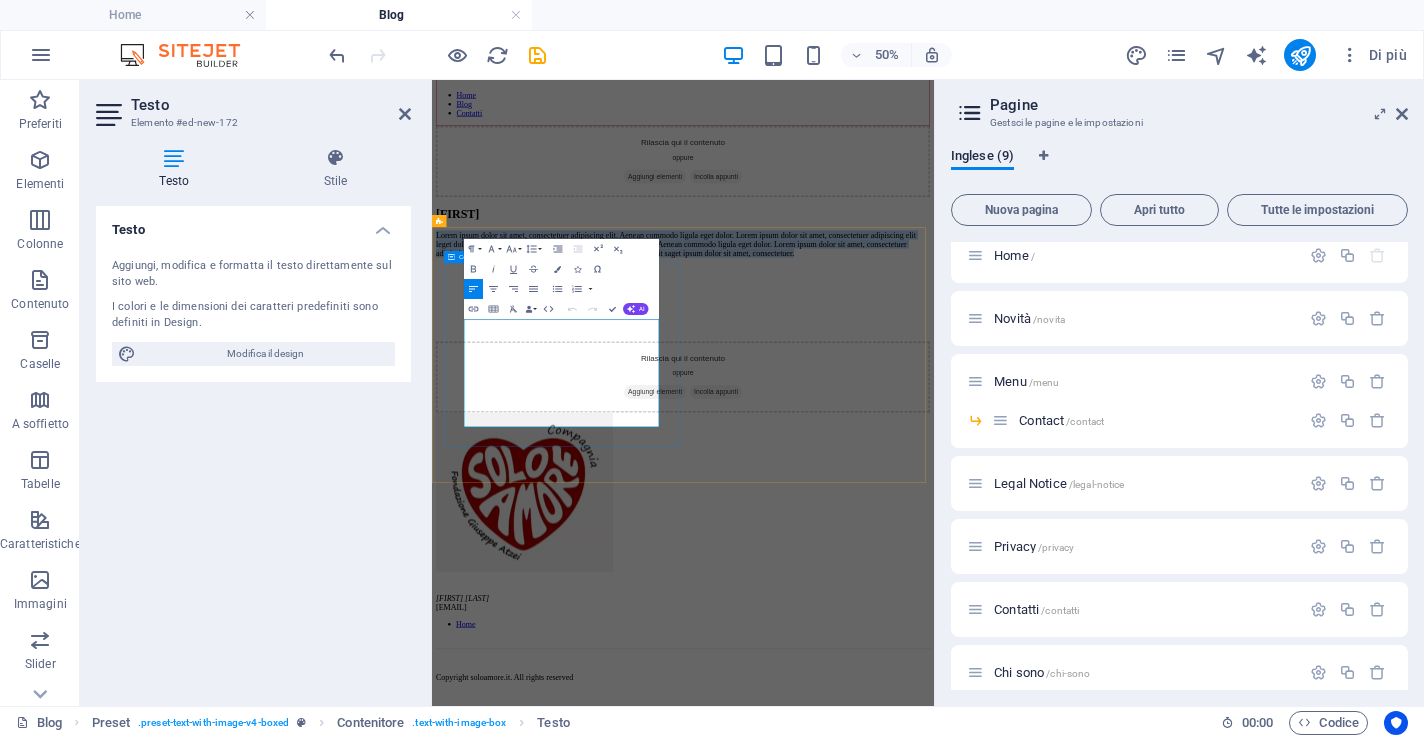 drag, startPoint x: 878, startPoint y: 754, endPoint x: 490, endPoint y: 572, distance: 428.56503 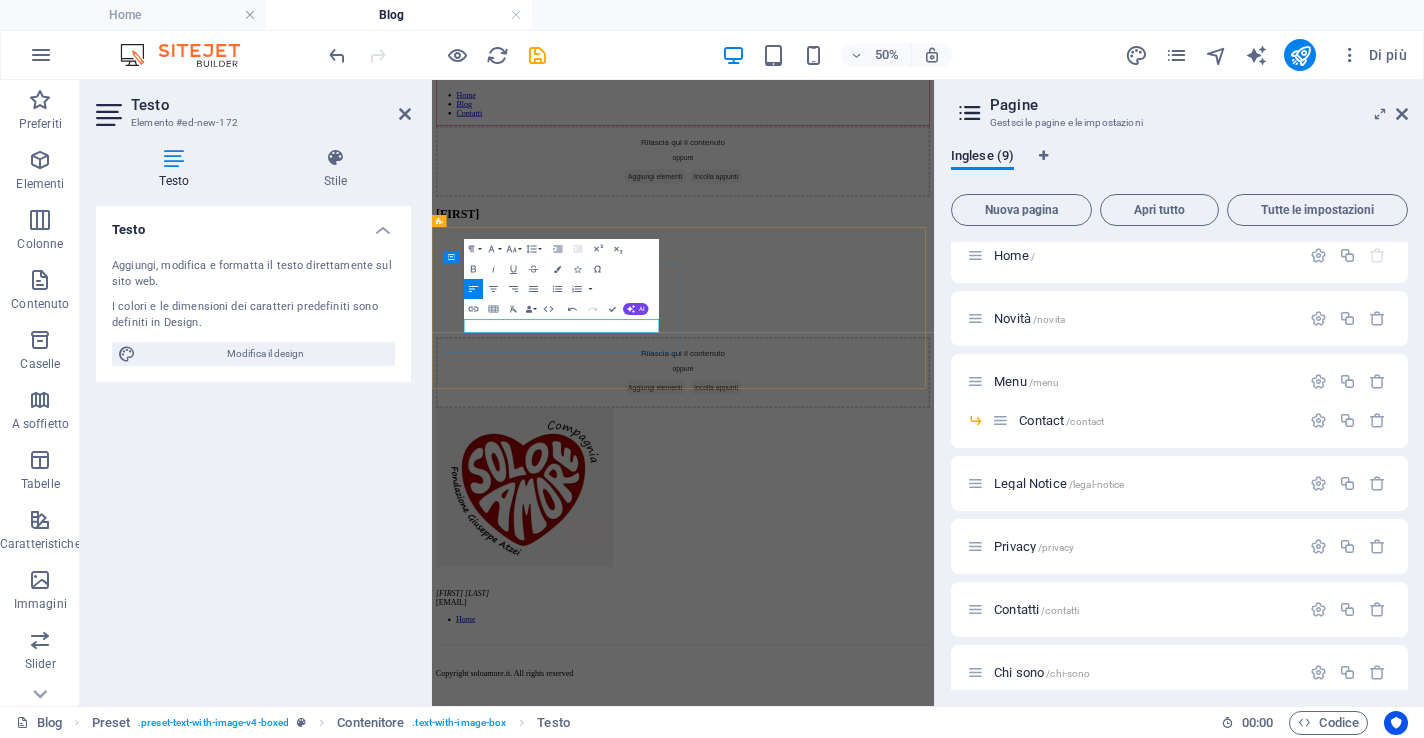 click at bounding box center (934, 390) 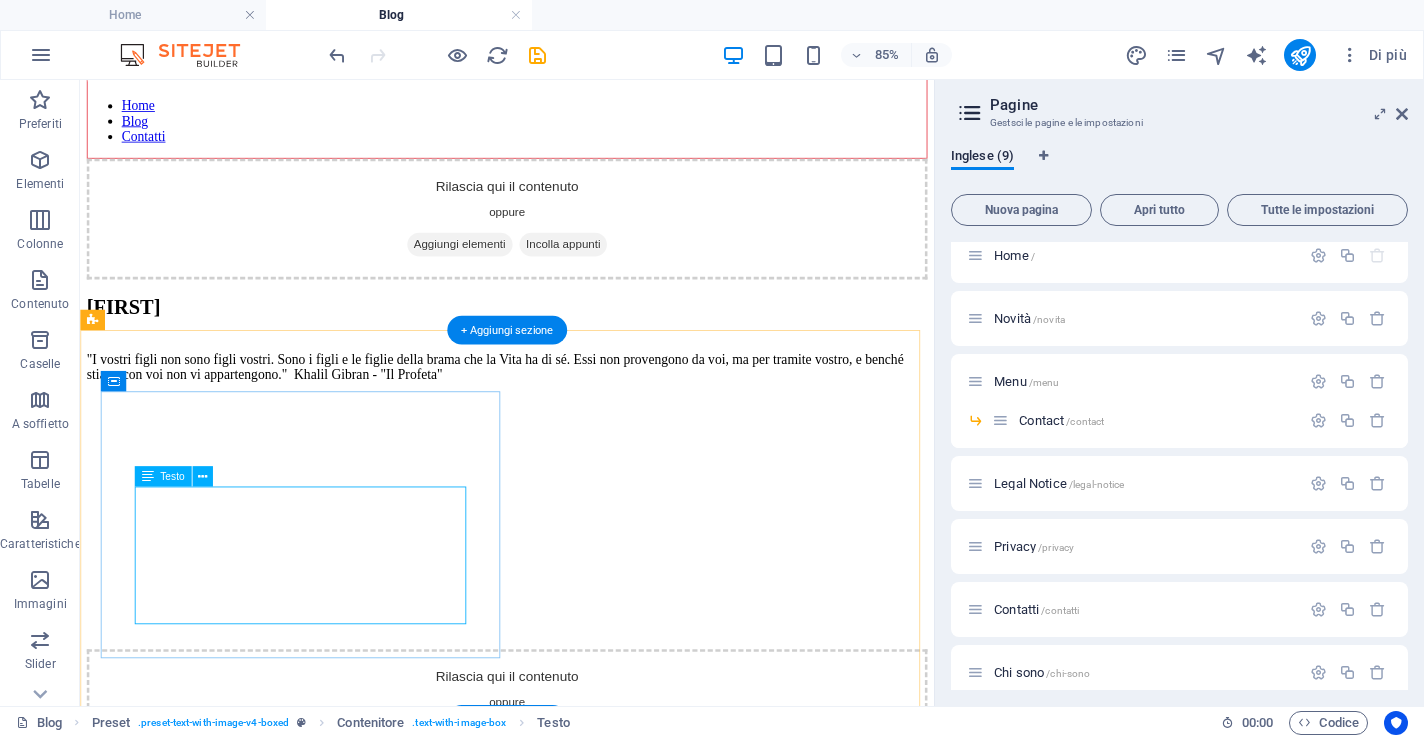 click on ""I vostri figli non sono figli vostri. Sono i figli e le figlie della brama che la Vita ha di sé. Essi non provengono da voi, ma per tramite vostro, e benché stiano con voi non vi appartengono."  Khalil Gibran - "Il Profeta"" at bounding box center (582, 408) 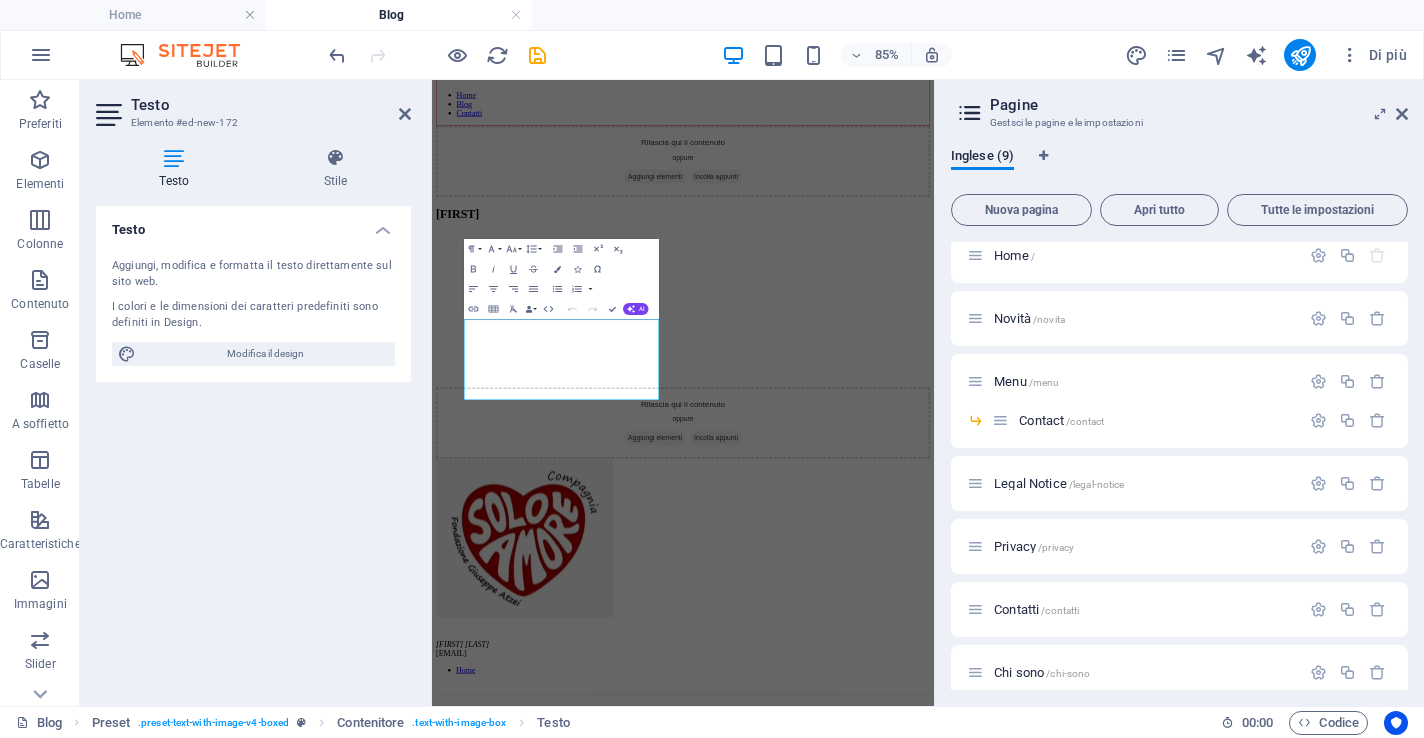 click on "Testo Aggiungi, modifica e formatta il testo direttamente sul sito web. I colori e le dimensioni dei caratteri predefiniti sono definiti in Design. Modifica il design Allineamento Allineato a sinistra Centrato Allineato a destra" at bounding box center (253, 448) 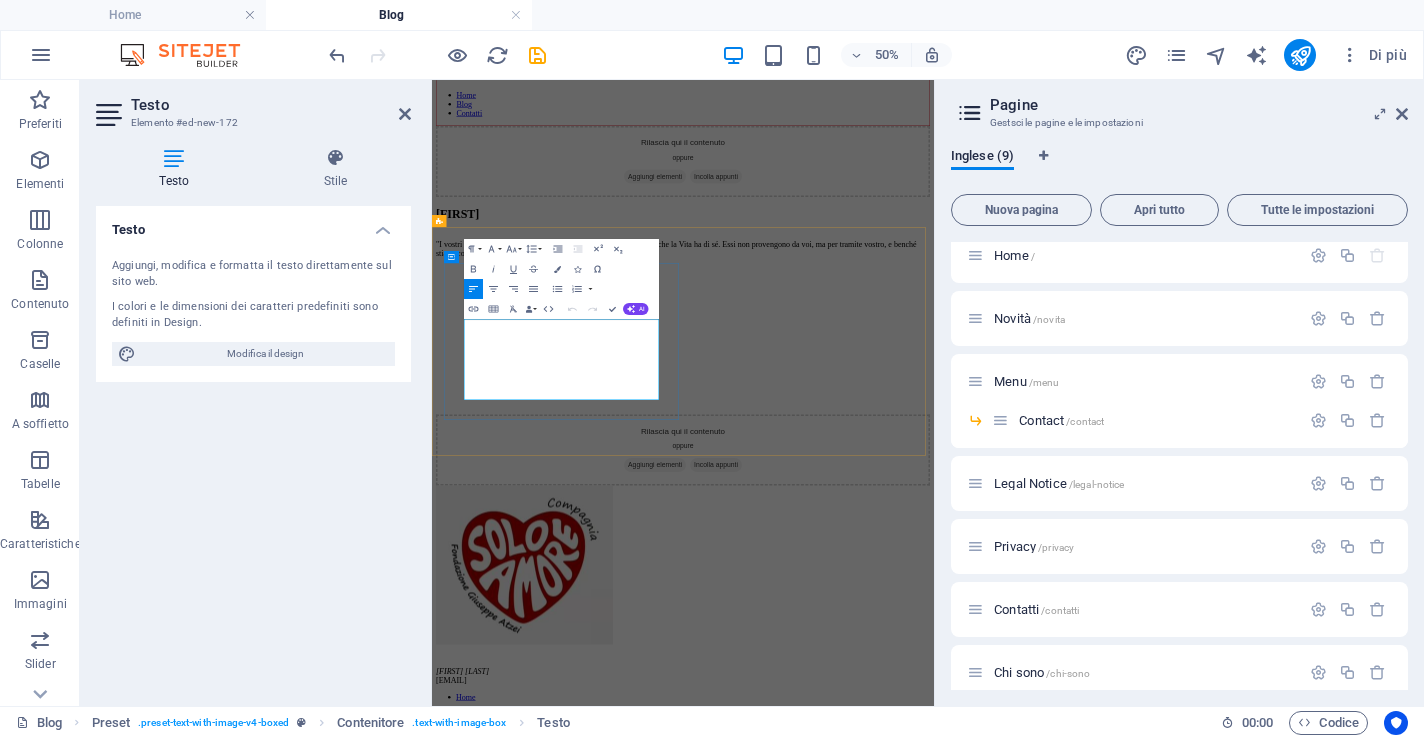 click on ""I vostri figli non sono figli vostri. Sono i figli e le figlie della brama che la Vita ha di sé. Essi non provengono da voi, ma per tramite vostro, e benché stiano con voi non vi appartengono."  Khalil Gibran - "Il Profeta"" at bounding box center [934, 408] 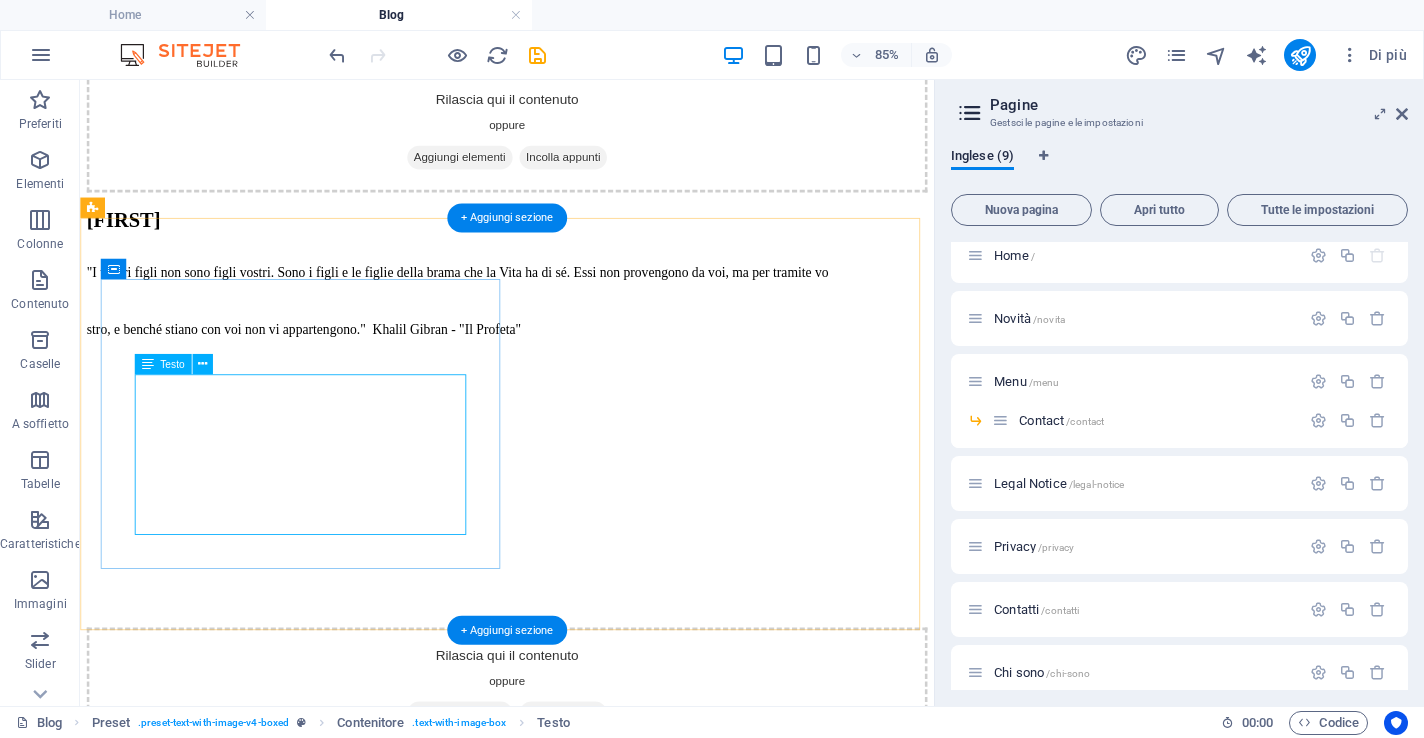 scroll, scrollTop: 413, scrollLeft: 0, axis: vertical 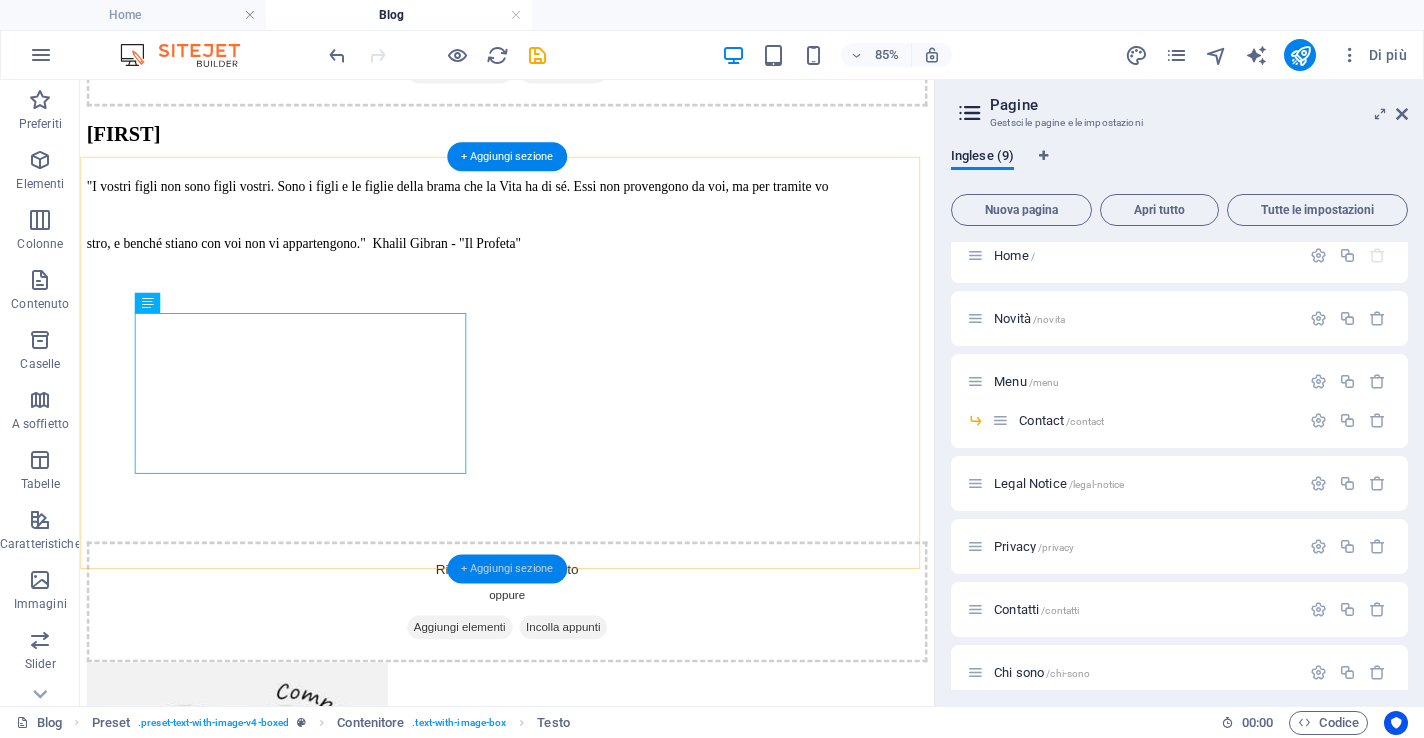 drag, startPoint x: 530, startPoint y: 566, endPoint x: 127, endPoint y: 571, distance: 403.031 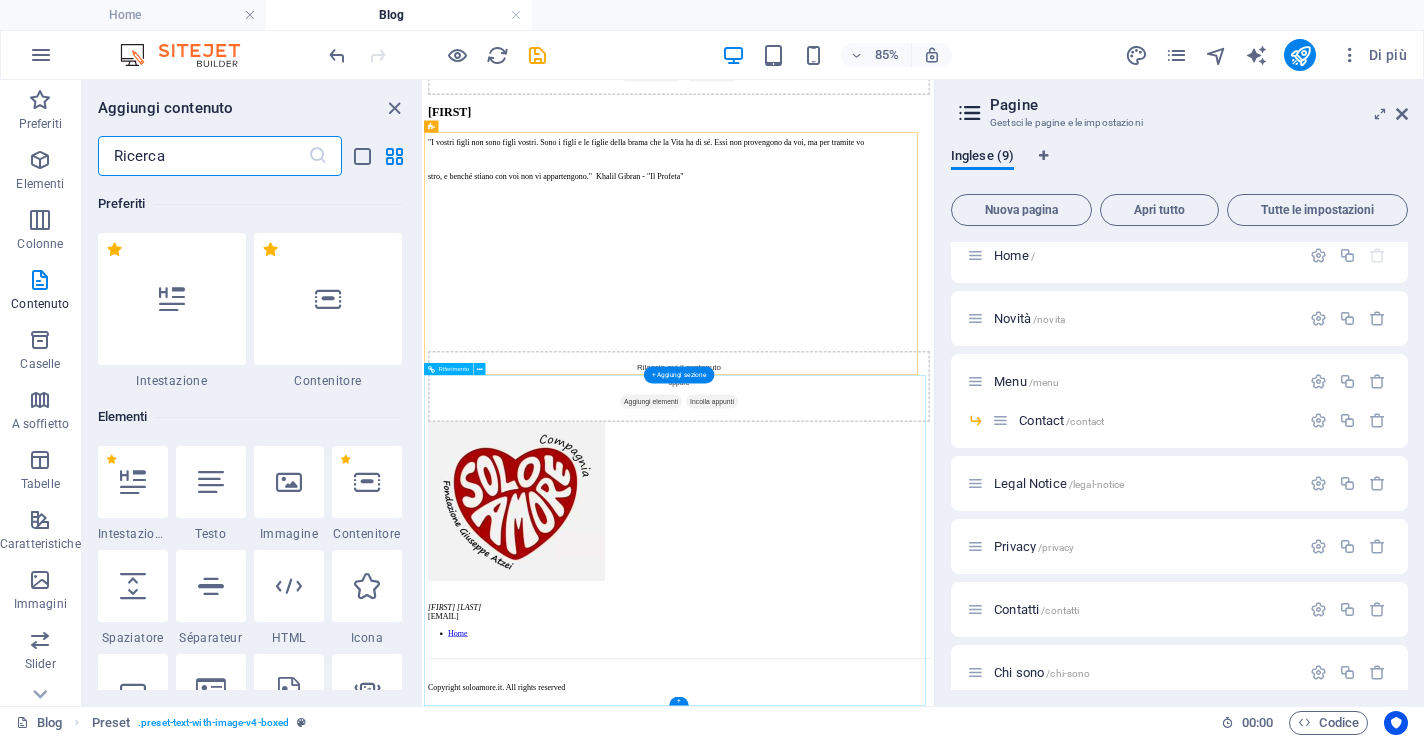 scroll, scrollTop: 399, scrollLeft: 0, axis: vertical 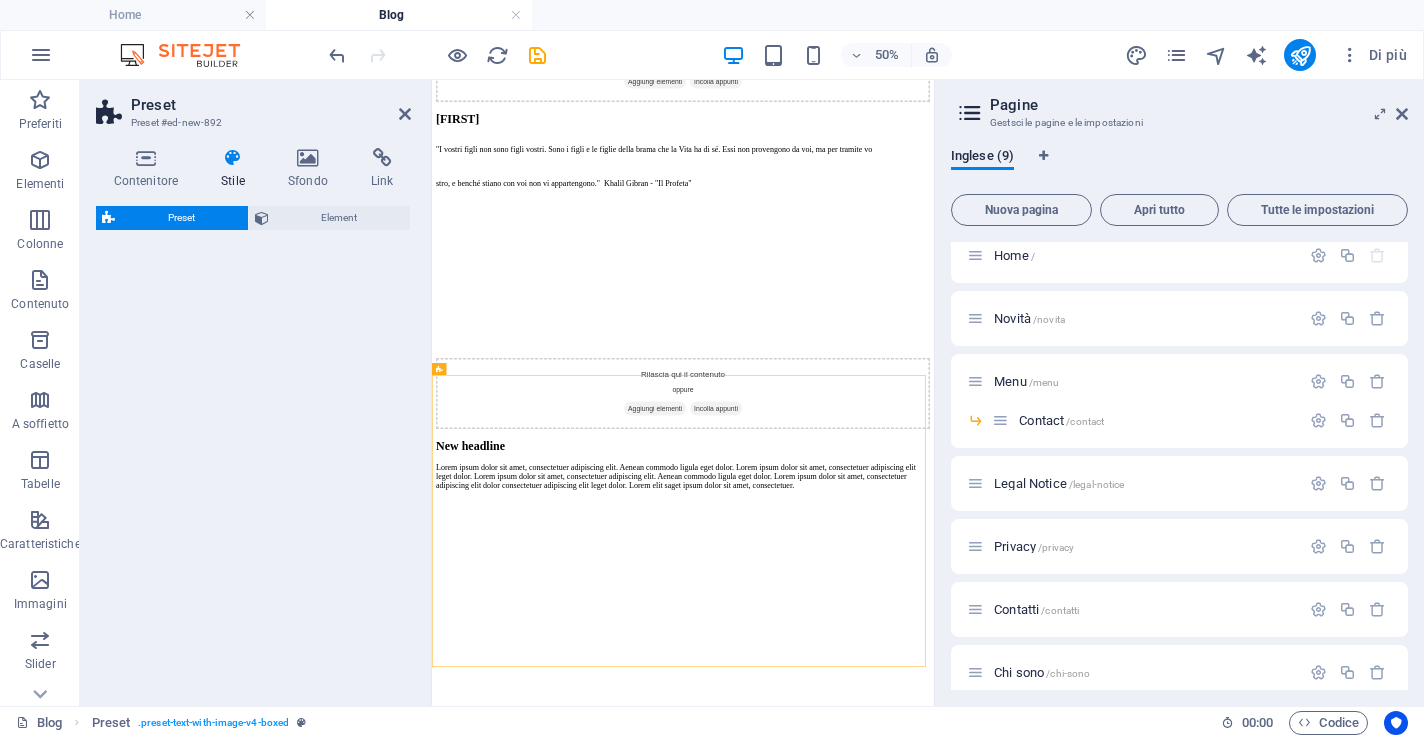 click on "Preset Preset #ed-new-892
Contenitore Stile Sfondo Link Dimensione Altezza Predefinito px rem % vh vw Altezza min. Nessuno px rem % vh vw Larghezza Predefinito px rem % em vh vw Larghezza min. Nessuno px rem % vh vw Larghezza contenuto Predefinito Personalizzata Larghezza Predefinito px rem % em vh vw Larghezza min. Nessuno px rem % vh vw Padding predefinito Spaziatura personalizzata La larghezza del contenuto e del padding predefinito possono essere cambiati in Design. Modifica il design Layout (Flexbox) Allineamento Determina la direzione di flessione. Predefinito Asse principale Determina in che modo gli elementi devono comportarsi lungo l'asse principale del contenitore (giustifica contenuto). Predefinito Asse laterale Controlla la direzione verticale dell'elemento all'interno del contenitore (oggetti allineati). Predefinito Ritorno automatico Predefinito Attivato Disattivato Riempimento Controlla la distanza e la direzione degli elementi sull'asse y su varie linee (allinea contenuto). %" at bounding box center (507, 393) 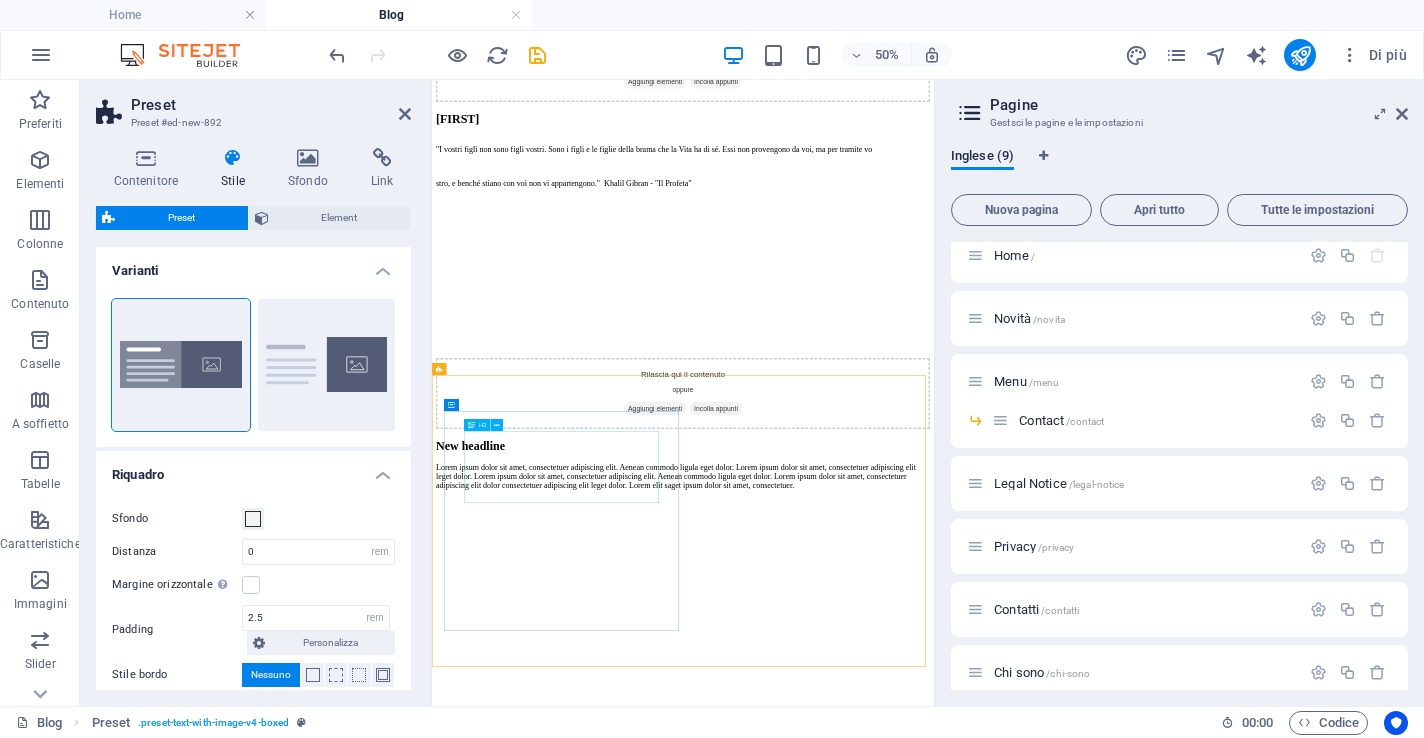click on "New headline" at bounding box center (934, 812) 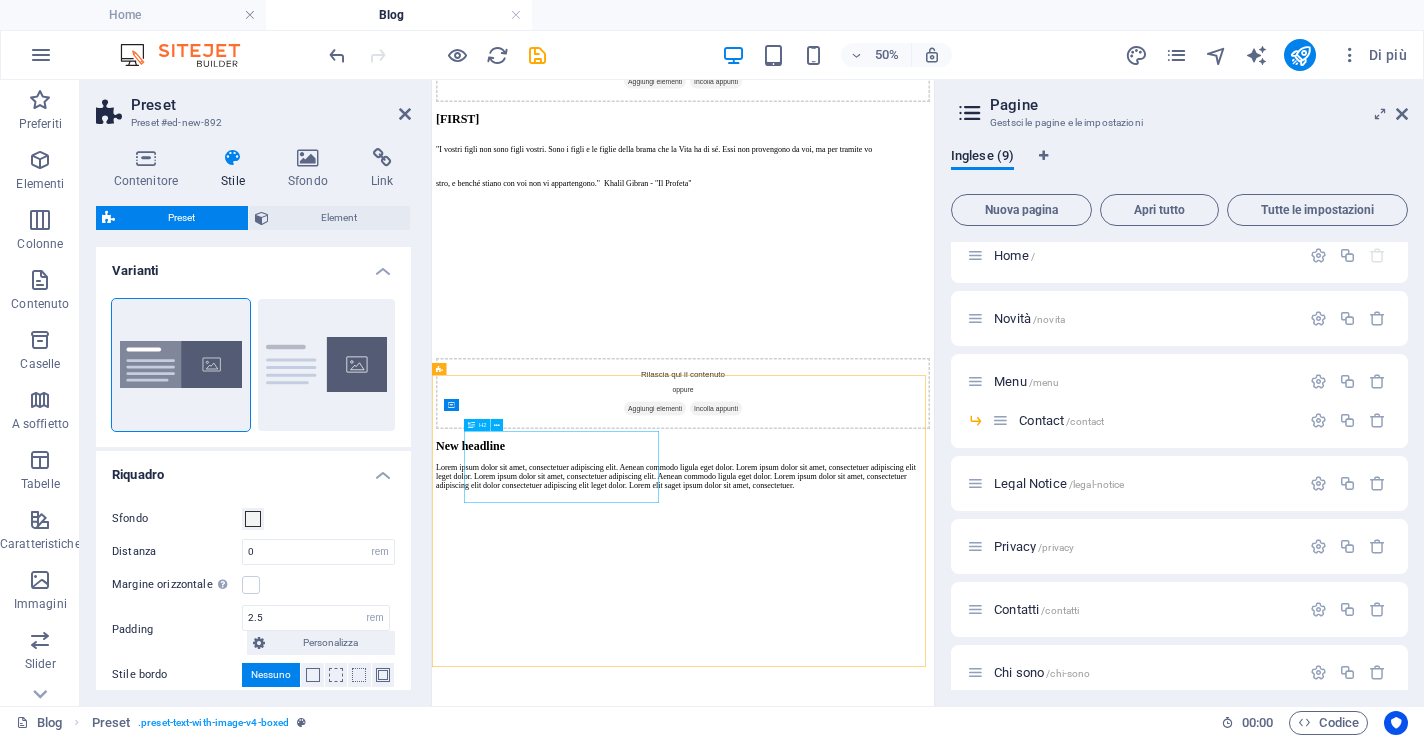 click on "New headline" at bounding box center (934, 812) 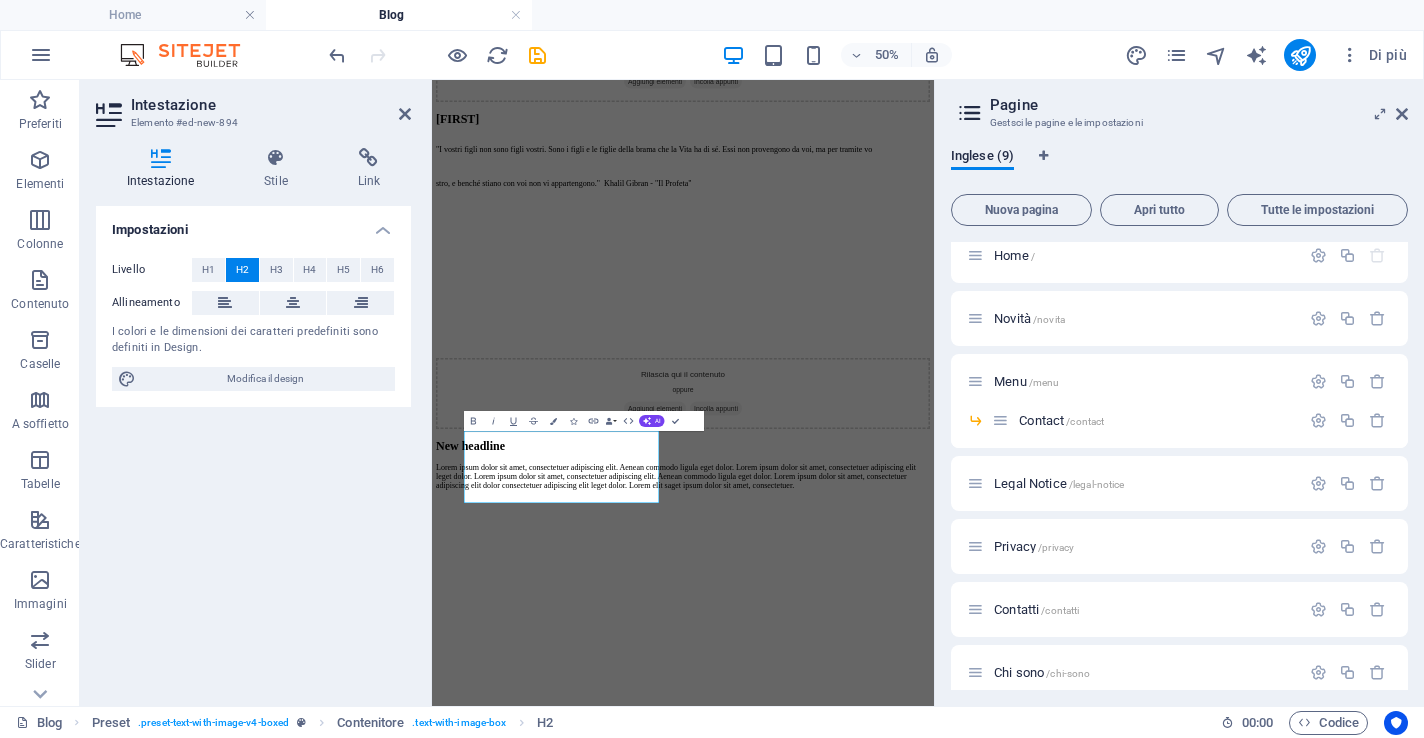 type 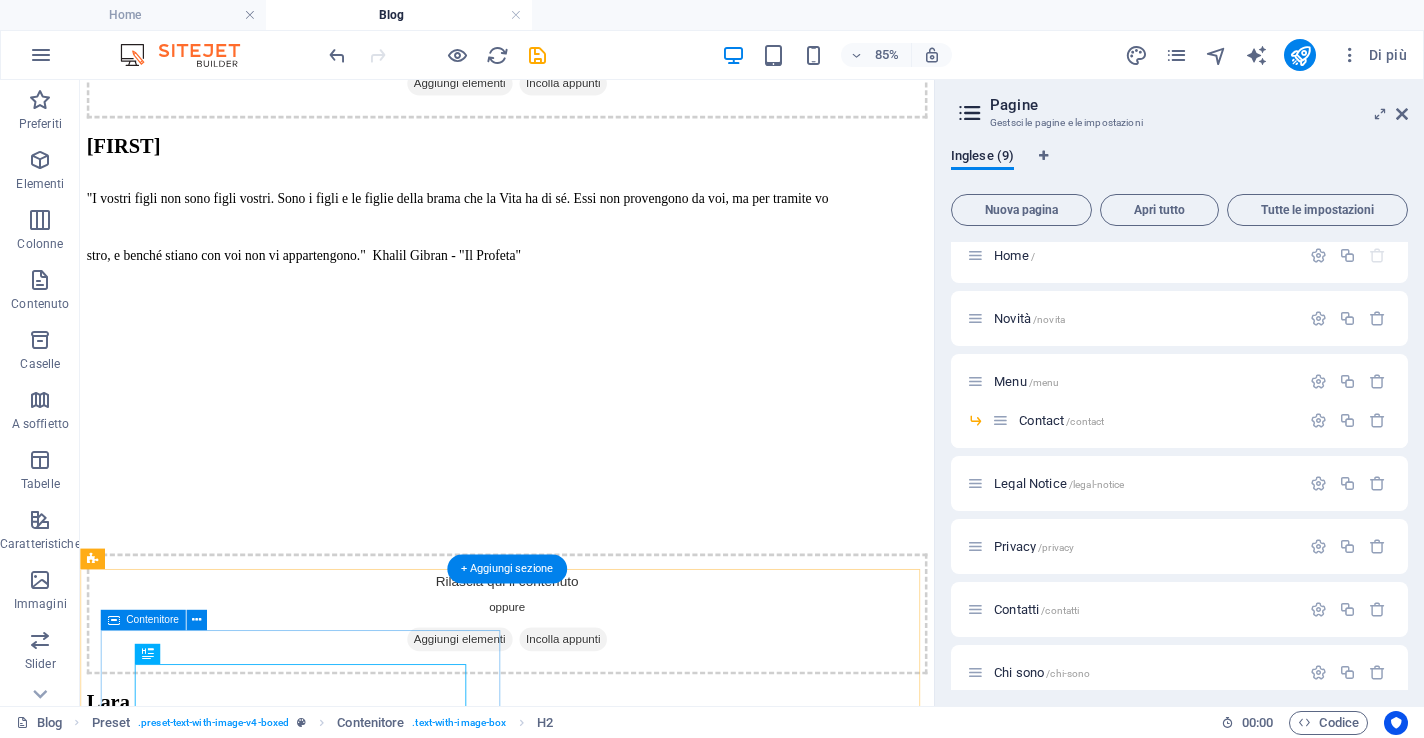 scroll, scrollTop: 602, scrollLeft: 0, axis: vertical 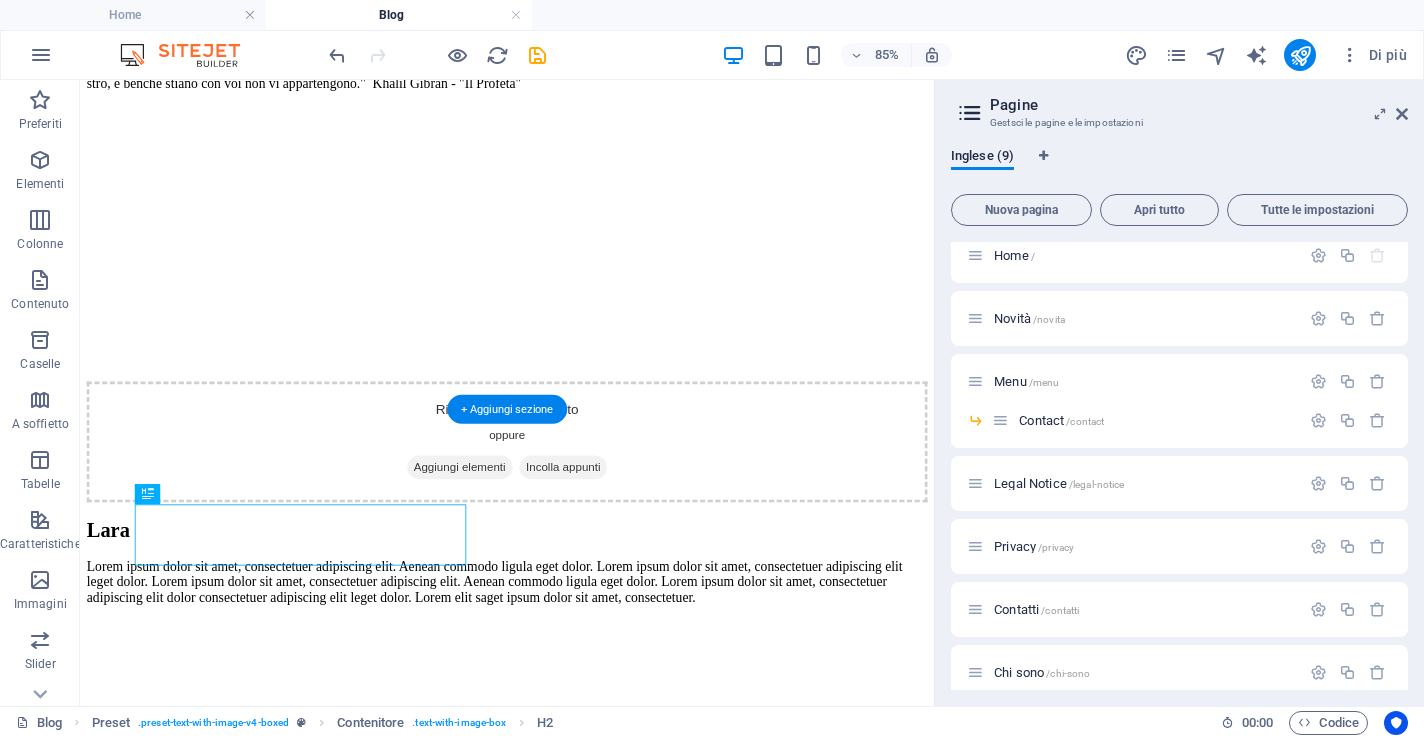 click at bounding box center [582, 713] 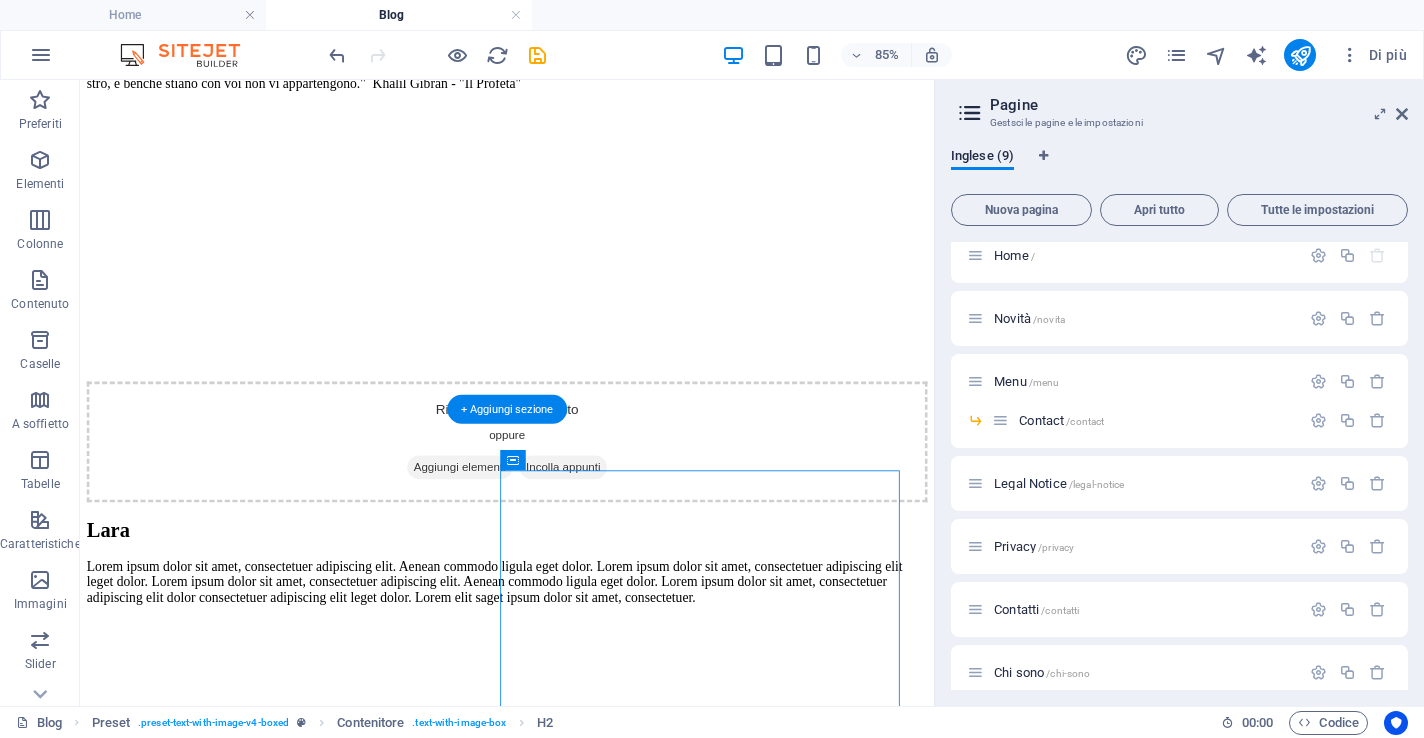 click at bounding box center [582, 713] 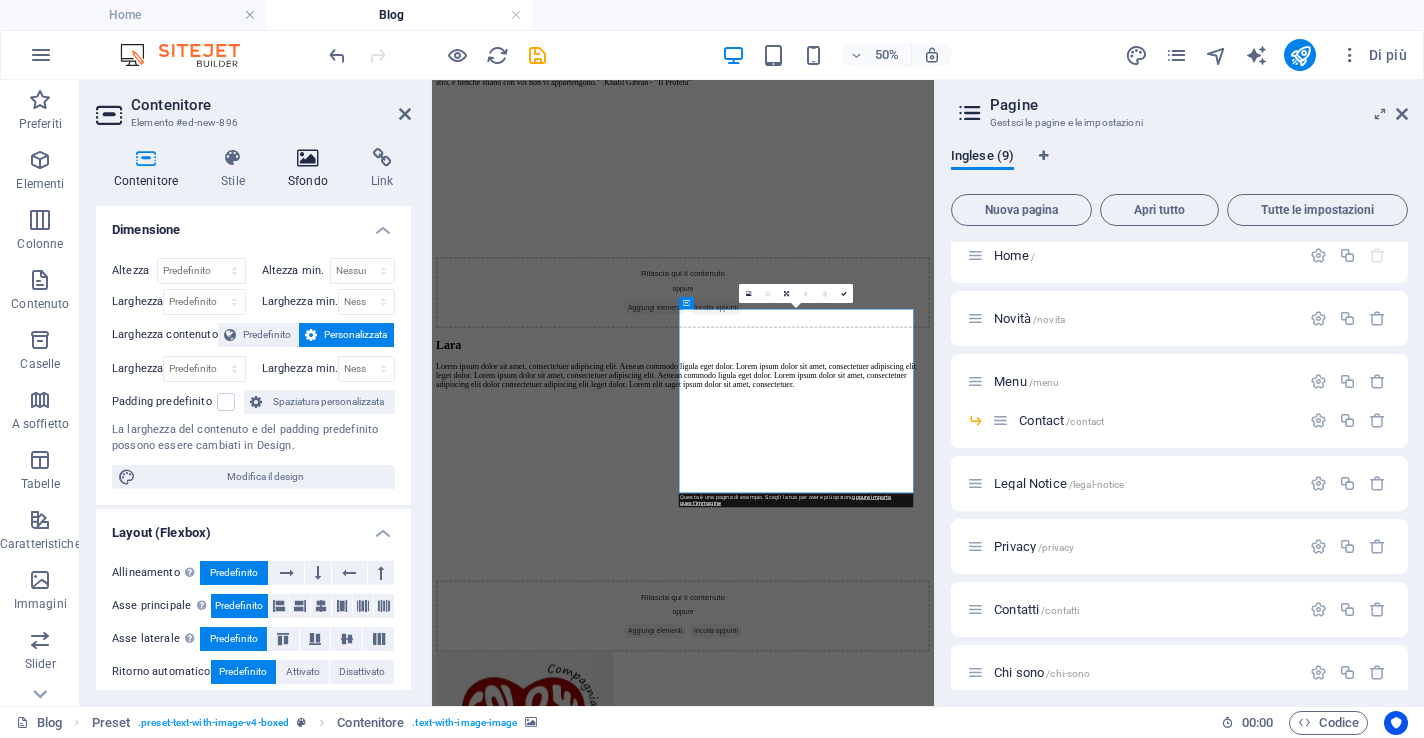 click at bounding box center [307, 158] 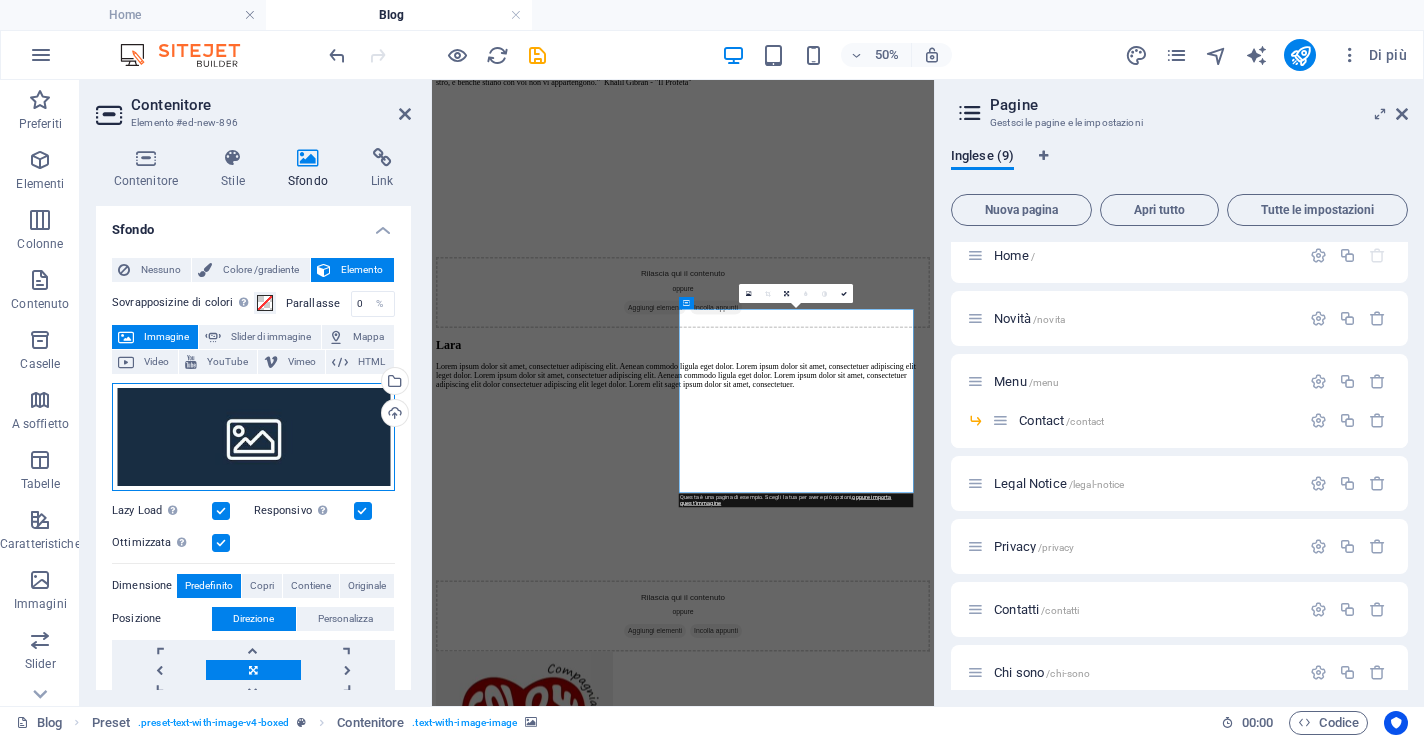 click on "Trascina qui i file, fai clic per sceglierli o selezionali da File o dalle nostre foto e video stock gratuiti" at bounding box center [253, 437] 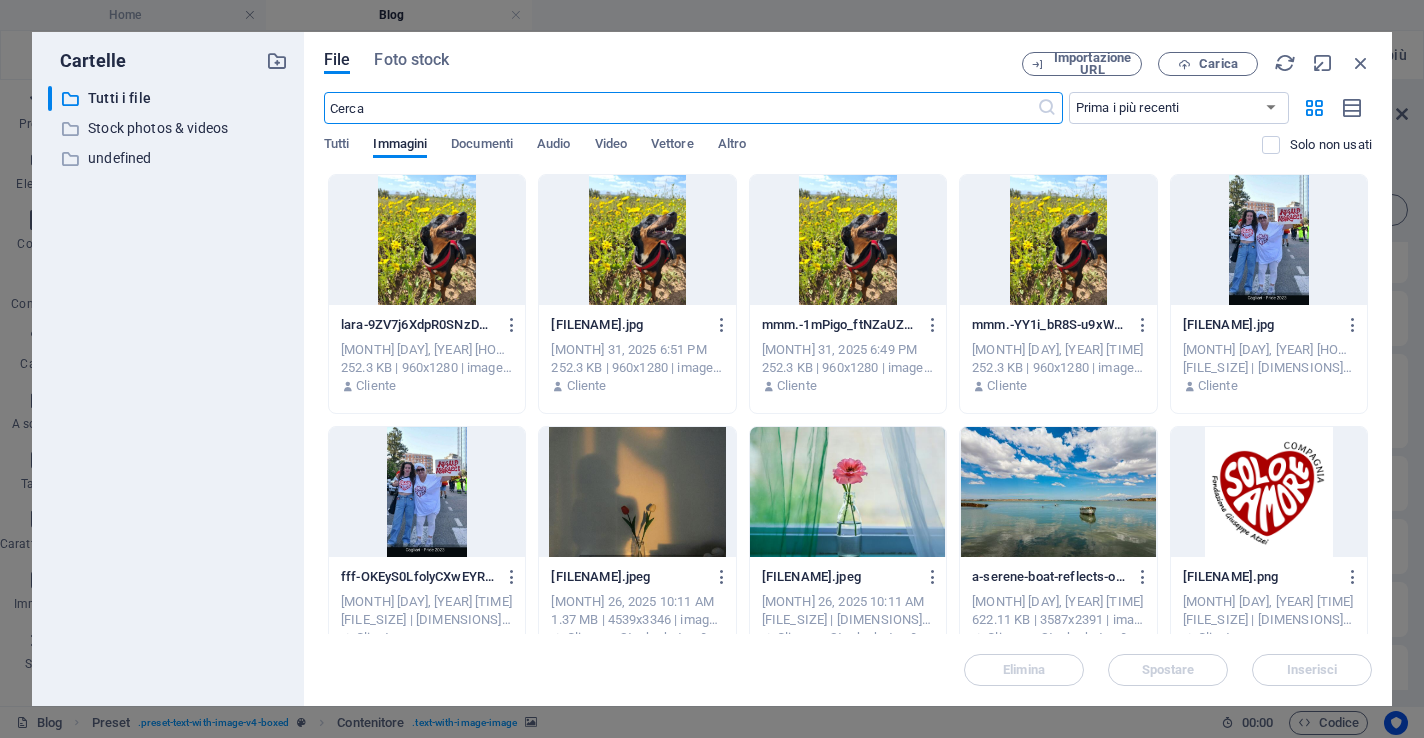 scroll, scrollTop: 0, scrollLeft: 0, axis: both 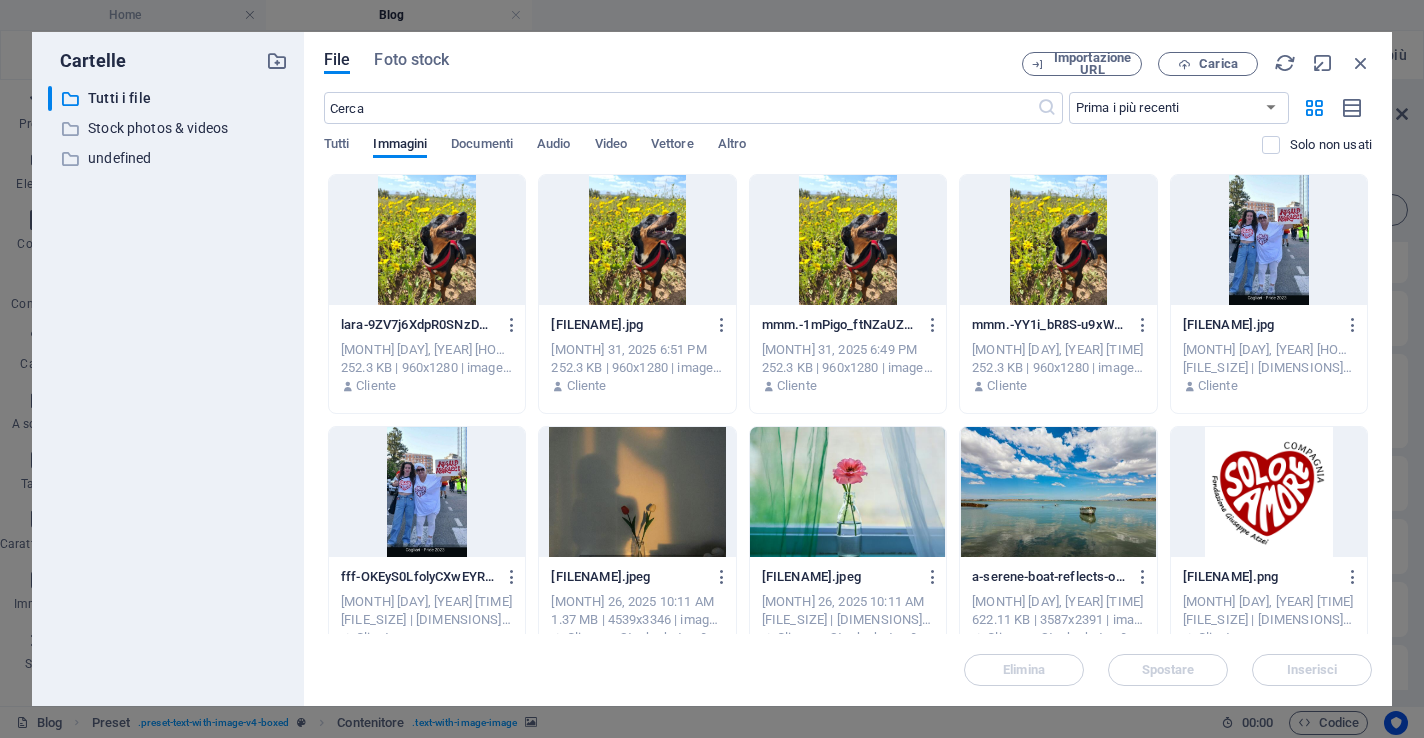 click at bounding box center [427, 240] 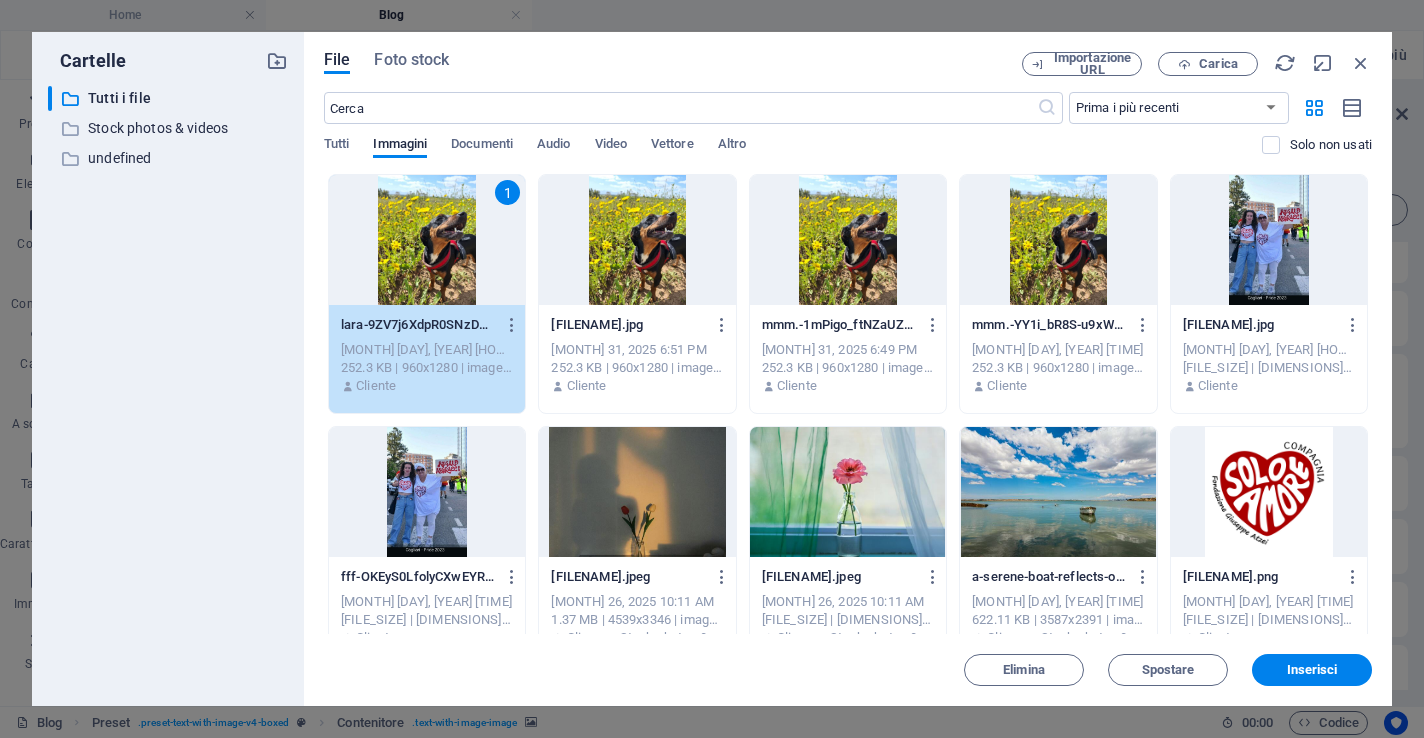 drag, startPoint x: 1332, startPoint y: 671, endPoint x: 1296, endPoint y: 667, distance: 36.221542 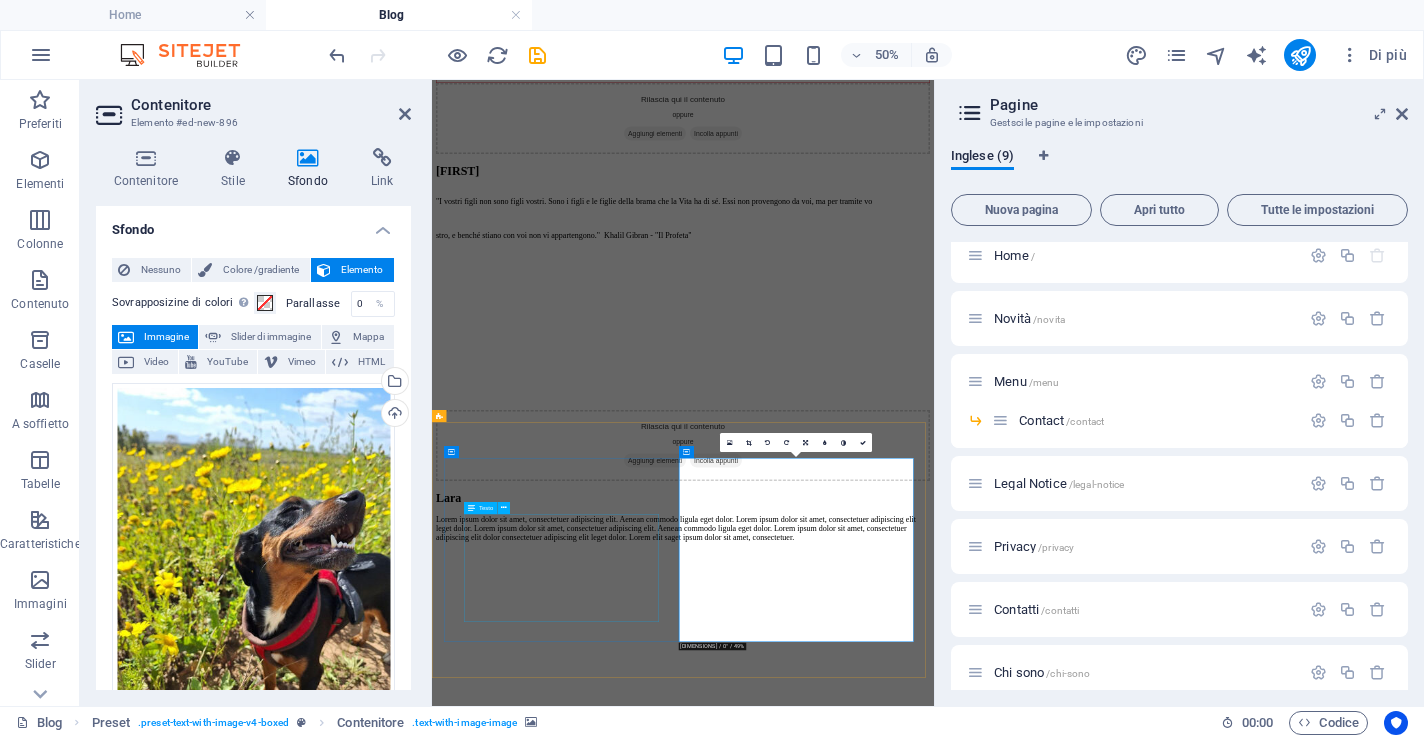 scroll, scrollTop: 306, scrollLeft: 0, axis: vertical 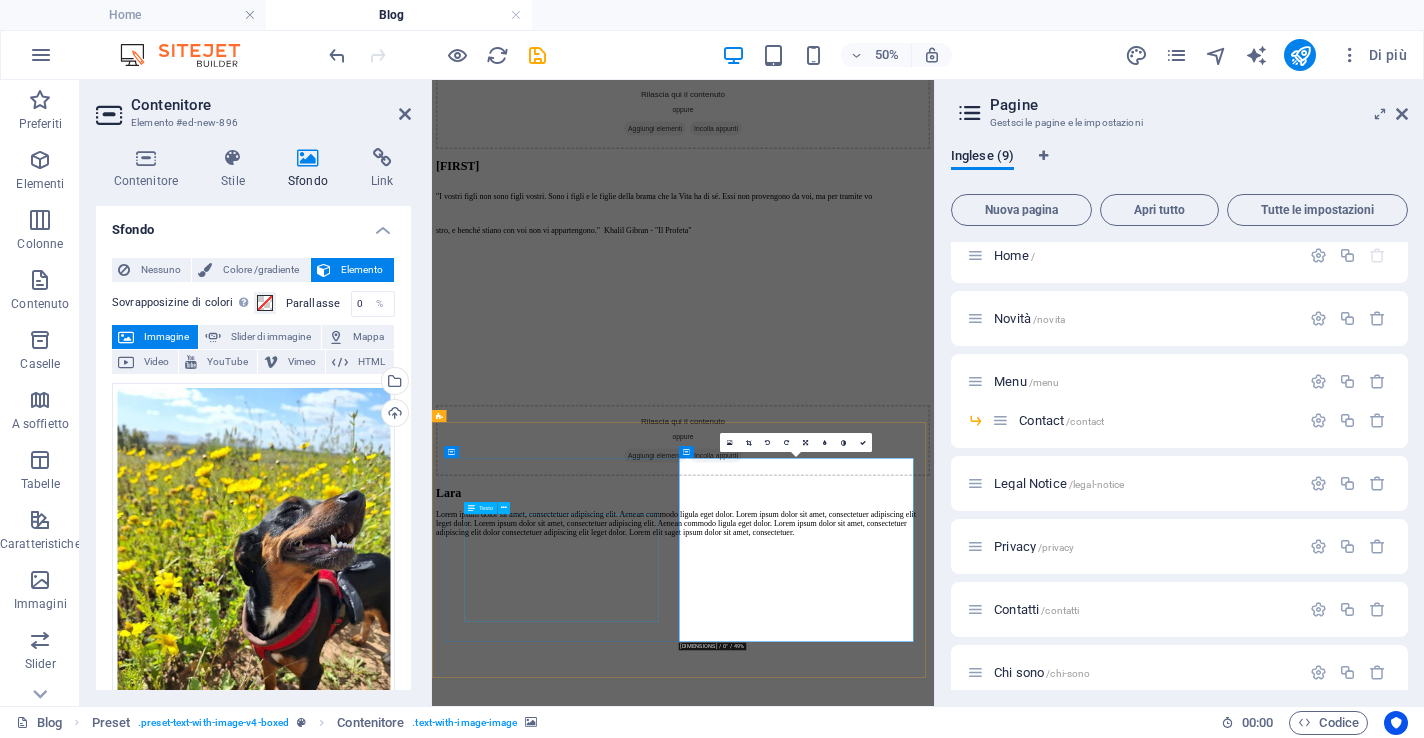 click on "Lorem ipsum dolor sit amet, consectetuer adipiscing elit. Aenean commodo ligula eget dolor. Lorem ipsum dolor sit amet, consectetuer adipiscing elit leget dolor. Lorem ipsum dolor sit amet, consectetuer adipiscing elit. Aenean commodo ligula eget dolor. Lorem ipsum dolor sit amet, consectetuer adipiscing elit dolor consectetuer adipiscing elit leget dolor. Lorem elit saget ipsum dolor sit amet, consectetuer." at bounding box center [934, 966] 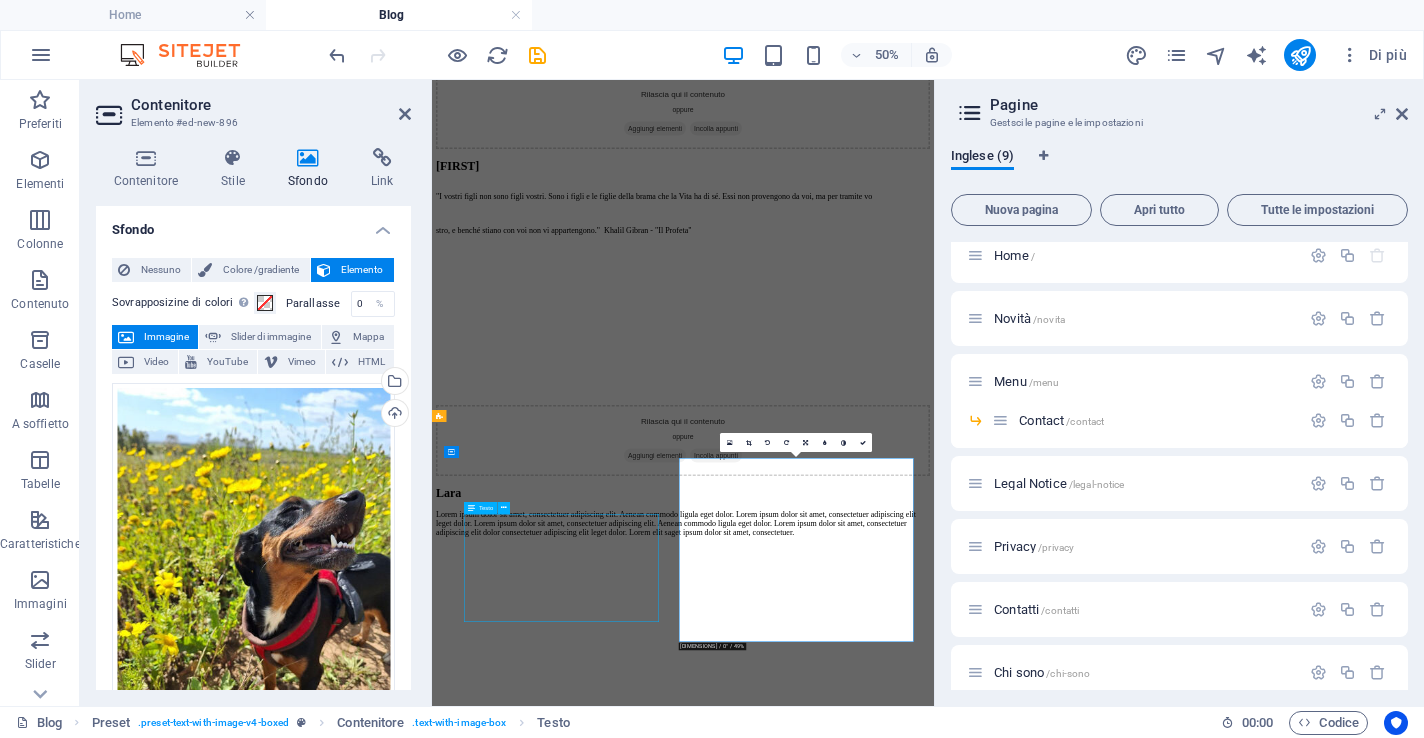click on "Lorem ipsum dolor sit amet, consectetuer adipiscing elit. Aenean commodo ligula eget dolor. Lorem ipsum dolor sit amet, consectetuer adipiscing elit leget dolor. Lorem ipsum dolor sit amet, consectetuer adipiscing elit. Aenean commodo ligula eget dolor. Lorem ipsum dolor sit amet, consectetuer adipiscing elit dolor consectetuer adipiscing elit leget dolor. Lorem elit saget ipsum dolor sit amet, consectetuer." at bounding box center [934, 966] 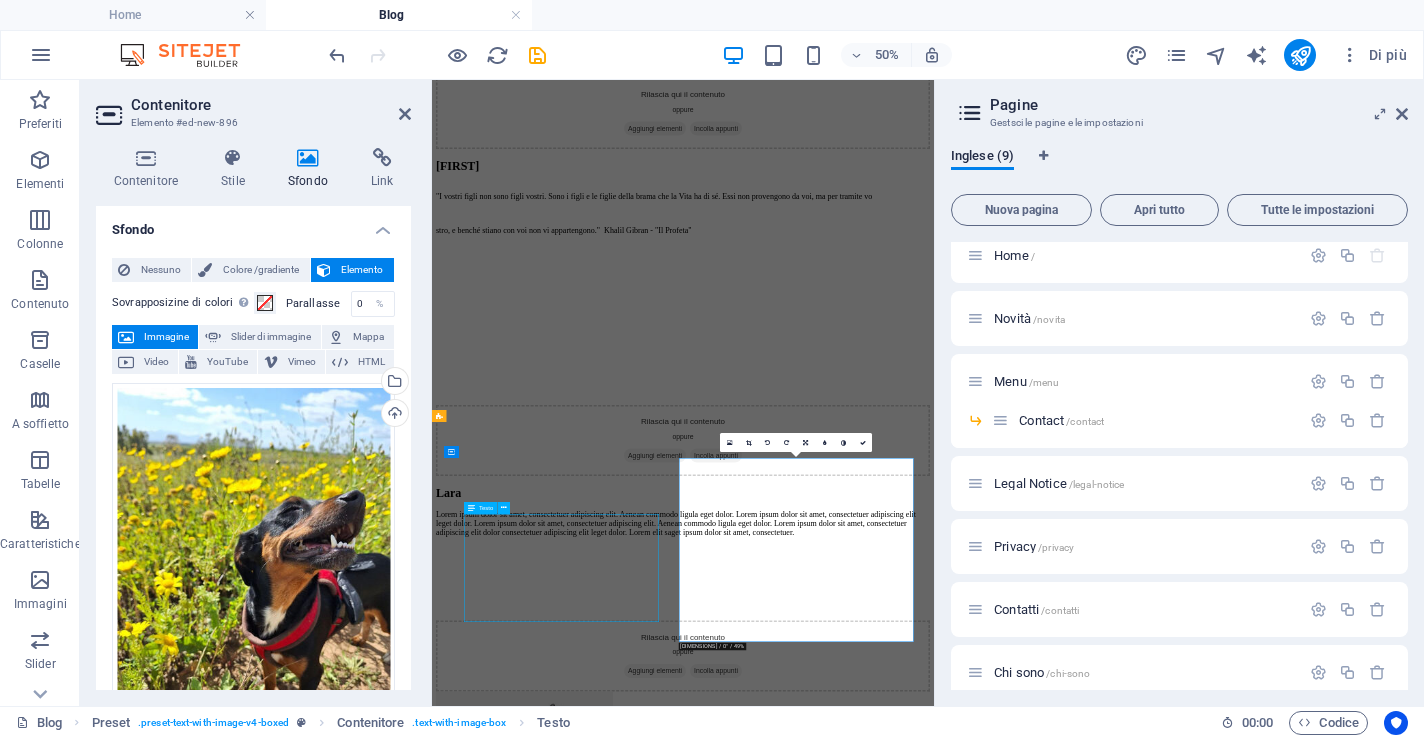 scroll, scrollTop: 695, scrollLeft: 0, axis: vertical 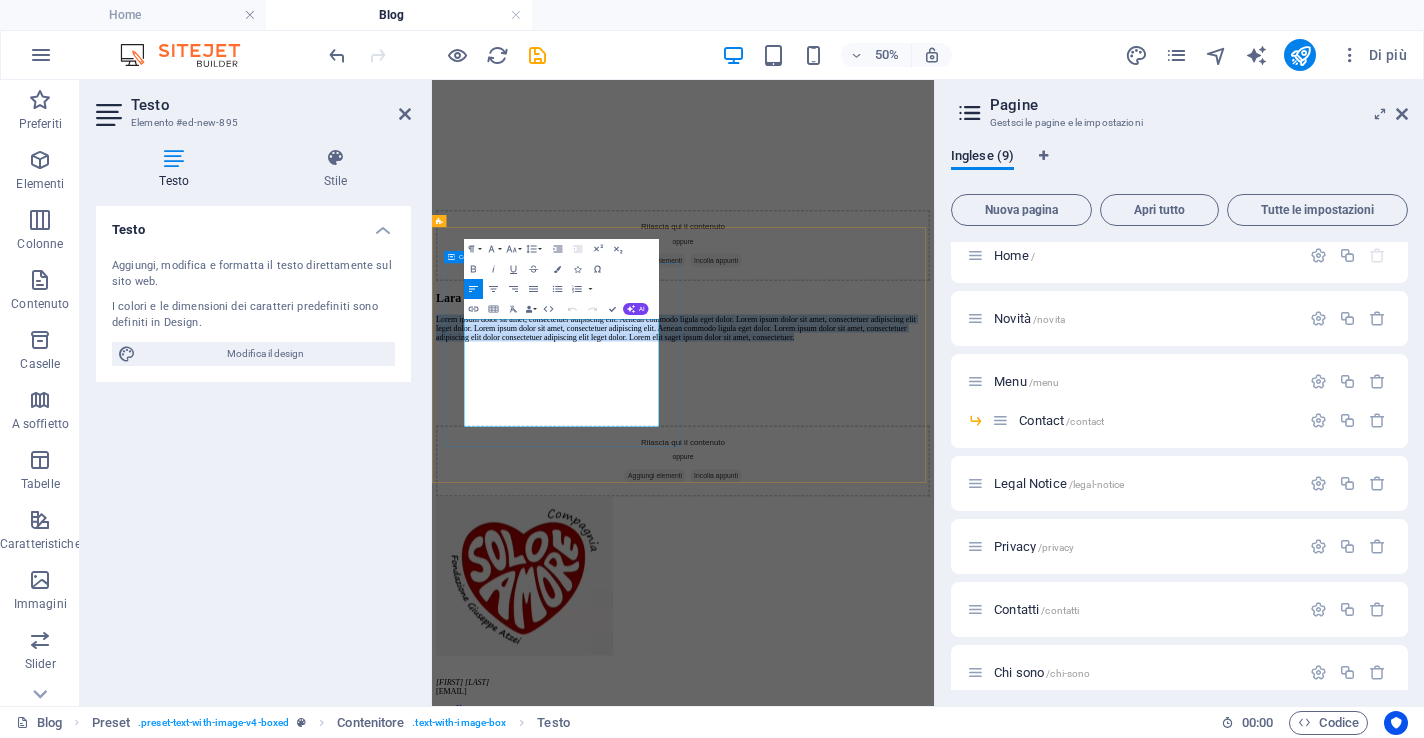 drag, startPoint x: 496, startPoint y: 564, endPoint x: 922, endPoint y: 750, distance: 464.83545 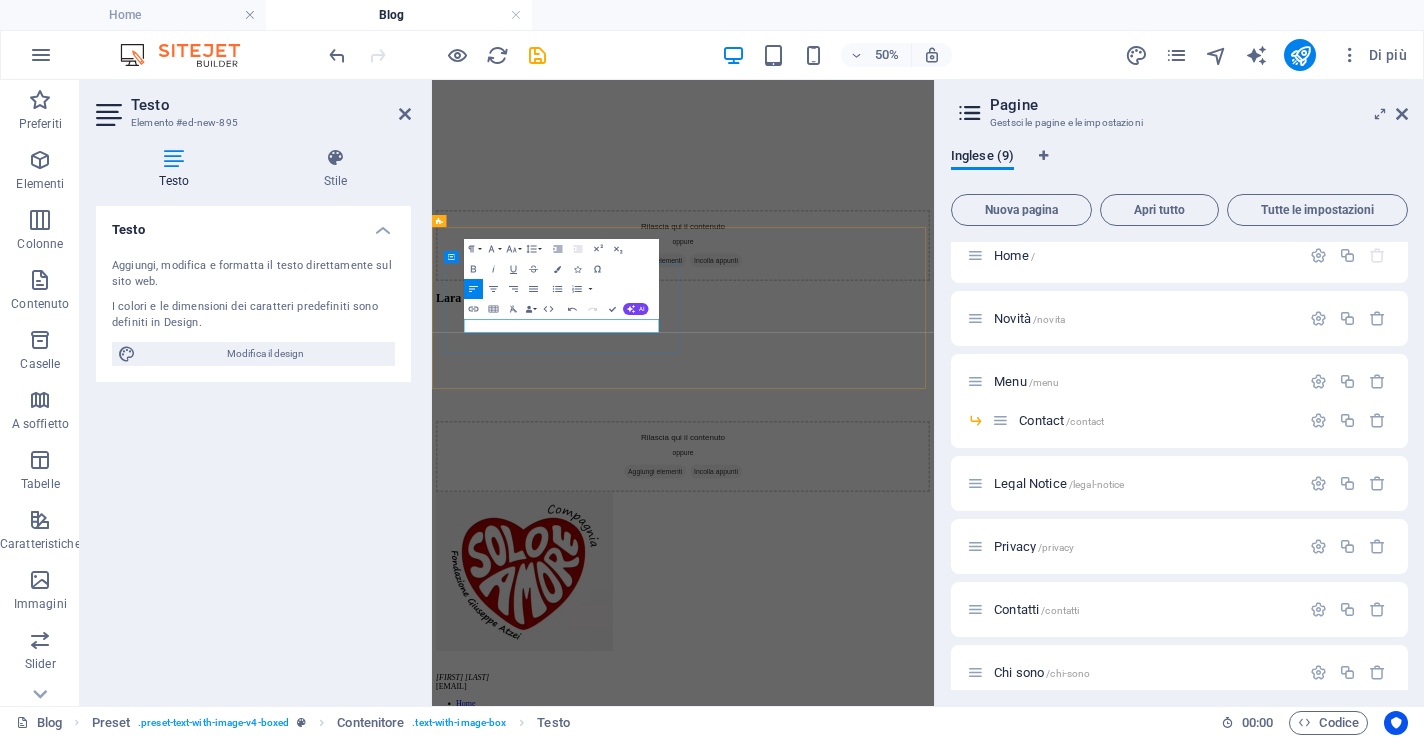 click at bounding box center [934, 559] 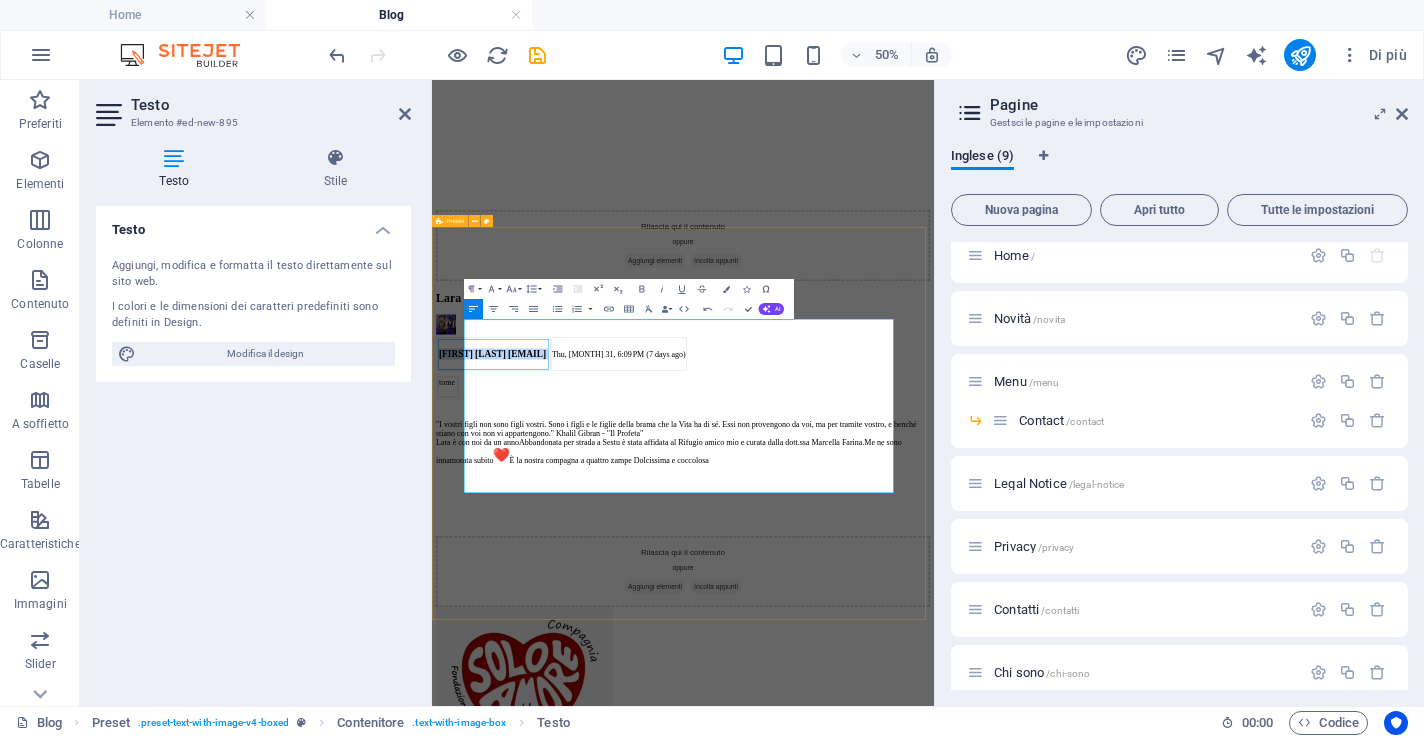 drag, startPoint x: 960, startPoint y: 658, endPoint x: 354, endPoint y: 586, distance: 610.26227 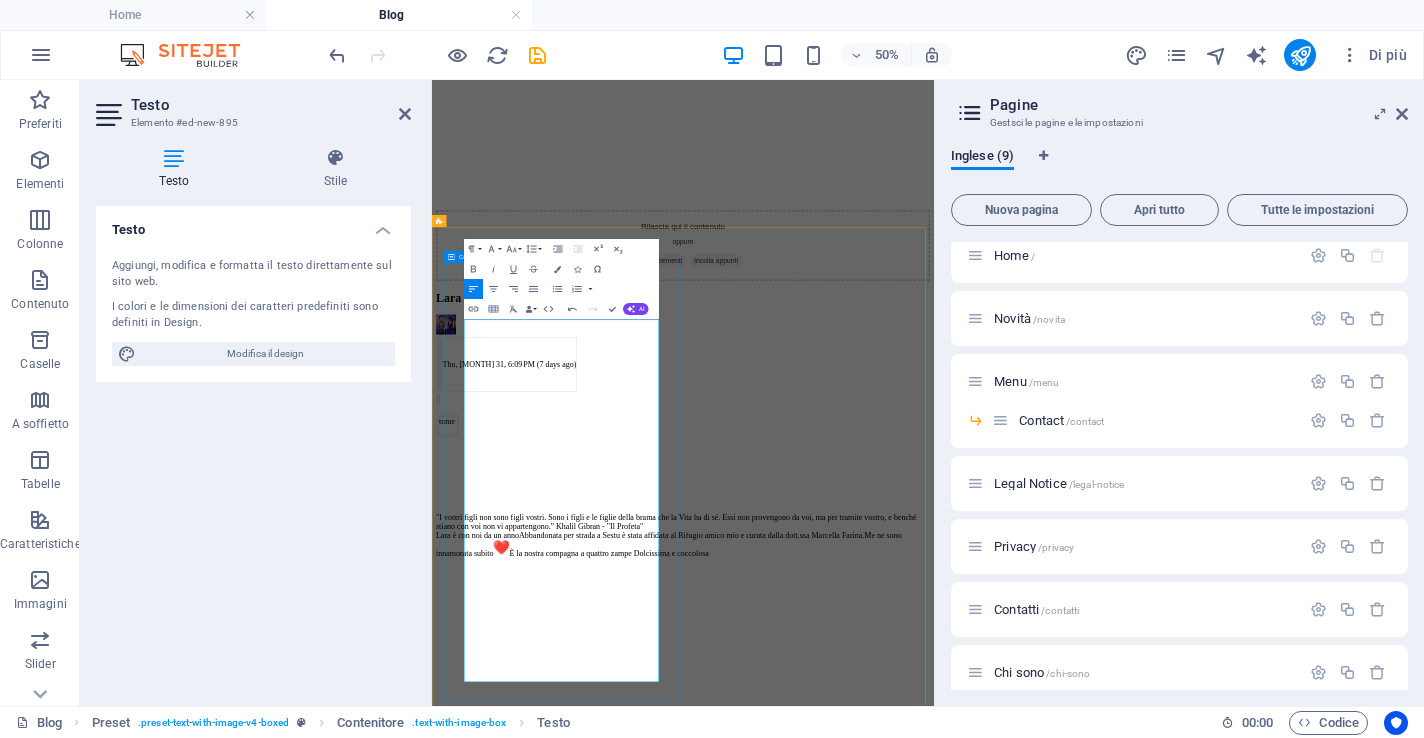 drag, startPoint x: 594, startPoint y: 744, endPoint x: 494, endPoint y: 614, distance: 164.01219 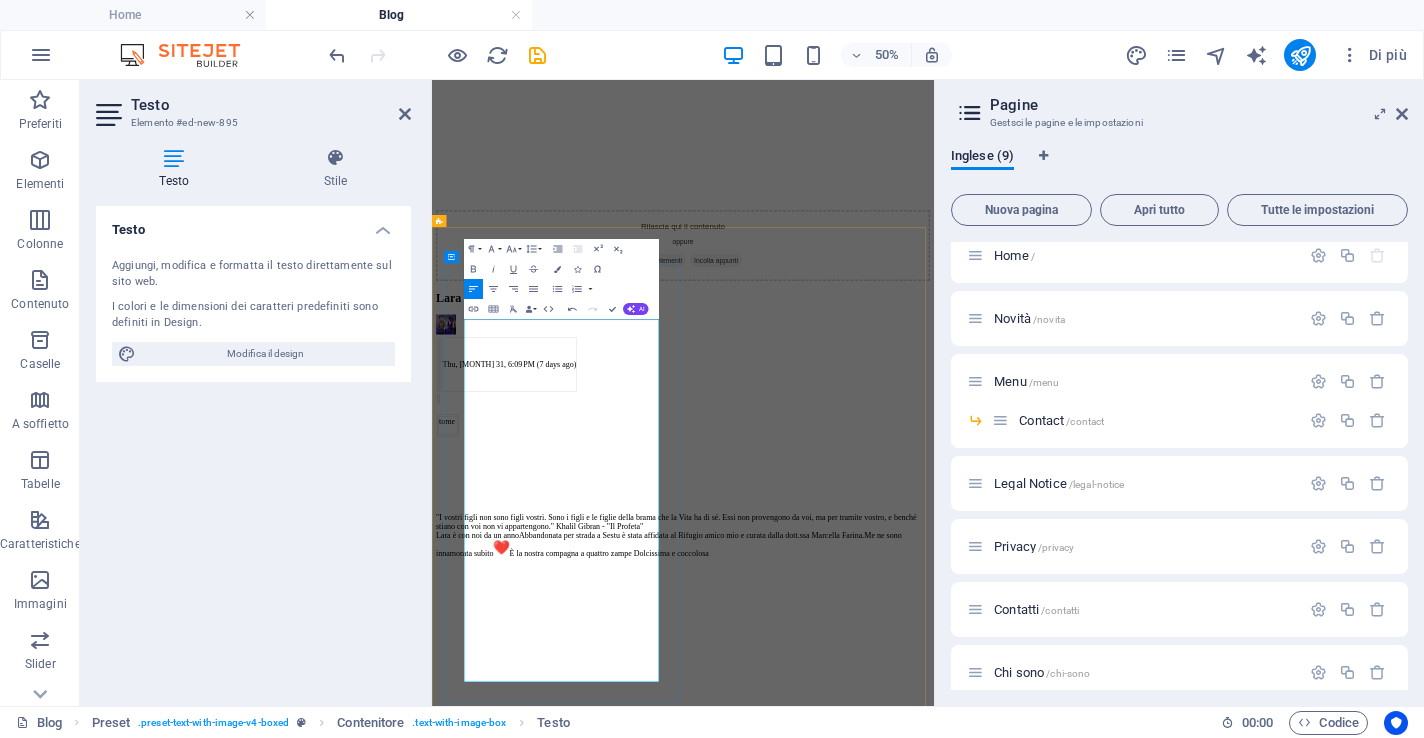 drag, startPoint x: 780, startPoint y: 638, endPoint x: 662, endPoint y: 658, distance: 119.682915 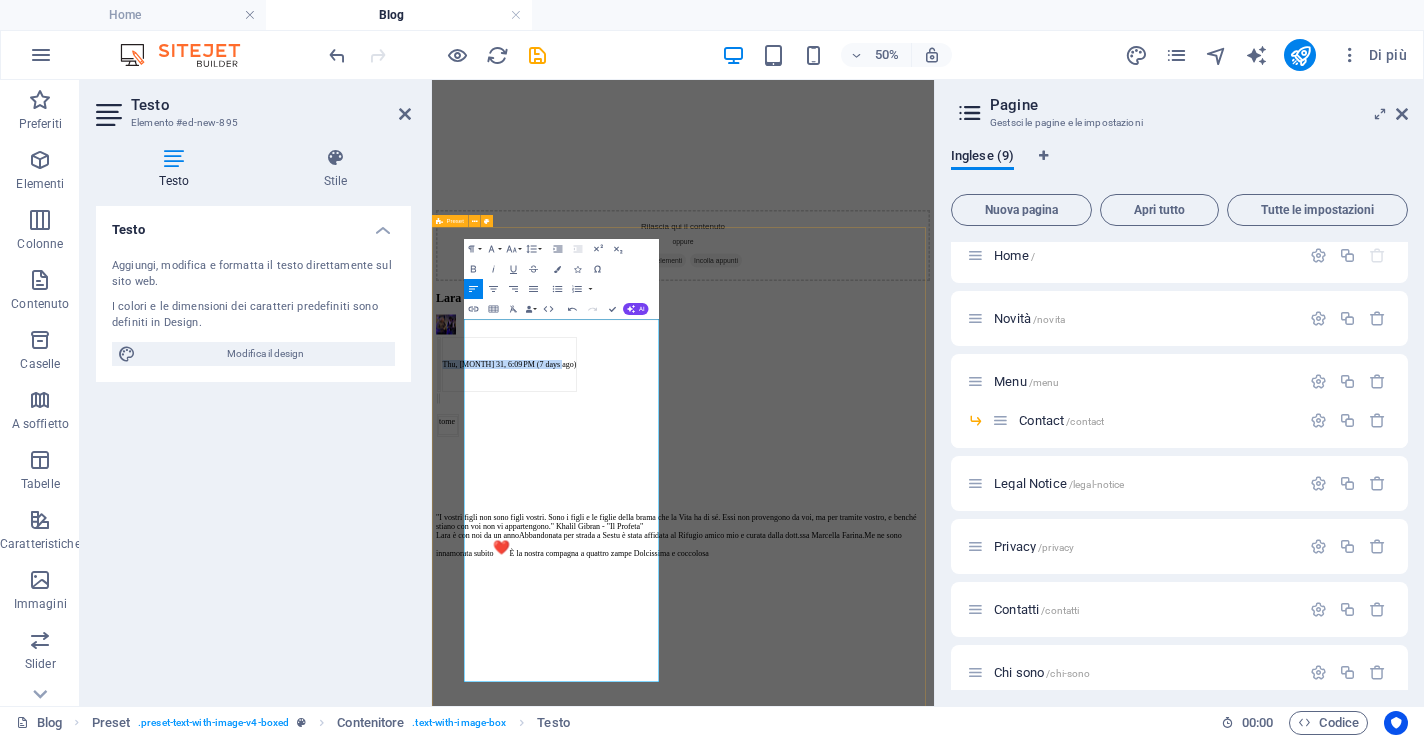 drag, startPoint x: 762, startPoint y: 636, endPoint x: 448, endPoint y: 594, distance: 316.79648 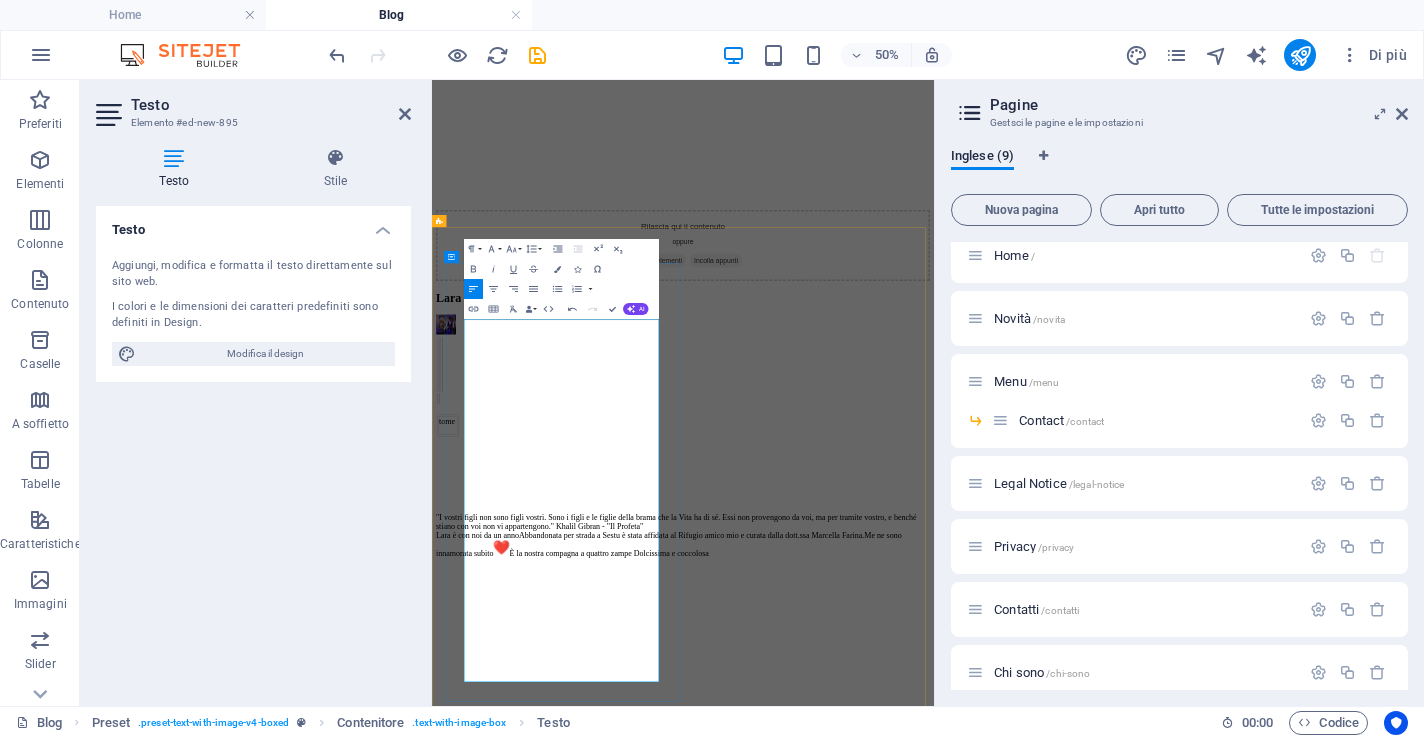 click at bounding box center [460, 570] 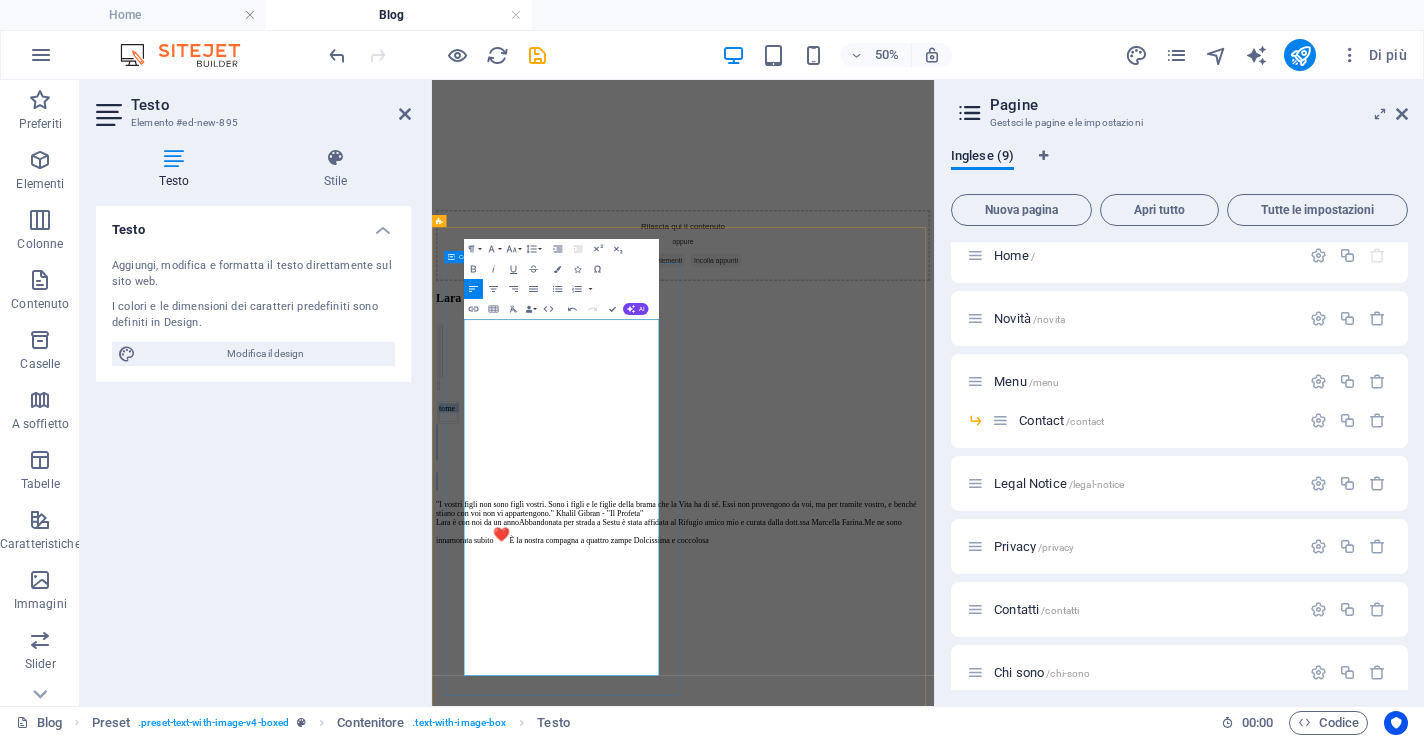 drag, startPoint x: 556, startPoint y: 968, endPoint x: 448, endPoint y: 694, distance: 294.51654 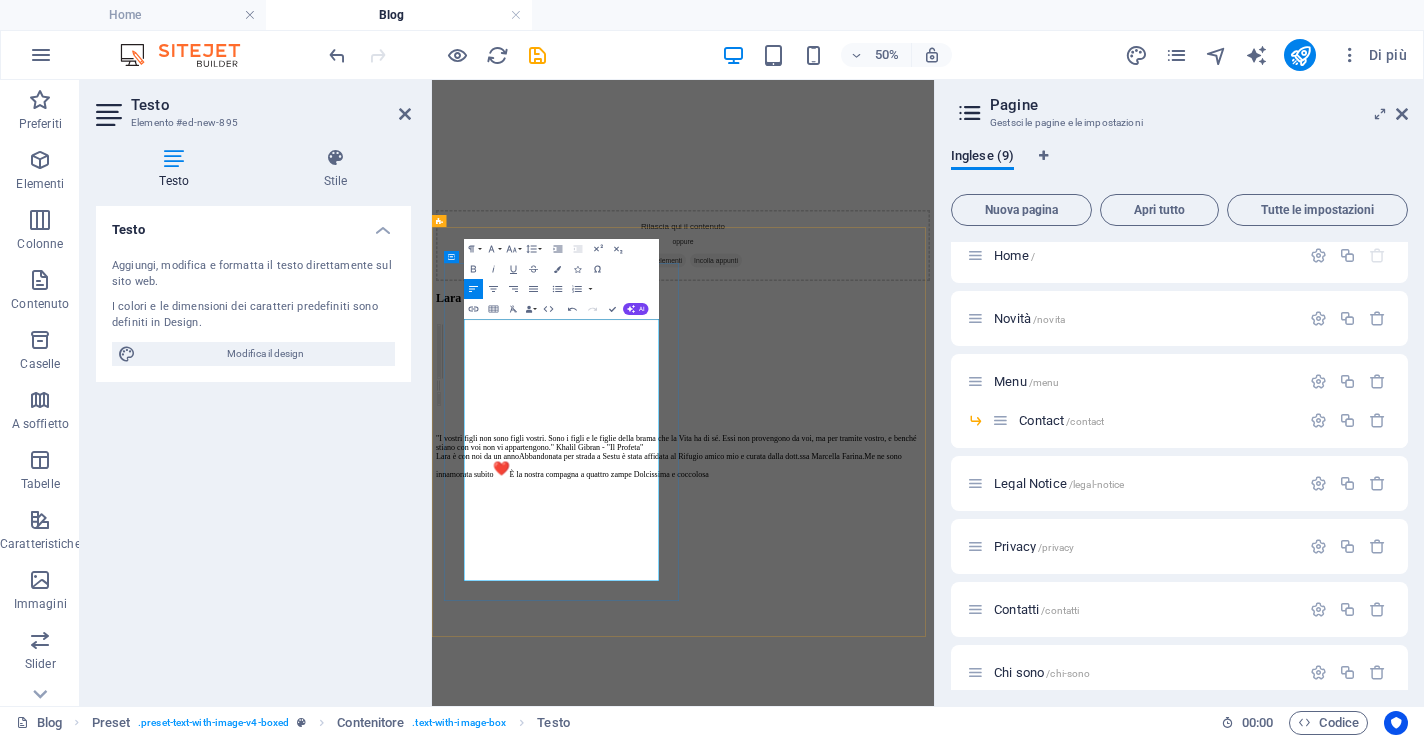 click on ""I vostri figli non sono figli vostri. Sono i figli e le figlie della brama che la Vita ha di sé. Essi non provengono da voi, ma per tramite vostro, e benché stiano con voi non vi appartengono."  Khalil Gibran - "Il Profeta" Lara è con noi da un annoAbbandonata per strada a Sestu è stata affidata al Rifugio amico mio e curata dalla dott.ssa Marcella Farina.Me ne sono innamorata subito È la nostra compagna a quattro zampe Dolcissima e coccolosa" at bounding box center (934, 824) 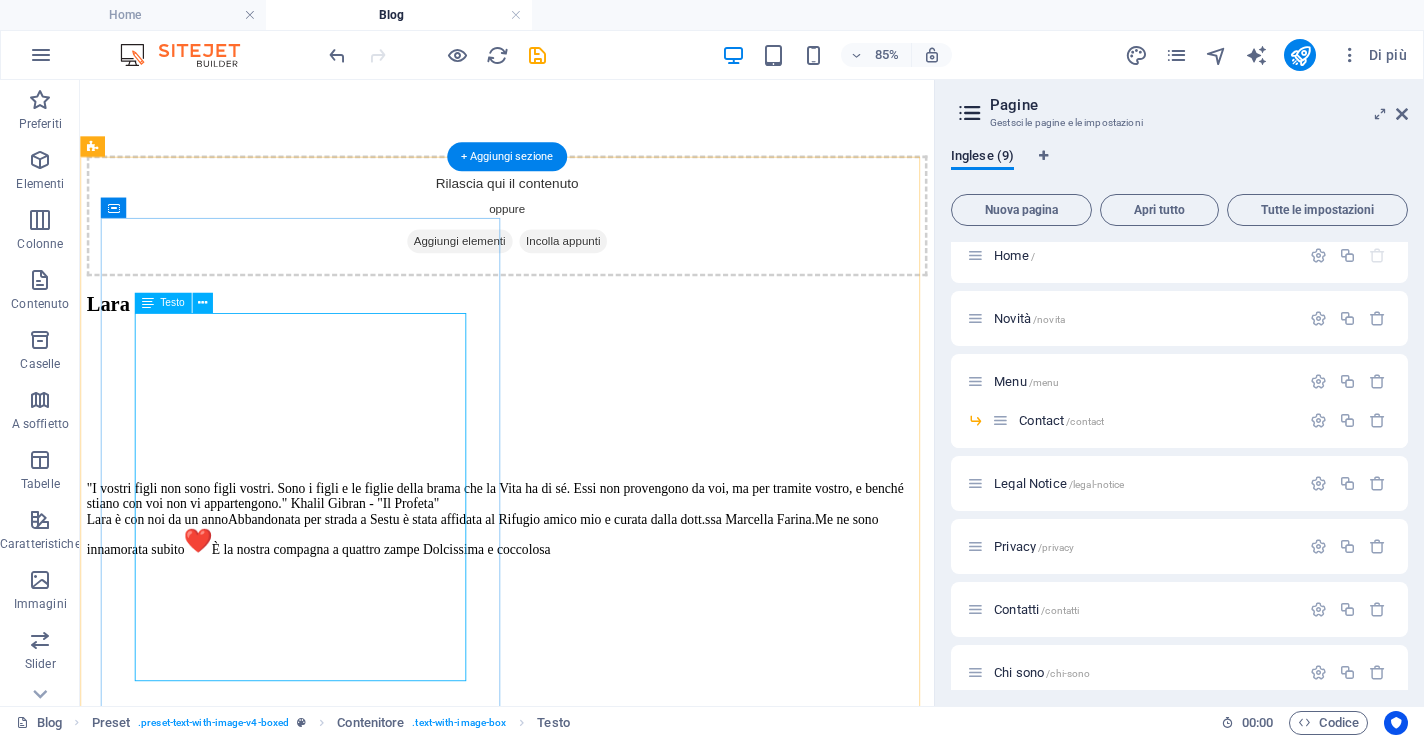 scroll, scrollTop: 898, scrollLeft: 0, axis: vertical 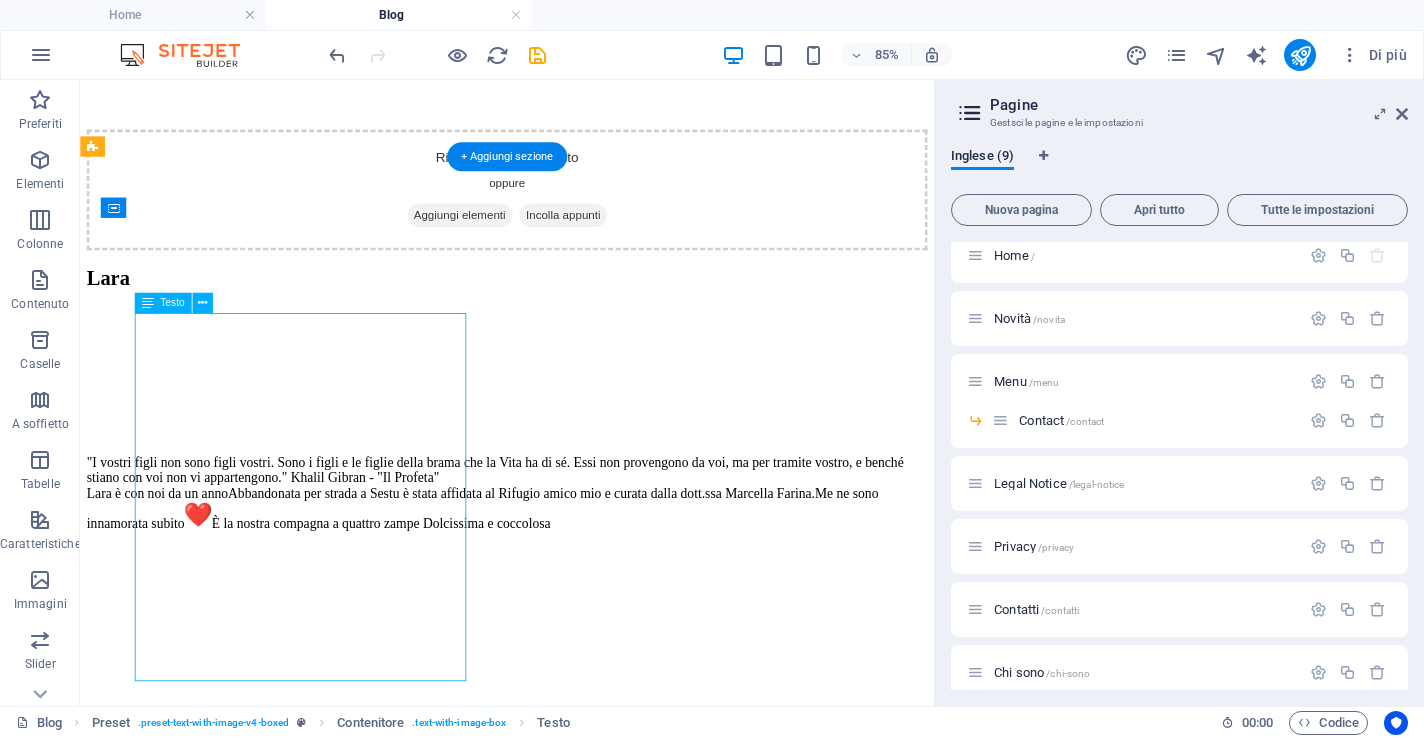 click on ""I vostri figli non sono figli vostri. Sono i figli e le figlie della brama che la Vita ha di sé. Essi non provengono da voi, ma per tramite vostro, e benché stiano con voi non vi appartengono."  Khalil Gibran - "Il Profeta" Lara è con noi da un annoAbbandonata per strada a Sestu è stata affidata al Rifugio amico mio e curata dalla dott.ssa Marcella Farina.Me ne sono innamorata subito È la nostra compagna a quattro zampe Dolcissima e coccolosa" at bounding box center [582, 479] 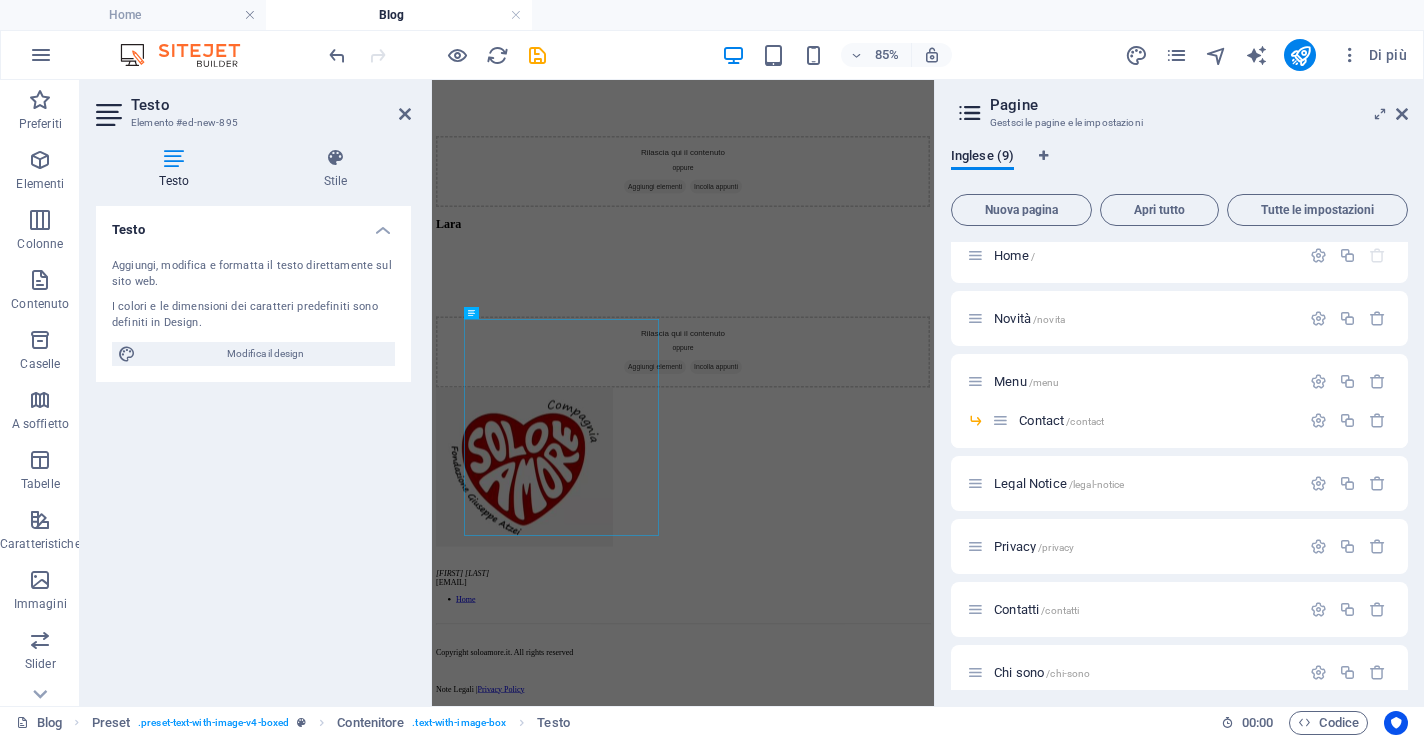 scroll, scrollTop: 695, scrollLeft: 0, axis: vertical 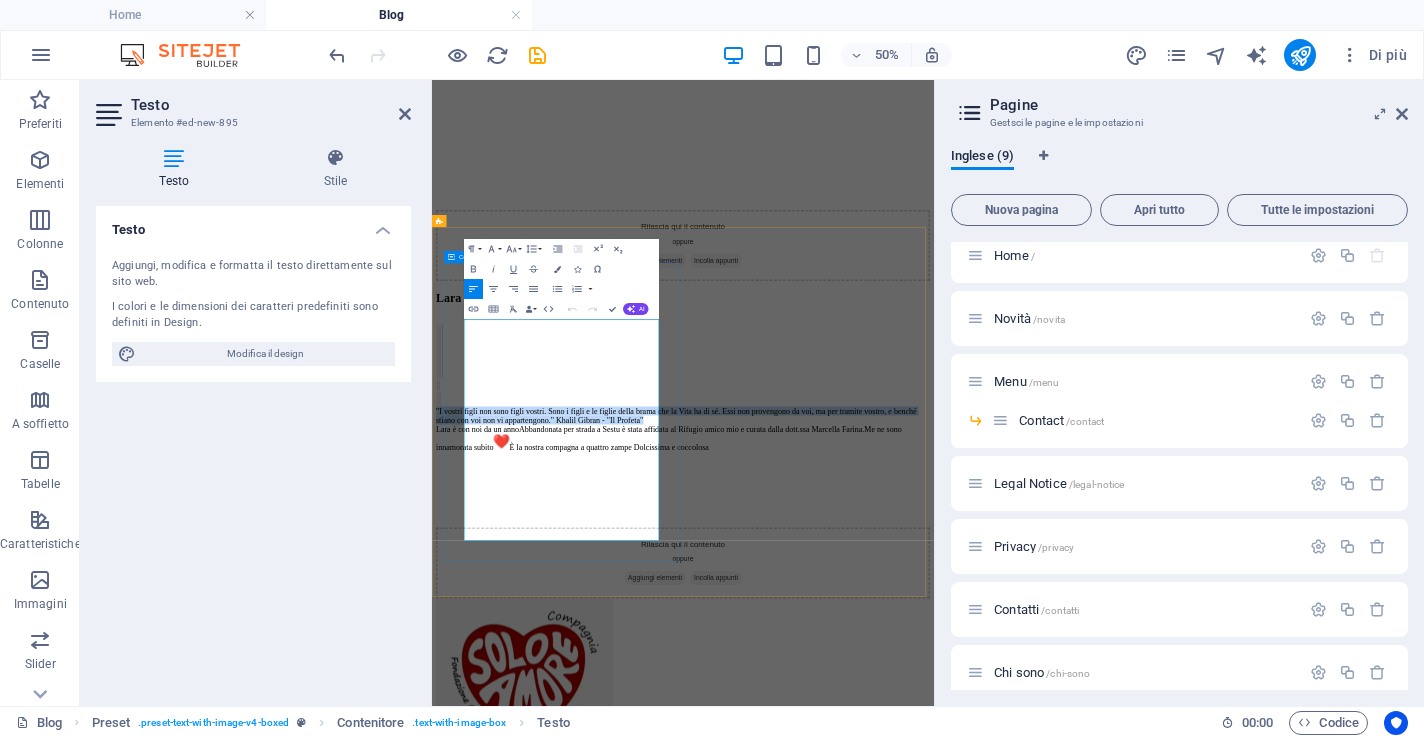 drag, startPoint x: 590, startPoint y: 850, endPoint x: 847, endPoint y: 482, distance: 448.85745 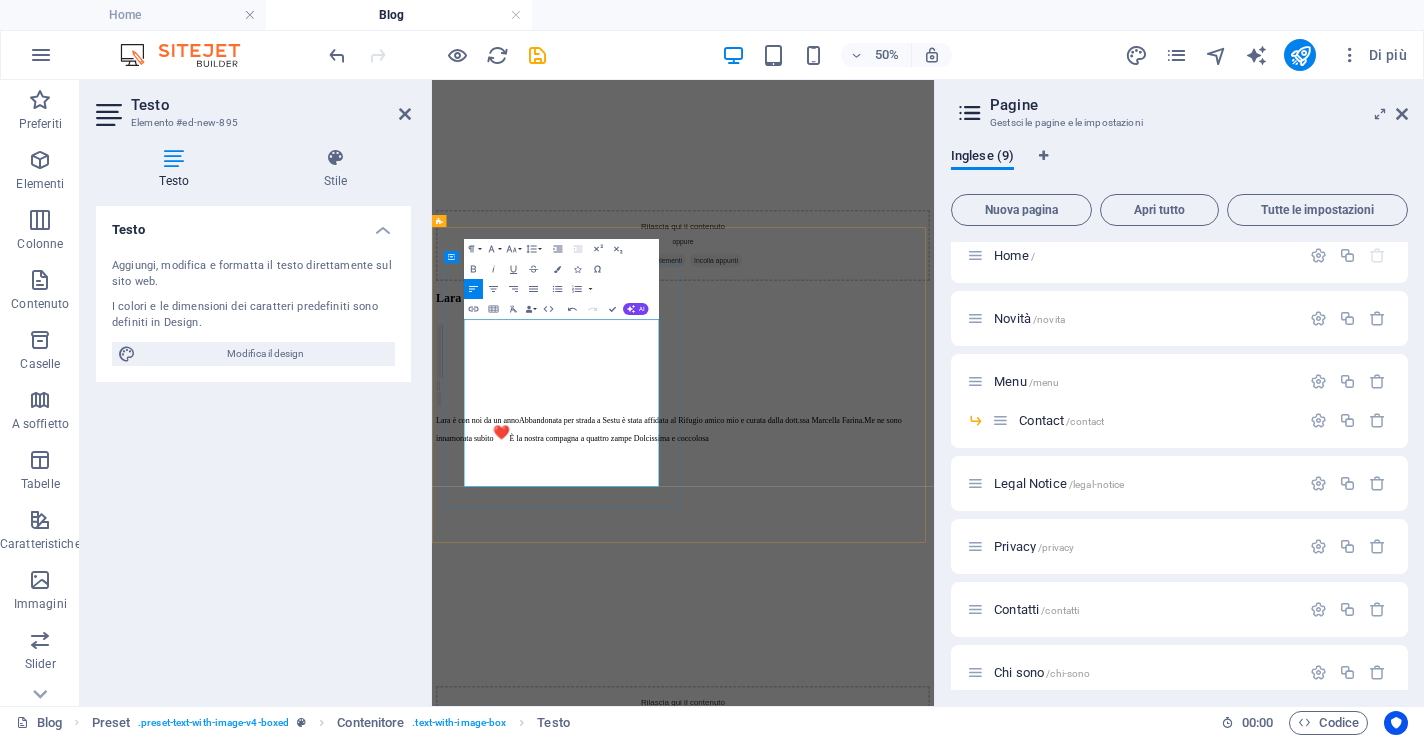 click at bounding box center [934, 624] 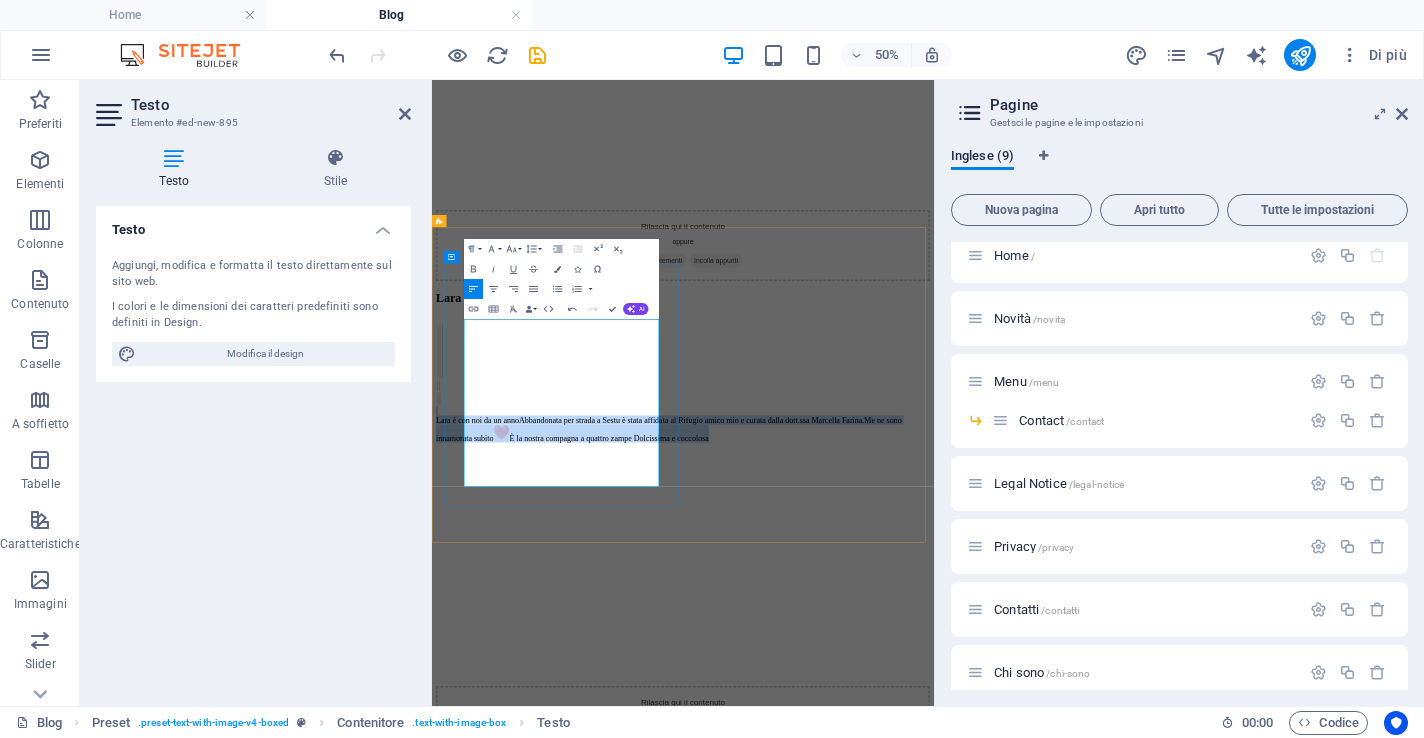 drag, startPoint x: 724, startPoint y: 872, endPoint x: 526, endPoint y: 746, distance: 234.69128 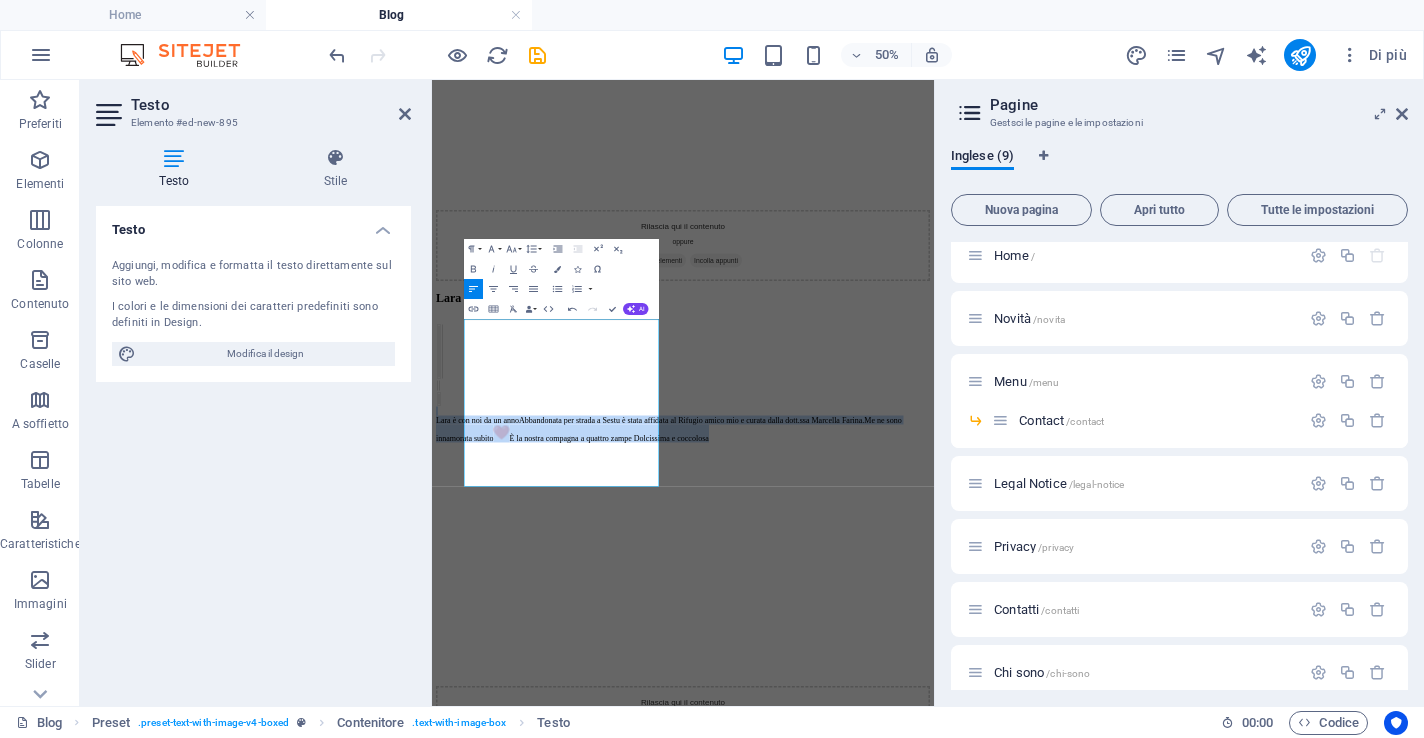 type 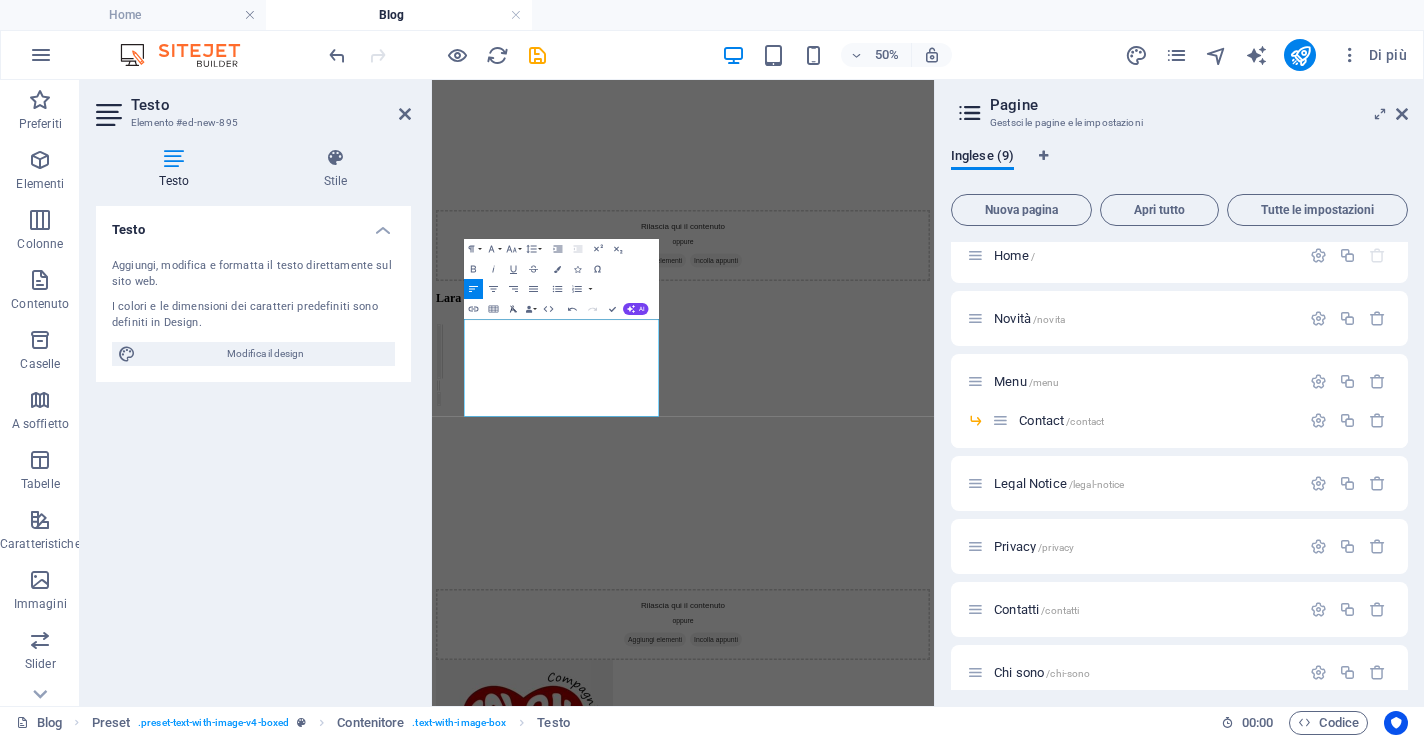 click 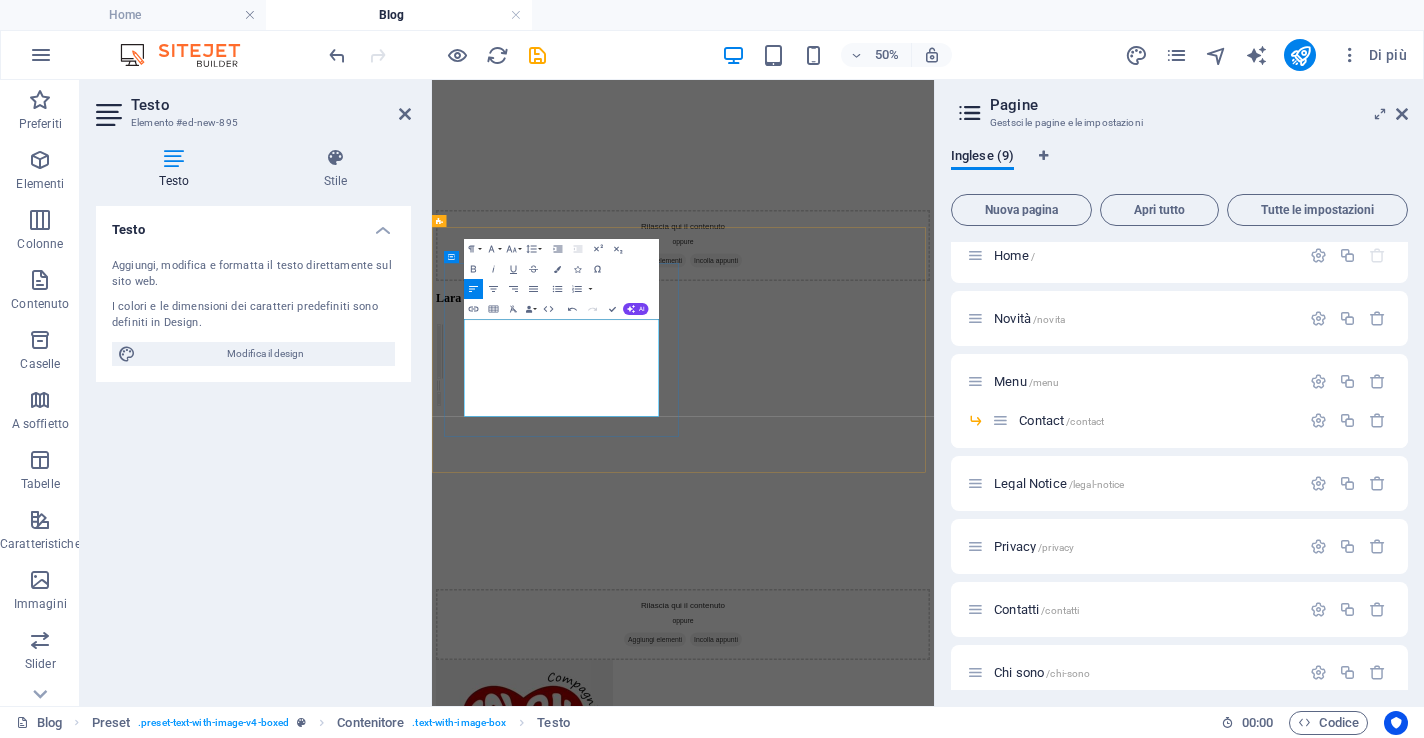 click at bounding box center [934, 559] 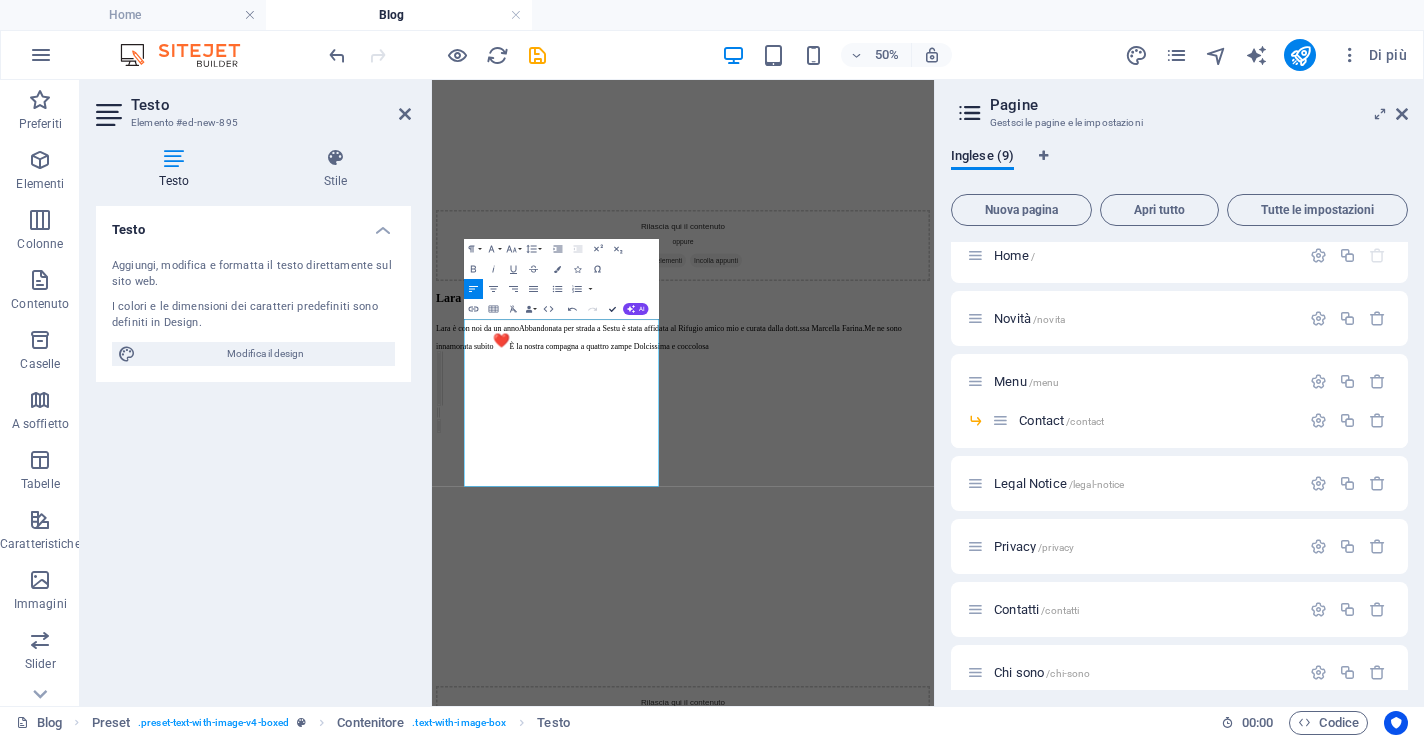 drag, startPoint x: 611, startPoint y: 306, endPoint x: 625, endPoint y: 268, distance: 40.496914 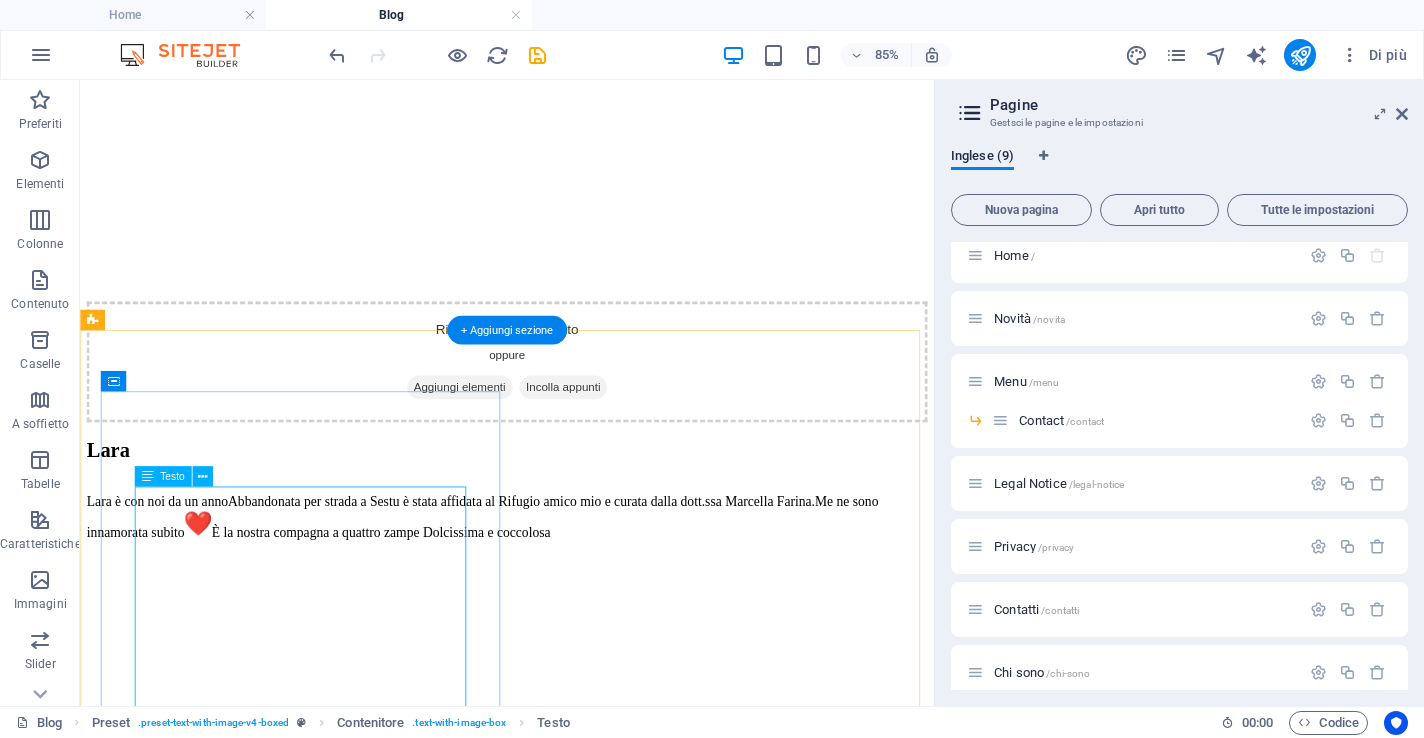 click on "[FIRST] è con noi da un annoAbbandonata per strada a Sestu è stata affidata al Rifugio amico mio e curata dalla dott.ssa Marcella Farina.Me ne sono innamorata subito È la nostra compagna a quattro zampe Dolcissima e coccolosa" at bounding box center (582, 673) 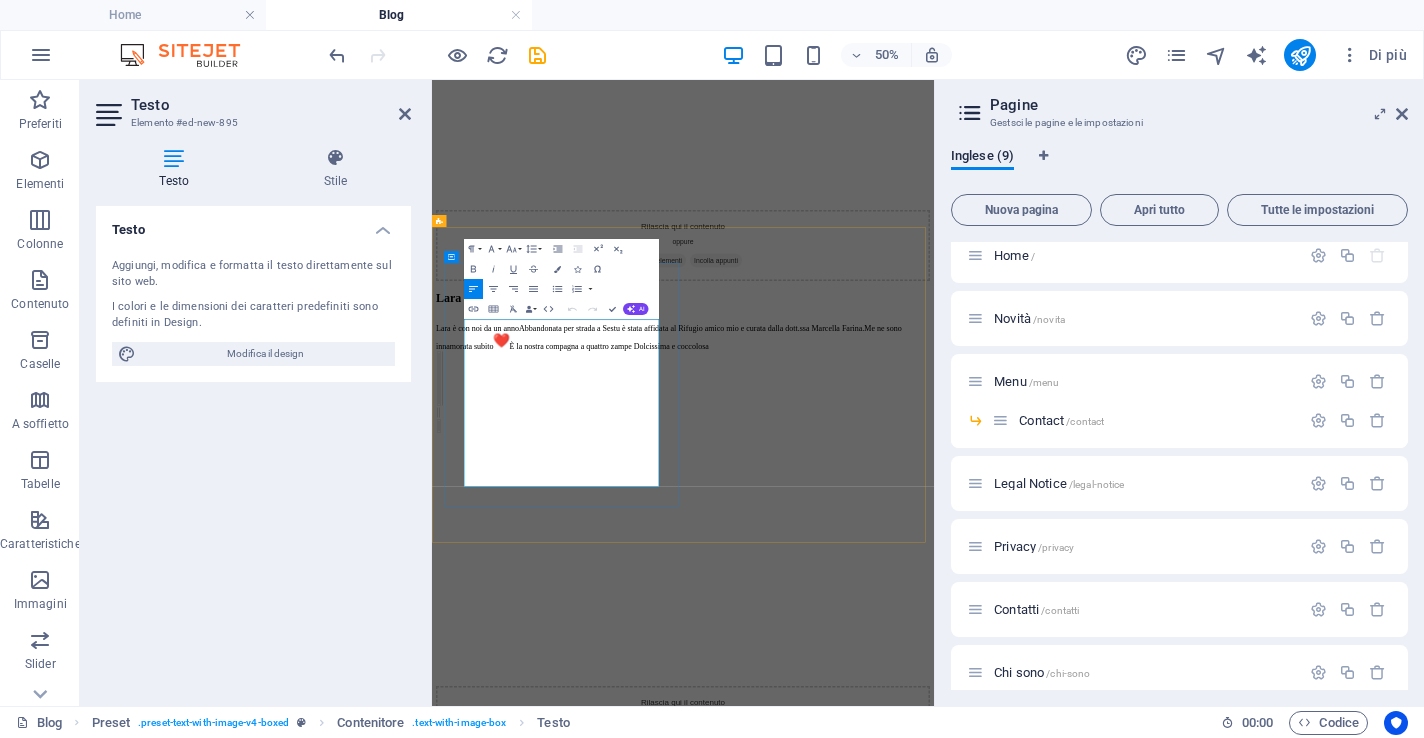 click on "[FIRST] è con noi da un annoAbbandonata per strada a Sestu è stata affidata al Rifugio amico mio e curata dalla dott.ssa Marcella Farina.Me ne sono innamorata subito È la nostra compagna a quattro zampe Dolcissima e coccolosa" at bounding box center (934, 586) 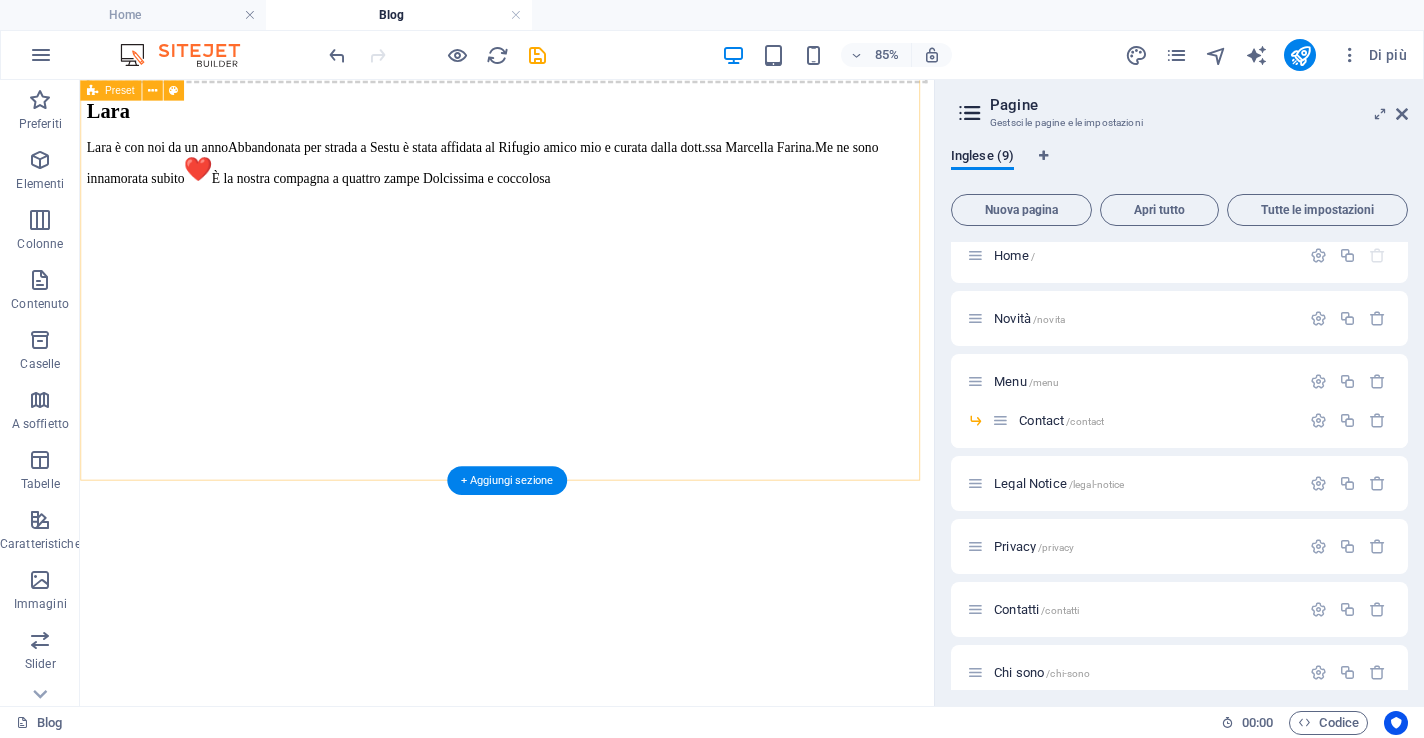 scroll, scrollTop: 1122, scrollLeft: 0, axis: vertical 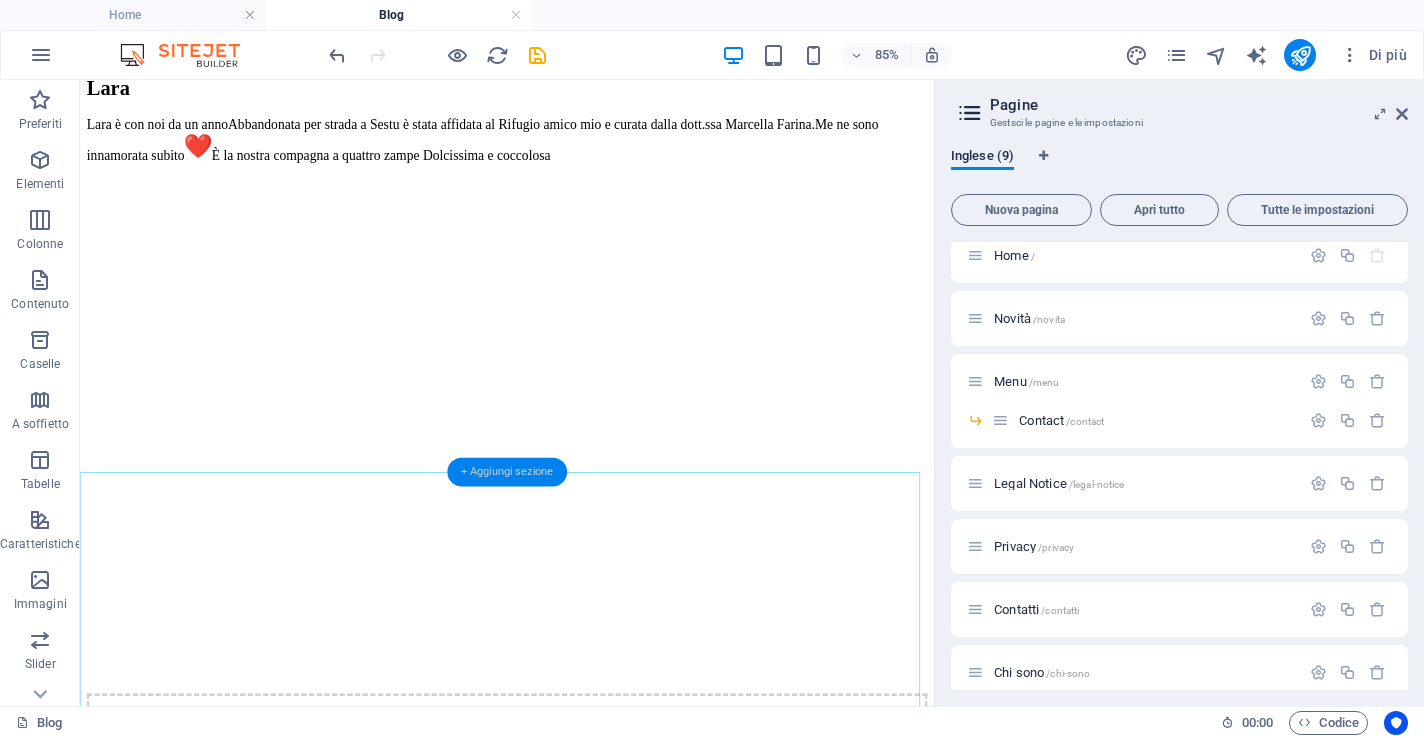 click on "+ Aggiungi sezione" at bounding box center [506, 471] 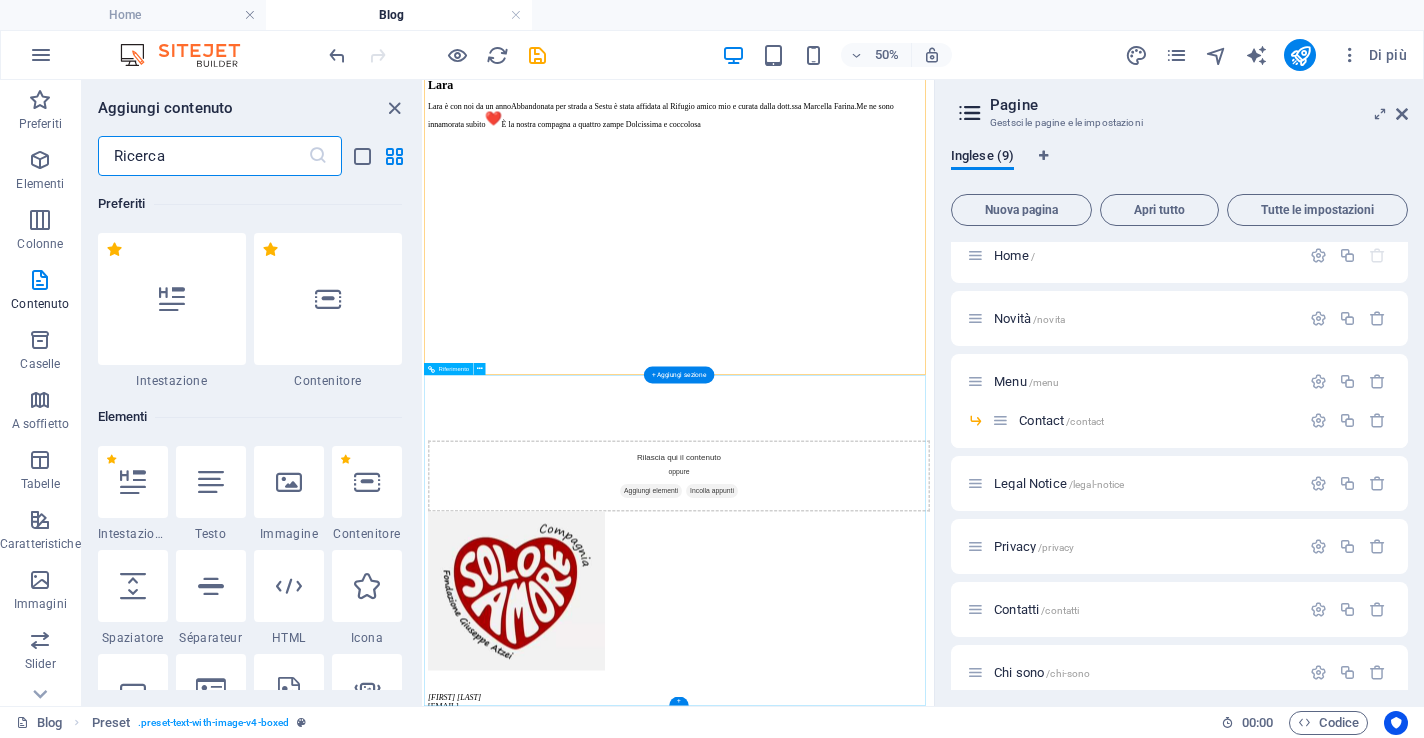scroll, scrollTop: 993, scrollLeft: 0, axis: vertical 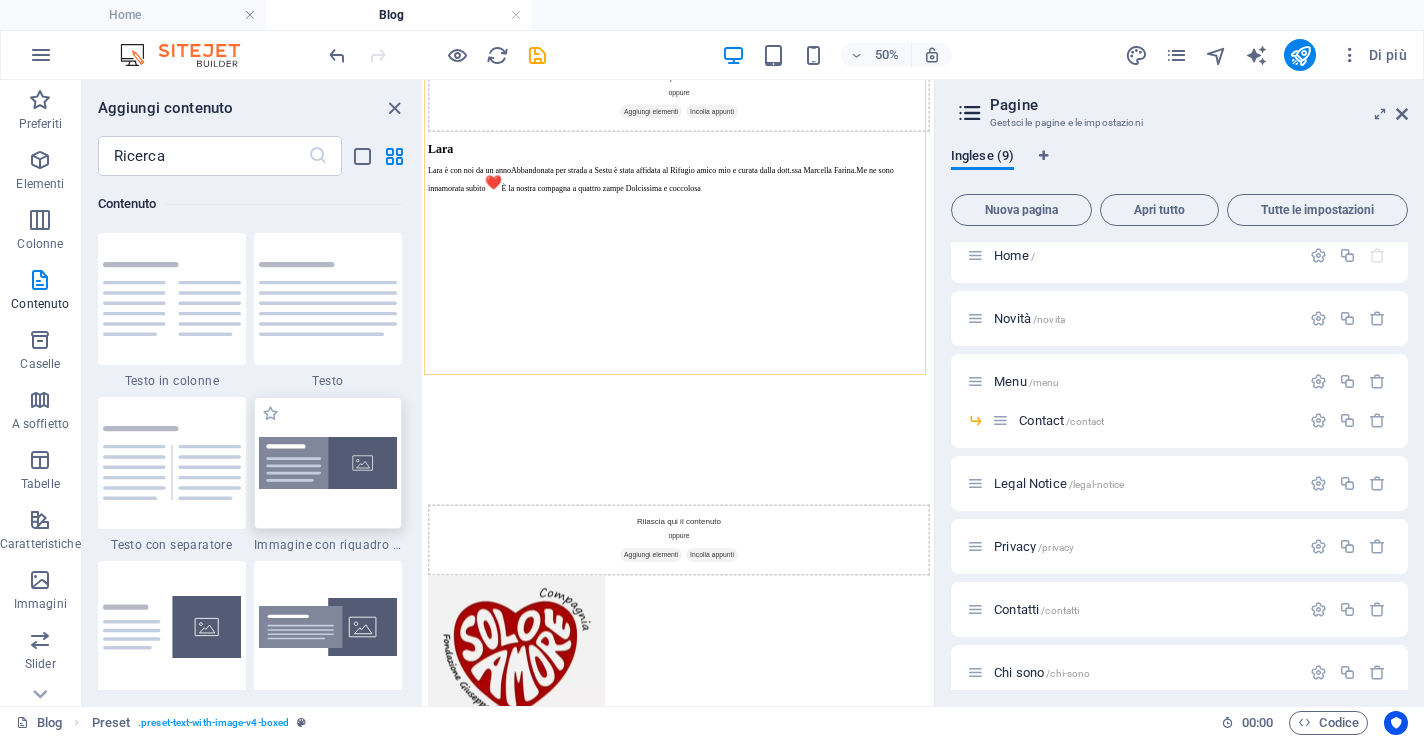click at bounding box center [328, 463] 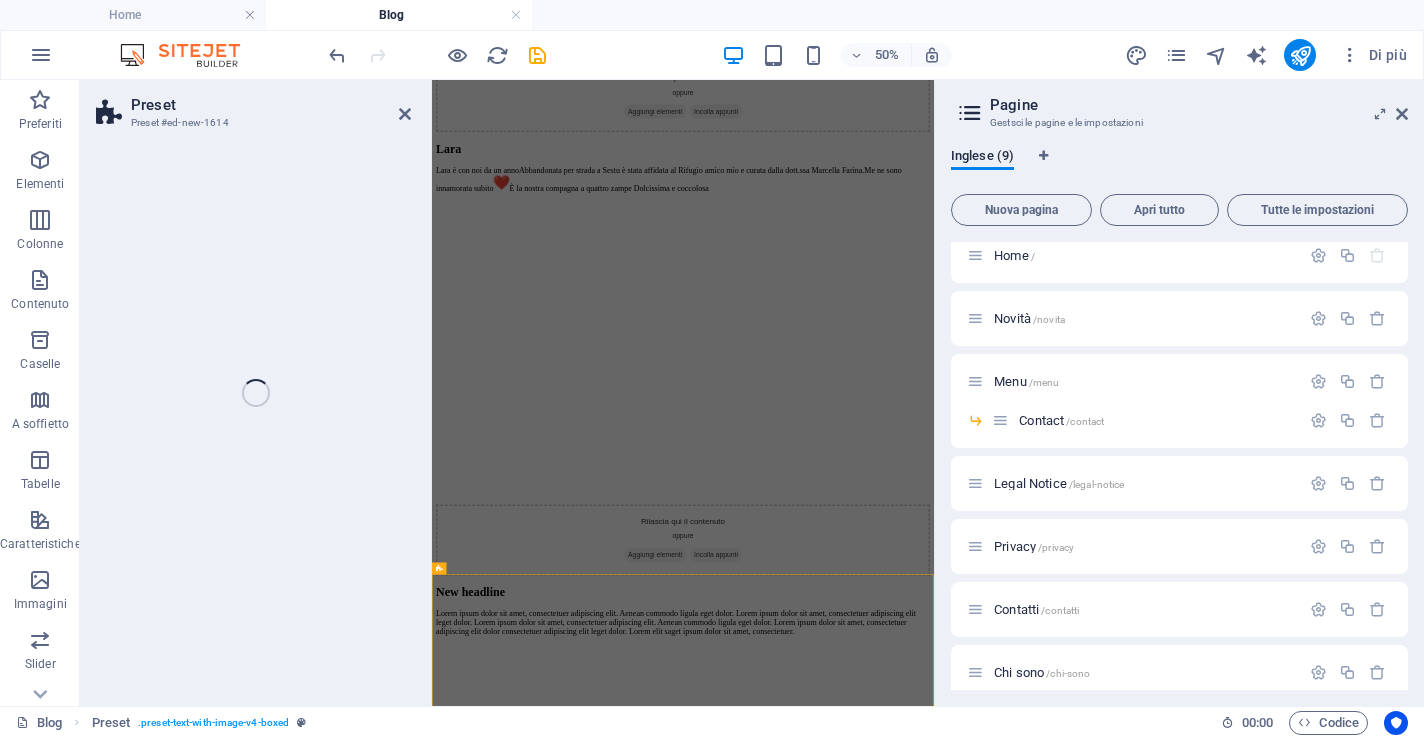 scroll, scrollTop: 0, scrollLeft: 0, axis: both 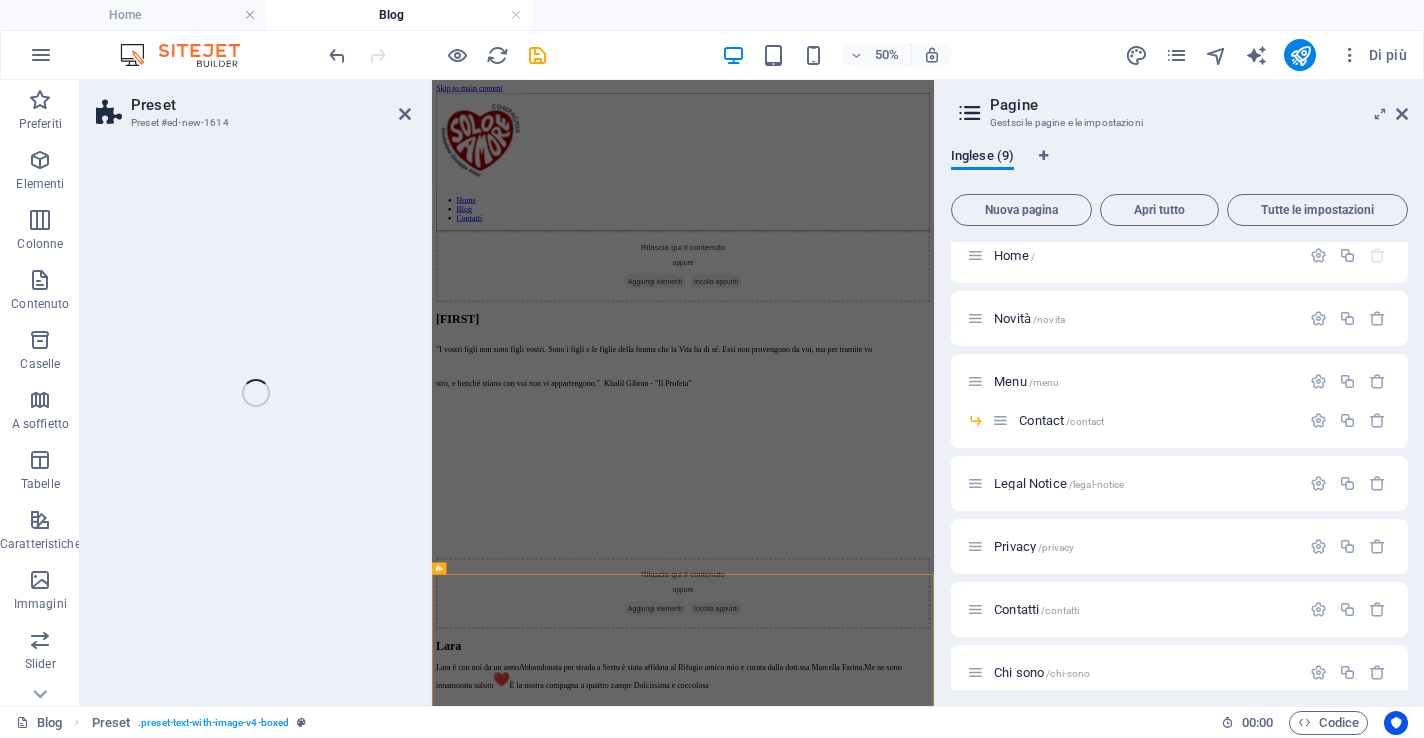 select on "rem" 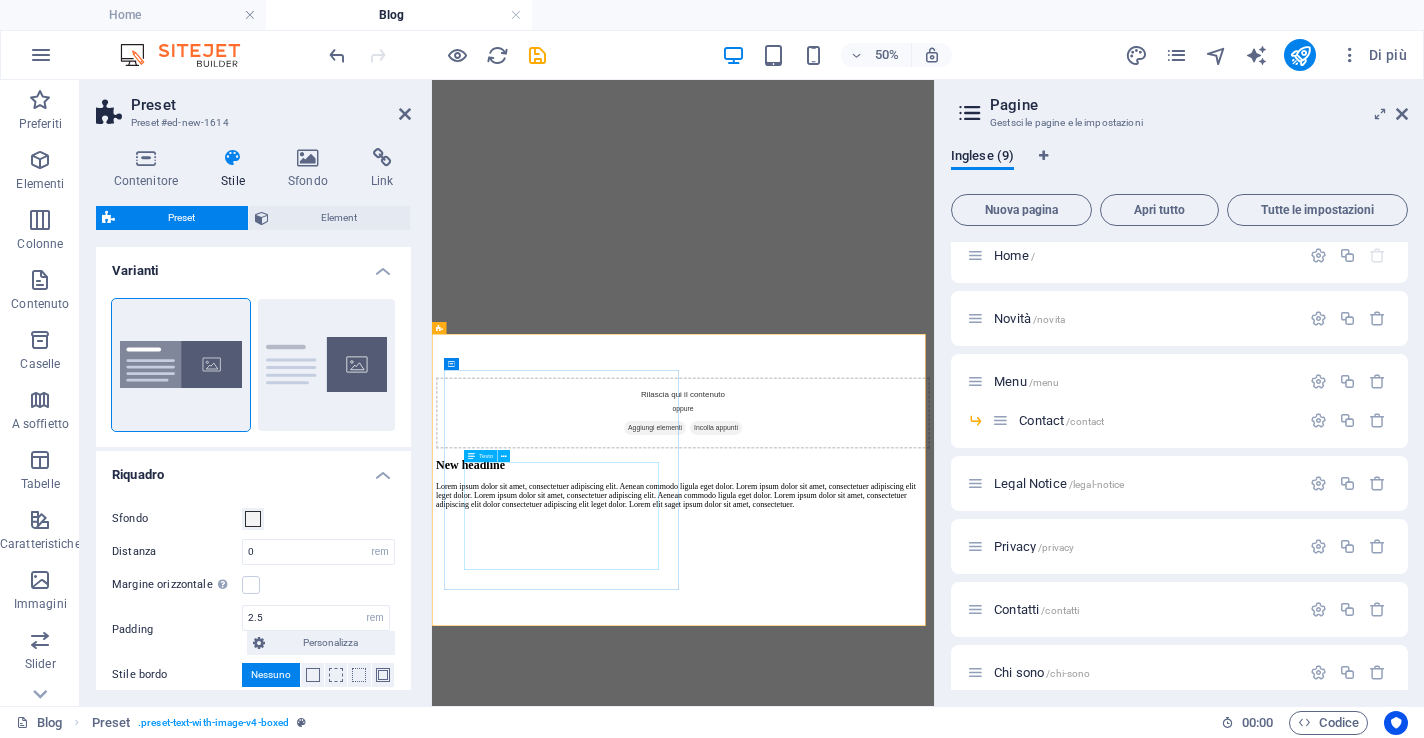 scroll, scrollTop: 942, scrollLeft: 0, axis: vertical 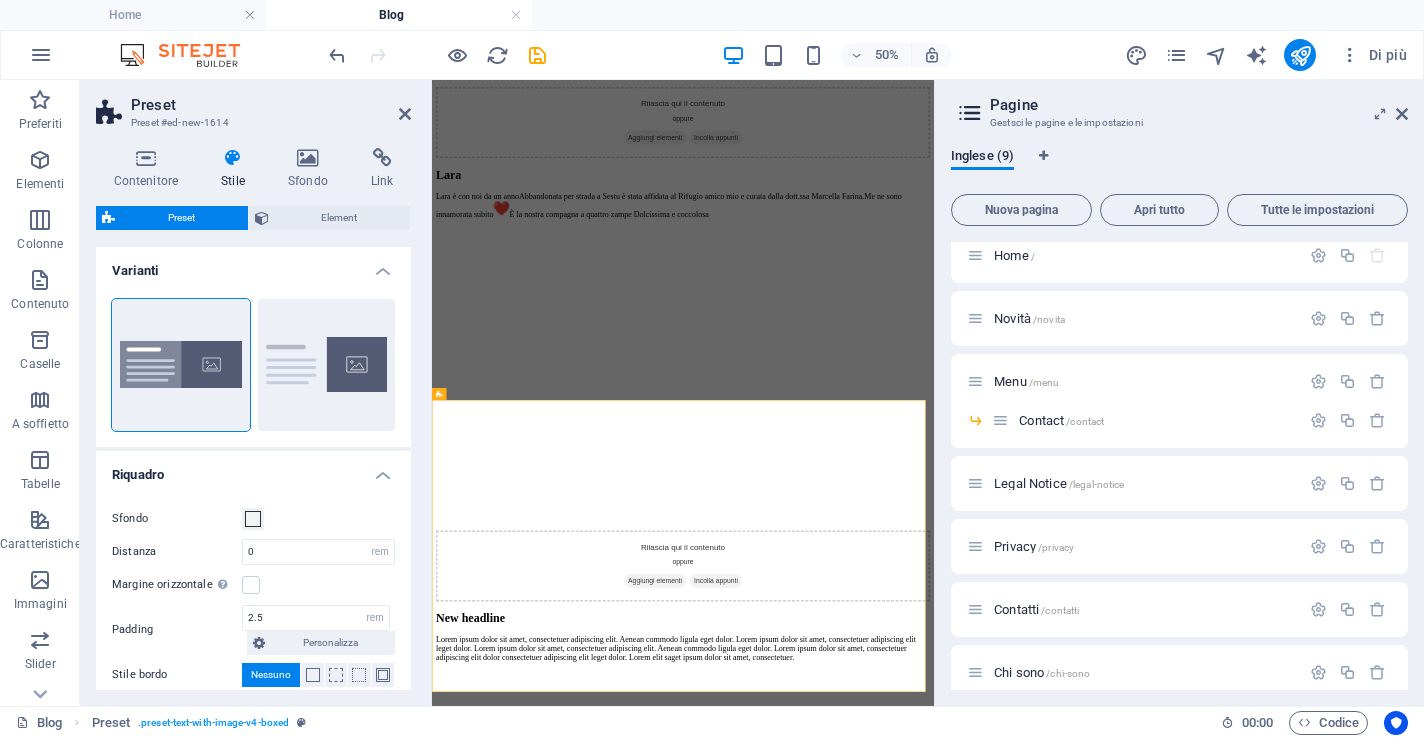 click at bounding box center [934, 1260] 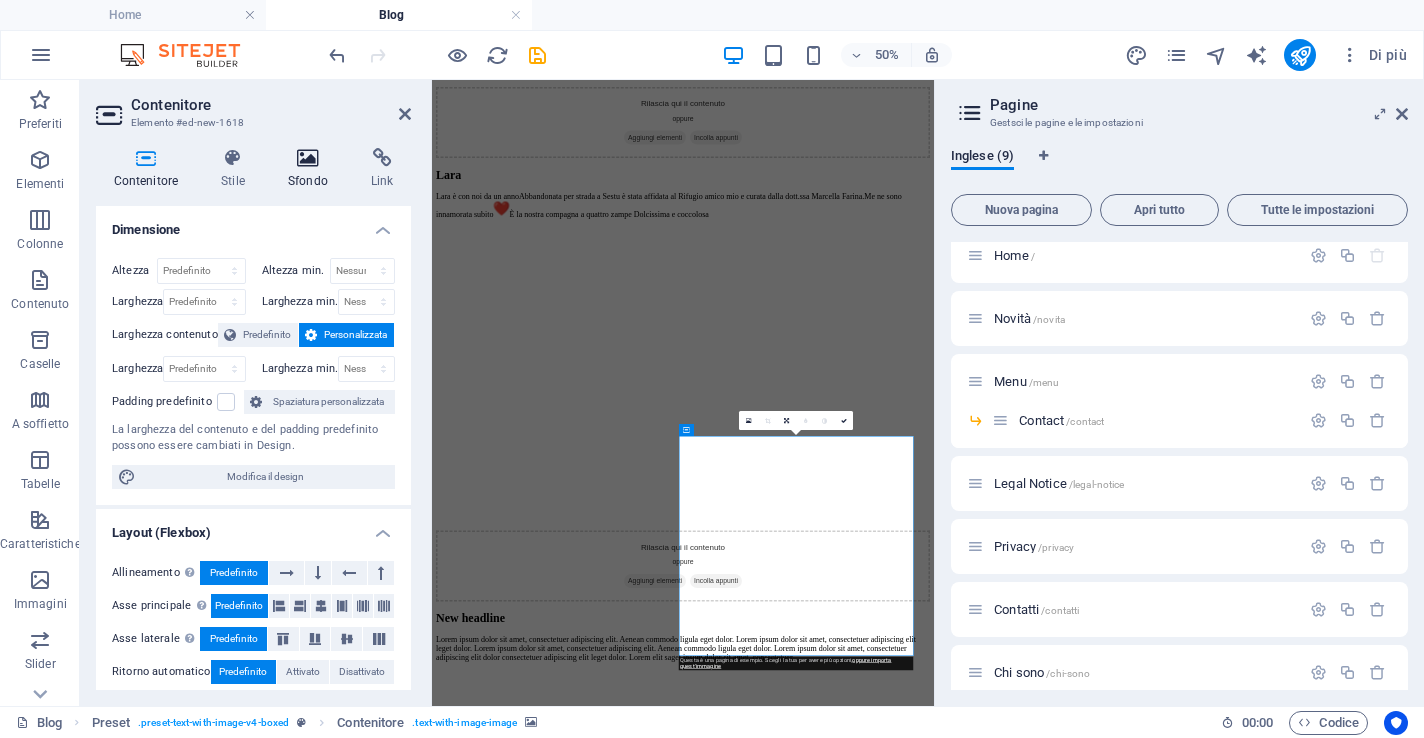 click on "Sfondo" at bounding box center [311, 169] 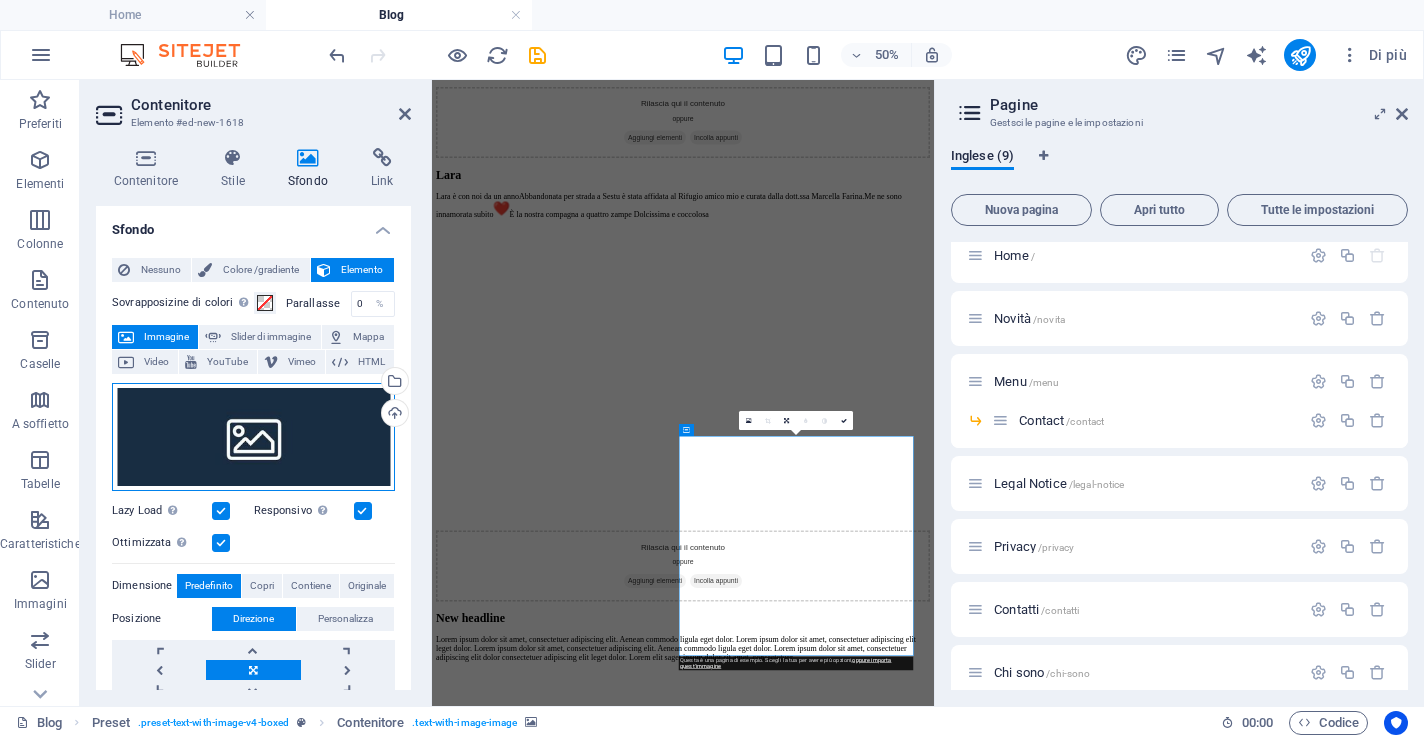 click on "Trascina qui i file, fai clic per sceglierli o selezionali da File o dalle nostre foto e video stock gratuiti" at bounding box center [253, 437] 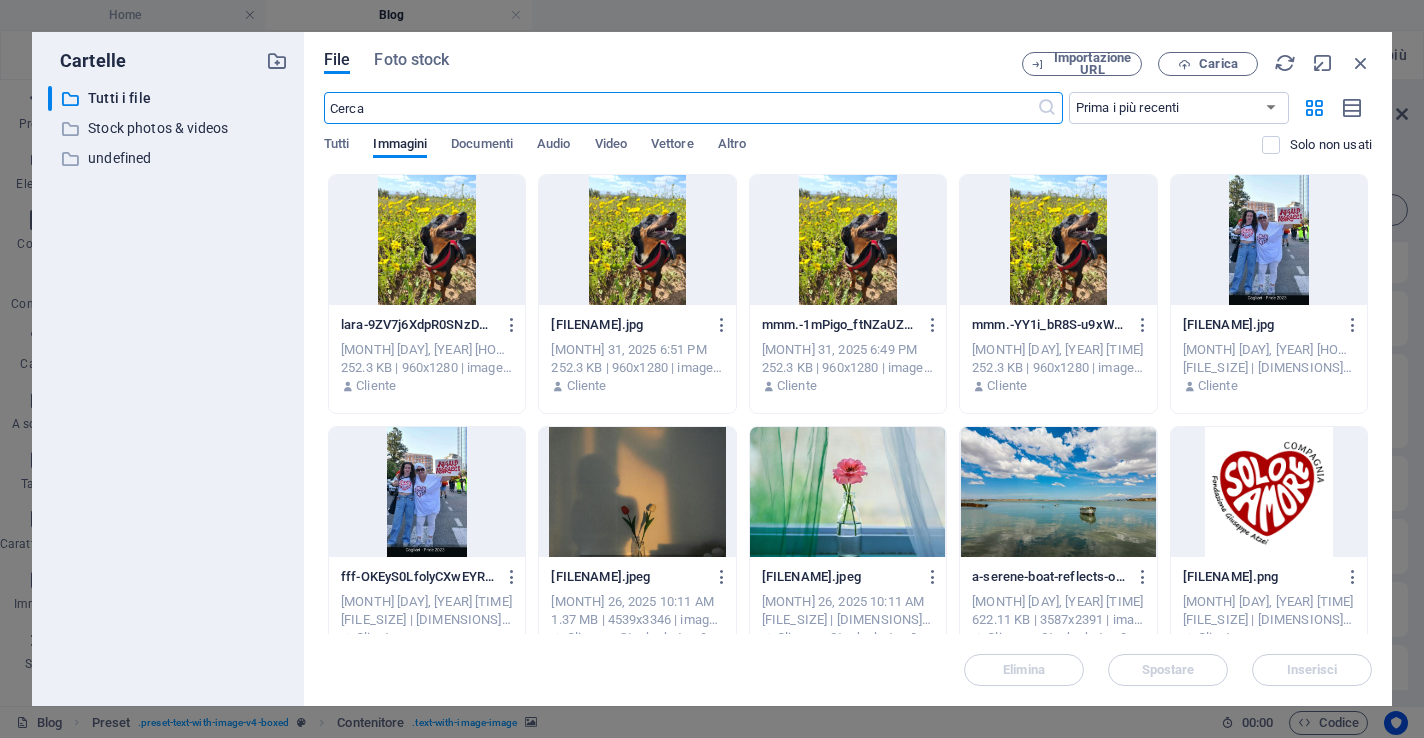 scroll, scrollTop: 0, scrollLeft: 0, axis: both 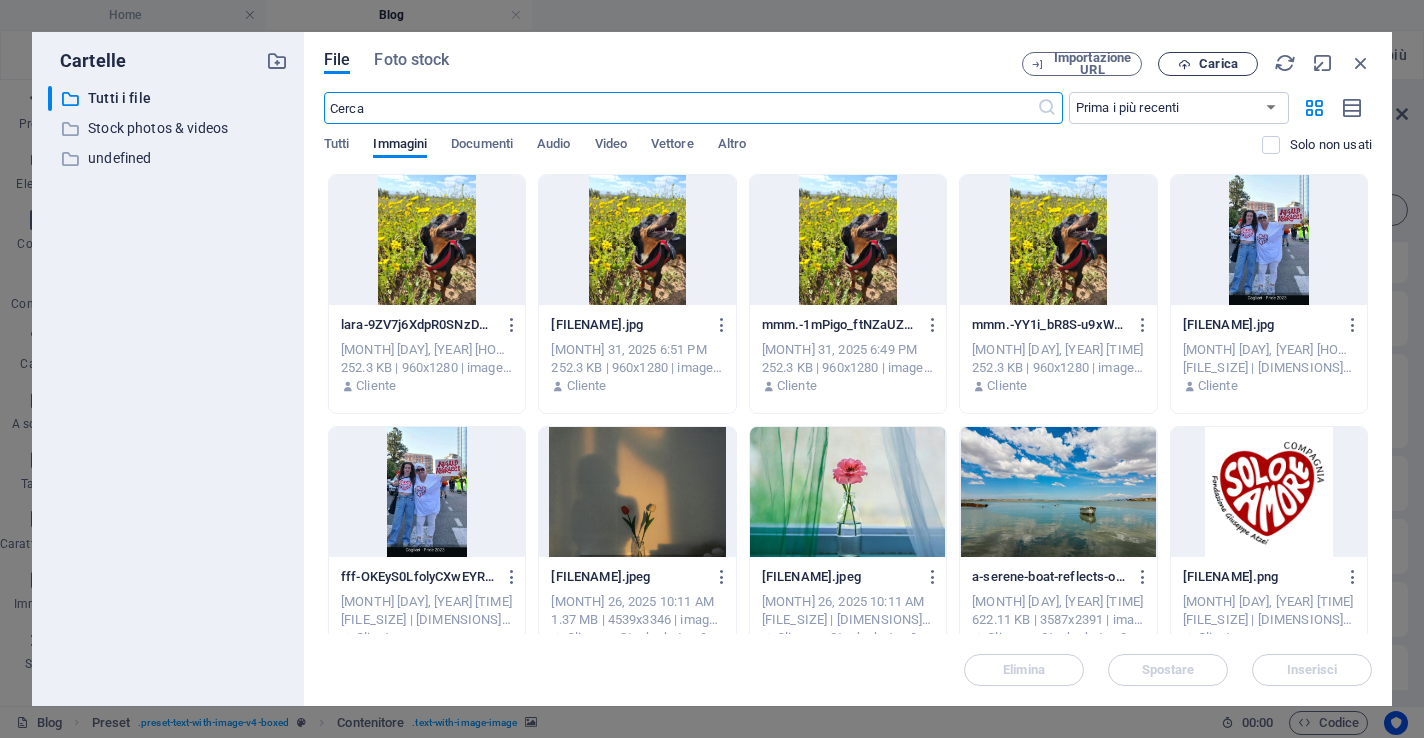 click on "Carica" at bounding box center (1208, 64) 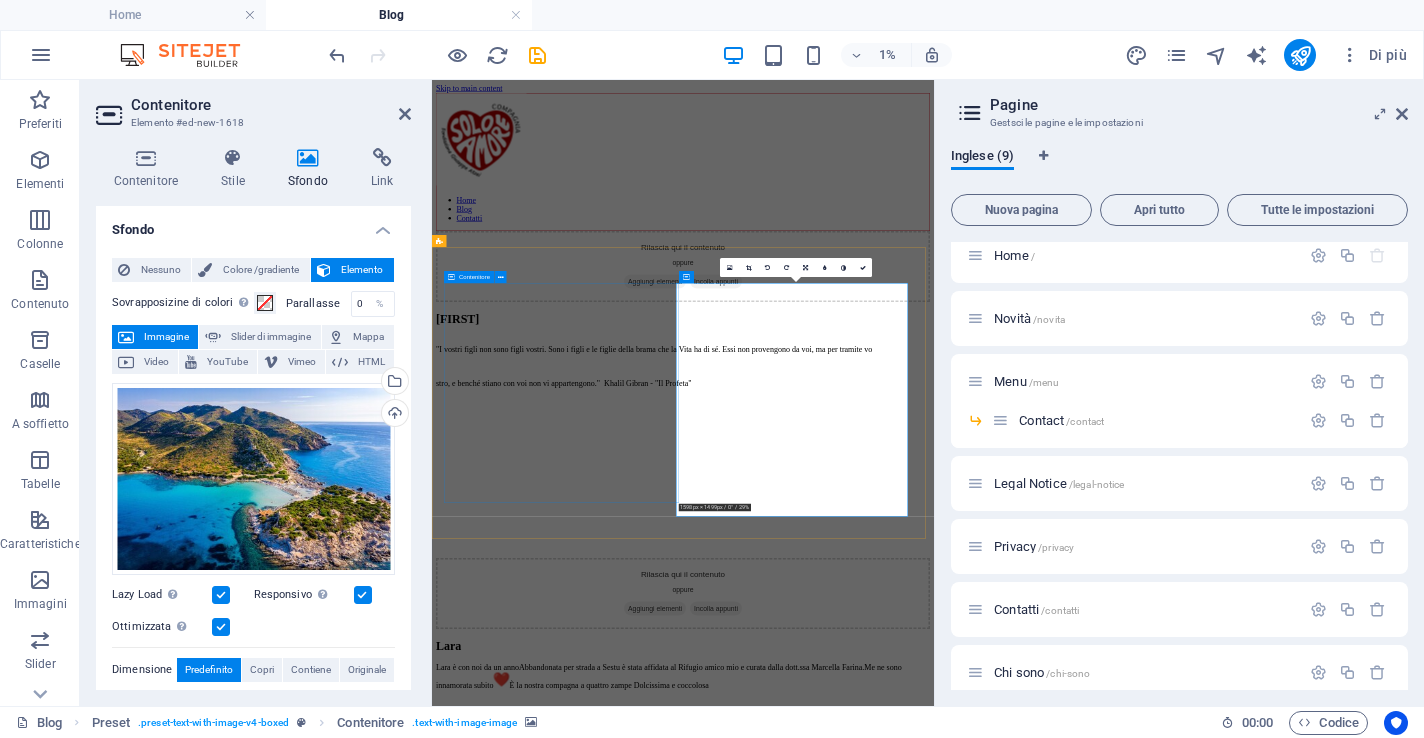 scroll, scrollTop: 1248, scrollLeft: 0, axis: vertical 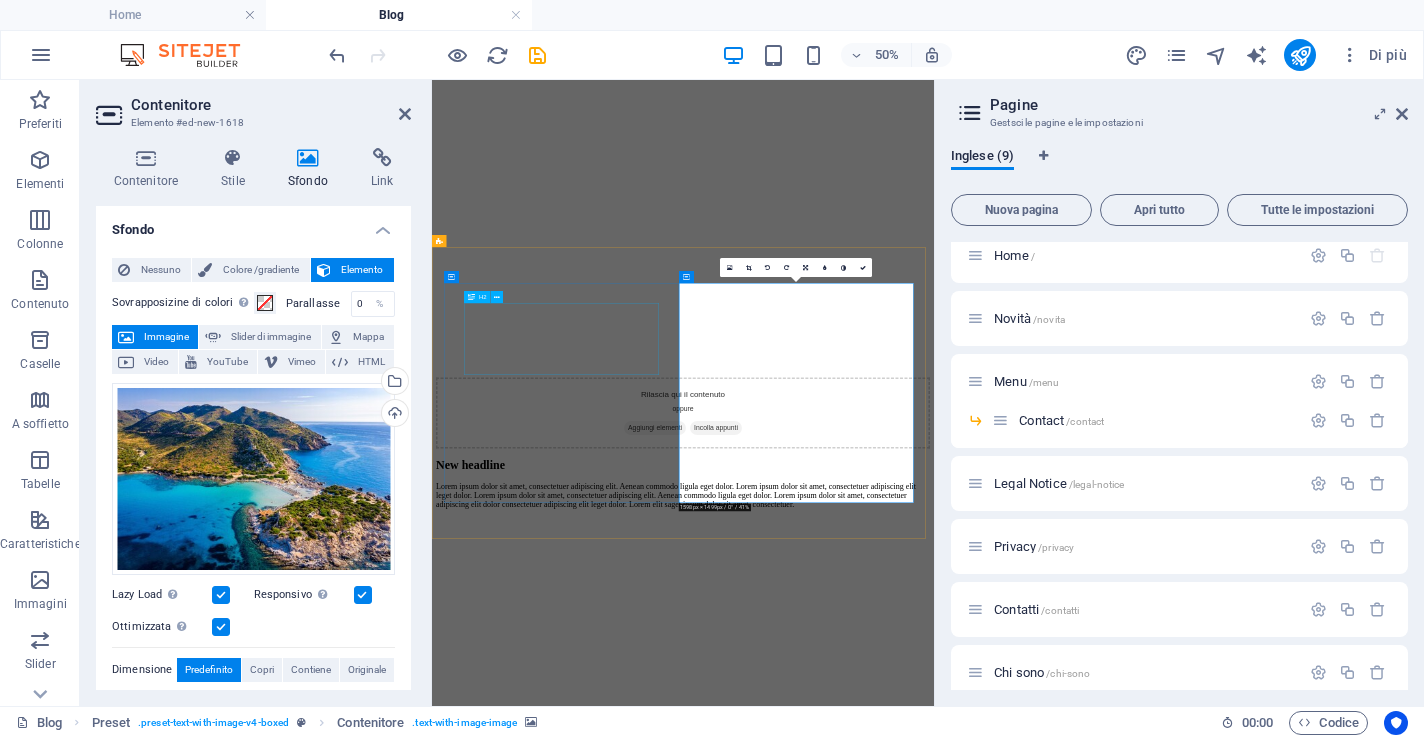 click on "New headline" at bounding box center [934, 850] 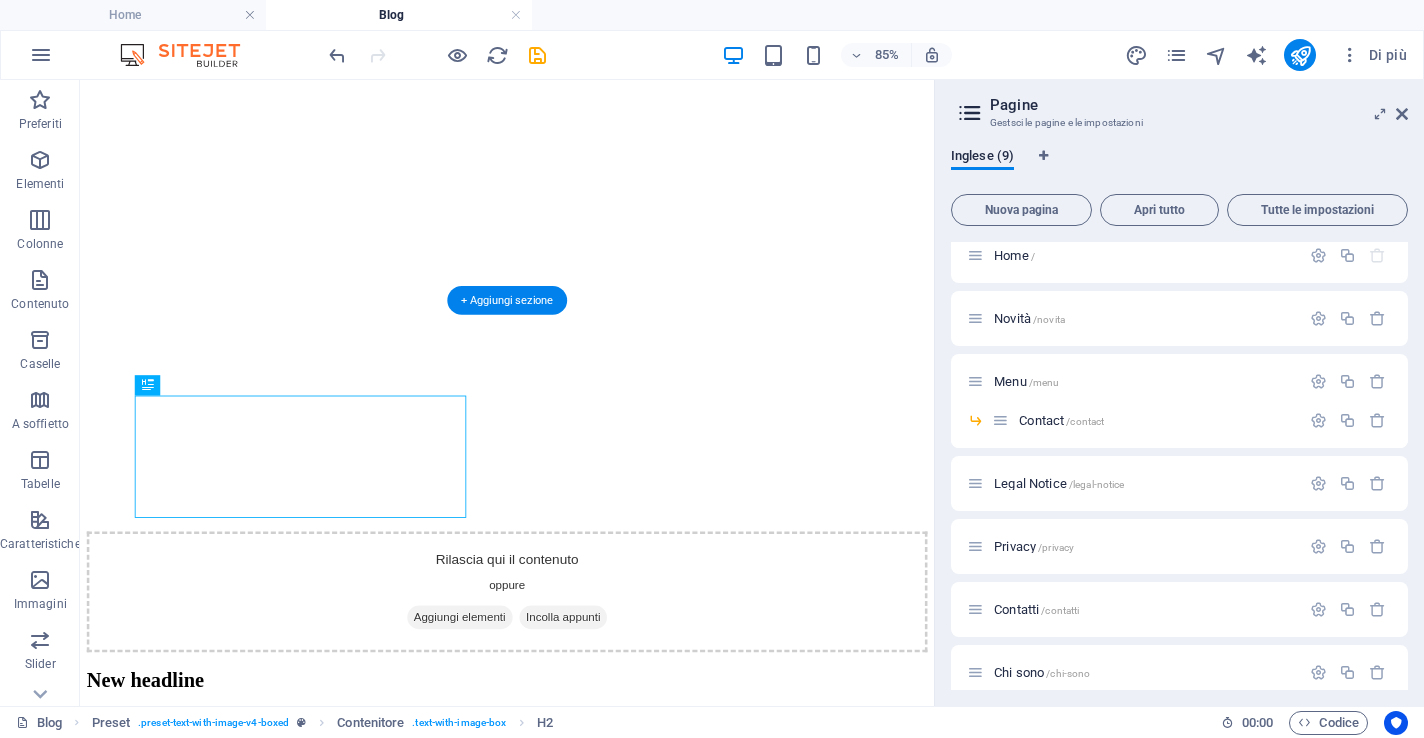 scroll, scrollTop: 1351, scrollLeft: 0, axis: vertical 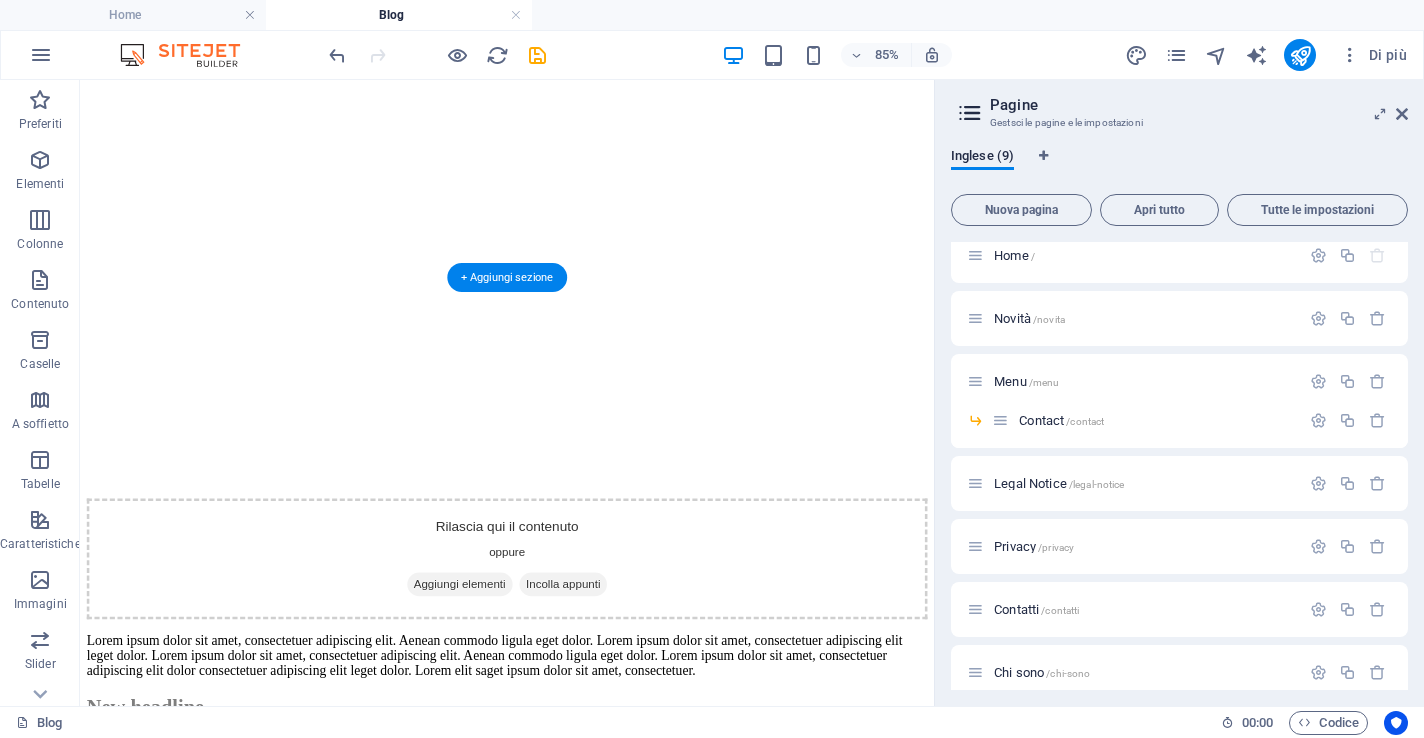 click on "Lorem ipsum dolor sit amet, consectetuer adipiscing elit. Aenean commodo ligula eget dolor. Lorem ipsum dolor sit amet, consectetuer adipiscing elit leget dolor. Lorem ipsum dolor sit amet, consectetuer adipiscing elit. Aenean commodo ligula eget dolor. Lorem ipsum dolor sit amet, consectetuer adipiscing elit dolor consectetuer adipiscing elit leget dolor. Lorem elit saget ipsum dolor sit amet, consectetuer." at bounding box center (582, 757) 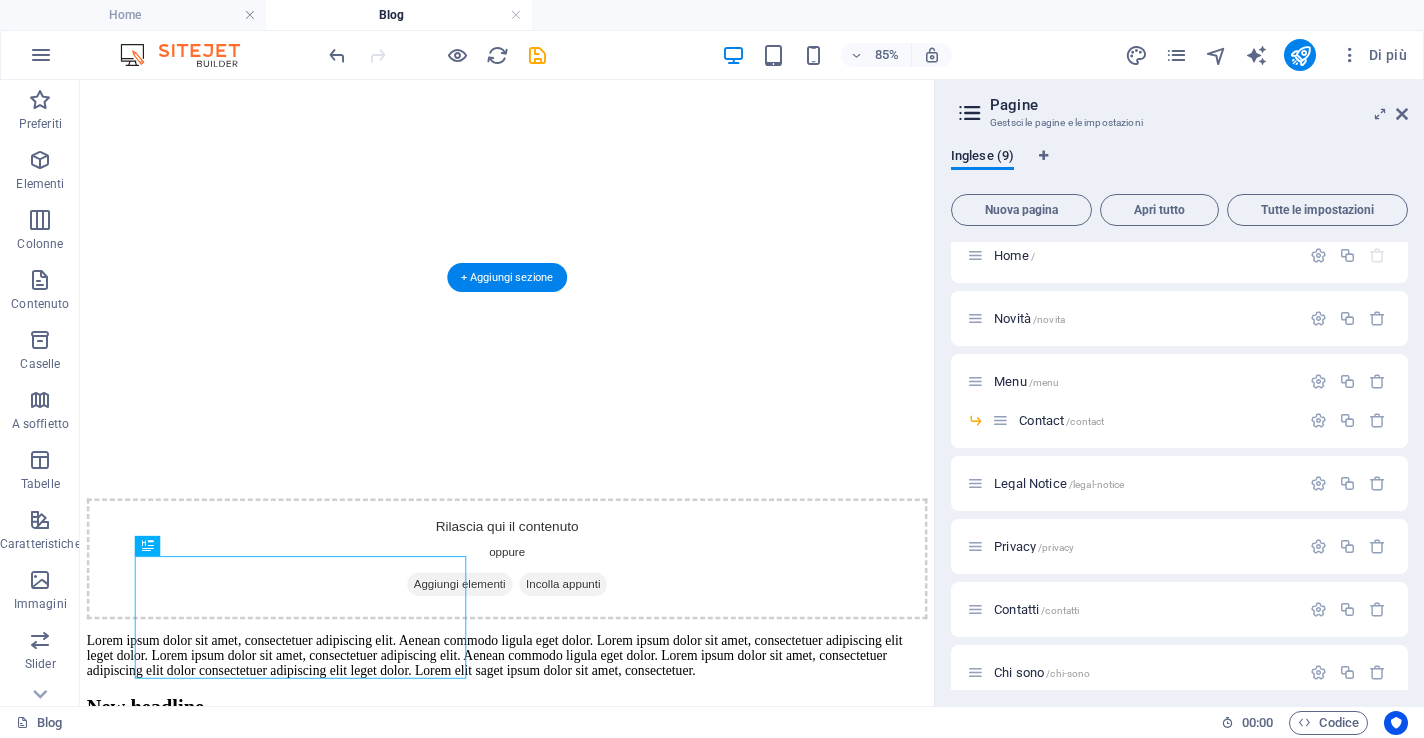 click on "Lorem ipsum dolor sit amet, consectetuer adipiscing elit. Aenean commodo ligula eget dolor. Lorem ipsum dolor sit amet, consectetuer adipiscing elit leget dolor. Lorem ipsum dolor sit amet, consectetuer adipiscing elit. Aenean commodo ligula eget dolor. Lorem ipsum dolor sit amet, consectetuer adipiscing elit dolor consectetuer adipiscing elit leget dolor. Lorem elit saget ipsum dolor sit amet, consectetuer." at bounding box center [582, 757] 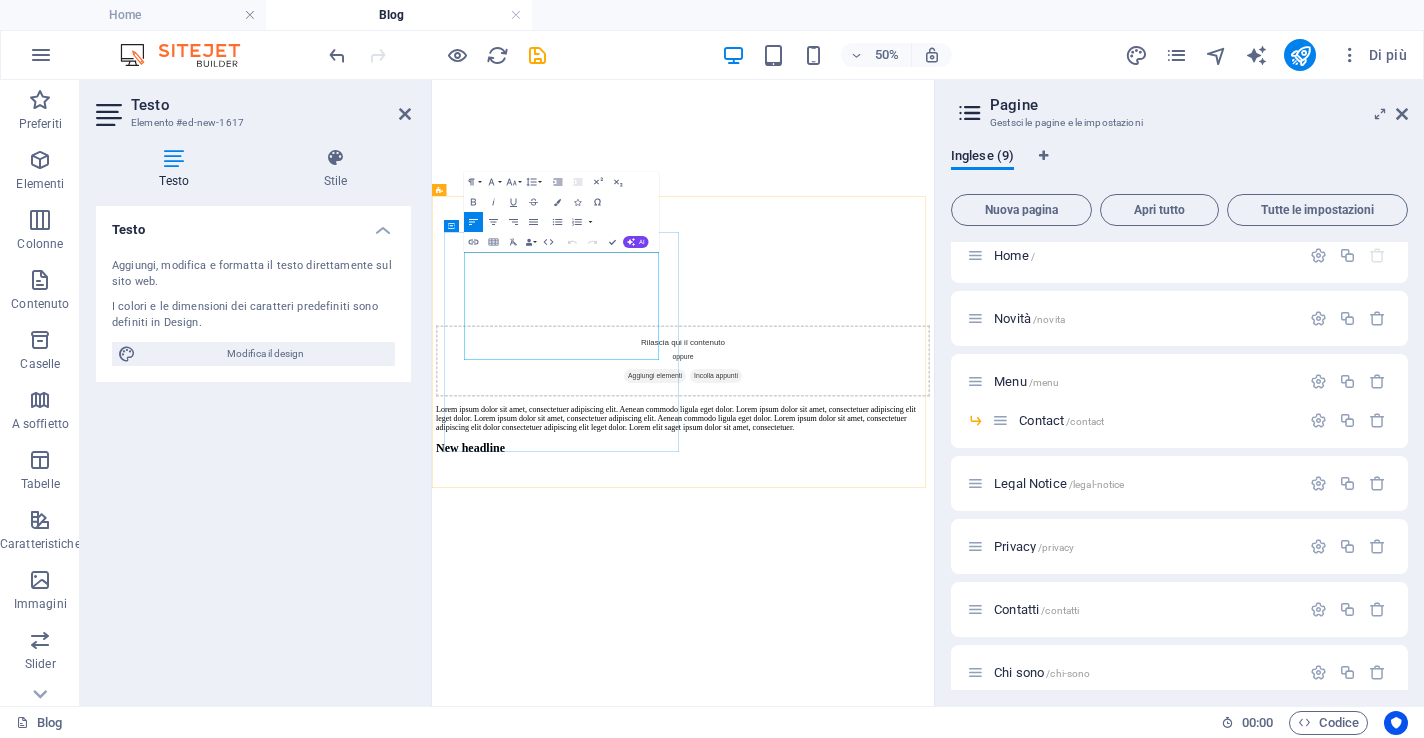 drag, startPoint x: 496, startPoint y: 438, endPoint x: 548, endPoint y: 502, distance: 82.46211 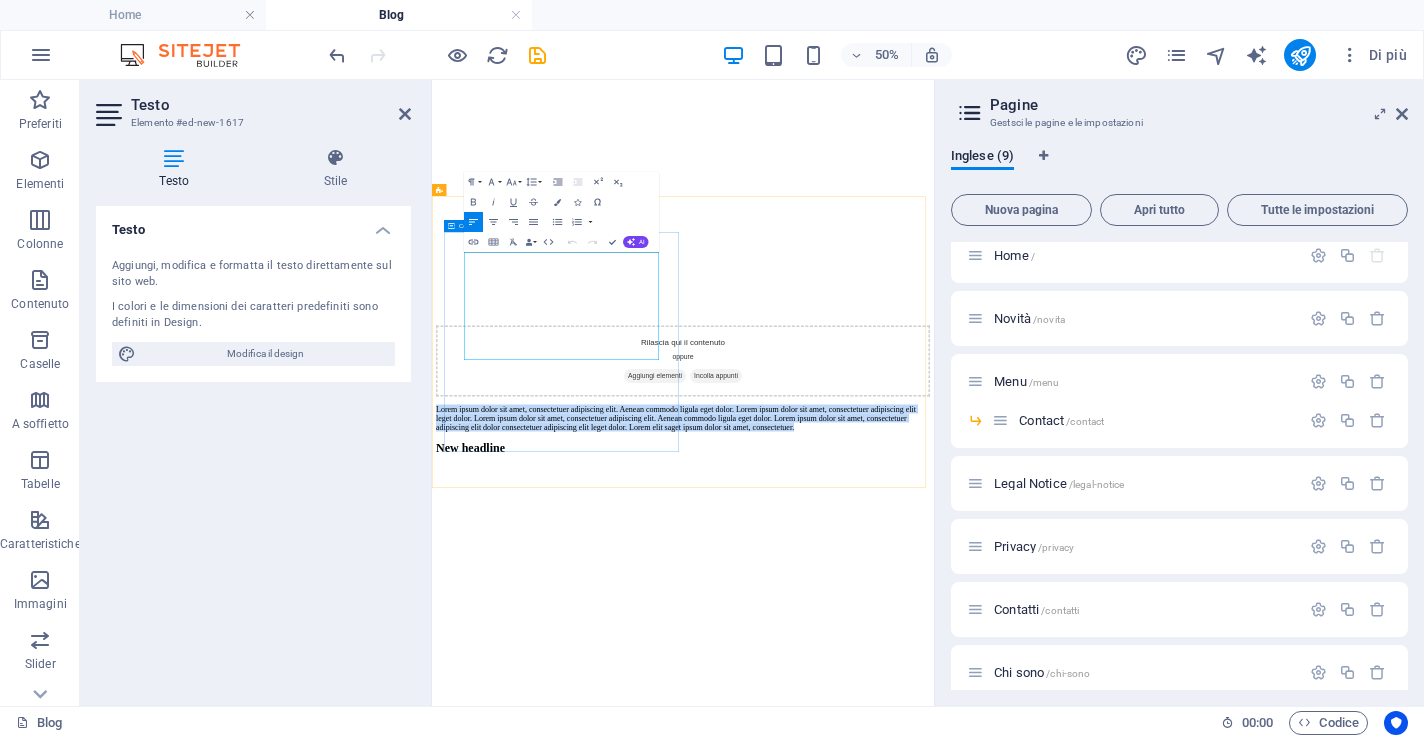 drag, startPoint x: 866, startPoint y: 632, endPoint x: 486, endPoint y: 440, distance: 425.7511 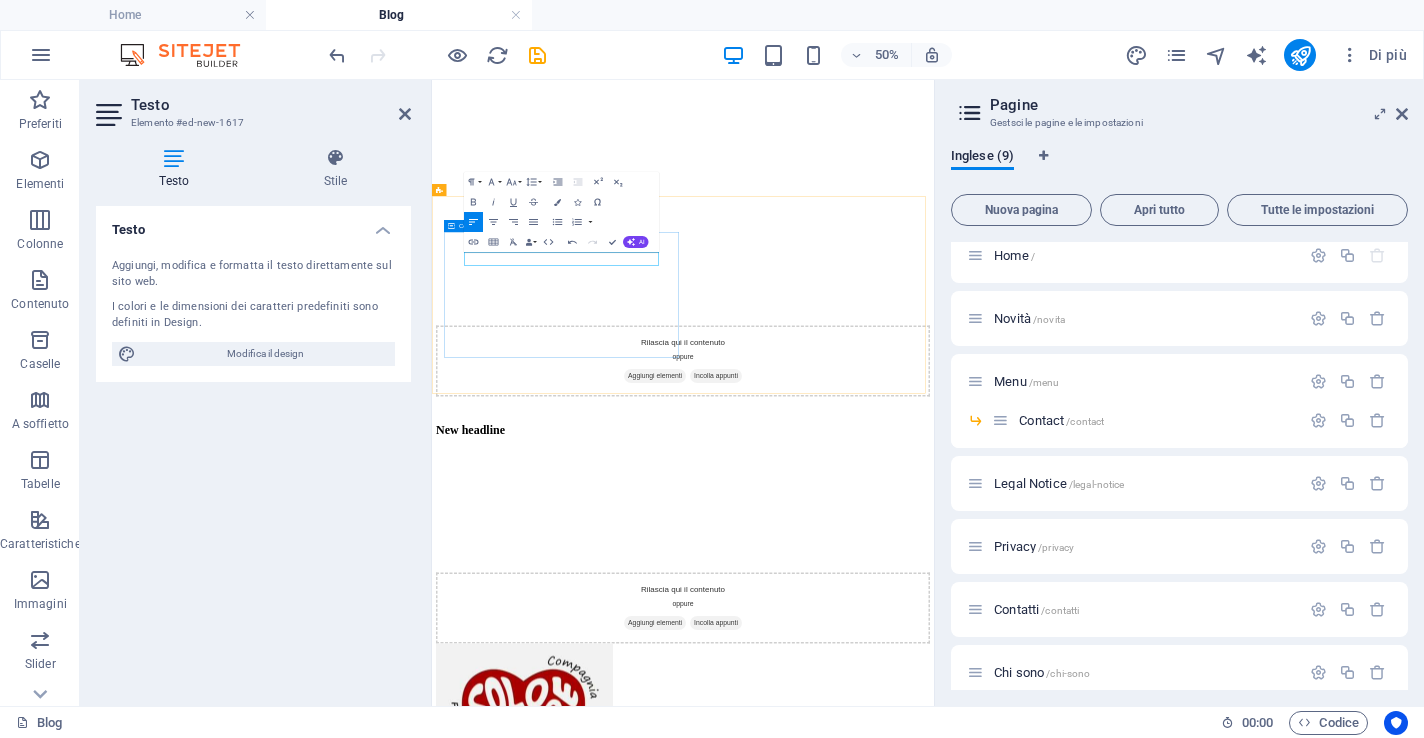 click on "New headline" at bounding box center (934, 762) 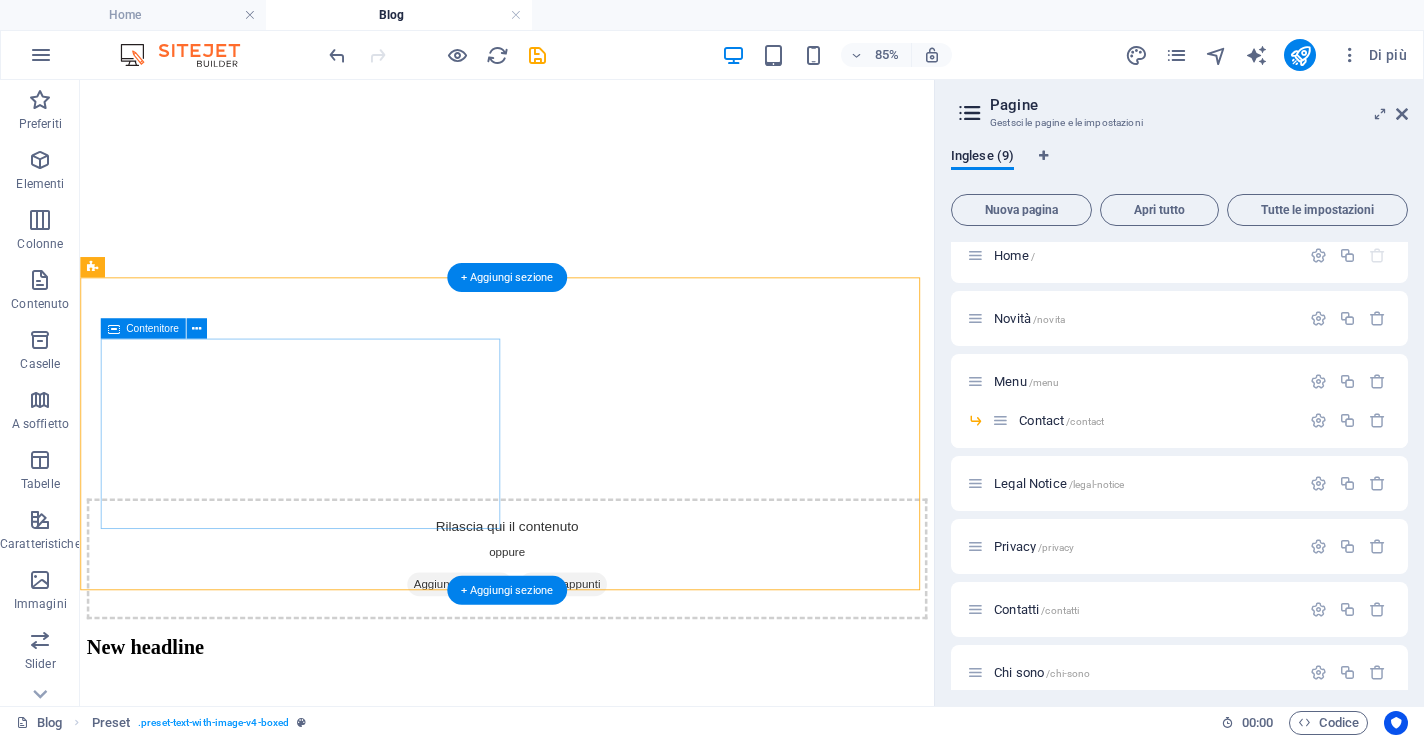 click on "New headline" at bounding box center (582, 747) 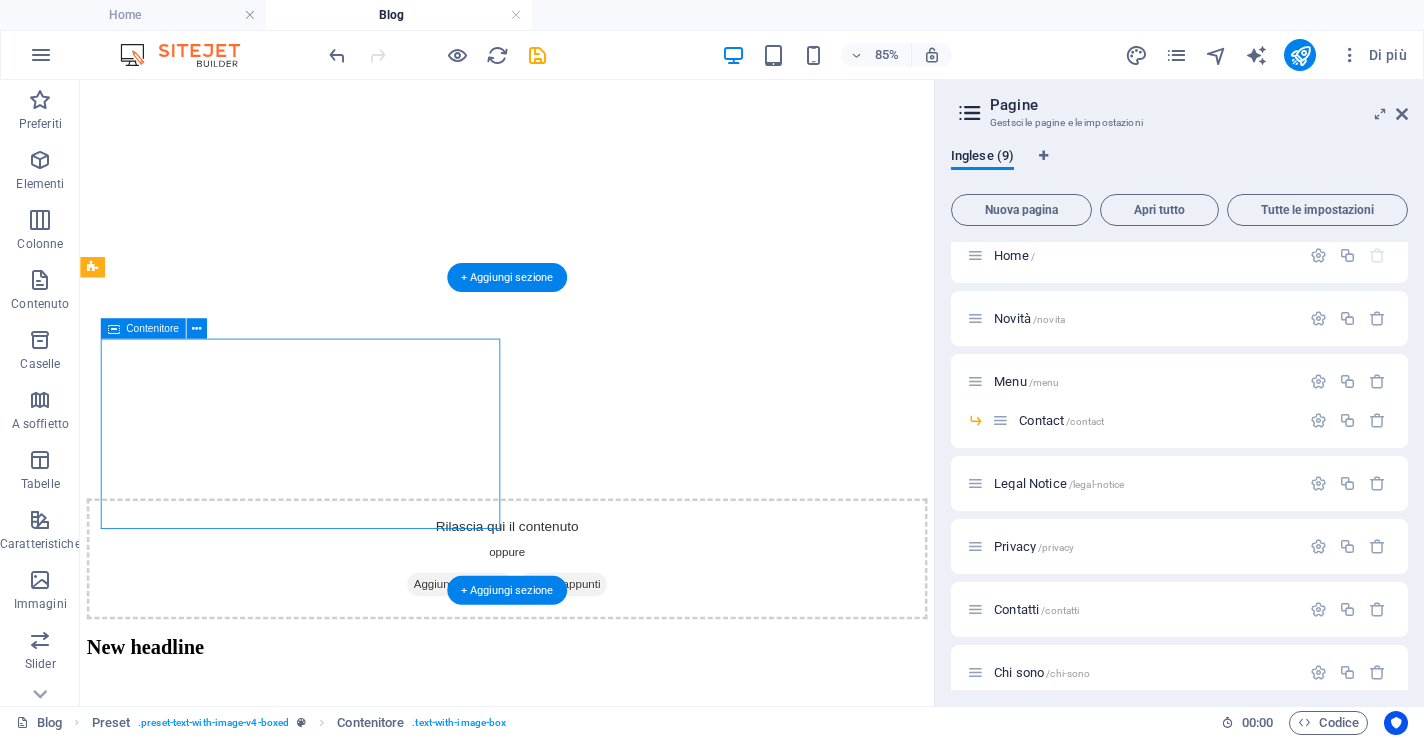 click on "New headline" at bounding box center [582, 747] 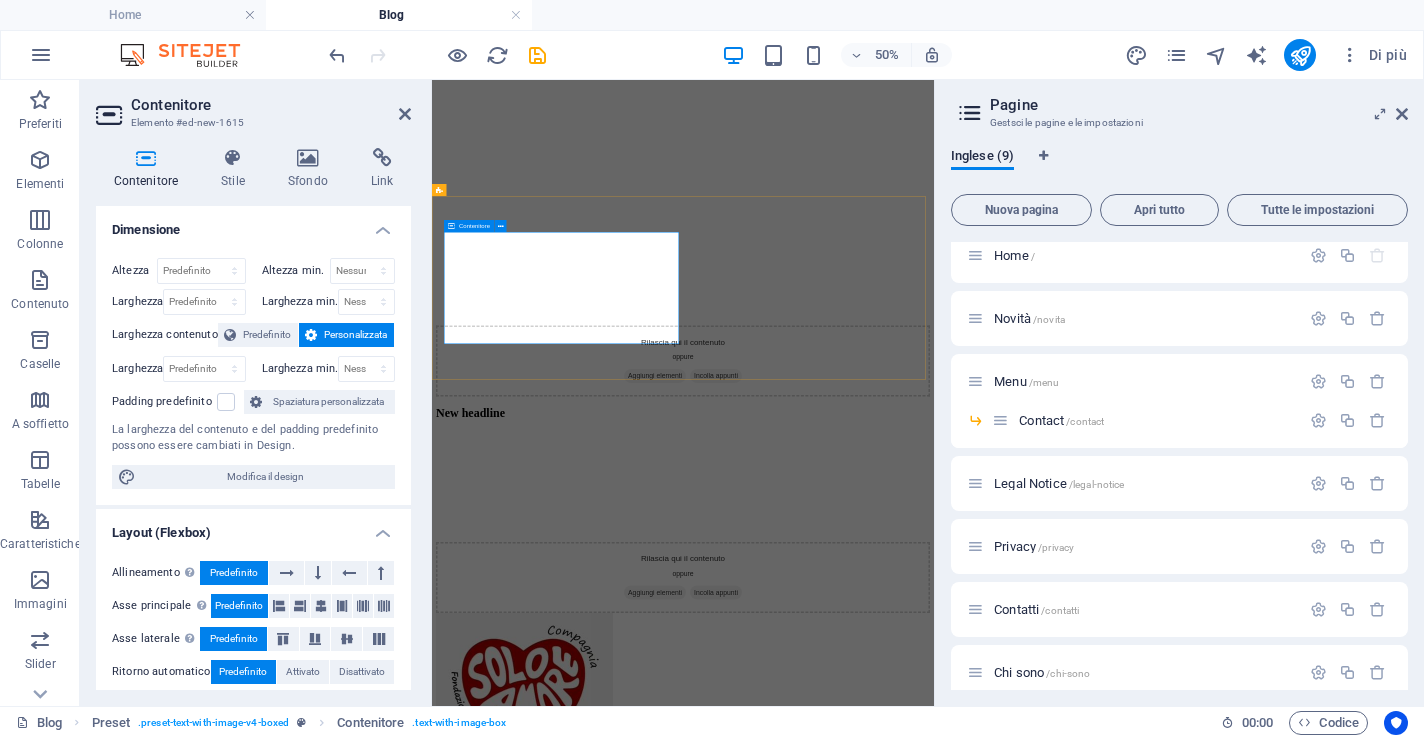 click on "New headline Rilascia qui il contenuto oppure  Aggiungi elementi  Incolla appunti" at bounding box center [934, 940] 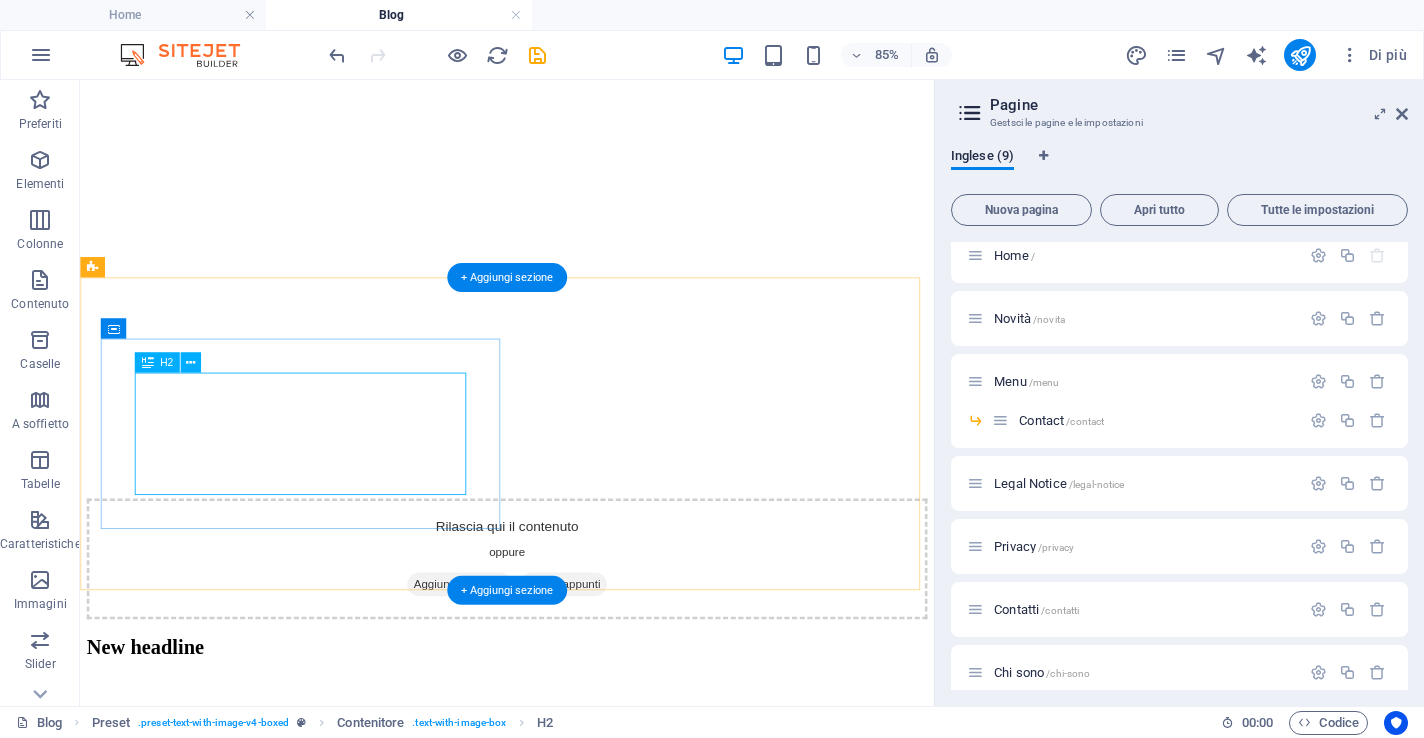 click on "New headline" at bounding box center (582, 747) 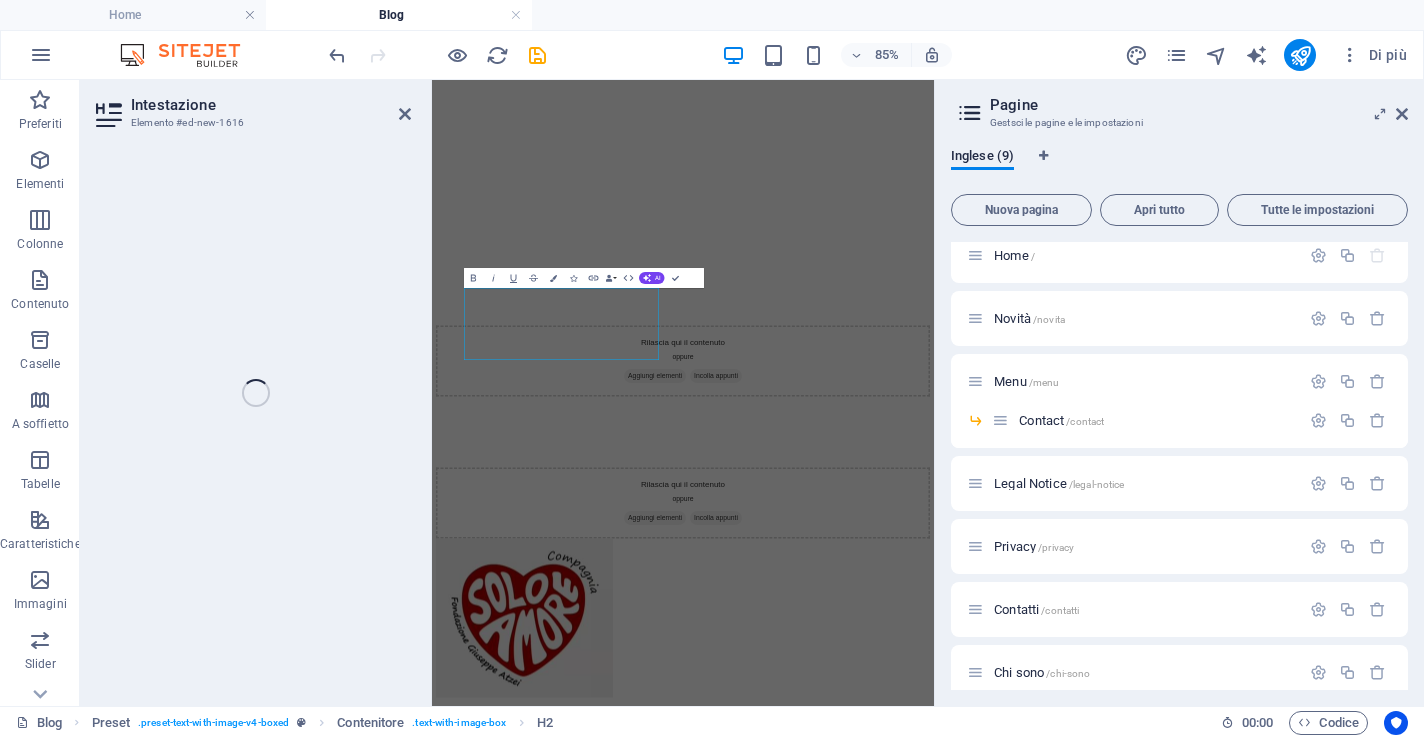 scroll, scrollTop: 1279, scrollLeft: 0, axis: vertical 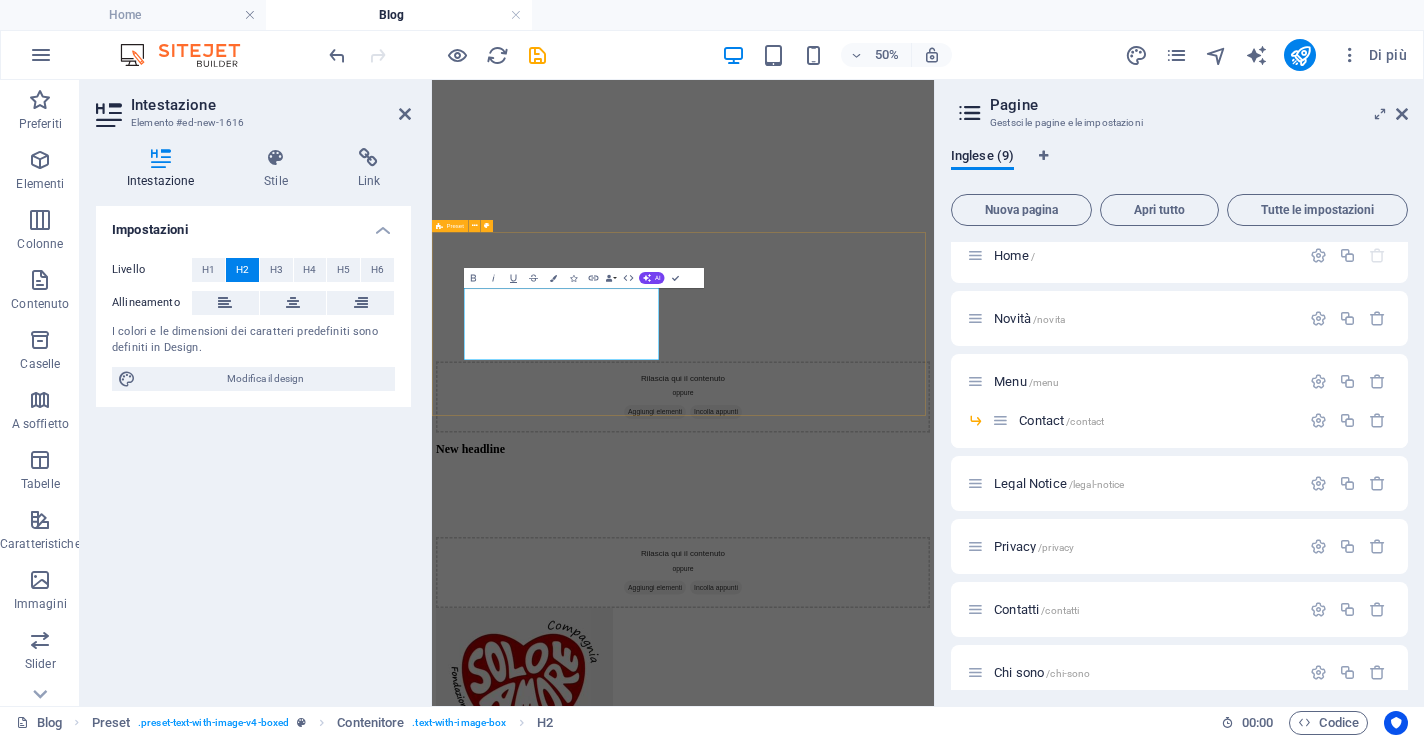 drag, startPoint x: 690, startPoint y: 702, endPoint x: 1000, endPoint y: 446, distance: 402.0398 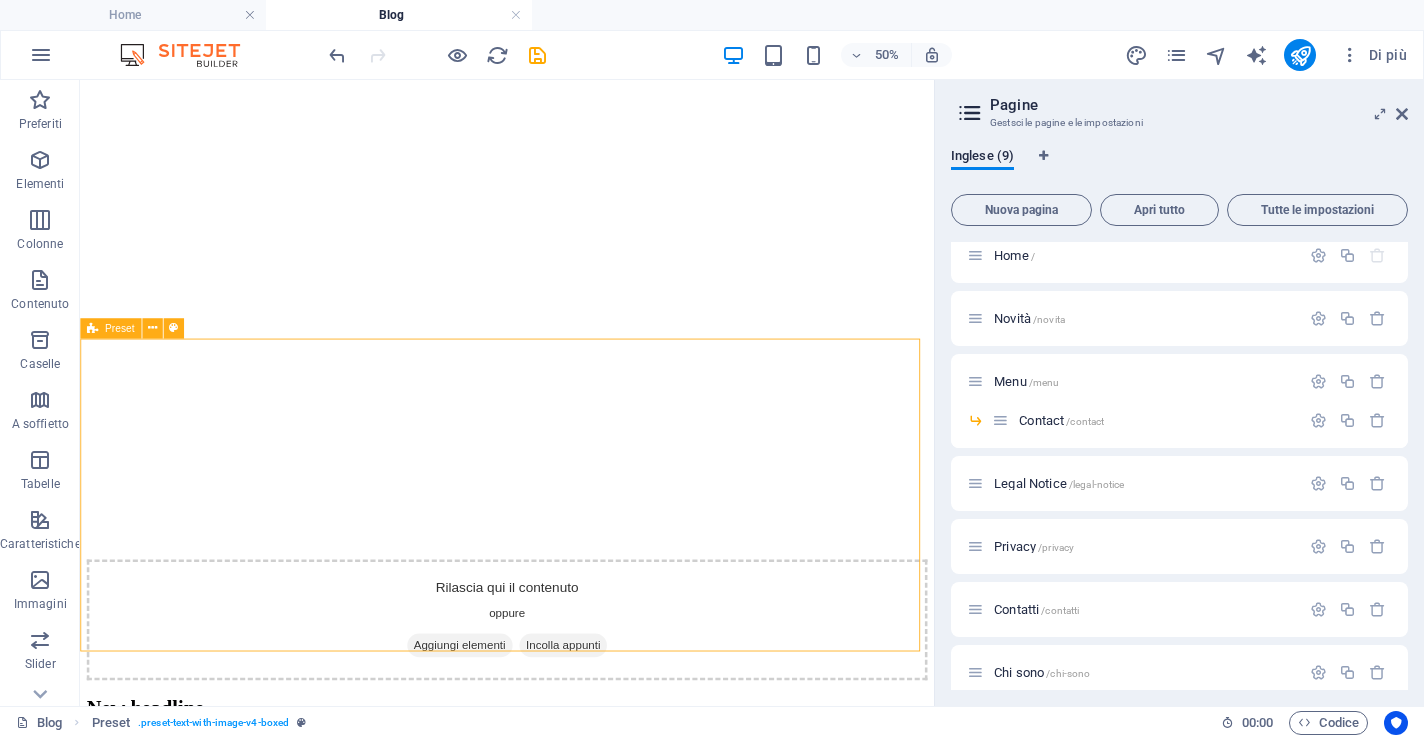 drag, startPoint x: 648, startPoint y: 446, endPoint x: 646, endPoint y: 434, distance: 12.165525 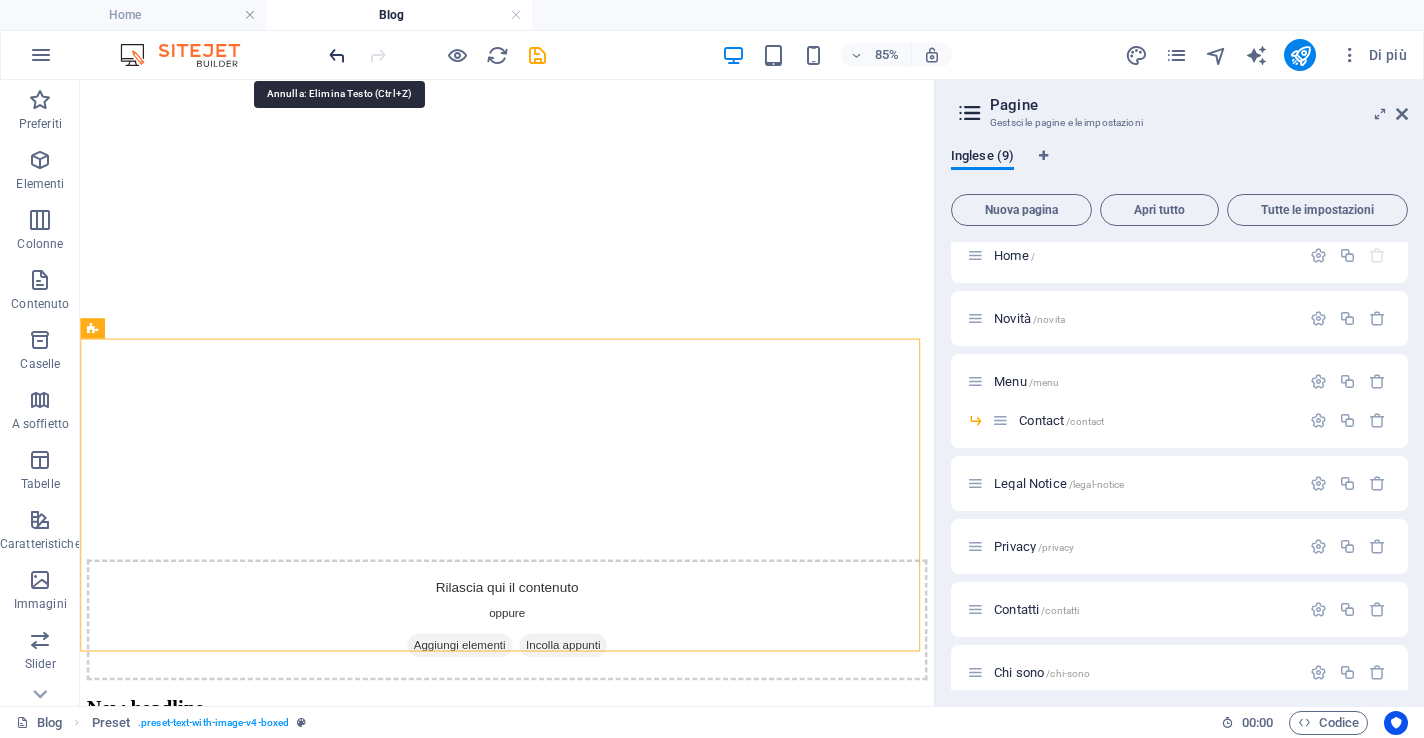 click at bounding box center [337, 55] 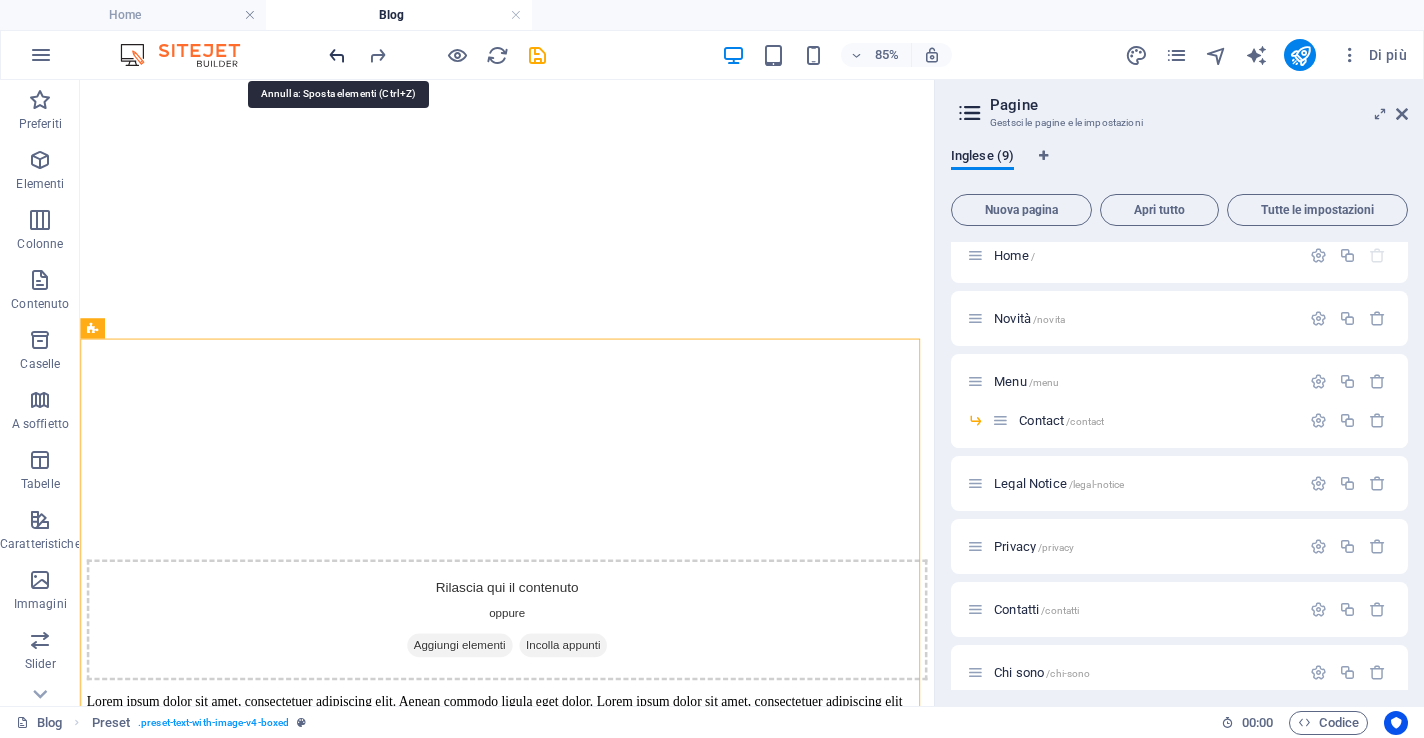 click at bounding box center [337, 55] 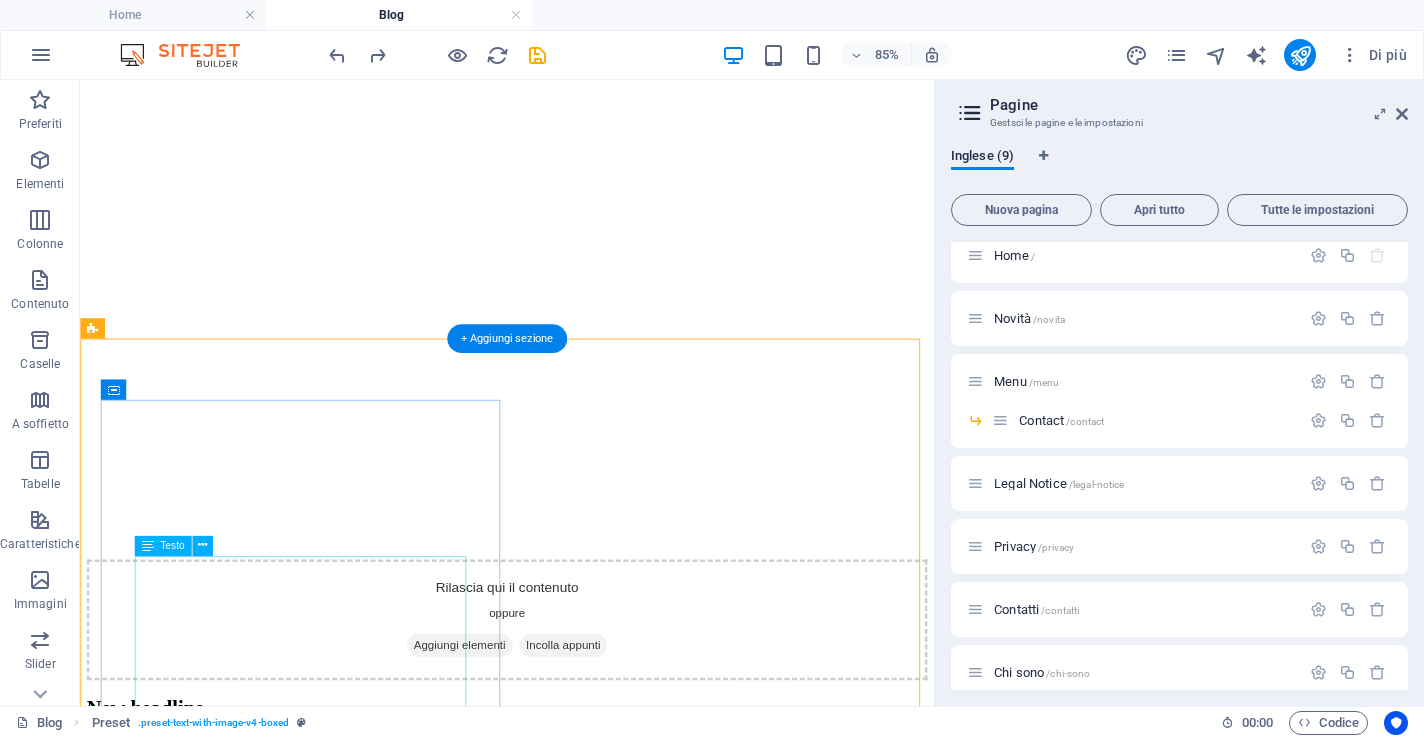 drag, startPoint x: 319, startPoint y: 701, endPoint x: 313, endPoint y: 689, distance: 13.416408 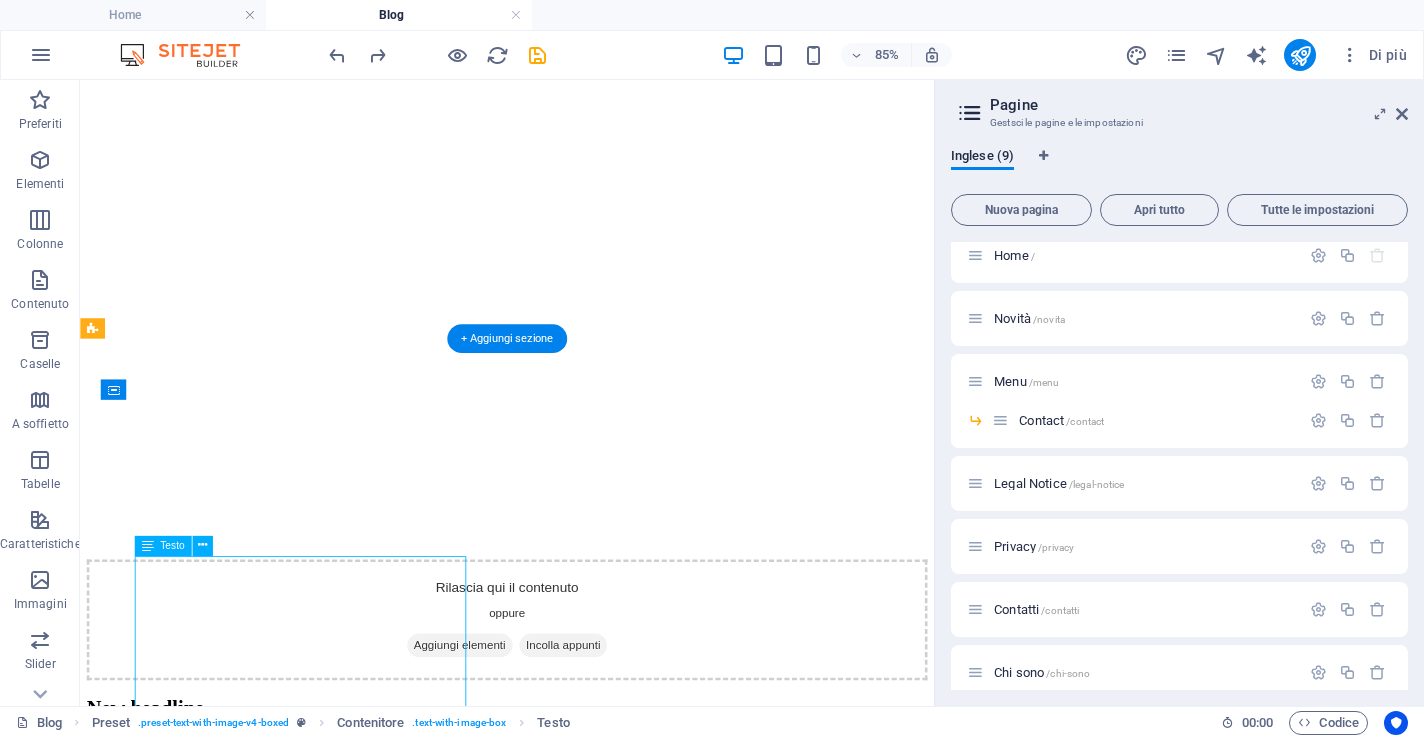 click on "Lorem ipsum dolor sit amet, consectetuer adipiscing elit. Aenean commodo ligula eget dolor. Lorem ipsum dolor sit amet, consectetuer adipiscing elit leget dolor. Lorem ipsum dolor sit amet, consectetuer adipiscing elit. Aenean commodo ligula eget dolor. Lorem ipsum dolor sit amet, consectetuer adipiscing elit dolor consectetuer adipiscing elit leget dolor. Lorem elit saget ipsum dolor sit amet, consectetuer." at bounding box center [582, 880] 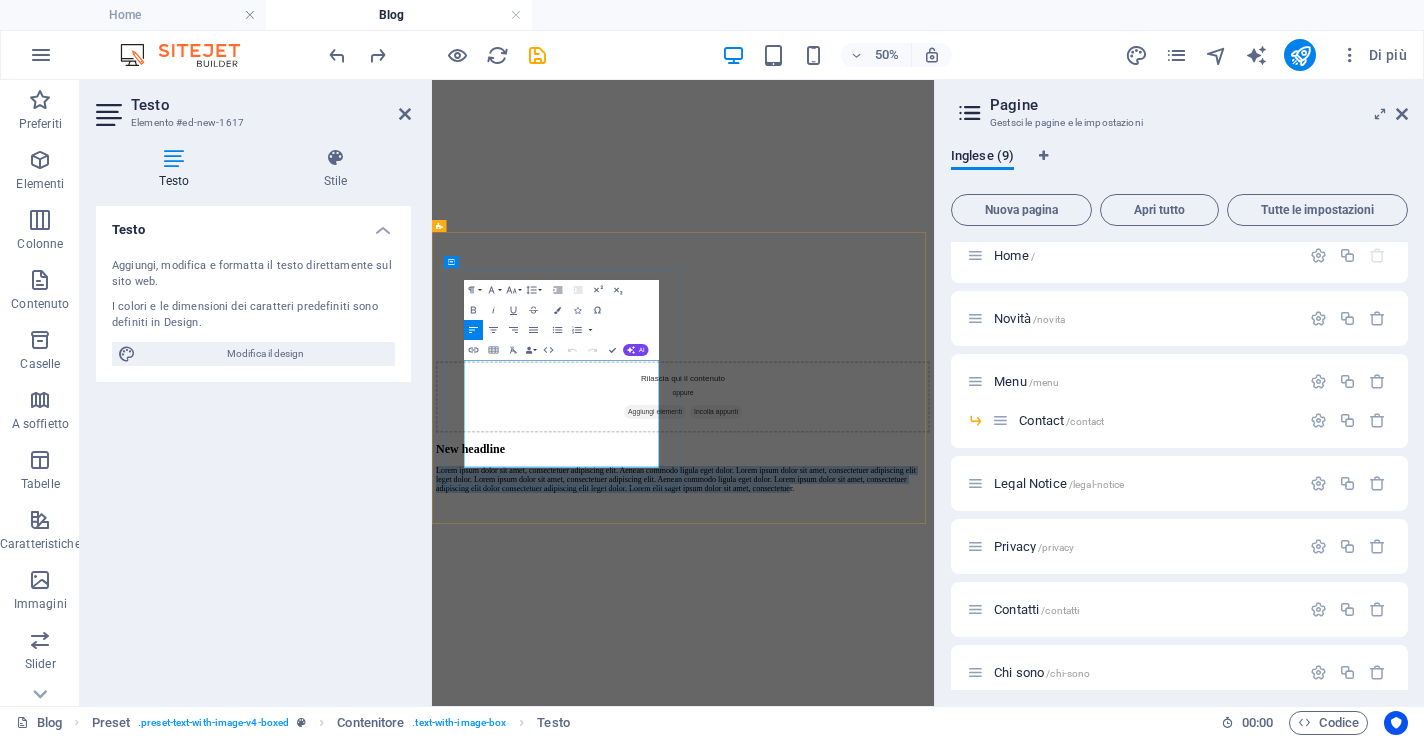drag, startPoint x: 860, startPoint y: 834, endPoint x: 500, endPoint y: 656, distance: 401.6018 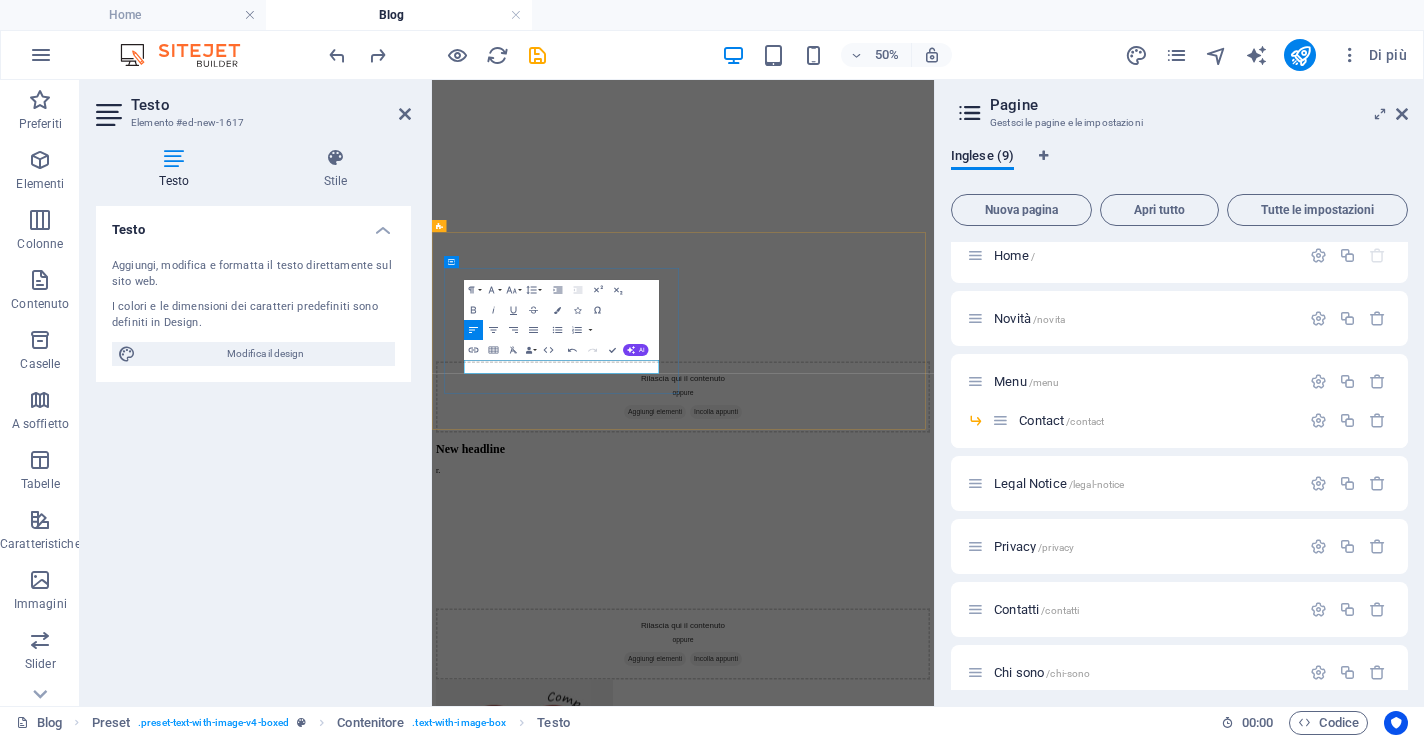 click on "r." at bounding box center (934, 862) 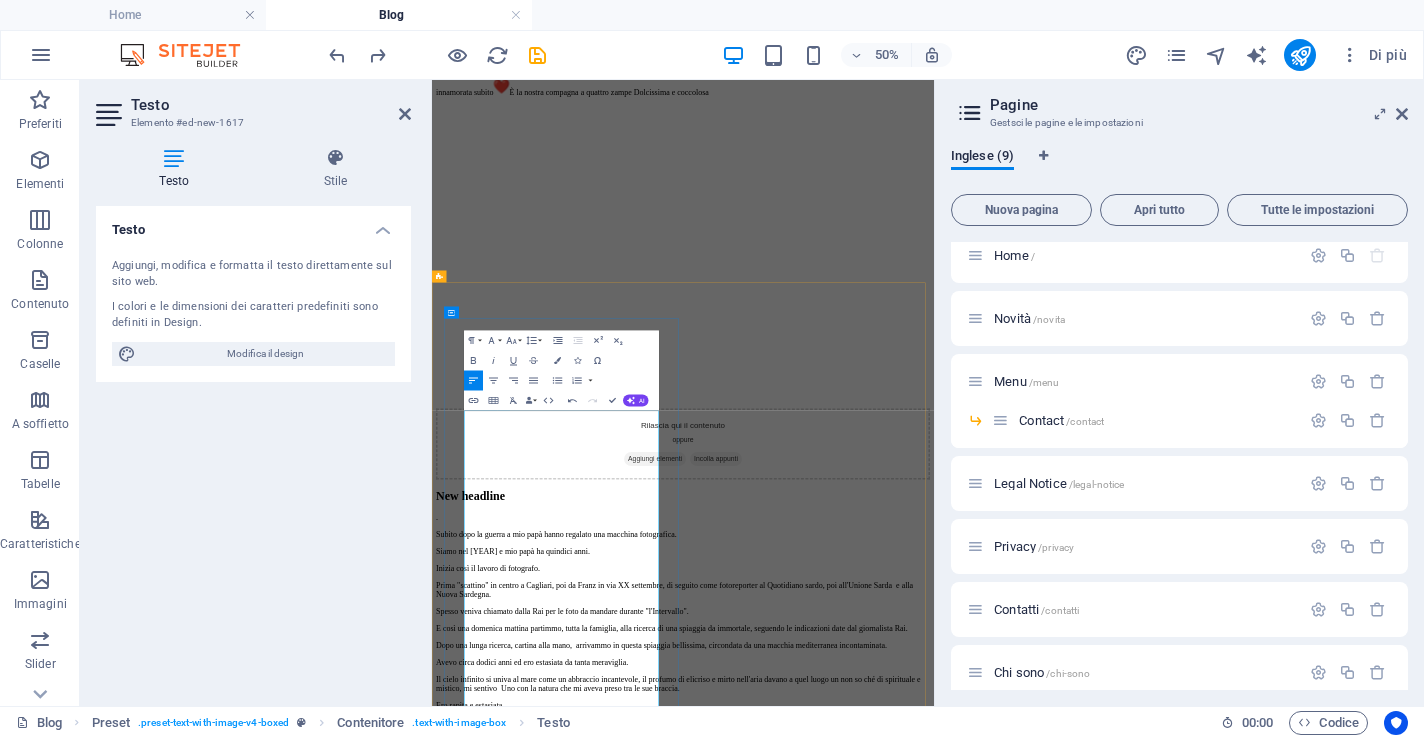 scroll, scrollTop: 1177, scrollLeft: 0, axis: vertical 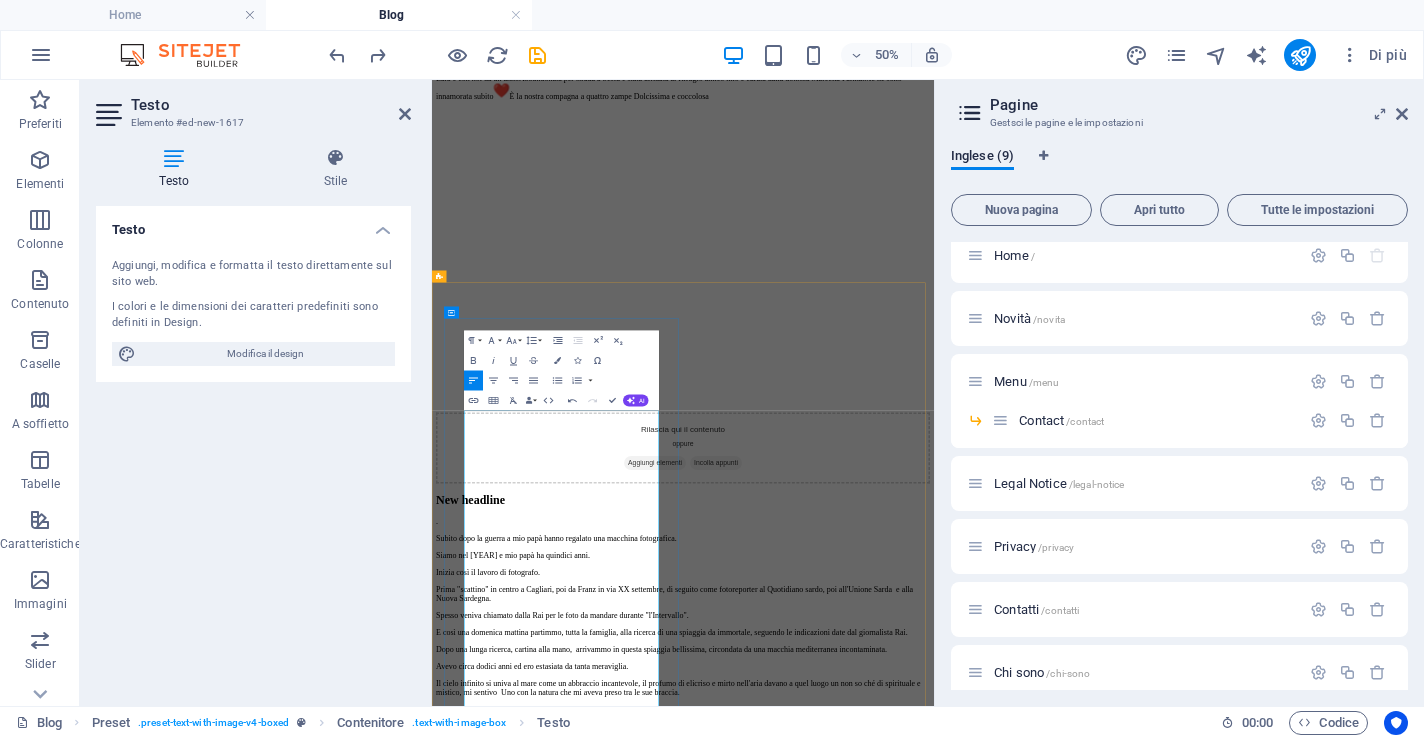 click on "Subito dopo la guerra a mio papà hanno regalato una macchina fotografica." at bounding box center (934, 998) 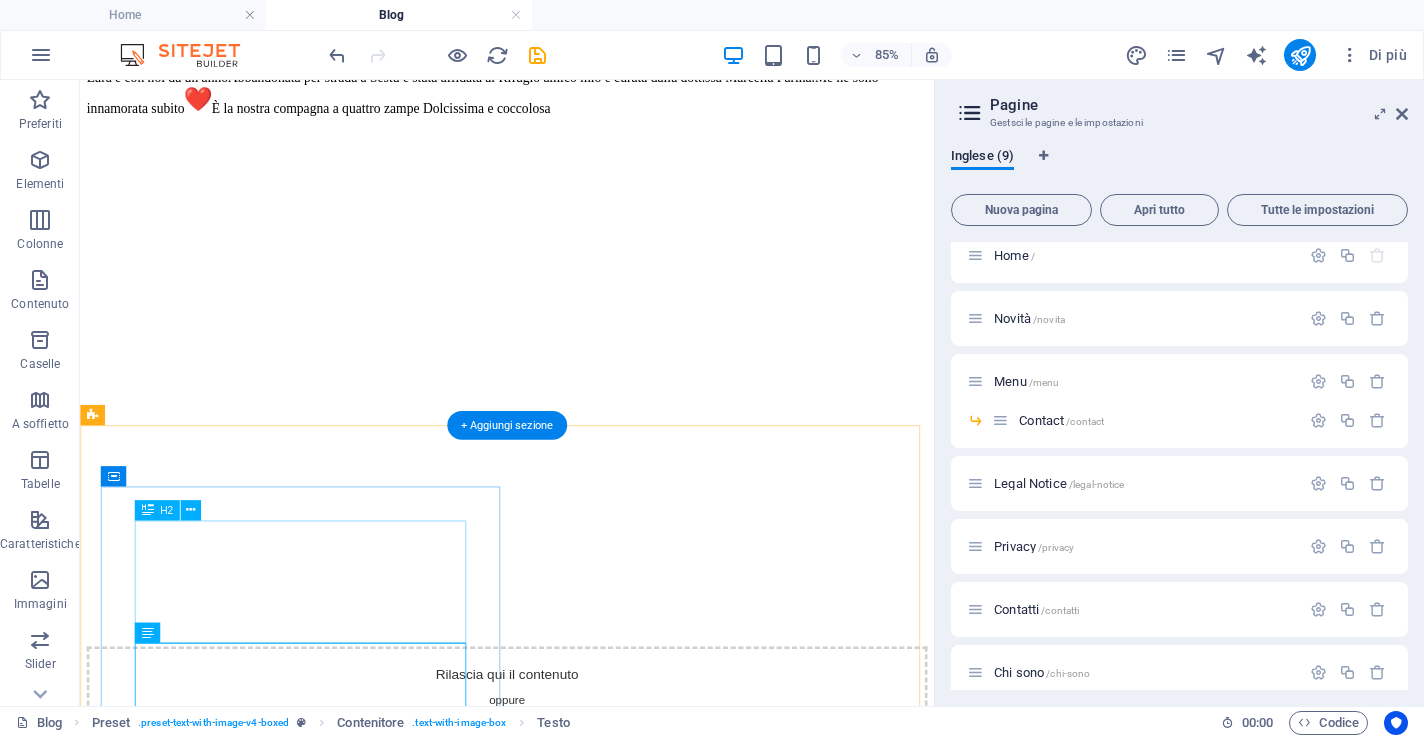 click on "New headline" at bounding box center (582, 921) 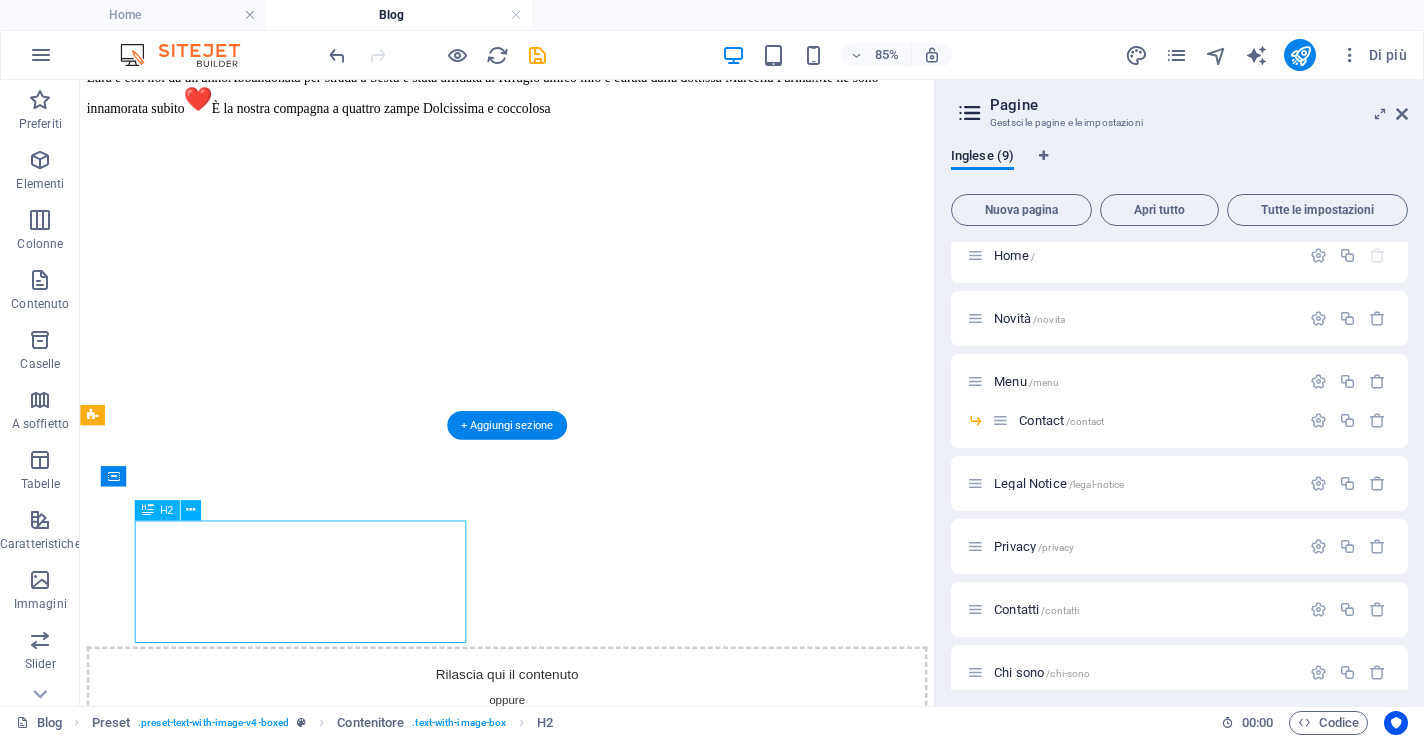 click on "New headline" at bounding box center (582, 921) 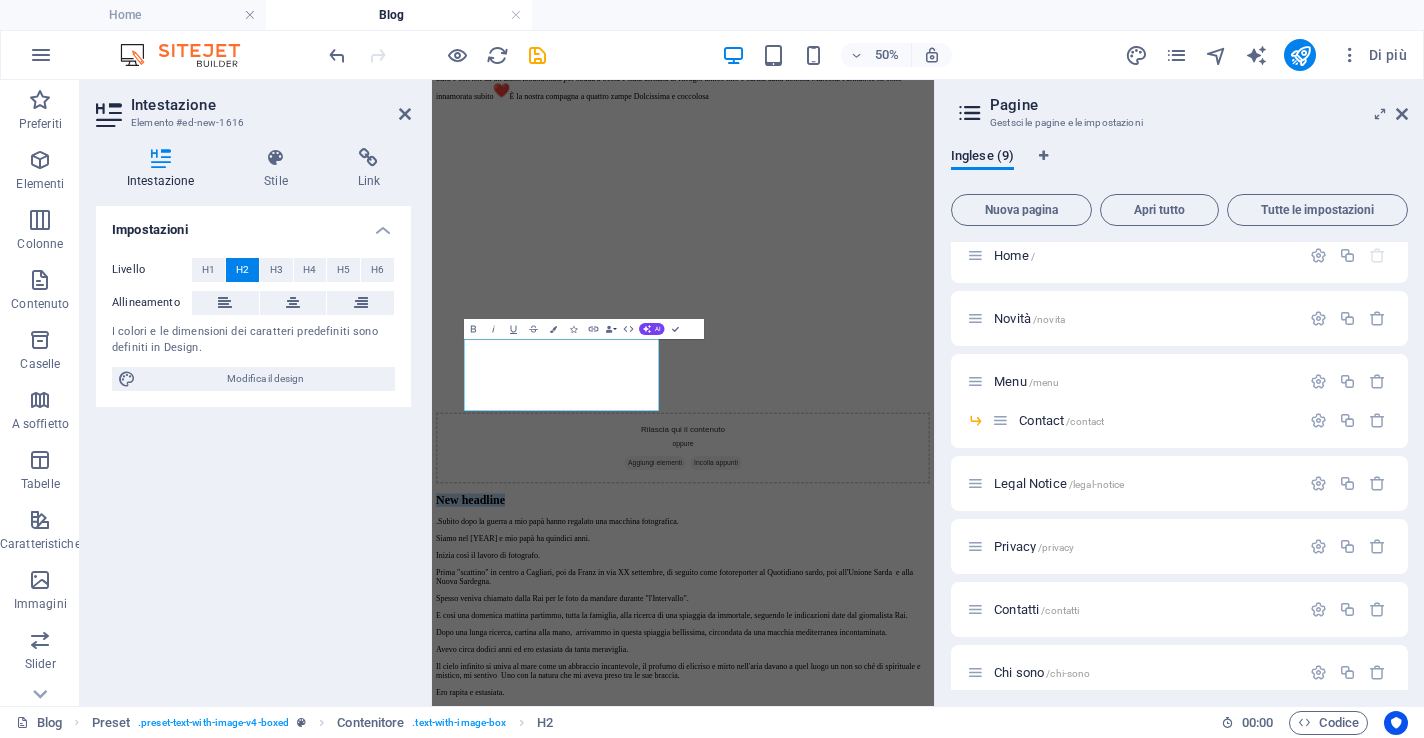 type 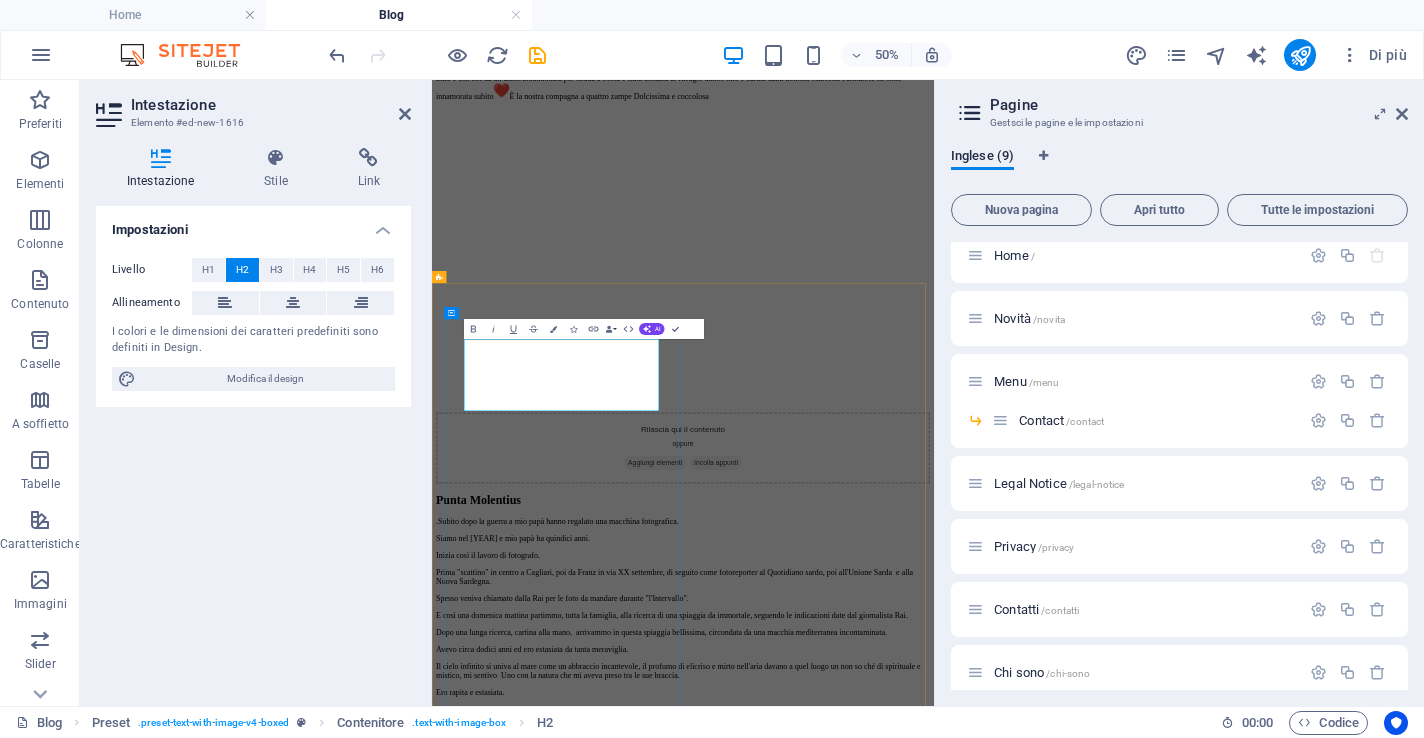 click on "Punta Molentius" at bounding box center [934, 921] 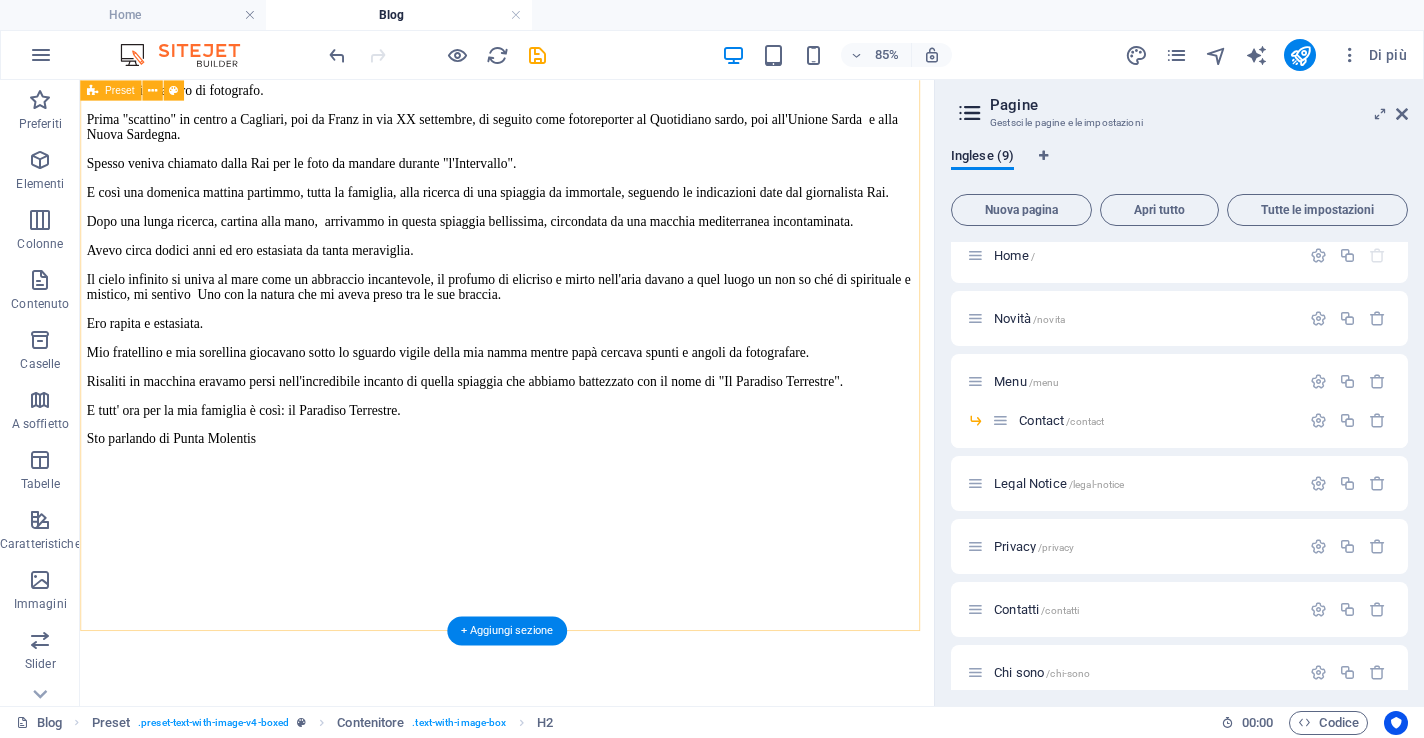 scroll, scrollTop: 2094, scrollLeft: 0, axis: vertical 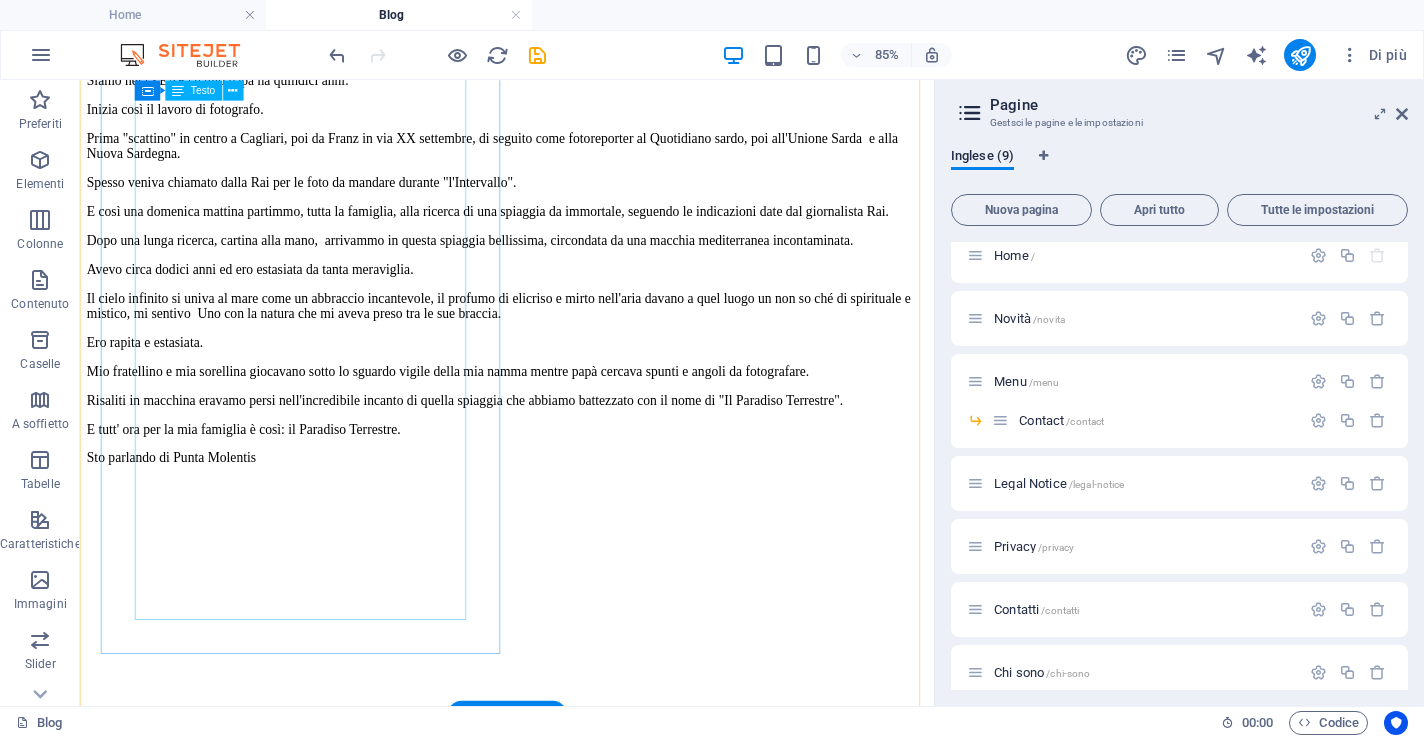 click on ".Subito dopo la guerra a mio papà hanno regalato una macchina fotografica. Siamo nel [YEAR] e mio papà ha quindici anni. Inizia così il lavoro di fotografo. Prima "scattino" in centro a Cagliari, poi da Franz in via XX settembre, di seguito come fotoreporter al Quotidiano sardo, poi all'Unione Sarda  e alla Nuova Sardegna. Spesso veniva chiamato dalla Rai per le foto da mandare durante "l'Intervallo". E così una domenica mattina partimmo, tutta la famiglia, alla ricerca di una spiaggia da immortale, seguendo le indicazioni date dal giornalista Rai. Dopo una lunga ricerca, cartina alla mano,   arrivammo in questa spiaggia bellissima, circondata da una macchia mediterranea incontaminata. Avevo circa dodici anni ed ero estasiata da tanta meraviglia. Il cielo infinito si univa al mare come un abbraccio incantevole, il profumo di elicriso e mirto nell'aria davano a quel luogo un non so ché di spirituale e mistico, mi sentivo  Uno con la natura che mi aveva preso tra le sue braccia. Ero rapita e estasiata." at bounding box center [582, 286] 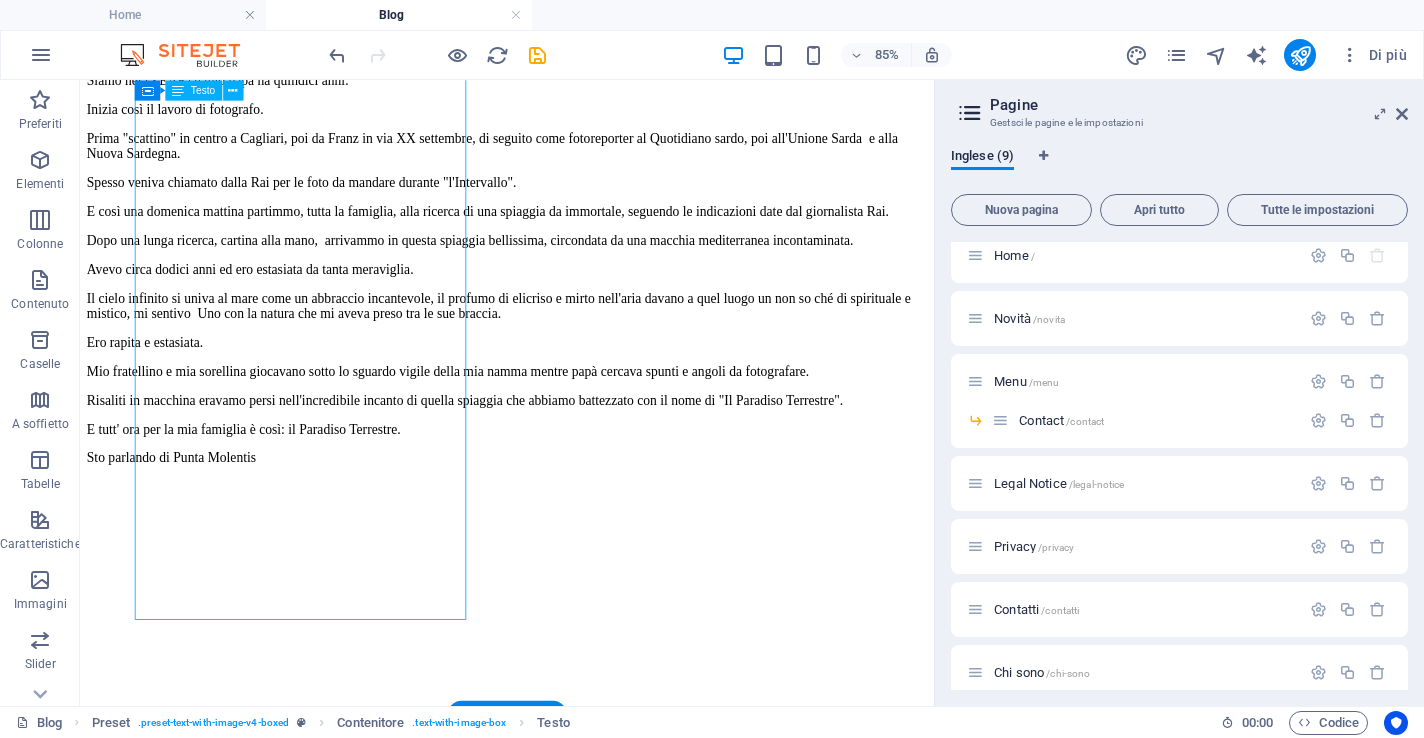 click on ".Subito dopo la guerra a mio papà hanno regalato una macchina fotografica. Siamo nel [YEAR] e mio papà ha quindici anni. Inizia così il lavoro di fotografo. Prima "scattino" in centro a Cagliari, poi da Franz in via XX settembre, di seguito come fotoreporter al Quotidiano sardo, poi all'Unione Sarda  e alla Nuova Sardegna. Spesso veniva chiamato dalla Rai per le foto da mandare durante "l'Intervallo". E così una domenica mattina partimmo, tutta la famiglia, alla ricerca di una spiaggia da immortale, seguendo le indicazioni date dal giornalista Rai. Dopo una lunga ricerca, cartina alla mano,   arrivammo in questa spiaggia bellissima, circondata da una macchia mediterranea incontaminata. Avevo circa dodici anni ed ero estasiata da tanta meraviglia. Il cielo infinito si univa al mare come un abbraccio incantevole, il profumo di elicriso e mirto nell'aria davano a quel luogo un non so ché di spirituale e mistico, mi sentivo  Uno con la natura che mi aveva preso tra le sue braccia. Ero rapita e estasiata." at bounding box center (582, 286) 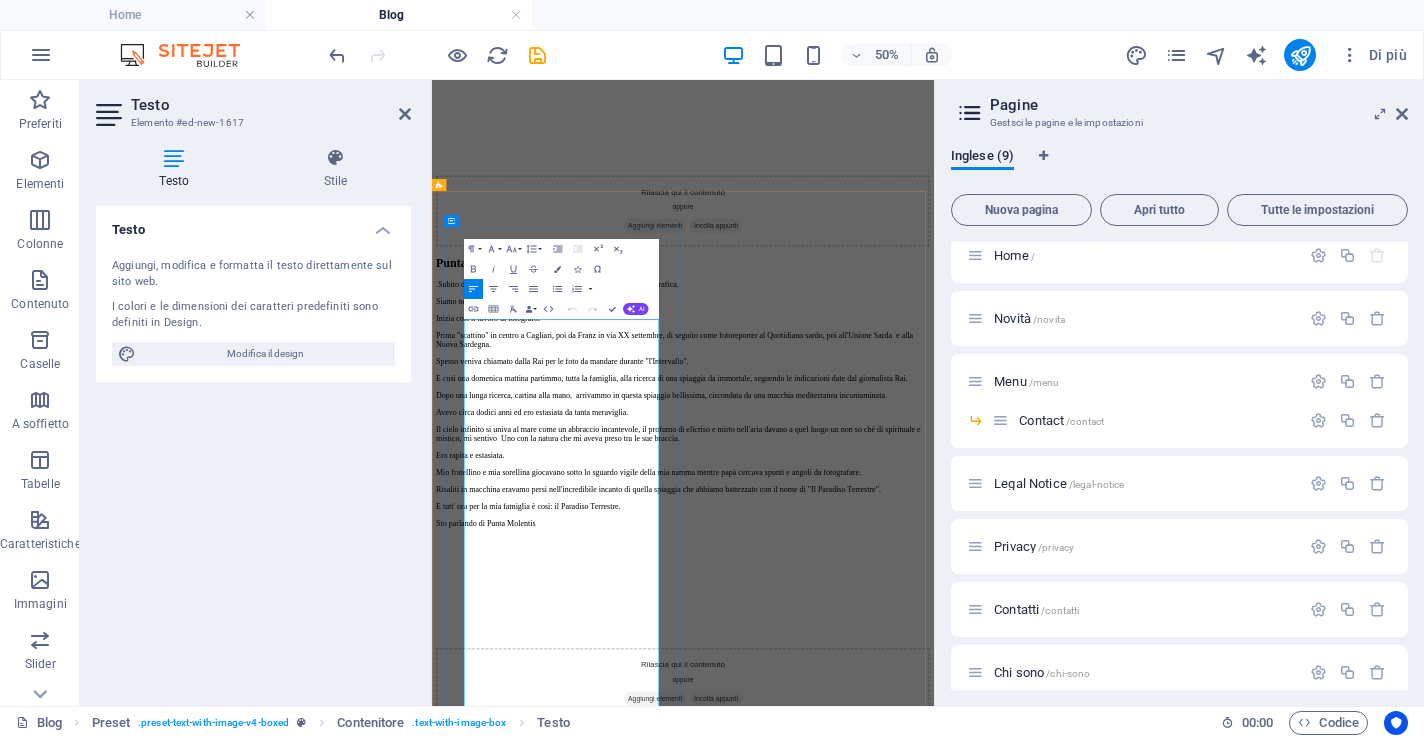 scroll, scrollTop: 1667, scrollLeft: 0, axis: vertical 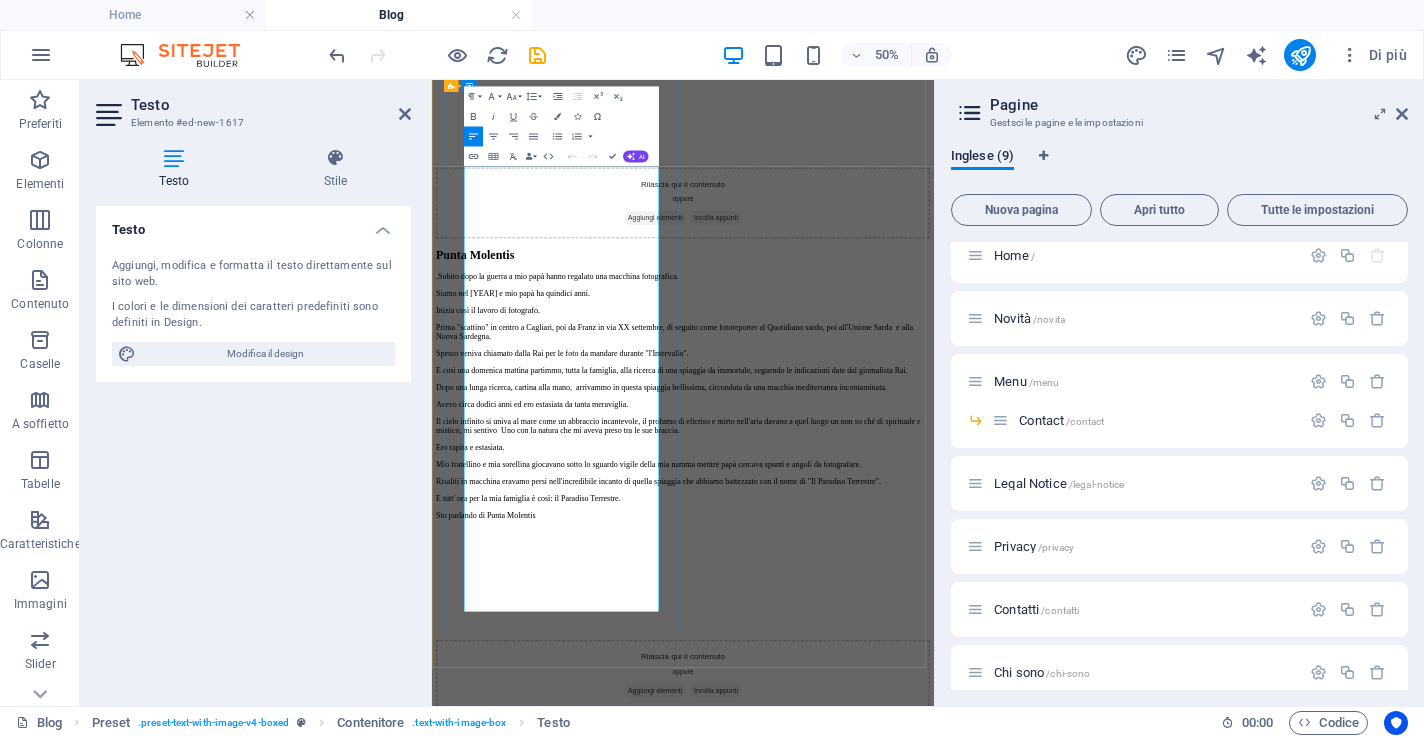 click on "Sto parlando di Punta Molentis" at bounding box center [934, 952] 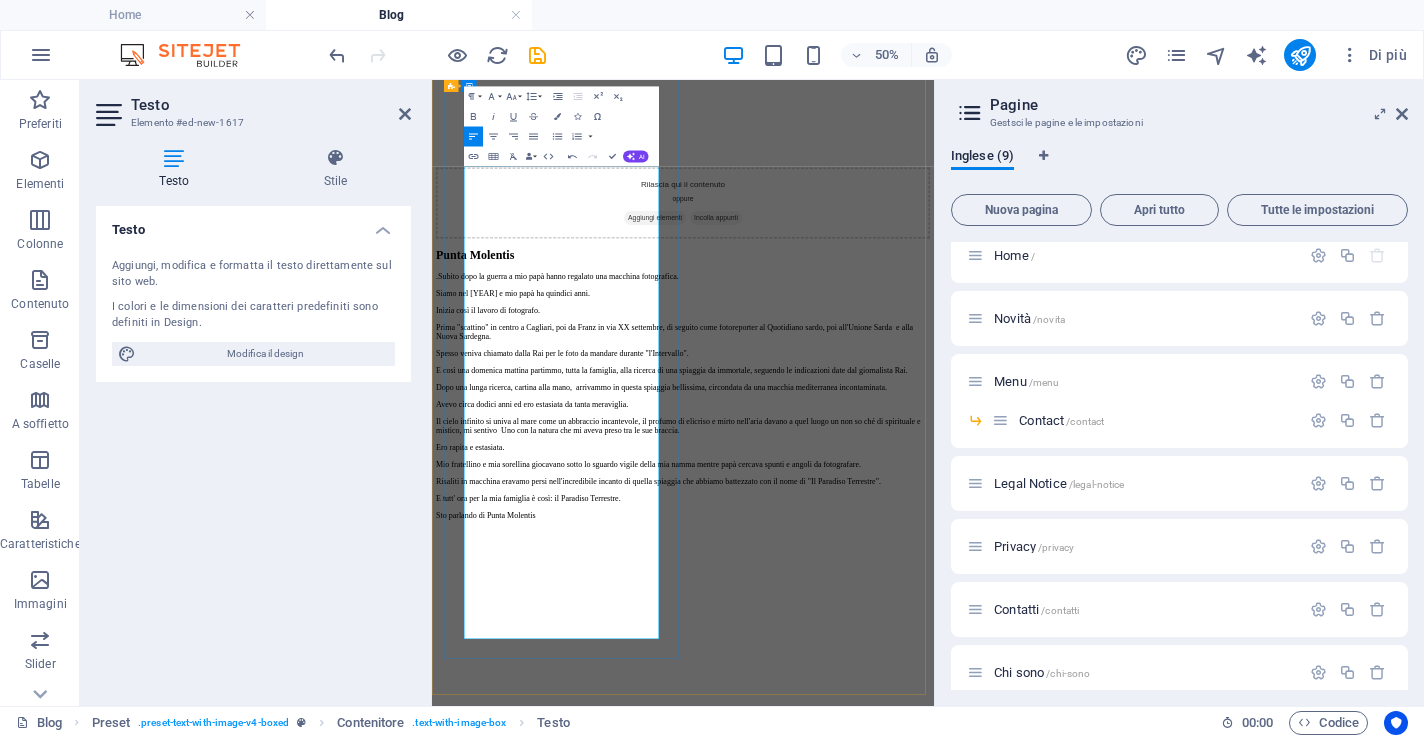 type 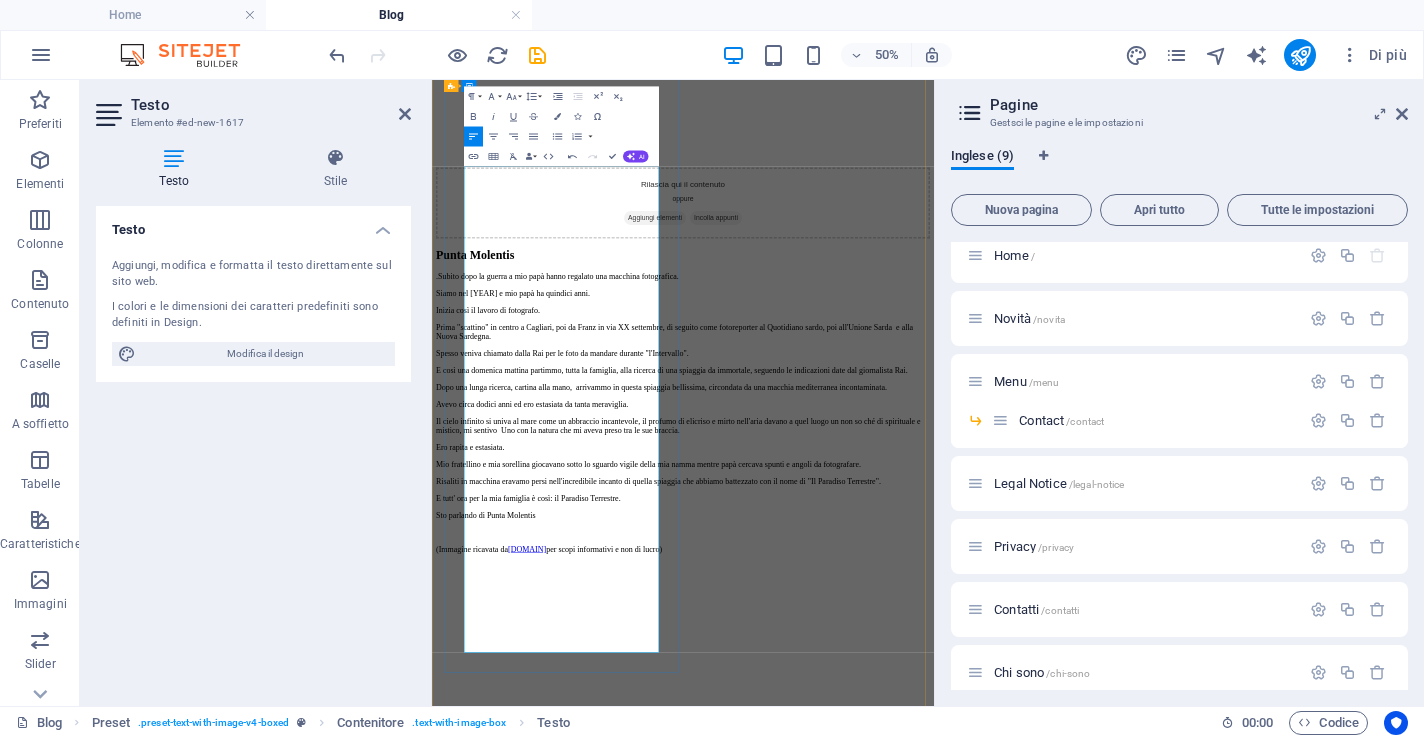 click on "[DOMAIN]" at bounding box center (622, 1019) 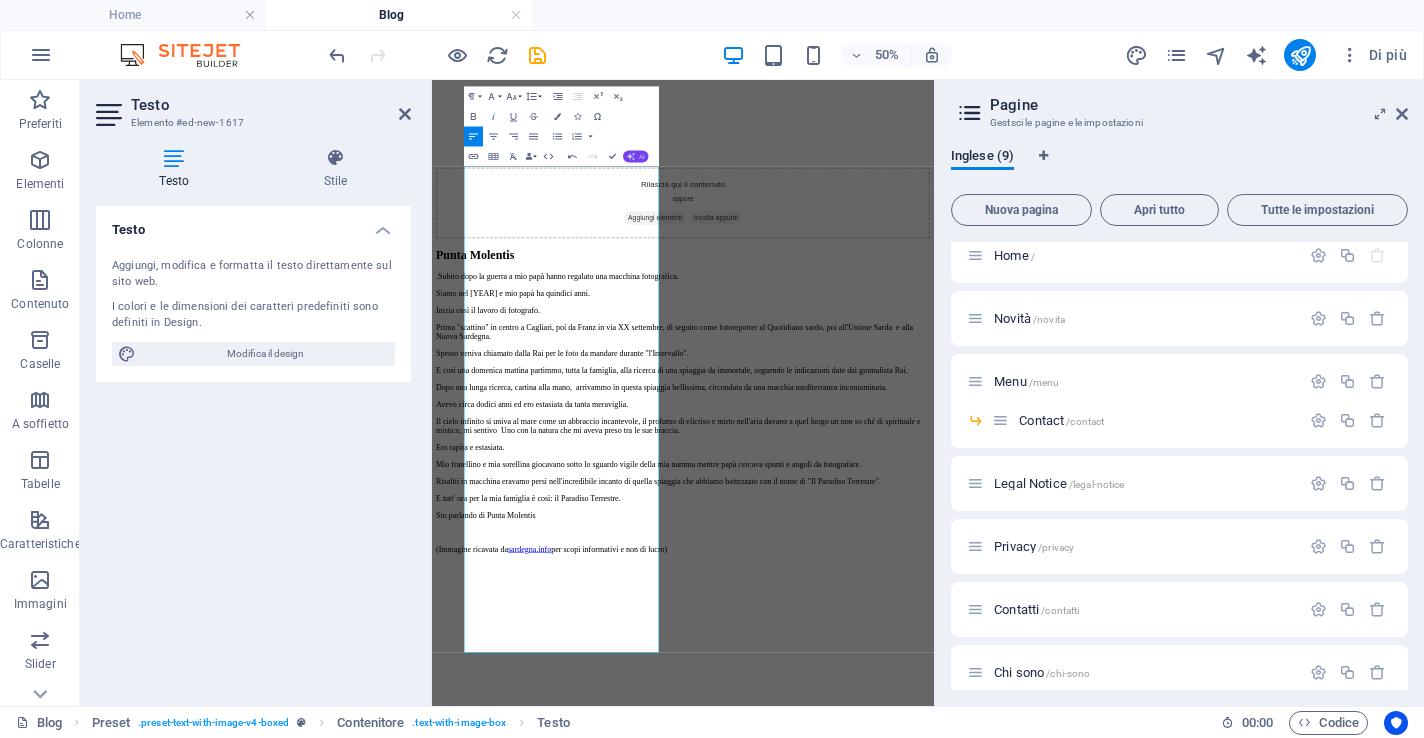 click 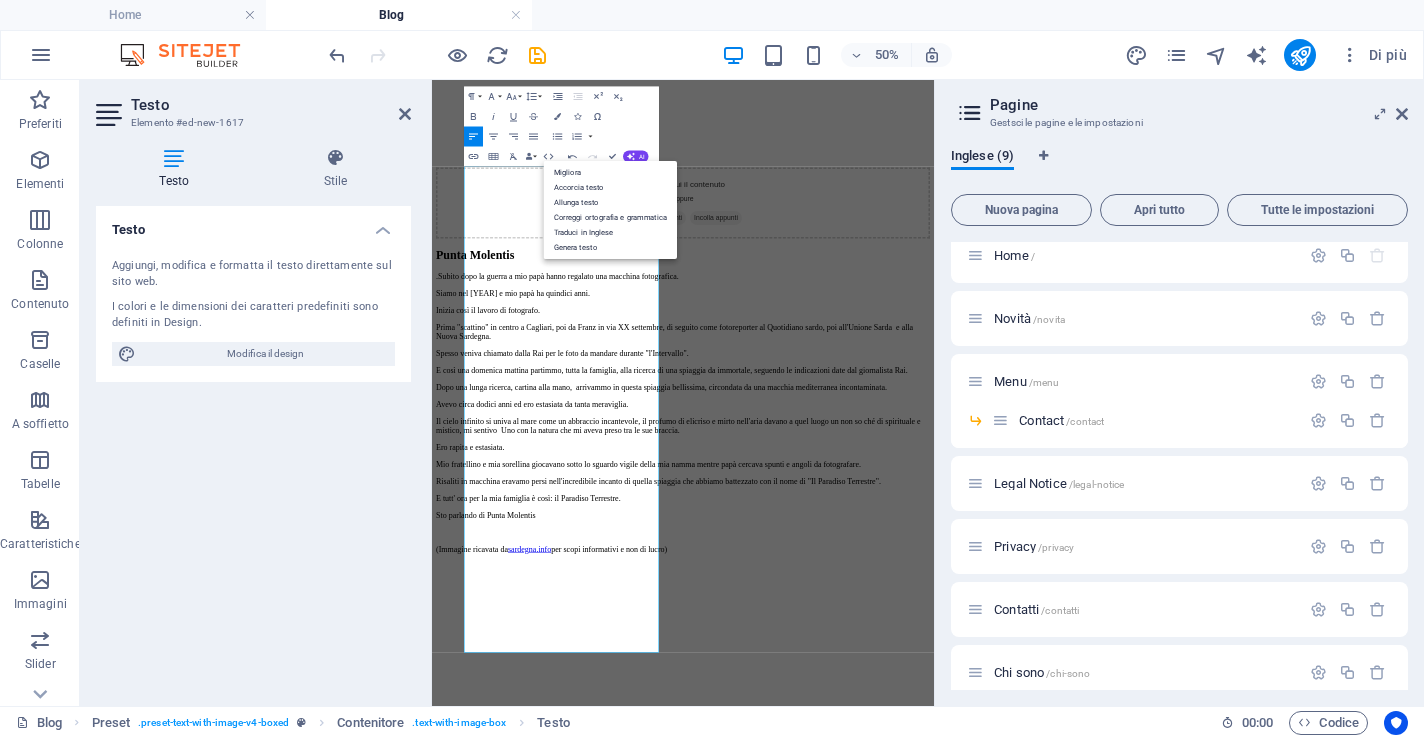 click on "Migliora" at bounding box center (611, 172) 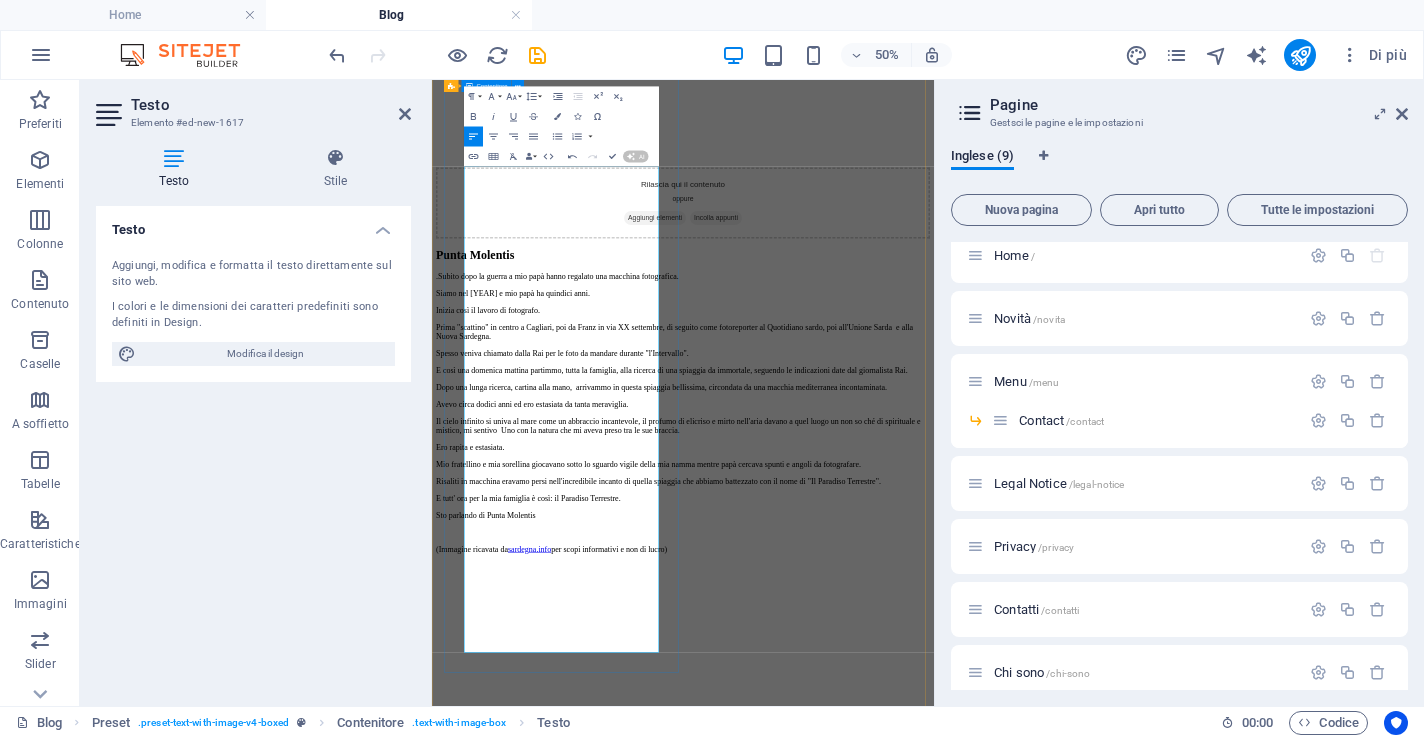 drag, startPoint x: 716, startPoint y: 1220, endPoint x: 490, endPoint y: 1172, distance: 231.04112 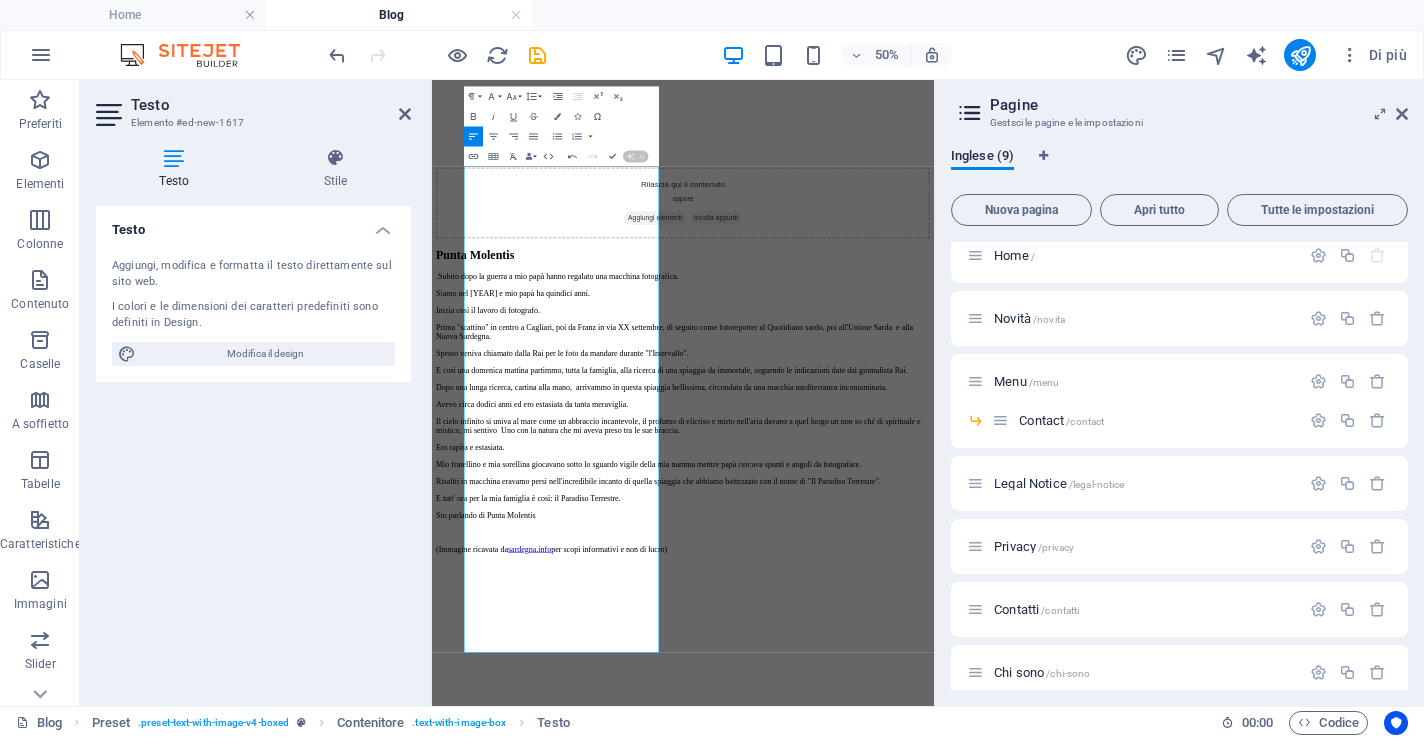 scroll, scrollTop: 1907, scrollLeft: 0, axis: vertical 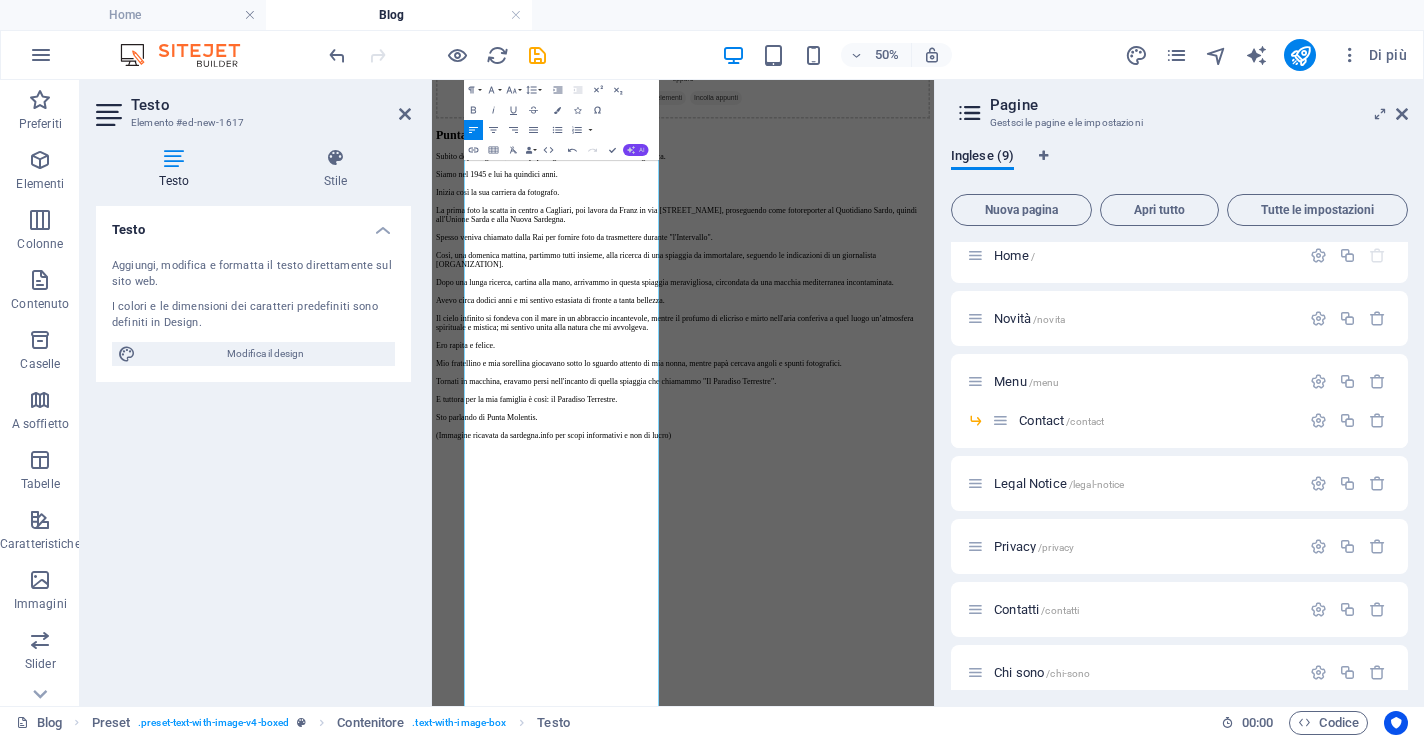 click on "AI" at bounding box center [636, 150] 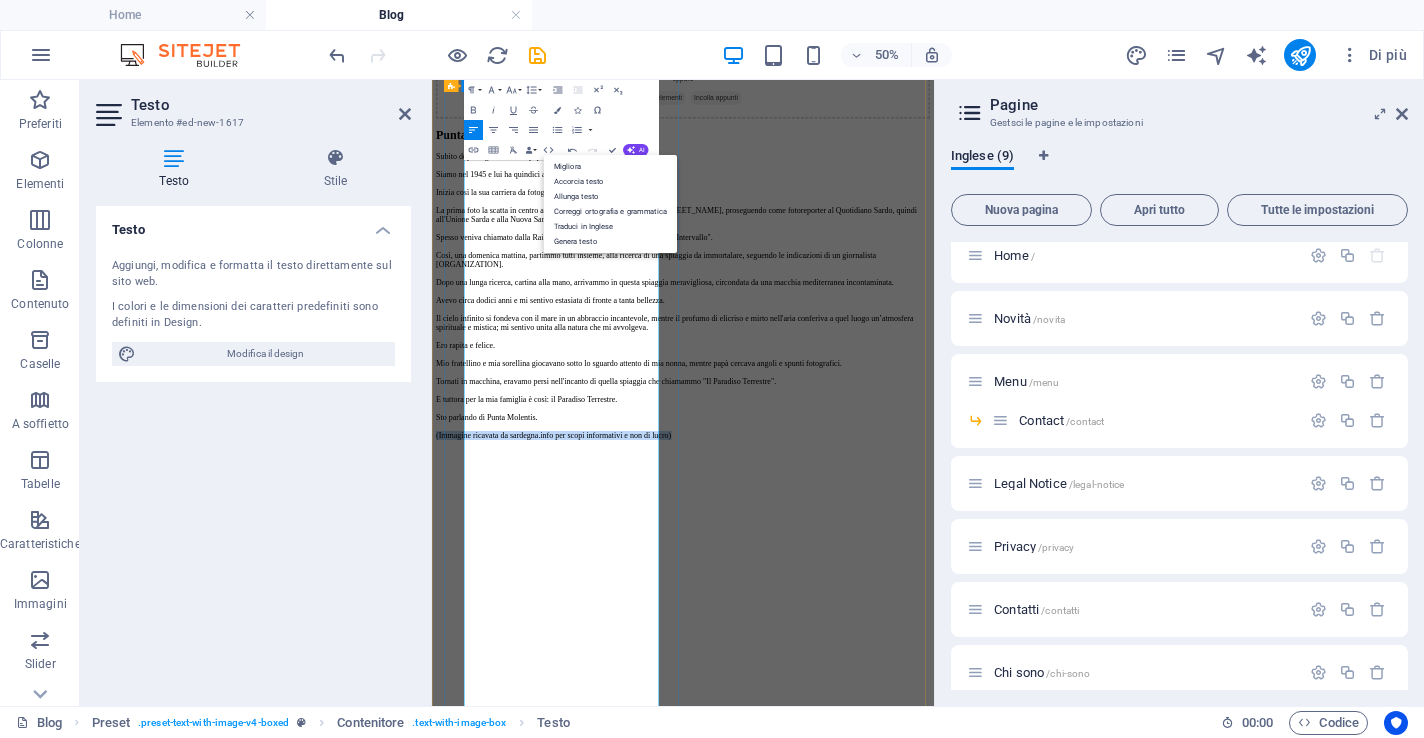 drag, startPoint x: 734, startPoint y: 1320, endPoint x: 486, endPoint y: 1298, distance: 248.97389 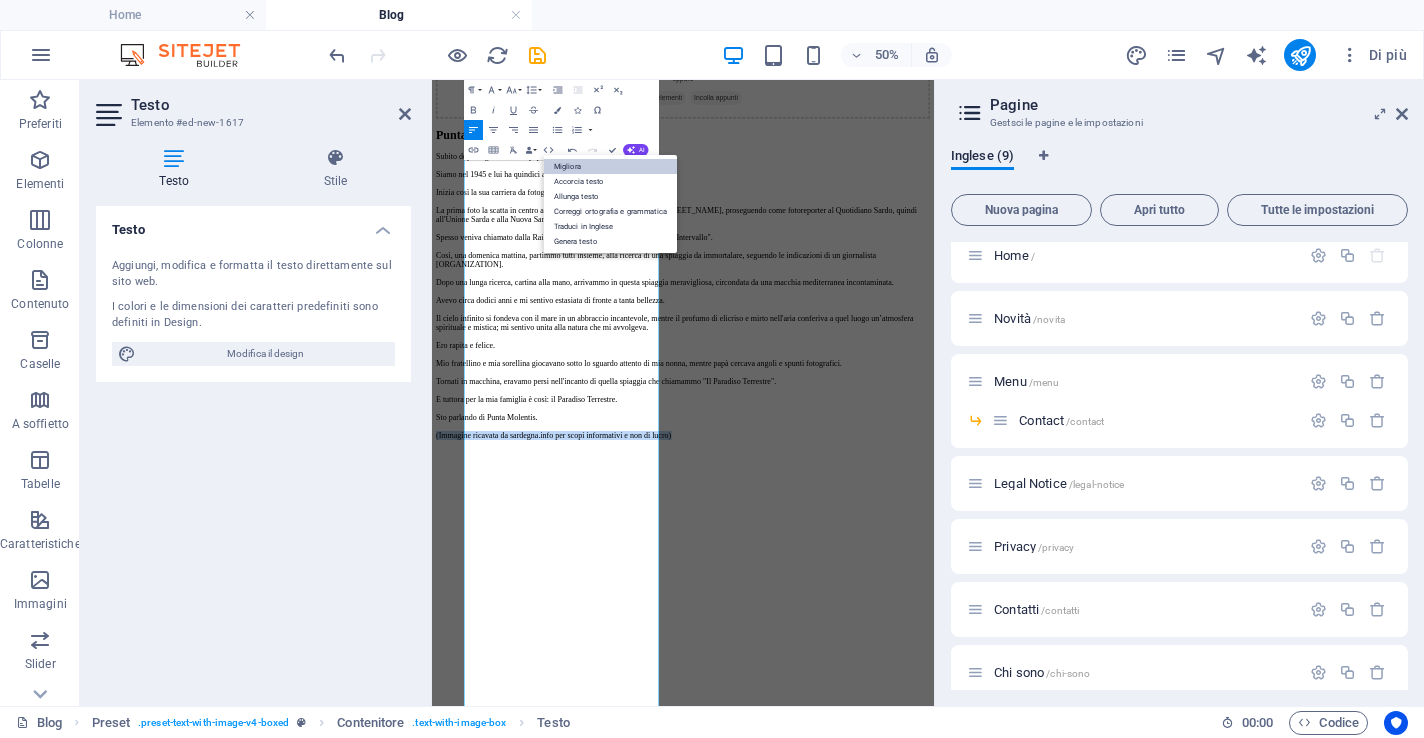 click on "Migliora" at bounding box center [611, 166] 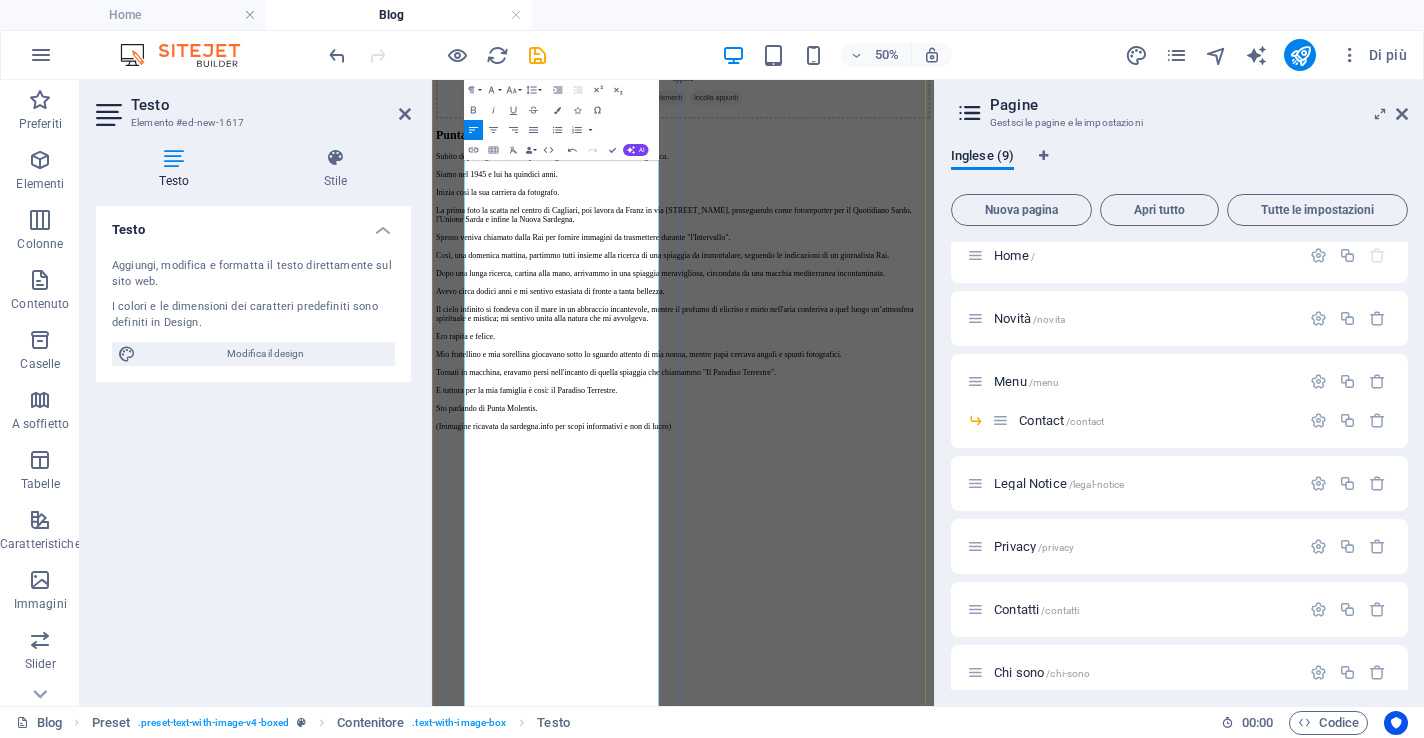 click on "Subito dopo la guerra, a mio padre regalarono una macchina fotografica. Siamo nel [YEAR] e lui ha quindici anni. Inizia così la sua carriera da fotografo. La prima foto la scatta nel centro di Cagliari, poi lavora da Franz in via XX Settembre, proseguendo come fotoreporter per il Quotidiano Sardo, l'Unione Sarda e infine la Nuova Sardegna. Spesso veniva chiamato dalla Rai per fornire immagini da trasmettere durante "l'Intervallo". Così, una domenica mattina, partimmo tutti insieme alla ricerca di una spiaggia da immortalare, seguendo le indicazioni di un giornalista Rai. Dopo una lunga ricerca, cartina alla mano, arrivammo in una spiaggia meravigliosa, circondata da una macchia mediterranea incontaminata. Avevo circa dodici anni e mi sentivo estasiata di fronte a tanta bellezza. Il cielo infinito si fondeva con il mare in un abbraccio incantevole, mentre il profumo di elicriso e mirto nell'aria conferiva a quel luogo un’atmosfera spirituale e mistica; mi sentivo unita alla natura che mi avvolgeva." at bounding box center [934, 504] 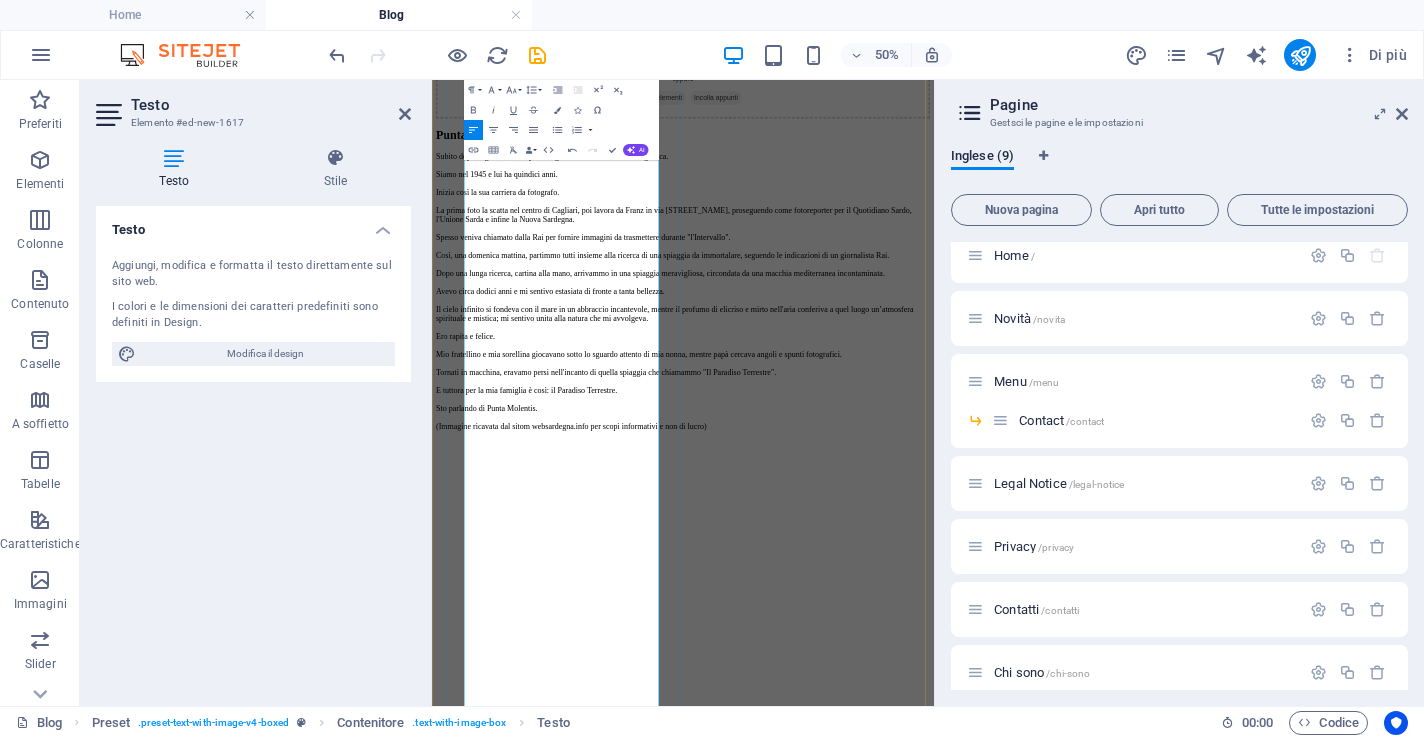 drag, startPoint x: 700, startPoint y: 1290, endPoint x: 722, endPoint y: 1290, distance: 22 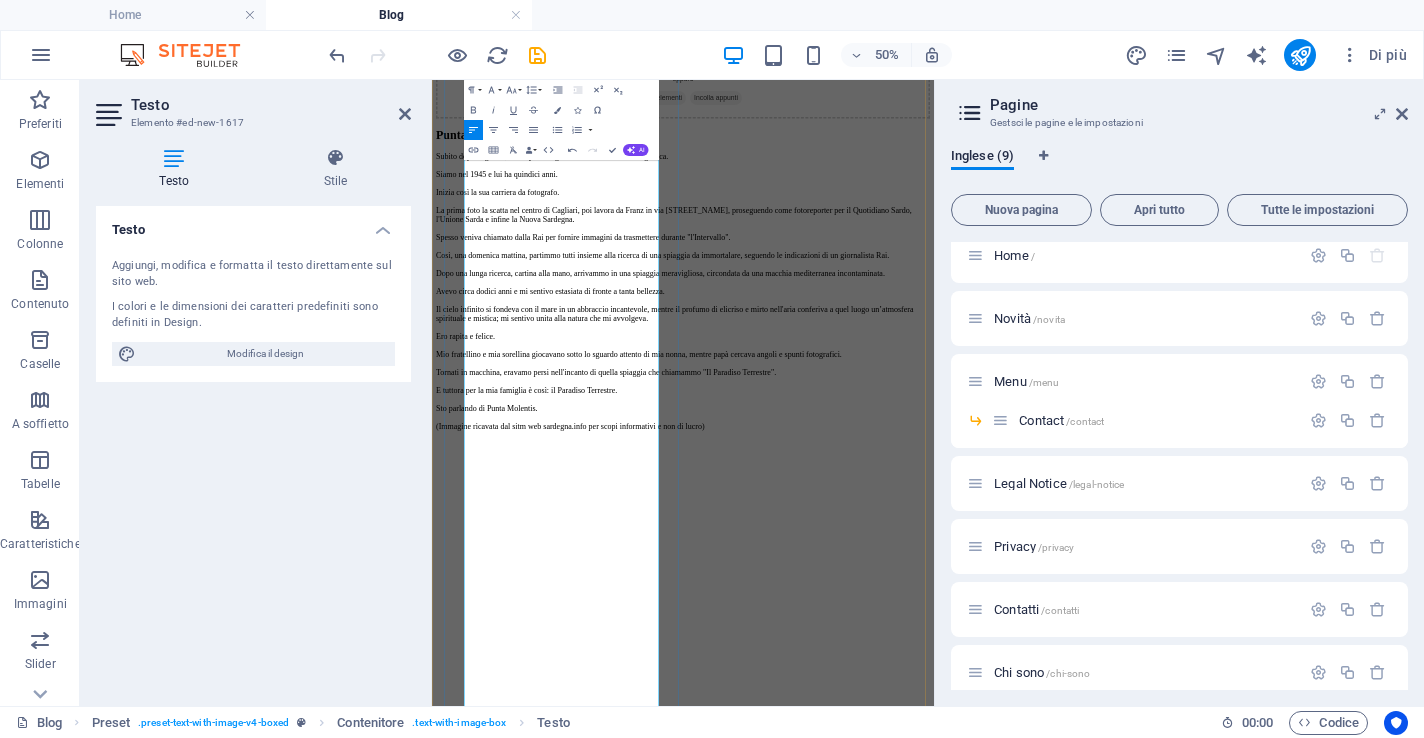 click on "Subito dopo la guerra, a mio padre regalarono una macchina fotografica. Siamo nel [YEAR] e lui ha quindici anni. Inizia così la sua carriera da fotografo. La prima foto la scatta nel centro di Cagliari, poi lavora da Franz in via XX Settembre, proseguendo come fotoreporter per il Quotidiano Sardo, l'Unione Sarda e infine la Nuova Sardegna. Spesso veniva chiamato dalla Rai per fornire immagini da trasmettere durante "l'Intervallo". Così, una domenica mattina, partimmo tutti insieme alla ricerca di una spiaggia da immortalare, seguendo le indicazioni di un giornalista Rai. Dopo una lunga ricerca, cartina alla mano, arrivammo in una spiaggia meravigliosa, circondata da una macchia mediterranea incontaminata. Avevo circa dodici anni e mi sentivo estasiata di fronte a tanta bellezza. Il cielo infinito si fondeva con il mare in un abbraccio incantevole, mentre il profumo di elicriso e mirto nell'aria conferiva a quel luogo un’atmosfera spirituale e mistica; mi sentivo unita alla natura che mi avvolgeva." at bounding box center [934, 504] 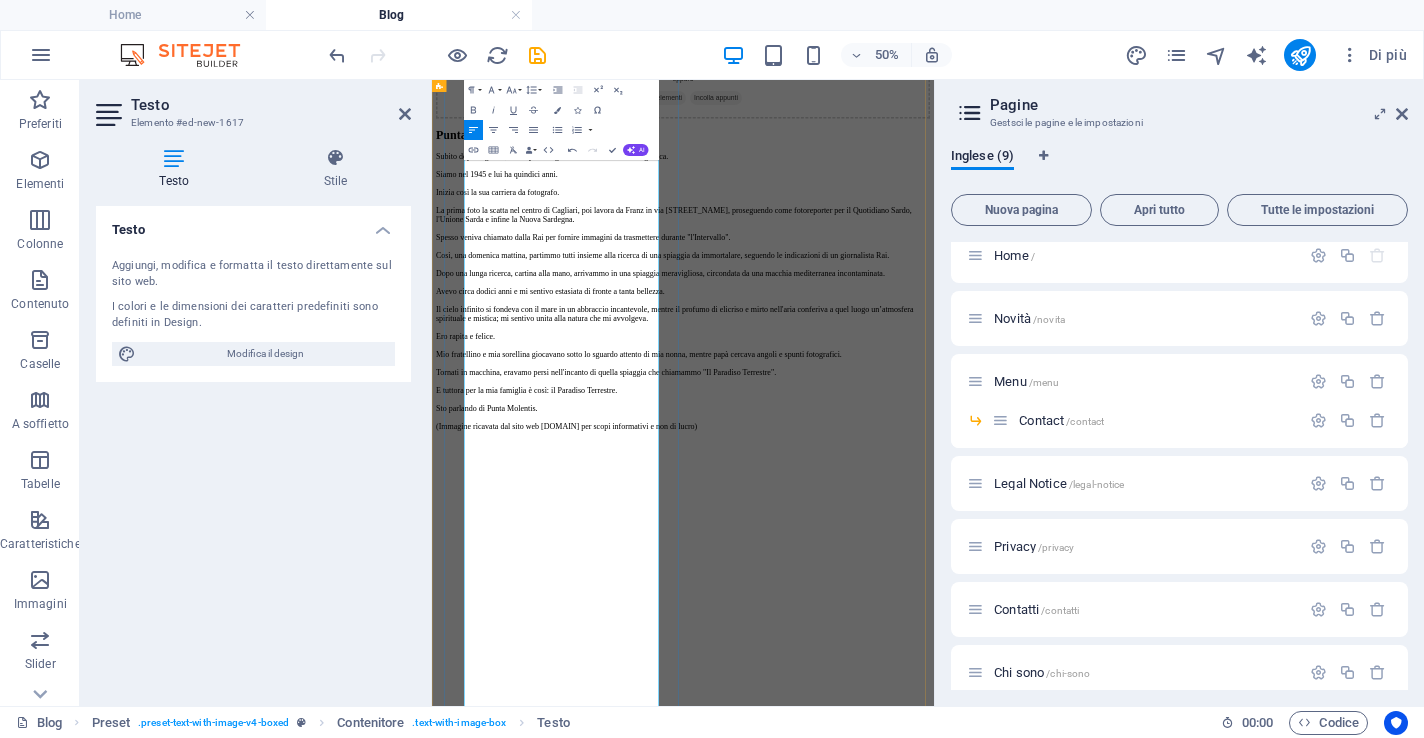click on "Subito dopo la guerra, a mio padre regalarono una macchina fotografica. Siamo nel [YEAR] e lui ha quindici anni. Inizia così la sua carriera da fotografo. La prima foto la scatta nel centro di Cagliari, poi lavora da Franz in via XX Settembre, proseguendo come fotoreporter per il Quotidiano Sardo, l'Unione Sarda e infine la Nuova Sardegna. Spesso veniva chiamato dalla Rai per fornire immagini da trasmettere durante "l'Intervallo". Così, una domenica mattina, partimmo tutti insieme alla ricerca di una spiaggia da immortalare, seguendo le indicazioni di un giornalista Rai. Dopo una lunga ricerca, cartina alla mano, arrivammo in una spiaggia meravigliosa, circondata da una macchia mediterranea incontaminata. Avevo circa dodici anni e mi sentivo estasiata di fronte a tanta bellezza. Il cielo infinito si fondeva con il mare in un abbraccio incantevole, mentre il profumo di elicriso e mirto nell'aria conferiva a quel luogo un’atmosfera spirituale e mistica; mi sentivo unita alla natura che mi avvolgeva." at bounding box center [934, 504] 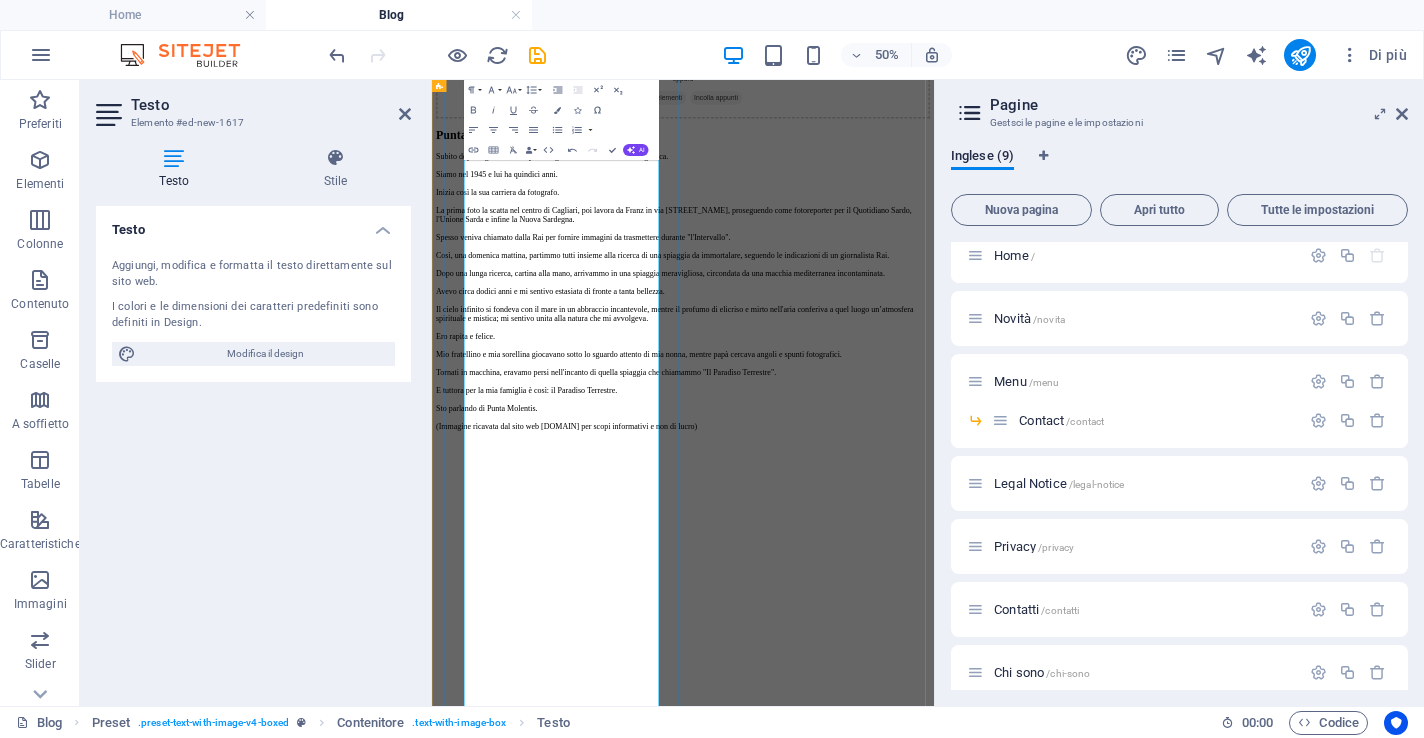 click on "Subito dopo la guerra, a mio padre regalarono una macchina fotografica. Siamo nel [YEAR] e lui ha quindici anni. Inizia così la sua carriera da fotografo. La prima foto la scatta nel centro di Cagliari, poi lavora da Franz in via XX Settembre, proseguendo come fotoreporter per il Quotidiano Sardo, l'Unione Sarda e infine la Nuova Sardegna. Spesso veniva chiamato dalla Rai per fornire immagini da trasmettere durante "l'Intervallo". Così, una domenica mattina, partimmo tutti insieme alla ricerca di una spiaggia da immortalare, seguendo le indicazioni di un giornalista Rai. Dopo una lunga ricerca, cartina alla mano, arrivammo in una spiaggia meravigliosa, circondata da una macchia mediterranea incontaminata. Avevo circa dodici anni e mi sentivo estasiata di fronte a tanta bellezza. Il cielo infinito si fondeva con il mare in un abbraccio incantevole, mentre il profumo di elicriso e mirto nell'aria conferiva a quel luogo un’atmosfera spirituale e mistica; mi sentivo unita alla natura che mi avvolgeva." at bounding box center (934, 504) 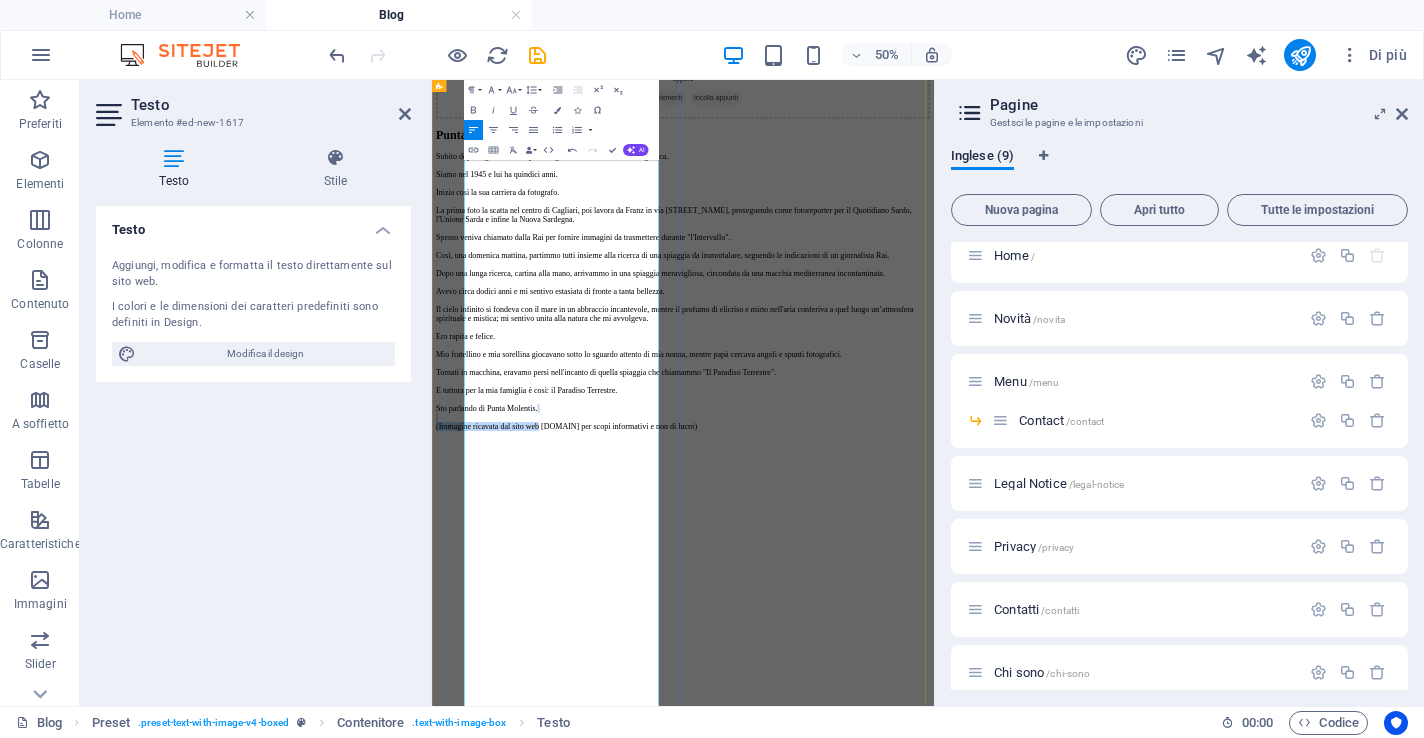 drag, startPoint x: 728, startPoint y: 1288, endPoint x: 728, endPoint y: 1272, distance: 16 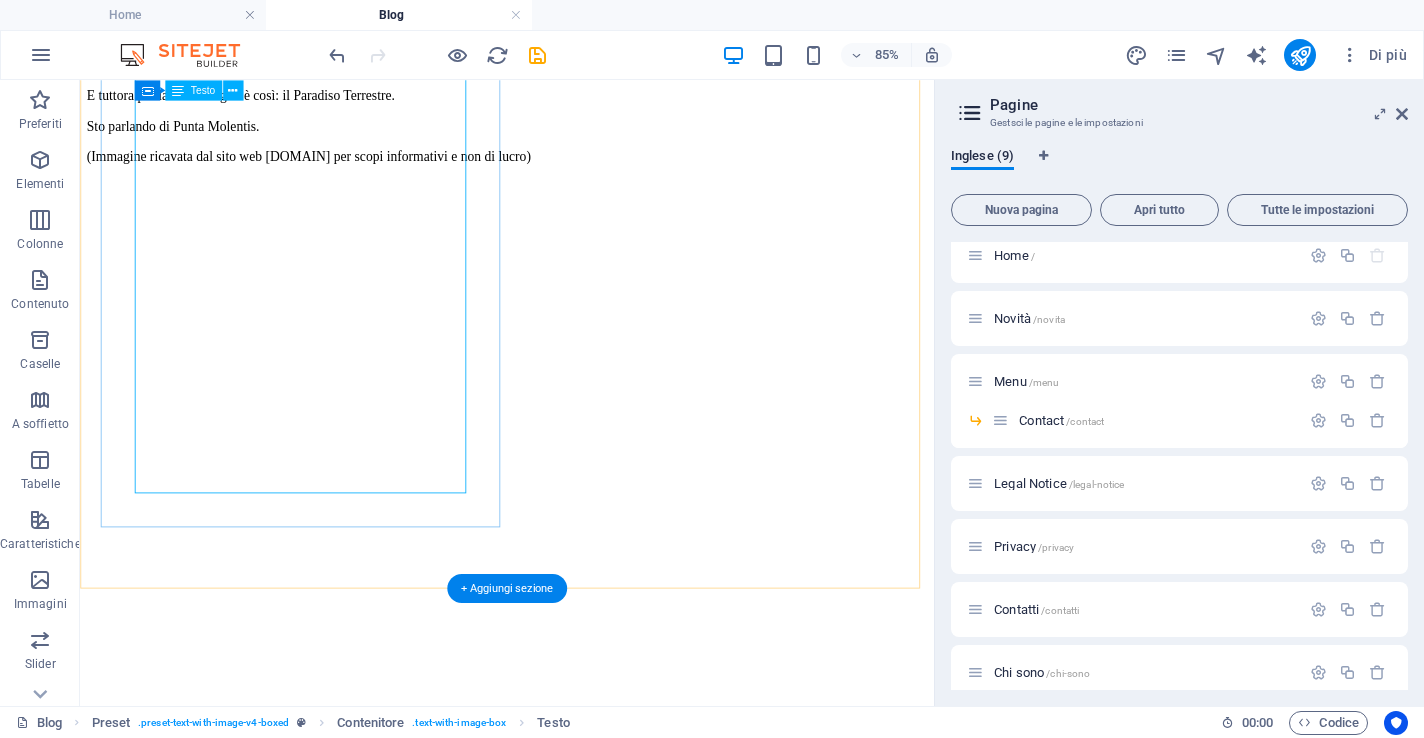 scroll, scrollTop: 2416, scrollLeft: 0, axis: vertical 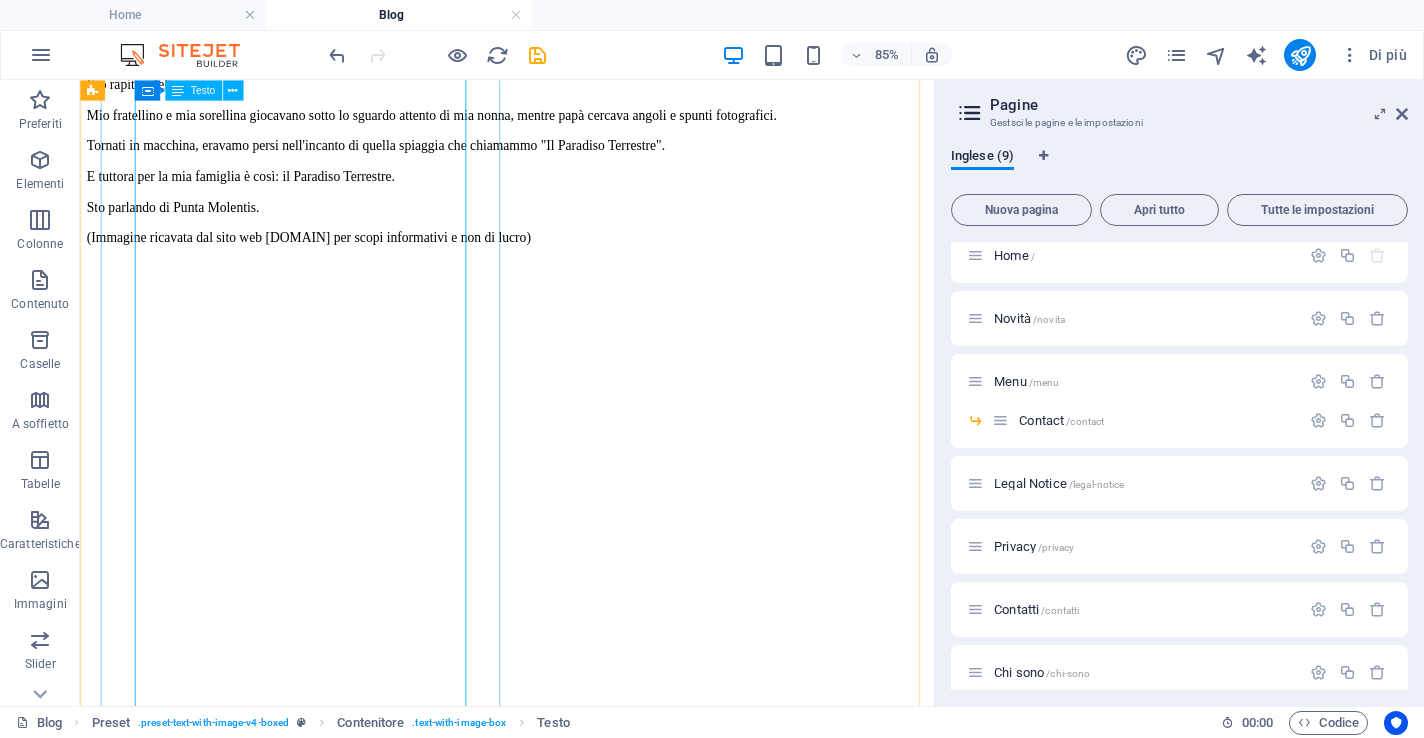 click on "Subito dopo la guerra, a mio padre regalarono una macchina fotografica. Siamo nel [YEAR] e lui ha quindici anni. Inizia così la sua carriera da fotografo. La prima foto la scatta nel centro di Cagliari, poi lavora da Franz in via XX Settembre, proseguendo come fotoreporter per il Quotidiano Sardo, l'Unione Sarda e infine la Nuova Sardegna. Spesso veniva chiamato dalla Rai per fornire immagini da trasmettere durante "l'Intervallo". Così, una domenica mattina, partimmo tutti insieme alla ricerca di una spiaggia da immortalare, seguendo le indicazioni di un giornalista Rai. Dopo una lunga ricerca, cartina alla mano, arrivammo in una spiaggia meravigliosa, circondata da una macchia mediterranea incontaminata. Avevo circa dodici anni e mi sentivo estasiata di fronte a tanta bellezza. Il cielo infinito si fondeva con il mare in un abbraccio incantevole, mentre il profumo di elicriso e mirto nell'aria conferiva a quel luogo un’atmosfera spirituale e mistica; mi sentivo unita alla natura che mi avvolgeva." at bounding box center [582, -5] 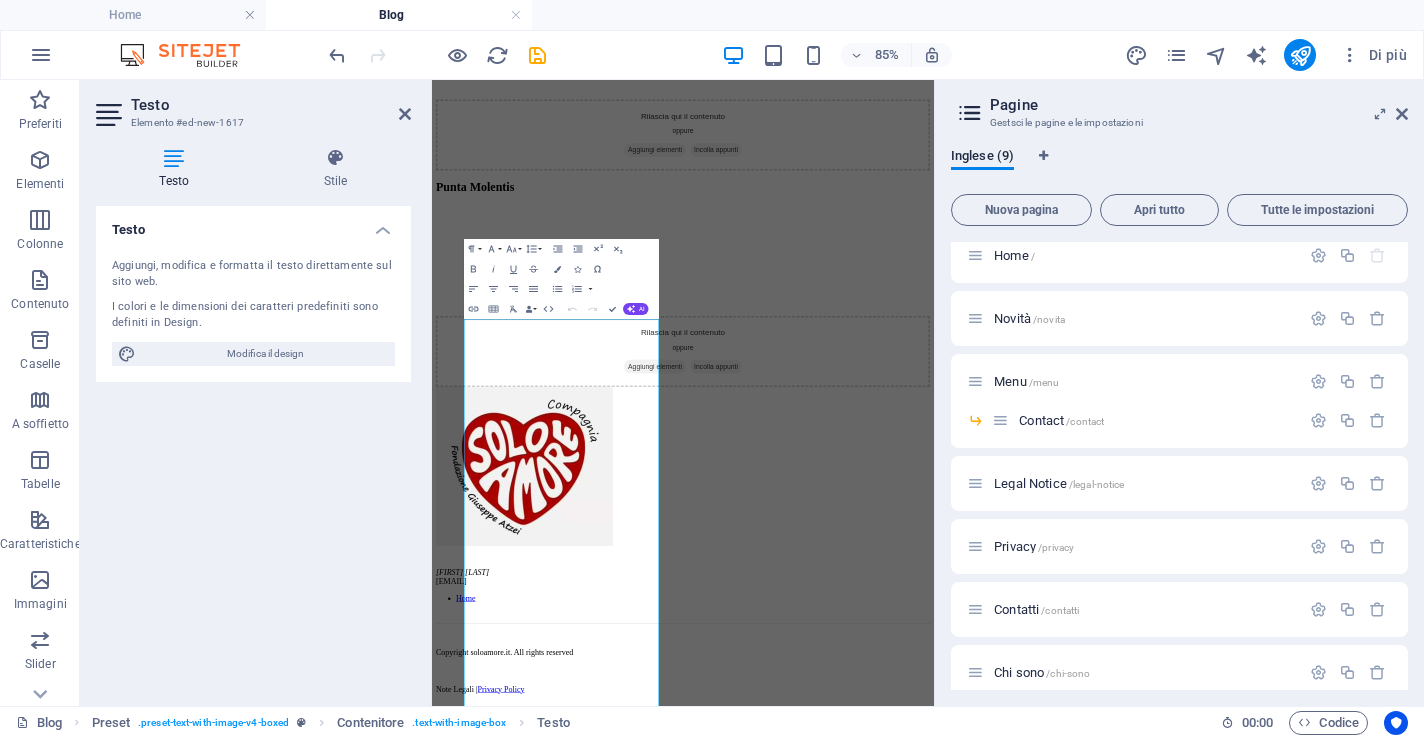 scroll, scrollTop: 1361, scrollLeft: 0, axis: vertical 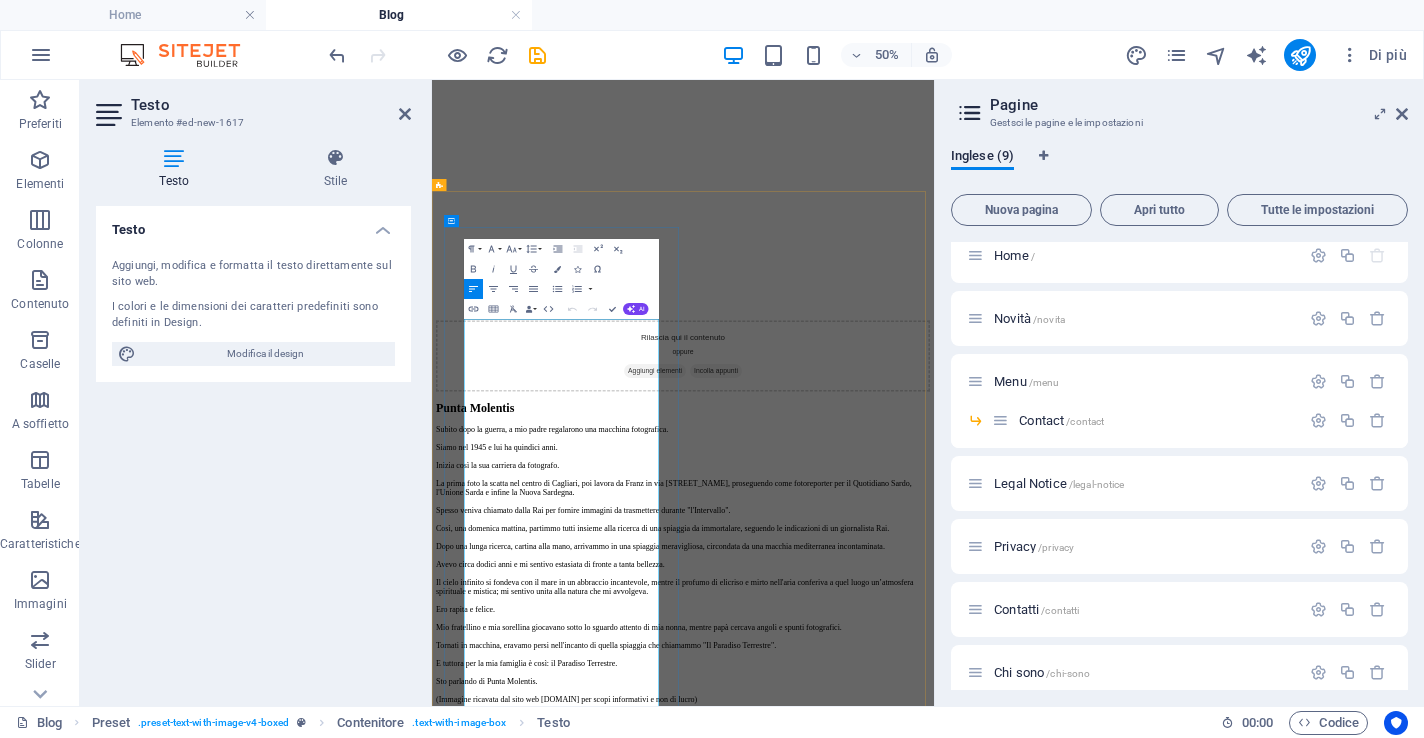 click on "Subito dopo la guerra, a mio padre regalarono una macchina fotografica. Siamo nel [YEAR] e lui ha quindici anni. Inizia così la sua carriera da fotografo. La prima foto la scatta nel centro di Cagliari, poi lavora da Franz in via XX Settembre, proseguendo come fotoreporter per il Quotidiano Sardo, l'Unione Sarda e infine la Nuova Sardegna. Spesso veniva chiamato dalla Rai per fornire immagini da trasmettere durante "l'Intervallo". Così, una domenica mattina, partimmo tutti insieme alla ricerca di una spiaggia da immortalare, seguendo le indicazioni di un giornalista Rai. Dopo una lunga ricerca, cartina alla mano, arrivammo in una spiaggia meravigliosa, circondata da una macchia mediterranea incontaminata. Avevo circa dodici anni e mi sentivo estasiata di fronte a tanta bellezza. Il cielo infinito si fondeva con il mare in un abbraccio incantevole, mentre il profumo di elicriso e mirto nell'aria conferiva a quel luogo un’atmosfera spirituale e mistica; mi sentivo unita alla natura che mi avvolgeva." at bounding box center [934, 1050] 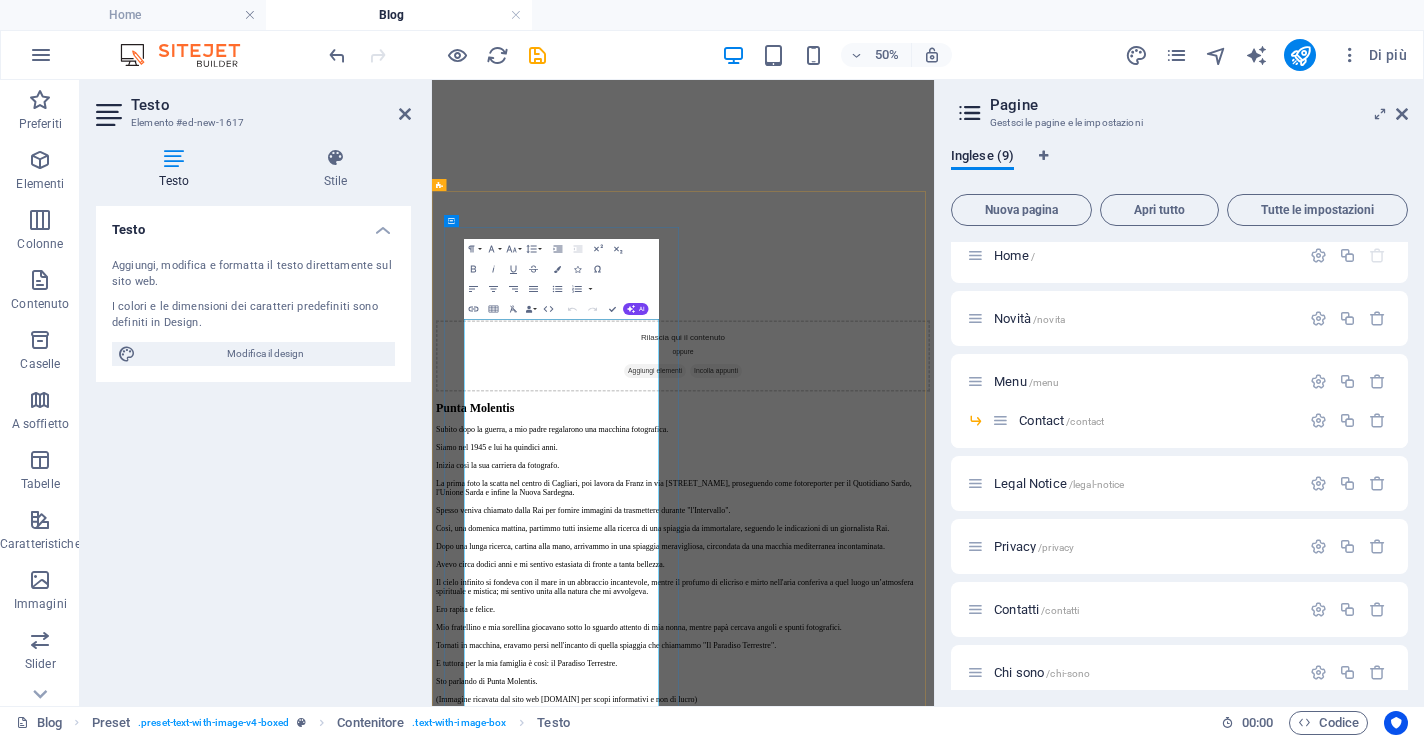 click on "Subito dopo la guerra, a mio padre regalarono una macchina fotografica. Siamo nel [YEAR] e lui ha quindici anni. Inizia così la sua carriera da fotografo. La prima foto la scatta nel centro di Cagliari, poi lavora da Franz in via XX Settembre, proseguendo come fotoreporter per il Quotidiano Sardo, l'Unione Sarda e infine la Nuova Sardegna. Spesso veniva chiamato dalla Rai per fornire immagini da trasmettere durante "l'Intervallo". Così, una domenica mattina, partimmo tutti insieme alla ricerca di una spiaggia da immortalare, seguendo le indicazioni di un giornalista Rai. Dopo una lunga ricerca, cartina alla mano, arrivammo in una spiaggia meravigliosa, circondata da una macchia mediterranea incontaminata. Avevo circa dodici anni e mi sentivo estasiata di fronte a tanta bellezza. Il cielo infinito si fondeva con il mare in un abbraccio incantevole, mentre il profumo di elicriso e mirto nell'aria conferiva a quel luogo un’atmosfera spirituale e mistica; mi sentivo unita alla natura che mi avvolgeva." at bounding box center [934, 1050] 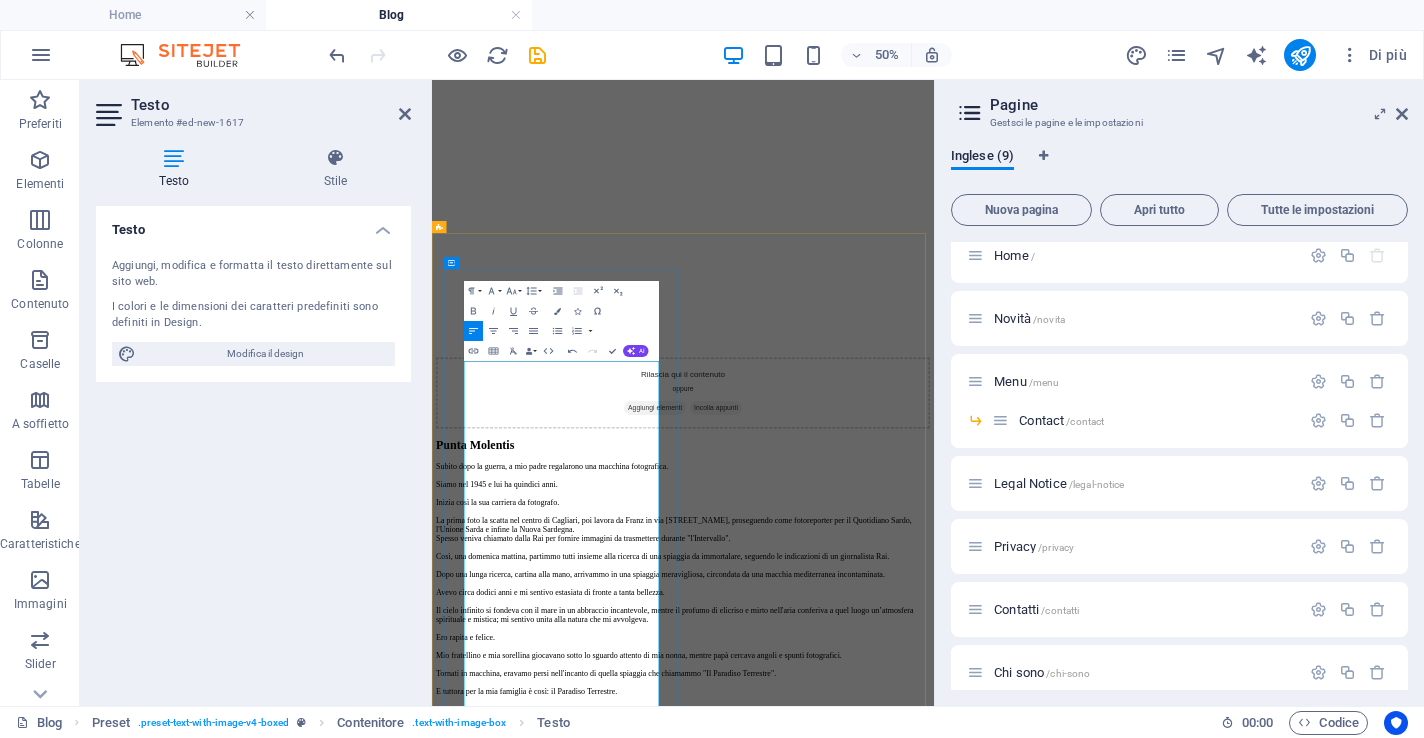 scroll, scrollTop: 1259, scrollLeft: 0, axis: vertical 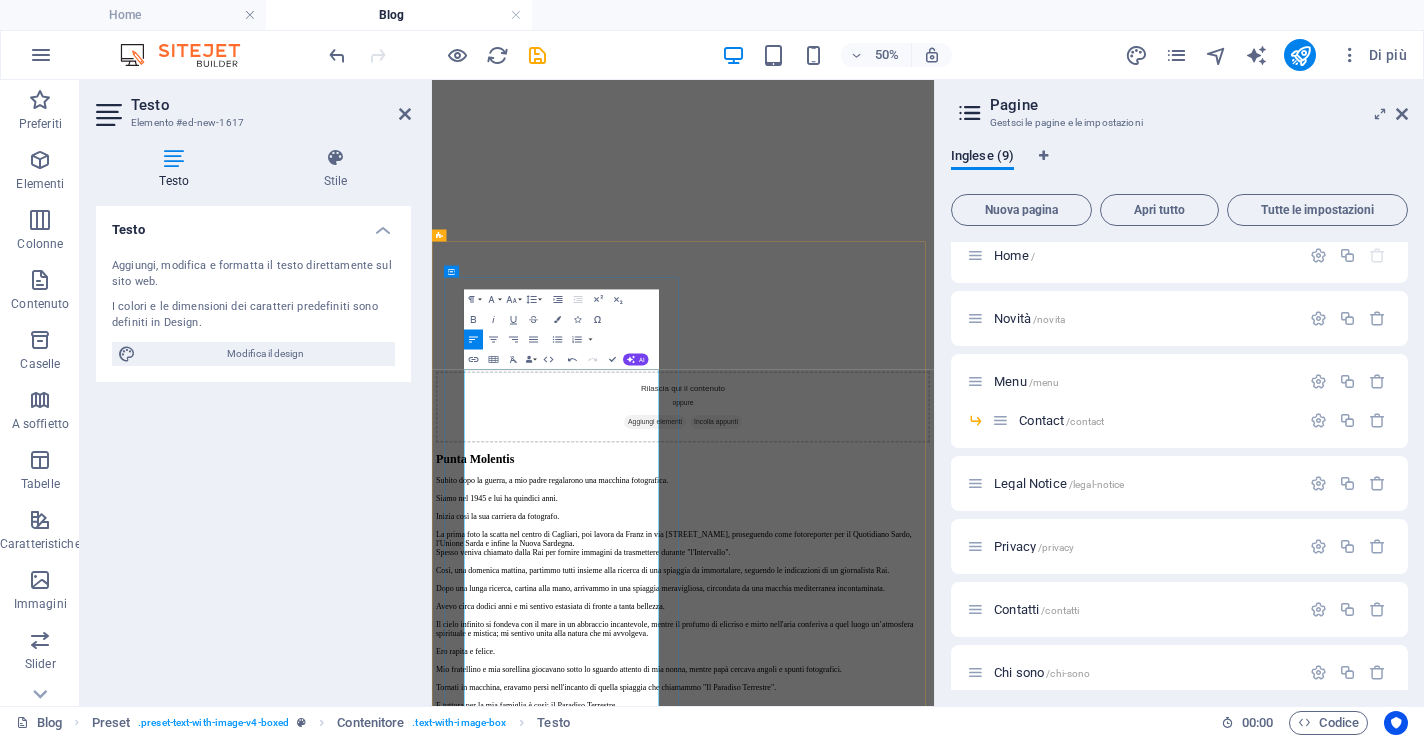 click on "Subito dopo la guerra, a mio padre regalarono una macchina fotografica. Siamo nel [YEAR] e lui ha quindici anni. Inizia così la sua carriera da fotografo. La prima foto la scatta nel centro di Cagliari, poi lavora da Franz in via XX Settembre, proseguendo come fotoreporter per il Quotidiano Sardo, l'Unione Sarda e infine la Nuova Sardegna. Spesso veniva chiamato dalla Rai per fornire immagini da trasmettere durante "l'Intervallo". Così, una domenica mattina, partimmo tutti insieme alla ricerca di una spiaggia da immortalare, seguendo le indicazioni di un giornalista Rai. Dopo una lunga ricerca, cartina alla mano, arrivammo in una spiaggia meravigliosa, circondata da una macchia mediterranea incontaminata. Avevo circa dodici anni e mi sentivo estasiata di fronte a tanta bellezza. Il cielo infinito si fondeva con il mare in un abbraccio incantevole, mentre il profumo di elicriso e mirto nell'aria conferiva a quel luogo un’atmosfera spirituale e mistica; mi sentivo unita alla natura che mi avvolgeva." at bounding box center (934, 1143) 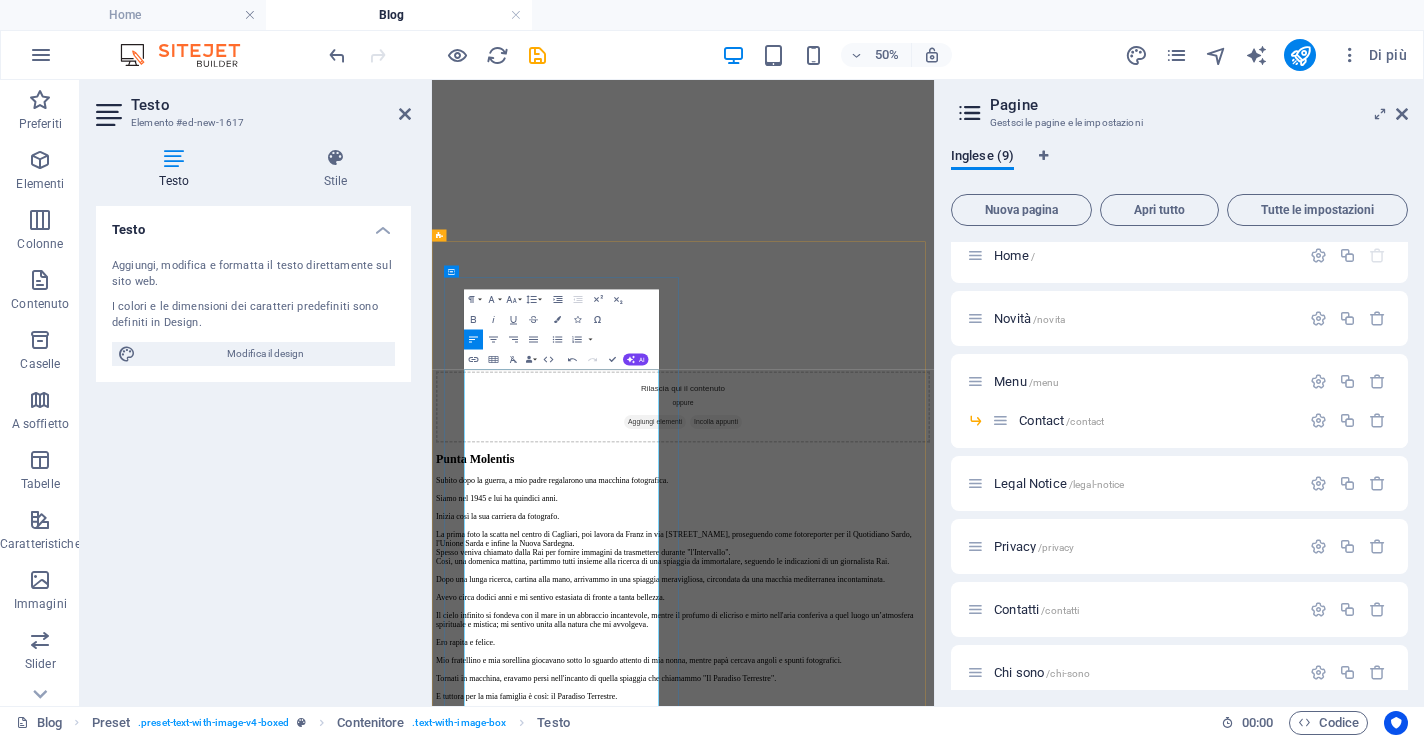 click on "Subito dopo la guerra, a mio padre regalarono una macchina fotografica. Siamo nel [YEAR] e lui ha quindici anni. Inizia così la sua carriera da fotografo. La prima foto la scatta nel centro di Cagliari, poi lavora da Franz in via XX Settembre, proseguendo come fotoreporter per il Quotidiano Sardo, l'Unione Sarda e infine la Nuova Sardegna. Spesso veniva chiamato dalla Rai per fornire immagini da trasmettere durante "l'Intervallo". Così, una domenica mattina, partimmo tutti insieme alla ricerca di una spiaggia da immortalare, seguendo le indicazioni di un giornalista Rai. Dopo una lunga ricerca, cartina alla mano, arrivammo in una spiaggia meravigliosa, circondata da una macchia mediterranea incontaminata. Avevo circa dodici anni e mi sentivo estasiata di fronte a tanta bellezza. Il cielo infinito si fondeva con il mare in un abbraccio incantevole, mentre il profumo di elicriso e mirto nell'aria conferiva a quel luogo un’atmosfera spirituale e mistica; mi sentivo unita alla natura che mi avvolgeva." at bounding box center (934, 1134) 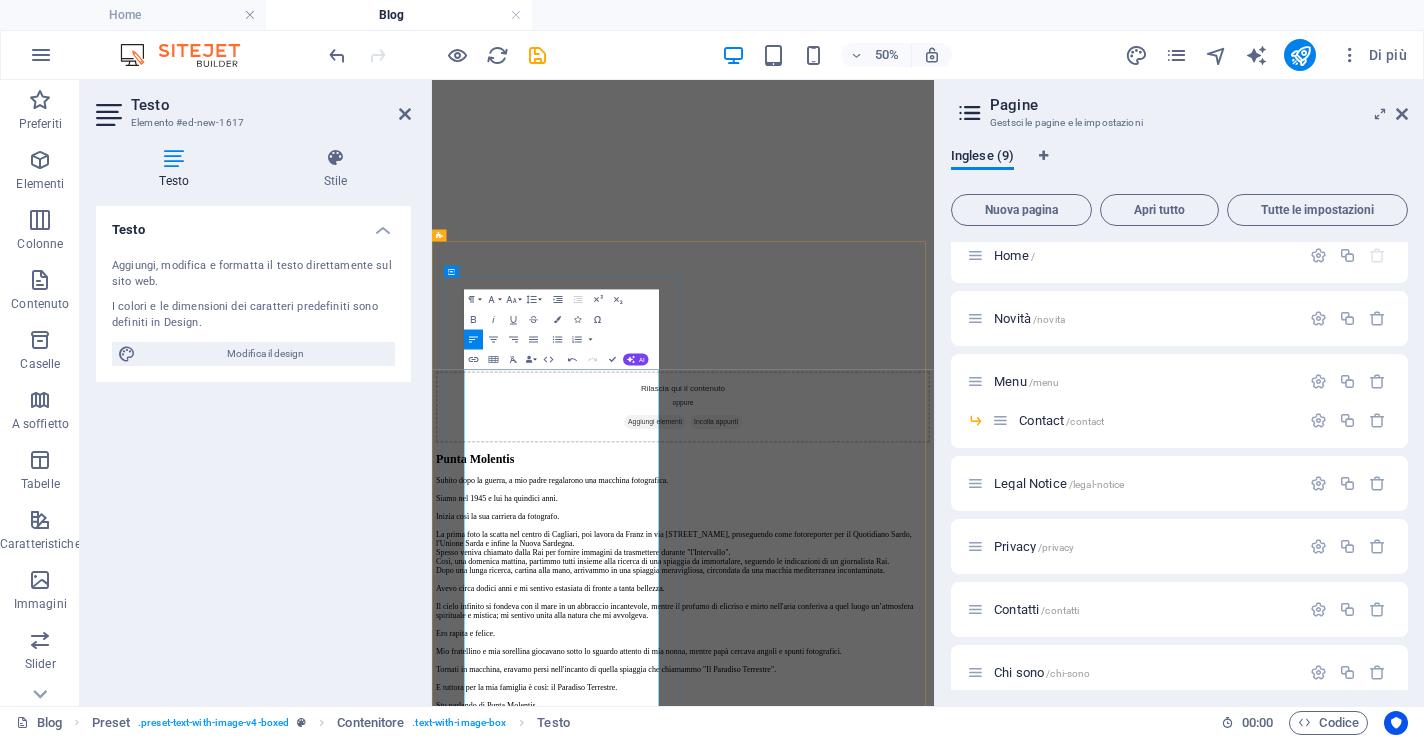 click on "Subito dopo la guerra, a mio padre regalarono una macchina fotografica. Siamo nel [YEAR] e lui ha quindici anni. Inizia così la sua carriera da fotografo. La prima foto la scatta nel centro di Cagliari, poi lavora da Franz in via XX Settembre, proseguendo come fotoreporter per il Quotidiano Sardo, l'Unione Sarda e infine la Nuova Sardegna. Spesso veniva chiamato dalla Rai per fornire immagini da trasmettere durante "l'Intervallo". Così, una domenica mattina, partimmo tutti insieme alla ricerca di una spiaggia da immortalare, seguendo le indicazioni di un giornalista Rai. Dopo una lunga ricerca, cartina alla mano, arrivammo in una spiaggia meravigliosa, circondata da una macchia mediterranea incontaminata. Avevo circa dodici anni e mi sentivo estasiata di fronte a tanta bellezza. Il cielo infinito si fondeva con il mare in un abbraccio incantevole, mentre il profumo di elicriso e mirto nell'aria conferiva a quel luogo un’atmosfera spirituale e mistica; mi sentivo unita alla natura che mi avvolgeva." at bounding box center (934, 1125) 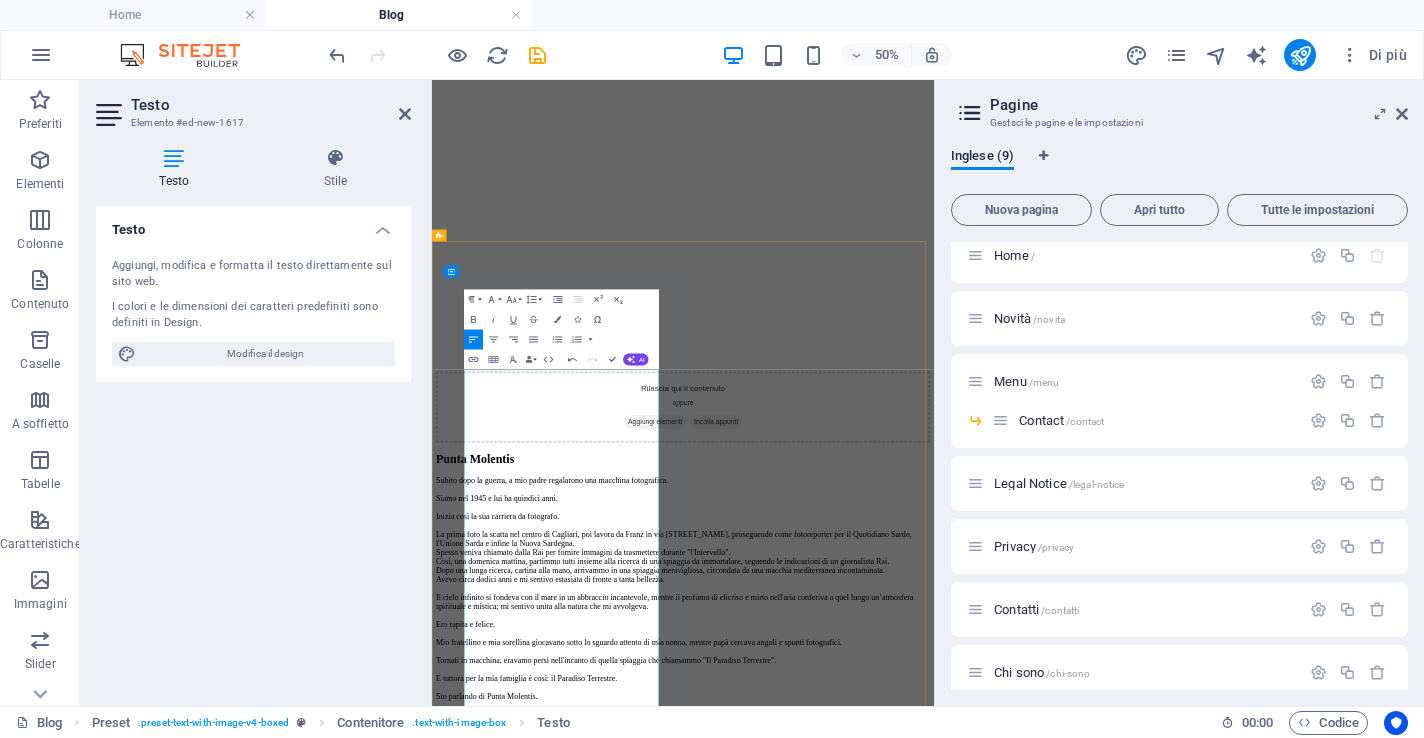 click on "Subito dopo la guerra, a mio padre regalarono una macchina fotografica. Siamo nel [YEAR] e lui ha quindici anni. Inizia così la sua carriera da fotografo. La prima foto la scatta nel centro di Cagliari, poi lavora da Franz in via XX Settembre, proseguendo come fotoreporter per il Quotidiano Sardo, l'Unione Sarda e infine la Nuova Sardegna. Spesso veniva chiamato dalla Rai per fornire immagini da trasmettere durante "l'Intervallo". Così, una domenica mattina, partimmo tutti insieme alla ricerca di una spiaggia da immortalare, seguendo le indicazioni di un giornalista Rai. Dopo una lunga ricerca, cartina alla mano, arrivammo in una spiaggia meravigliosa, circondata da una macchia mediterranea incontaminata. Avevo circa dodici anni e mi sentivo estasiata di fronte a tanta bellezza. Il cielo infinito si fondeva con il mare in un abbraccio incantevole, mentre il profumo di elicriso e mirto nell'aria conferiva a quel luogo un’atmosfera spirituale e mistica; mi sentivo unita alla natura che mi avvolgeva." at bounding box center (934, 1116) 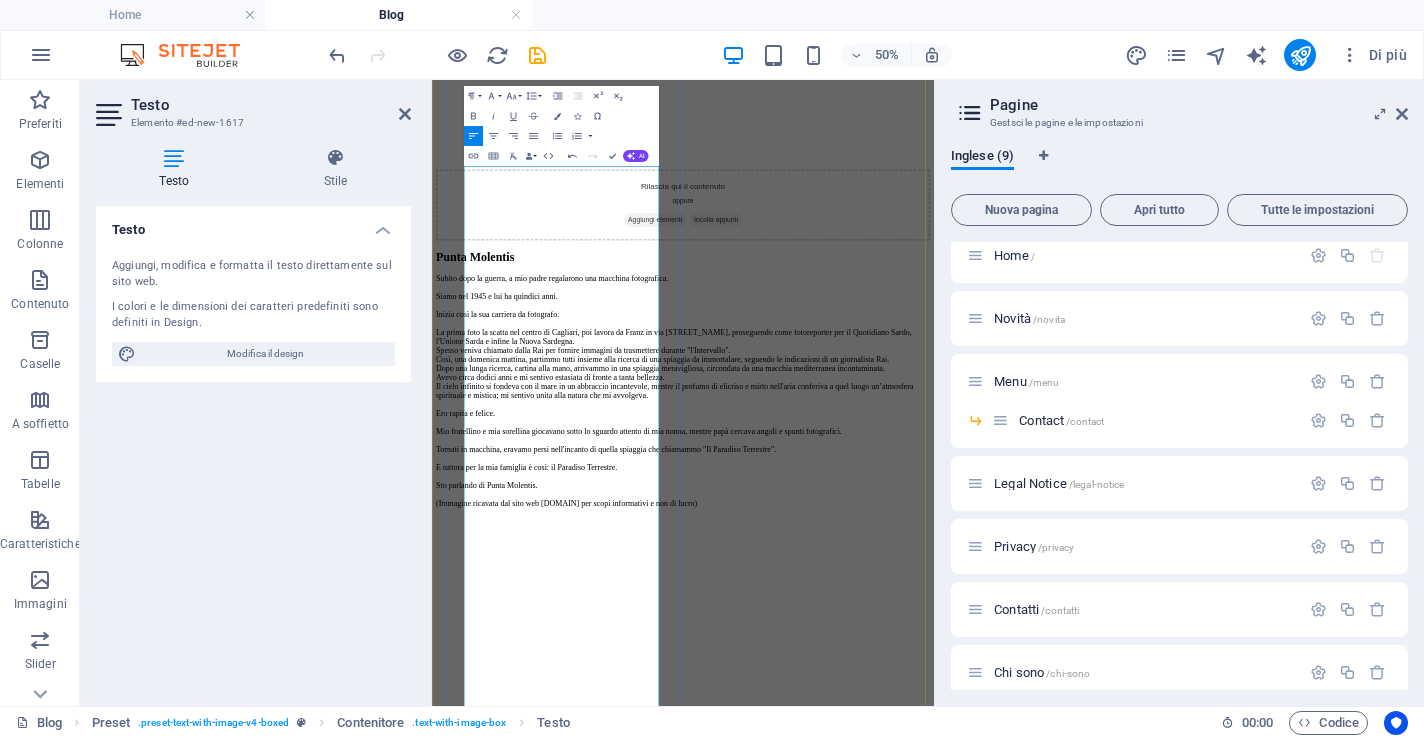 scroll, scrollTop: 1667, scrollLeft: 0, axis: vertical 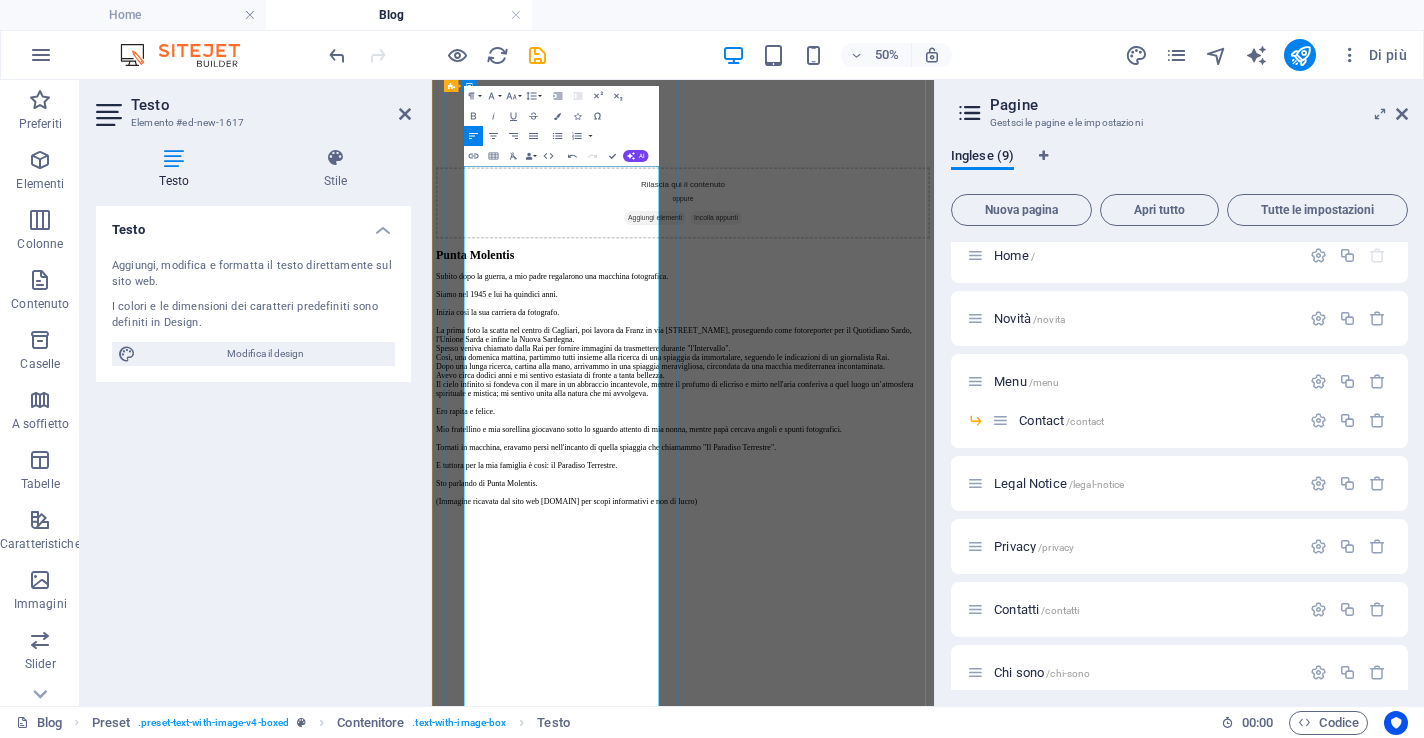 click on "Subito dopo la guerra, a mio padre regalarono una macchina fotografica. Siamo nel [YEAR] e lui ha quindici anni. Inizia così la sua carriera da fotografo. La prima foto la scatta nel centro di Cagliari, poi lavora da Franz in via XX Settembre, proseguendo come fotoreporter per il Quotidiano Sardo, l'Unione Sarda e infine la Nuova Sardegna. Spesso veniva chiamato dalla Rai per fornire immagini da trasmettere durante "l'Intervallo". Così, una domenica mattina, partimmo tutti insieme alla ricerca di una spiaggia da immortalare, seguendo le indicazioni di un giornalista Rai. Dopo una lunga ricerca, cartina alla mano, arrivammo in una spiaggia meravigliosa, circondata da una macchia mediterranea incontaminata. Avevo circa dodici anni e mi sentivo estasiata di fronte a tanta bellezza. Il cielo infinito si fondeva con il mare in un abbraccio incantevole, mentre il profumo di elicriso e mirto nell'aria conferiva a quel luogo un’atmosfera spirituale e mistica; mi sentivo unita alla natura che mi avvolgeva." at bounding box center [934, 699] 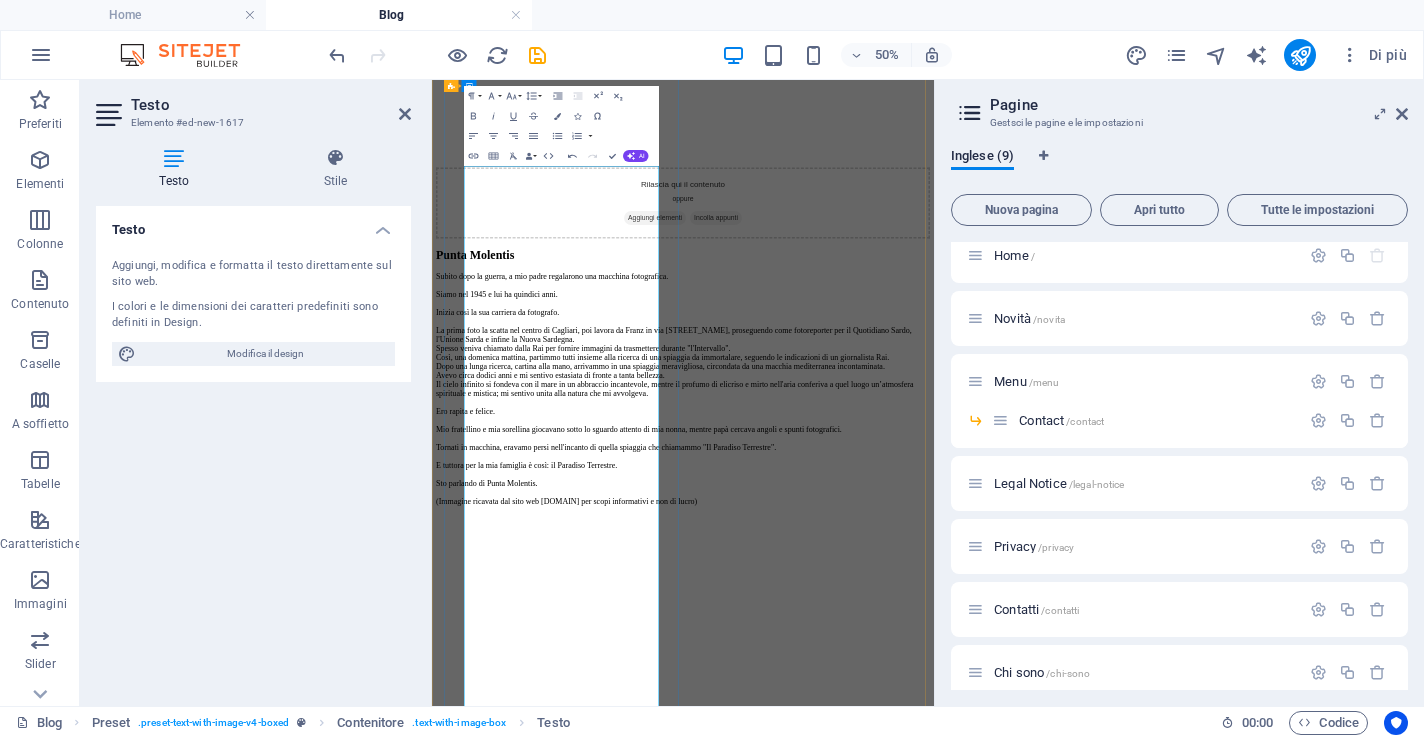 click on "Subito dopo la guerra, a mio padre regalarono una macchina fotografica. Siamo nel [YEAR] e lui ha quindici anni. Inizia così la sua carriera da fotografo. La prima foto la scatta nel centro di Cagliari, poi lavora da Franz in via XX Settembre, proseguendo come fotoreporter per il Quotidiano Sardo, l'Unione Sarda e infine la Nuova Sardegna. Spesso veniva chiamato dalla Rai per fornire immagini da trasmettere durante "l'Intervallo". Così, una domenica mattina, partimmo tutti insieme alla ricerca di una spiaggia da immortalare, seguendo le indicazioni di un giornalista Rai. Dopo una lunga ricerca, cartina alla mano, arrivammo in una spiaggia meravigliosa, circondata da una macchia mediterranea incontaminata. Avevo circa dodici anni e mi sentivo estasiata di fronte a tanta bellezza. Il cielo infinito si fondeva con il mare in un abbraccio incantevole, mentre il profumo di elicriso e mirto nell'aria conferiva a quel luogo un’atmosfera spirituale e mistica; mi sentivo unita alla natura che mi avvolgeva." at bounding box center (934, 699) 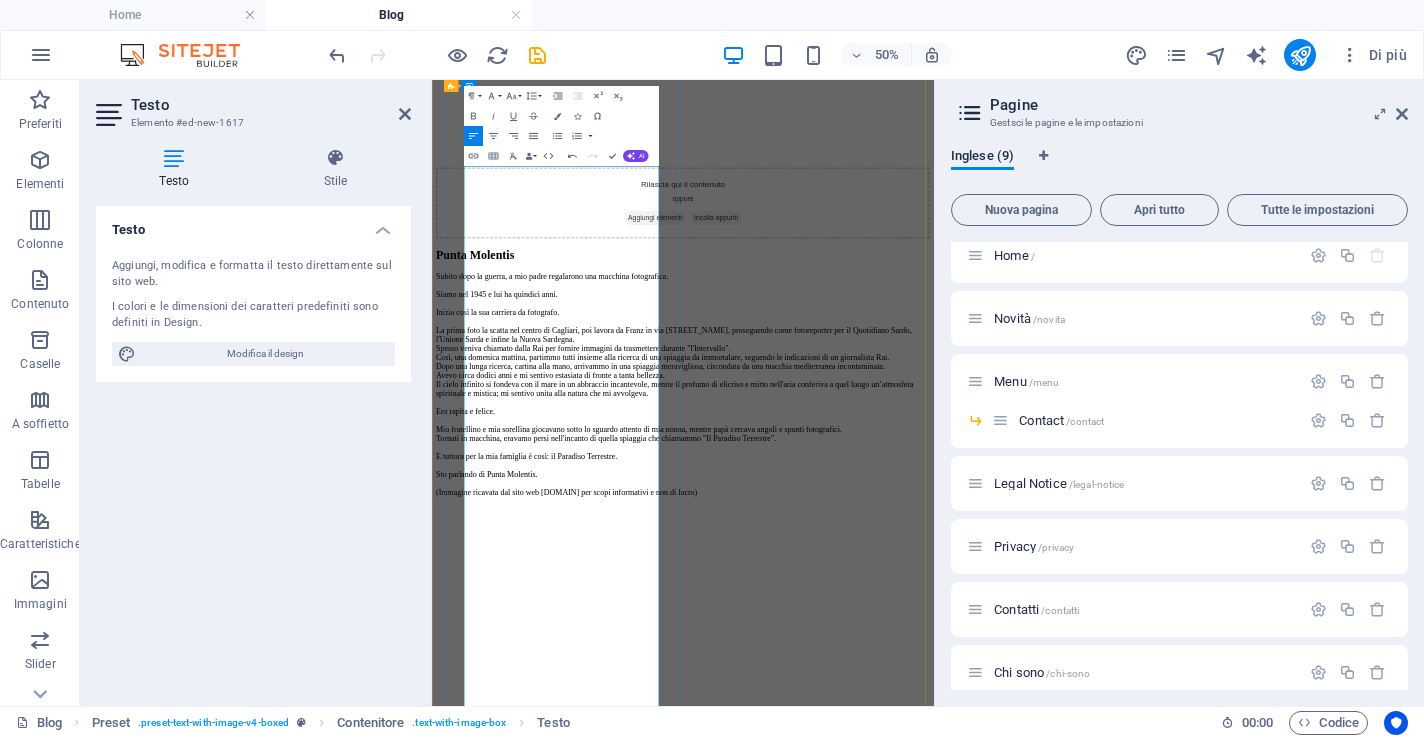 click on "Subito dopo la guerra, a mio padre regalarono una macchina fotografica. Siamo nel [YEAR] e lui ha quindici anni. Inizia così la sua carriera da fotografo. La prima foto la scatta nel centro di Cagliari, poi lavora da Franz in via XX Settembre, proseguendo come fotoreporter per il Quotidiano Sardo, l'Unione Sarda e infine la Nuova Sardegna. Spesso veniva chiamato dalla Rai per fornire immagini da trasmettere durante "l'Intervallo". Così, una domenica mattina, partimmo tutti insieme alla ricerca di una spiaggia da immortalare, seguendo le indicazioni di un giornalista Rai. Dopo una lunga ricerca, cartina alla mano, arrivammo in una spiaggia meravigliosa, circondata da una macchia mediterranea incontaminata. Avevo circa dodici anni e mi sentivo estasiata di fronte a tanta bellezza. Il cielo infinito si fondeva con il mare in un abbraccio incantevole, mentre il profumo di elicriso e mirto nell'aria conferiva a quel luogo un’atmosfera spirituale e mistica; mi sentivo unita alla natura che mi avvolgeva." at bounding box center [934, 690] 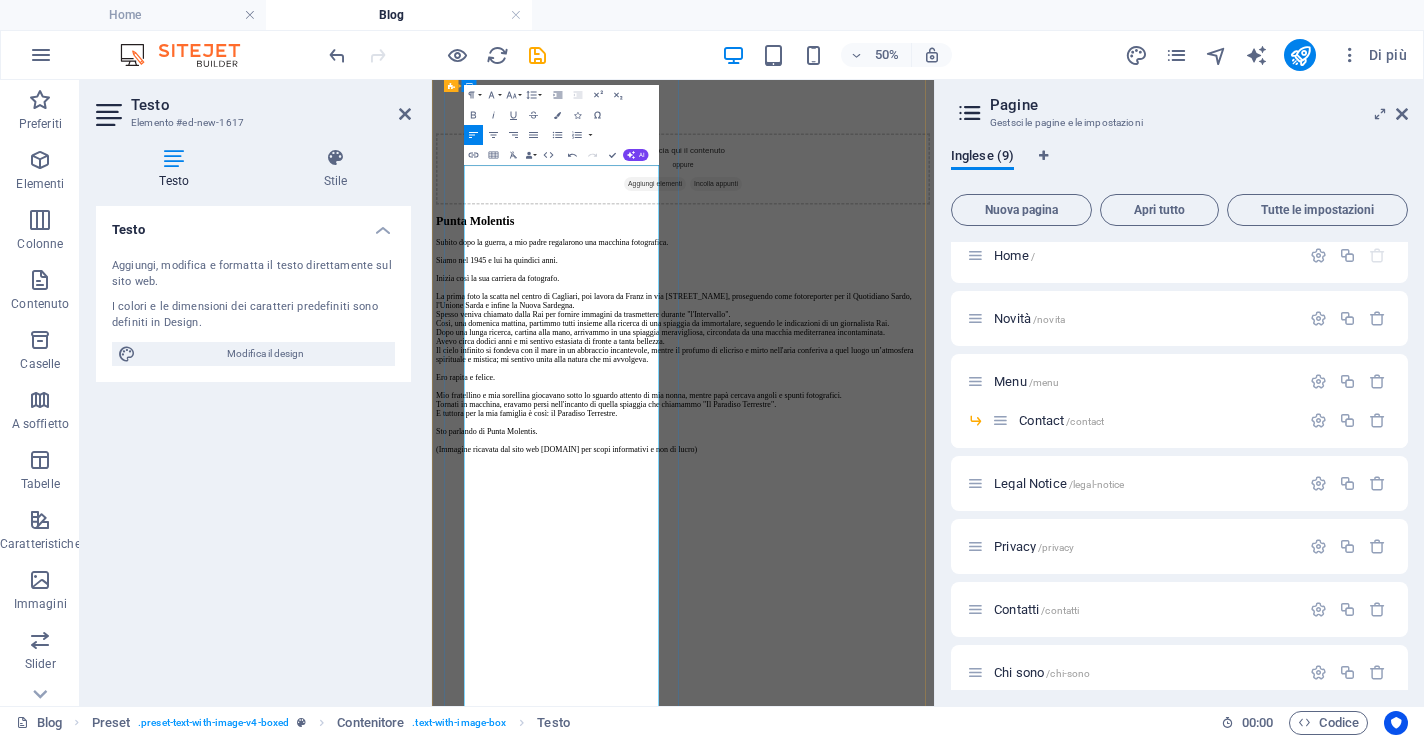 scroll, scrollTop: 1769, scrollLeft: 0, axis: vertical 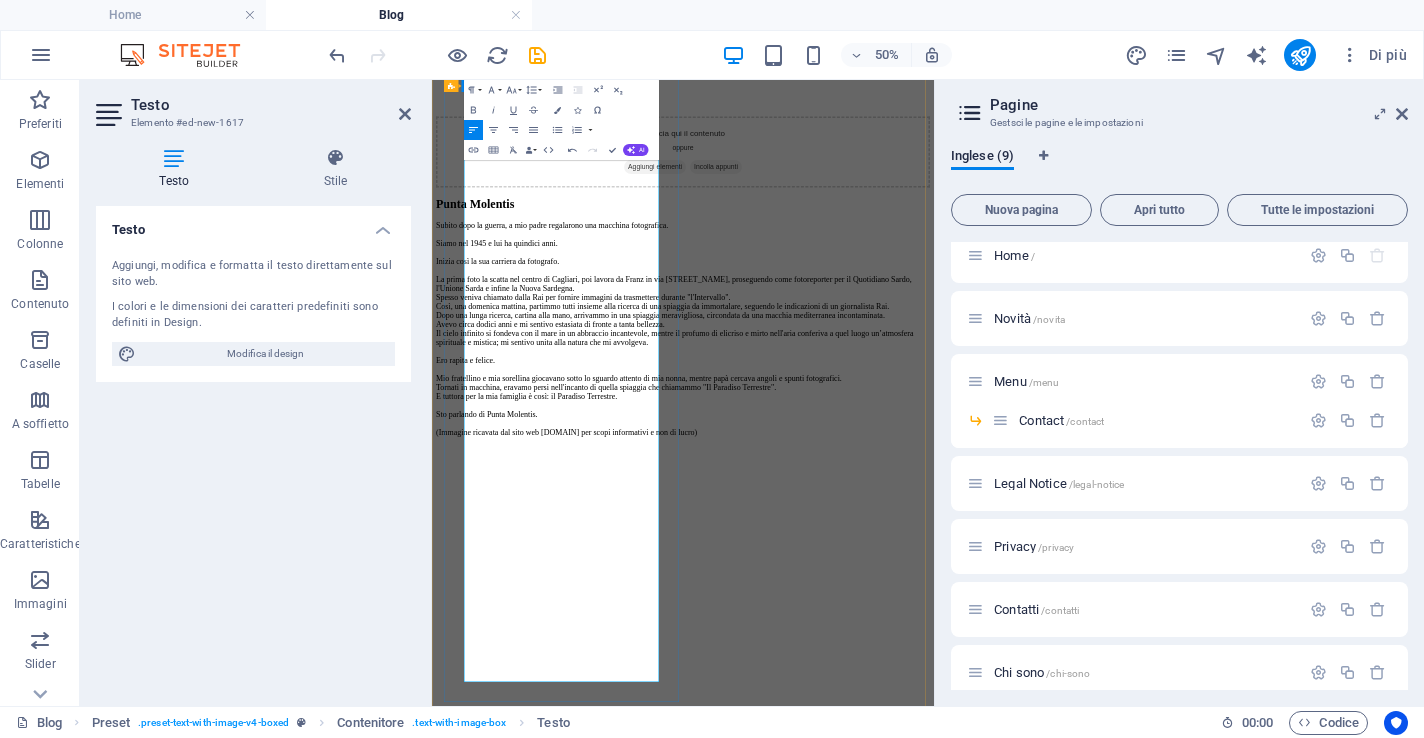 click on "Subito dopo la guerra, a mio padre regalarono una macchina fotografica. Siamo nel [YEAR] e lui ha quindici anni. Inizia così la sua carriera da fotografo. La prima foto la scatta nel centro di Cagliari, poi lavora da Franz in via XX Settembre, proseguendo come fotoreporter per il Quotidiano Sardo, l'Unione Sarda e infine la Nuova Sardegna. Spesso veniva chiamato dalla Rai per fornire immagini da trasmettere durante "l'Intervallo". Così, una domenica mattina, partimmo tutti insieme alla ricerca di una spiaggia da immortalare, seguendo le indicazioni di un giornalista Rai. Dopo una lunga ricerca, cartina alla mano, arrivammo in una spiaggia meravigliosa, circondata da una macchia mediterranea incontaminata. Avevo circa dodici anni e mi sentivo estasiata di fronte a tanta bellezza. Il cielo infinito si fondeva con il mare in un abbraccio incantevole, mentre il profumo di elicriso e mirto nell'aria conferiva a quel luogo un’atmosfera spirituale e mistica; mi sentivo unita alla natura che mi avvolgeva." at bounding box center (934, 579) 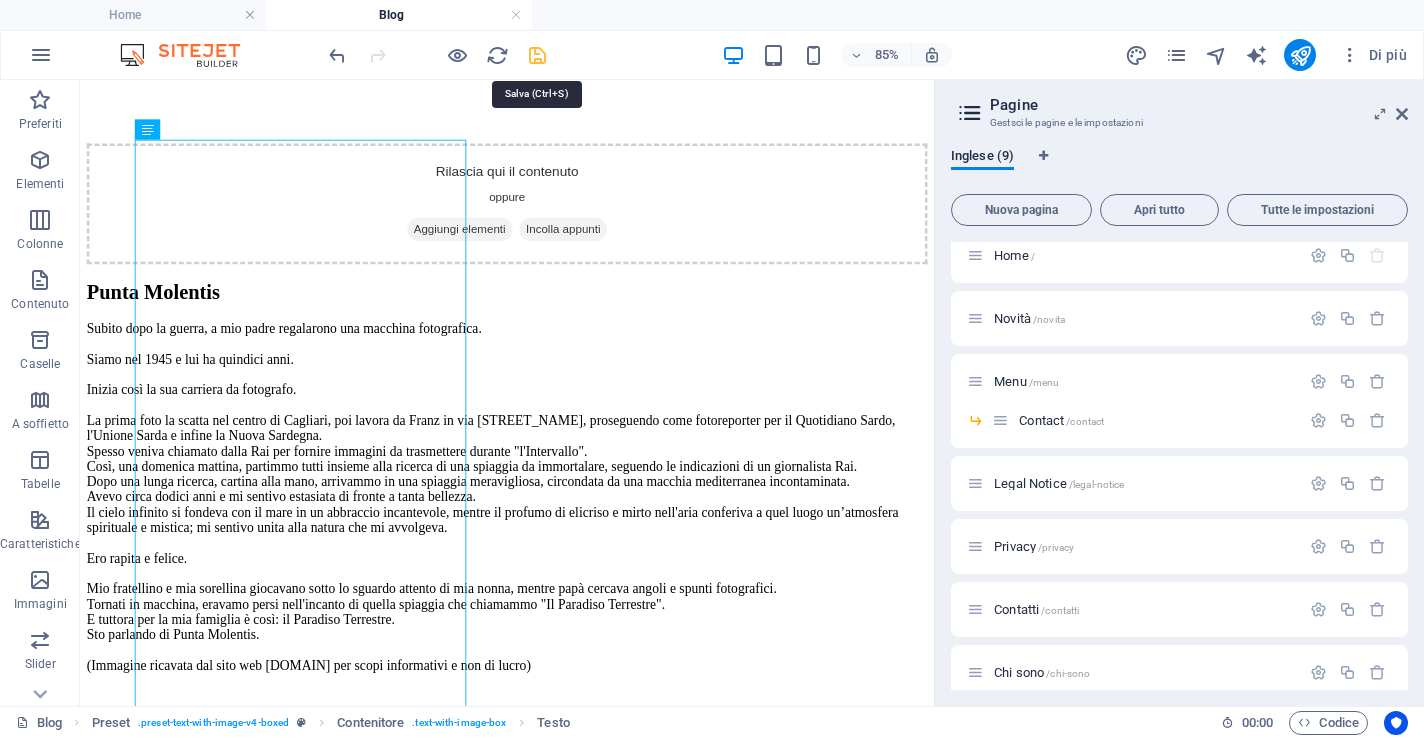 click at bounding box center [537, 55] 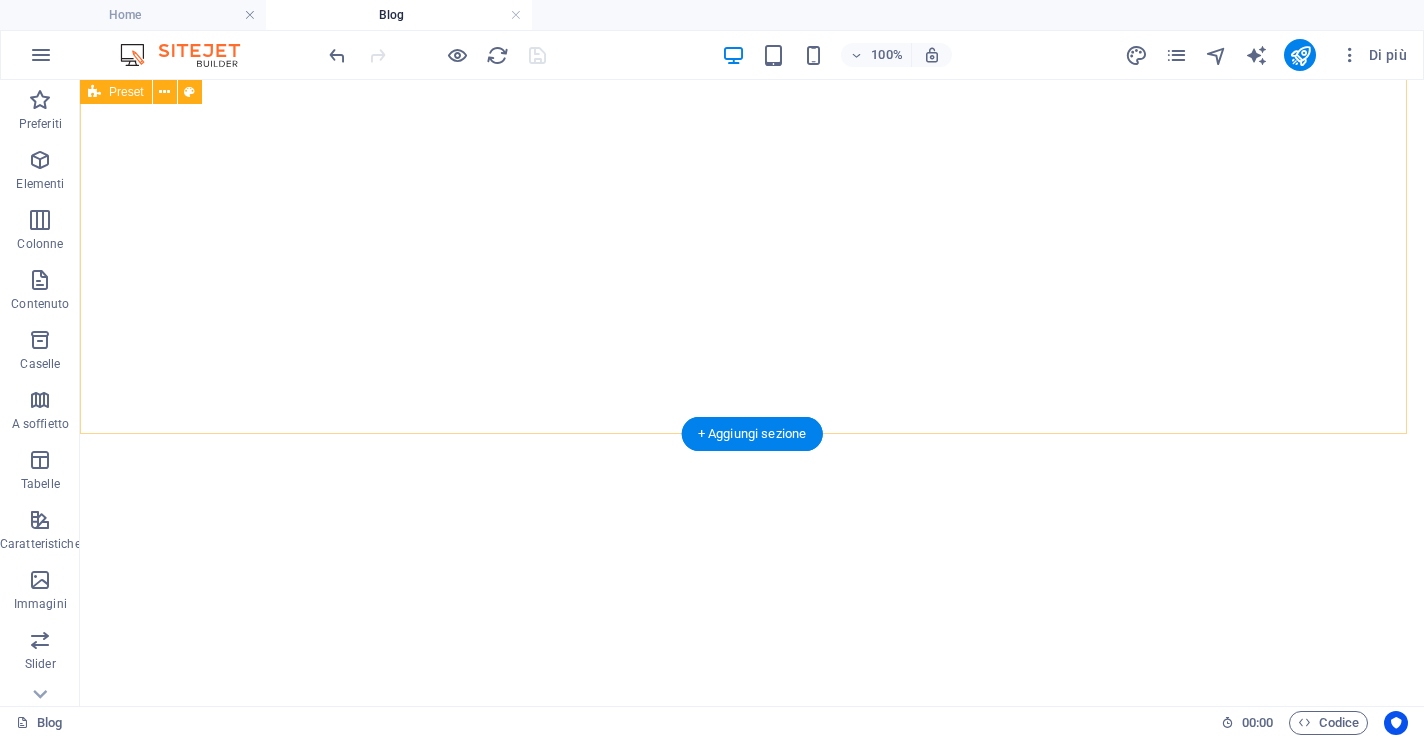 scroll, scrollTop: 2550, scrollLeft: 0, axis: vertical 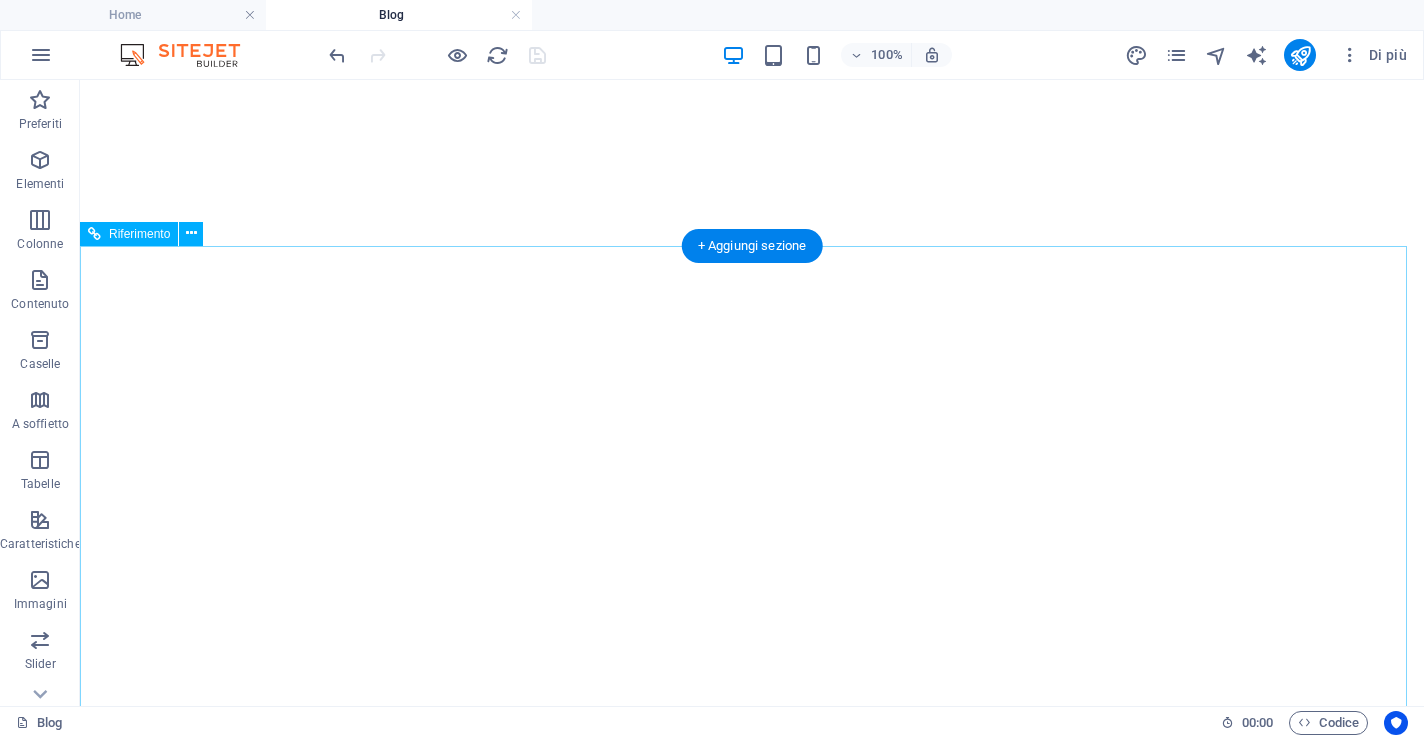 click on "Home" at bounding box center [752, 1532] 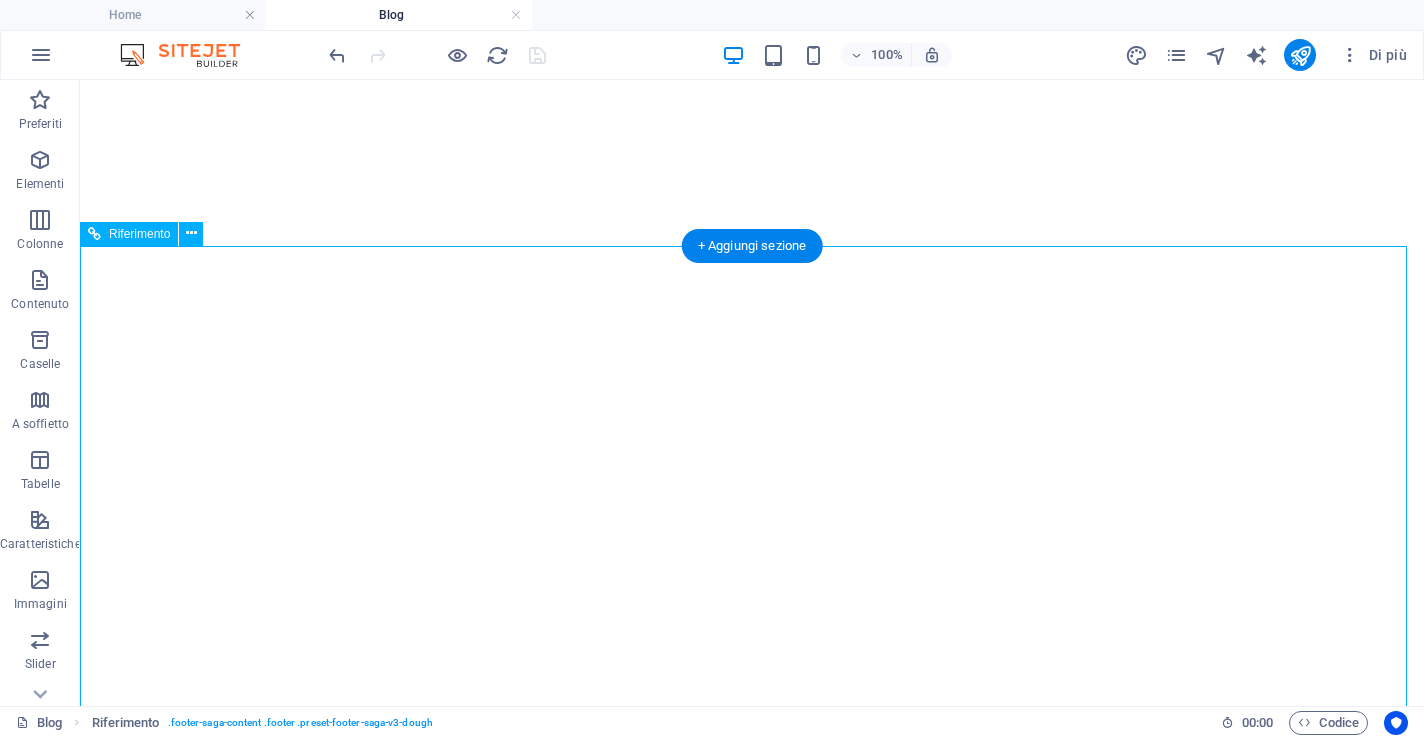 click on "Home" at bounding box center (752, 1532) 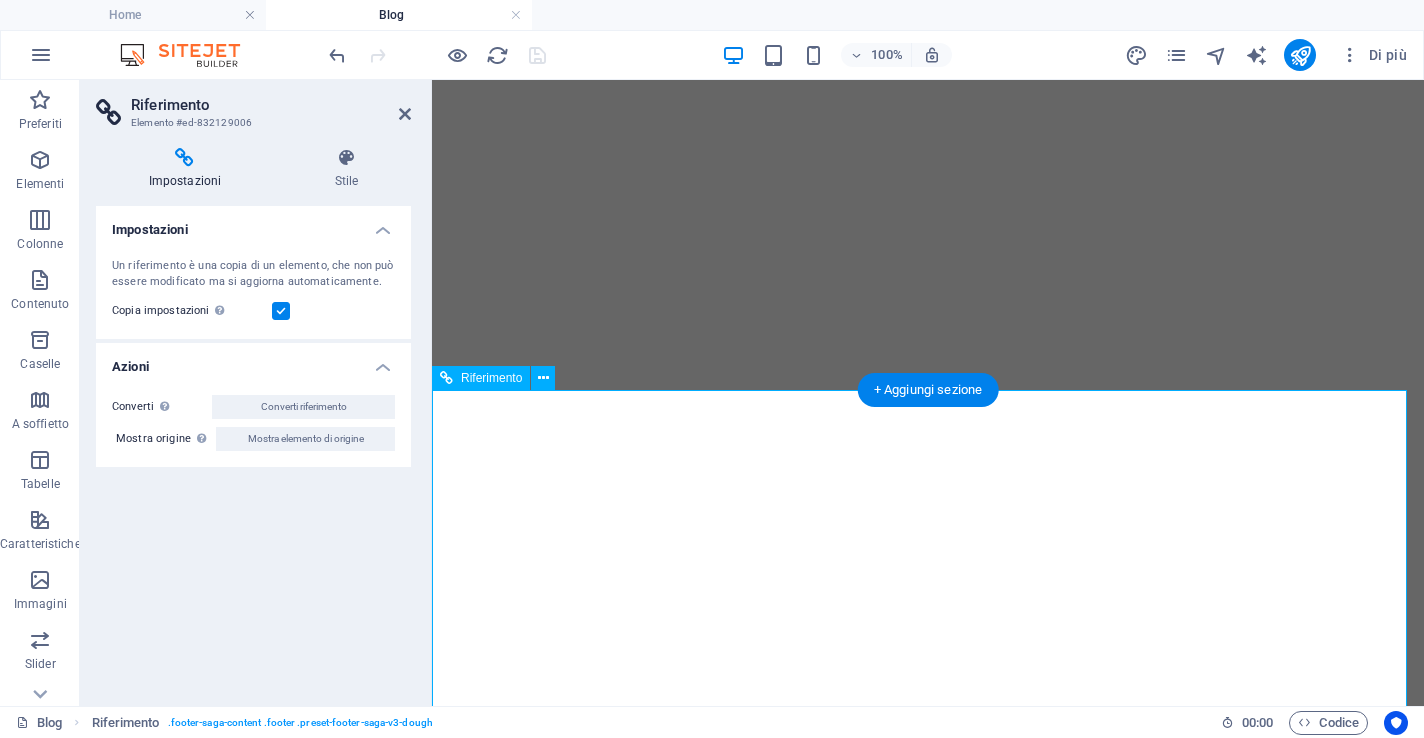 scroll, scrollTop: 2586, scrollLeft: 0, axis: vertical 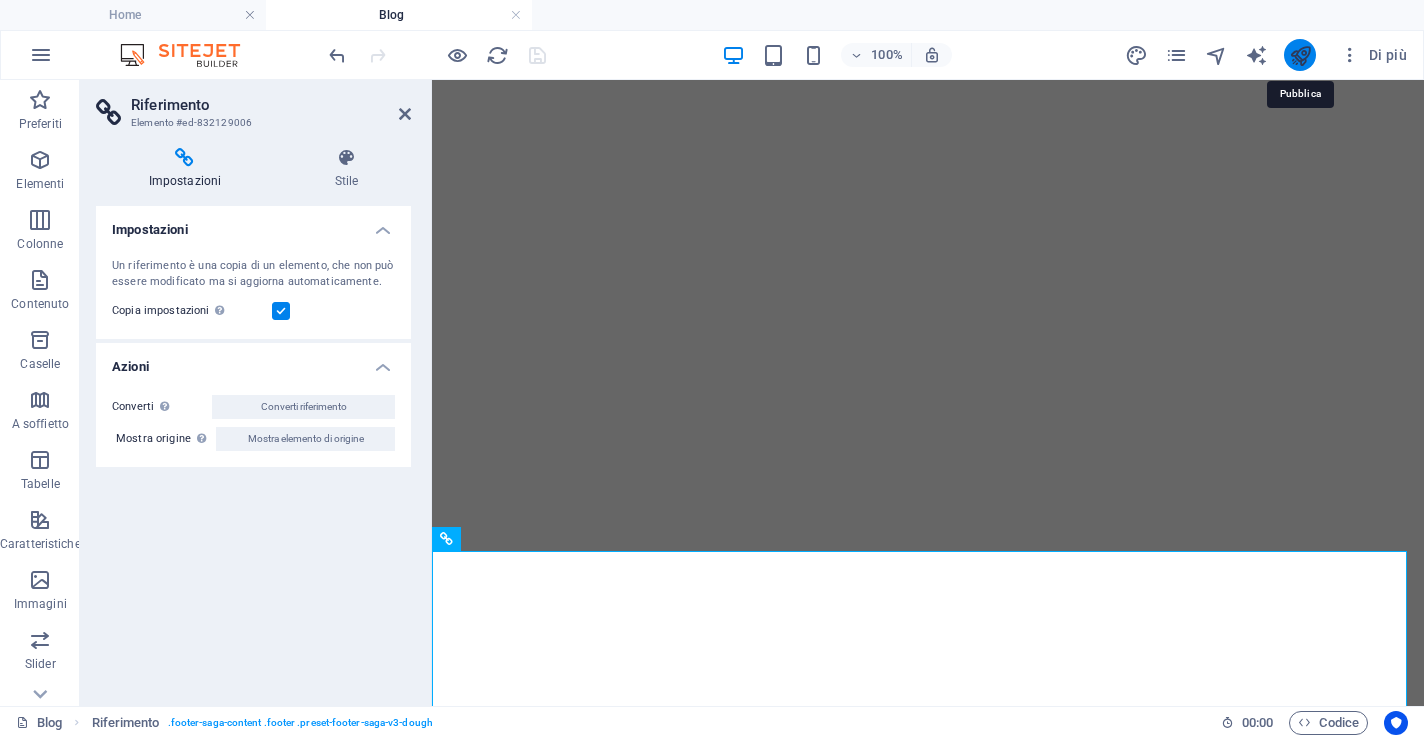 click at bounding box center (1300, 55) 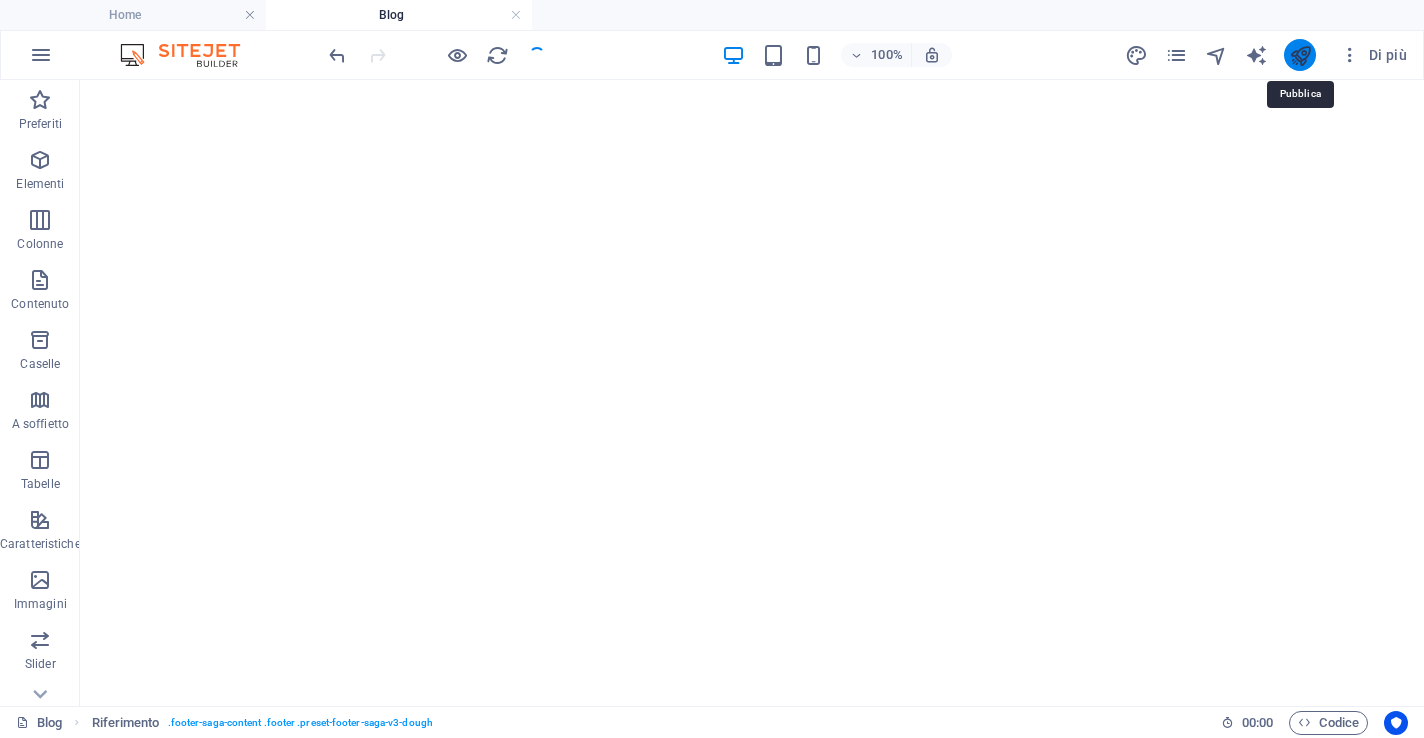 scroll, scrollTop: 2325, scrollLeft: 0, axis: vertical 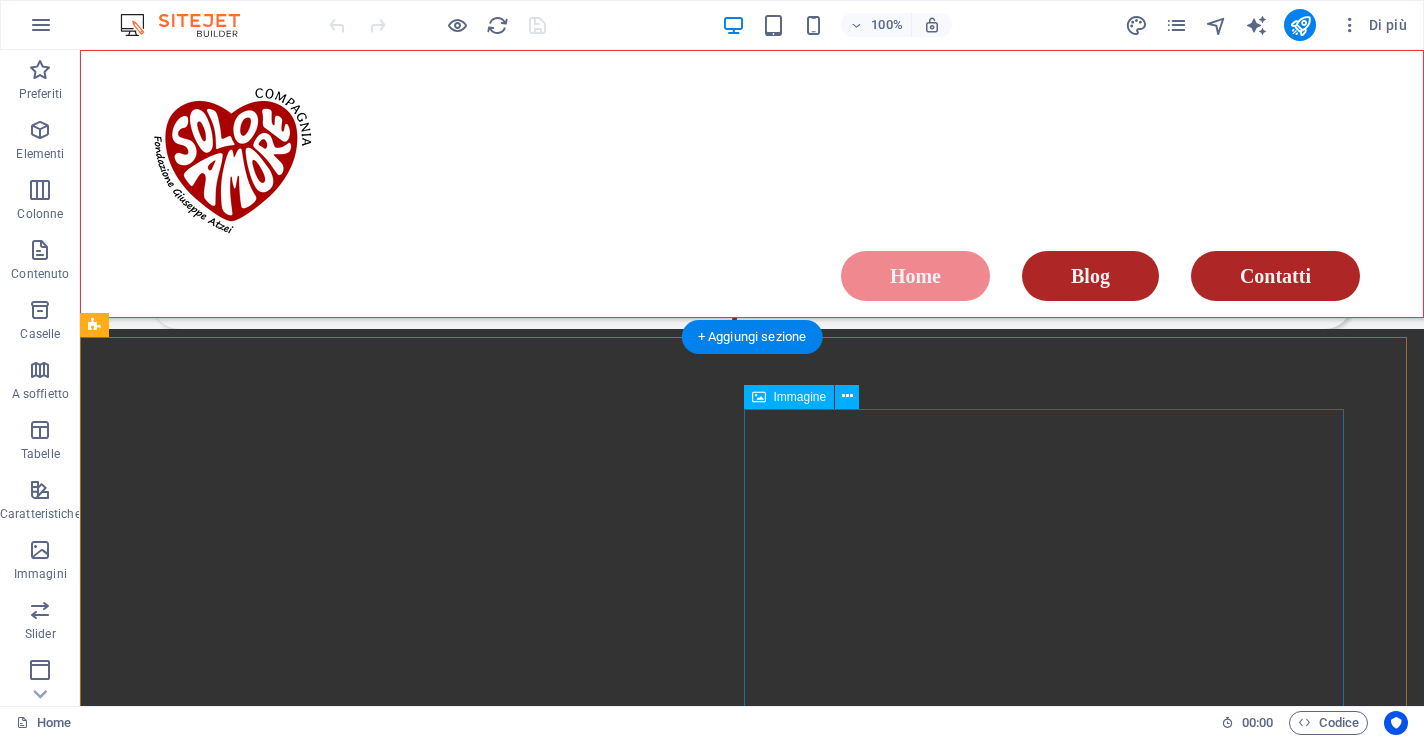 click at bounding box center (752, 2273) 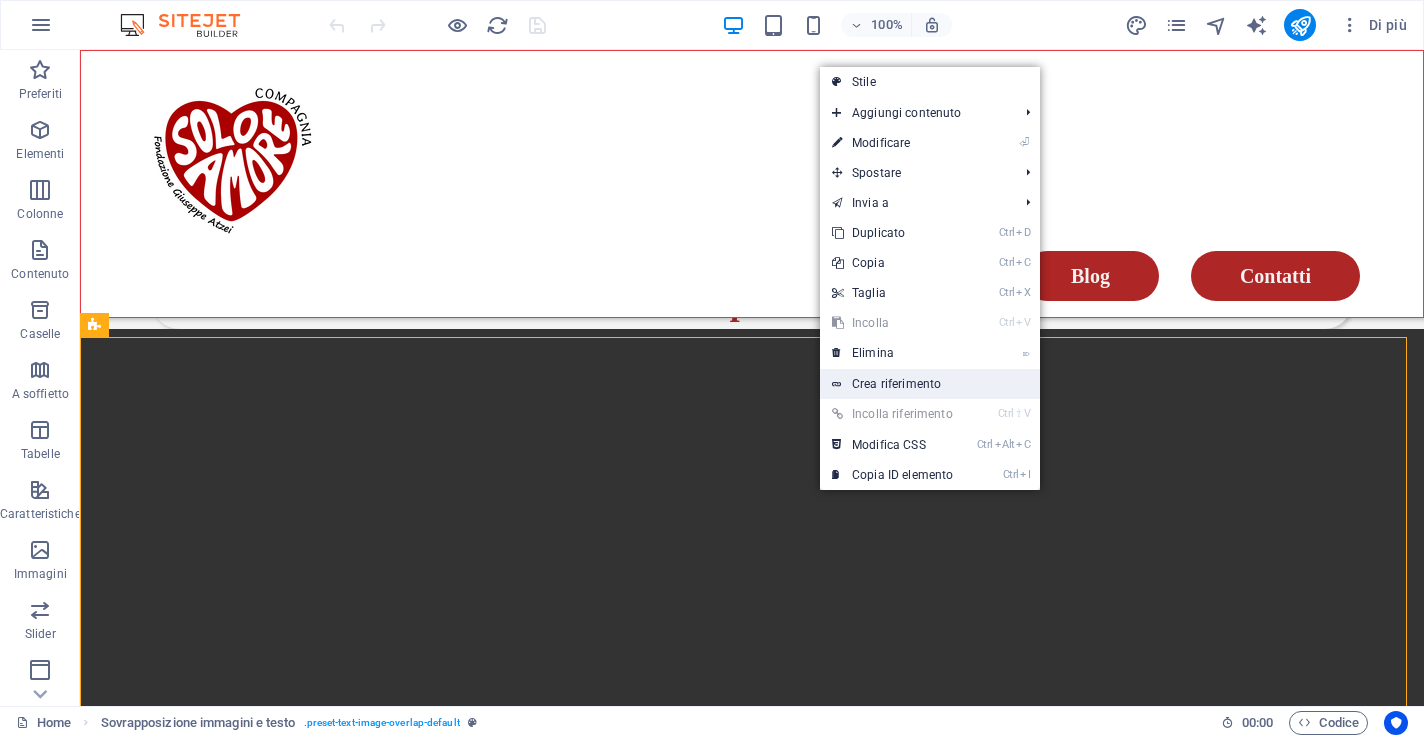click on "Crea riferimento" at bounding box center [930, 384] 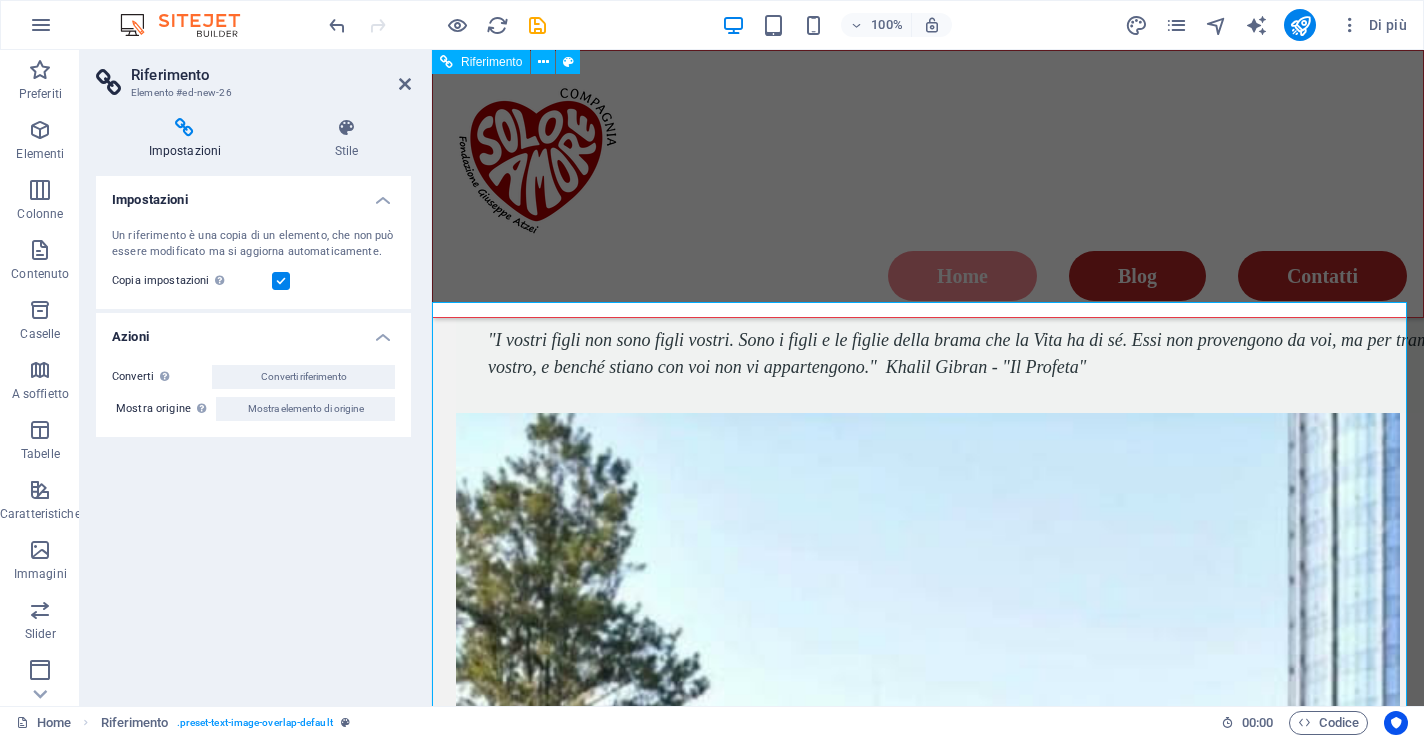scroll, scrollTop: 2545, scrollLeft: 0, axis: vertical 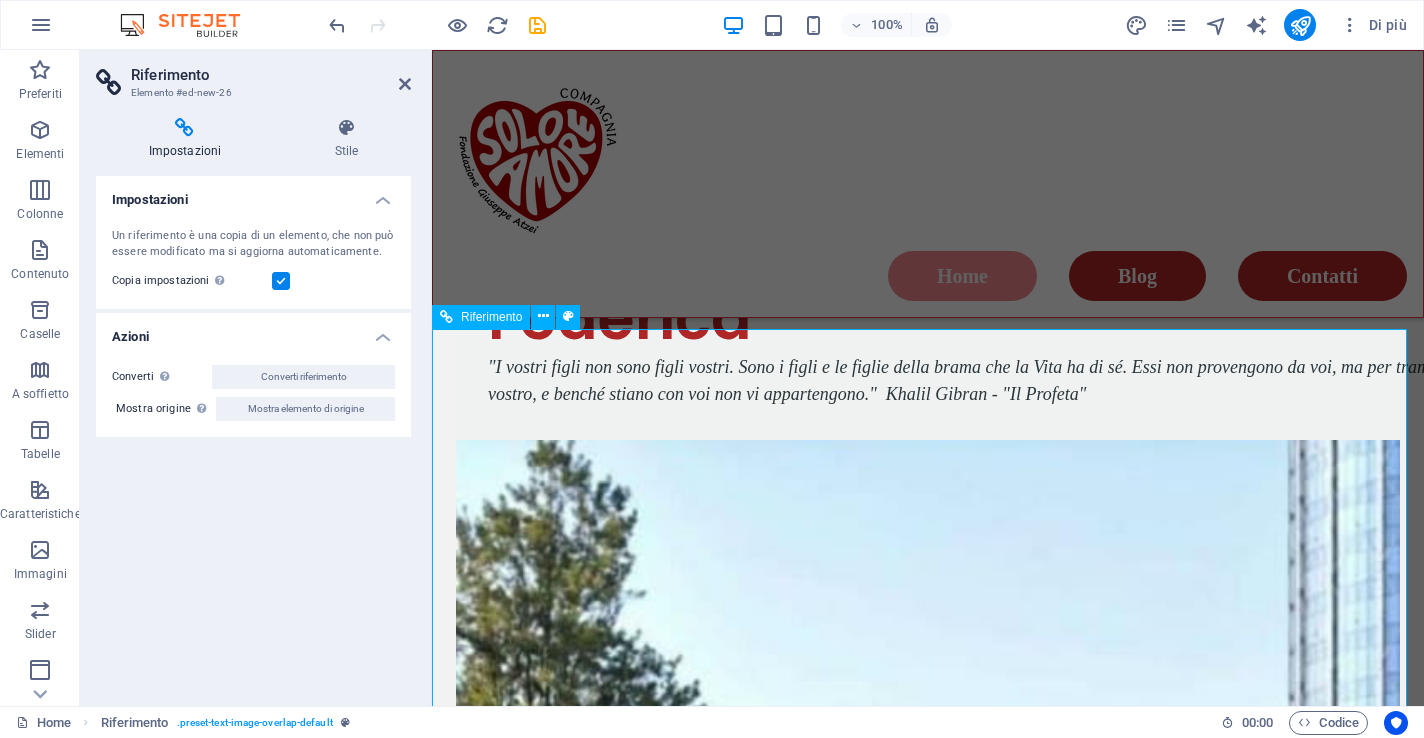 click on "Riferimento" at bounding box center [481, 317] 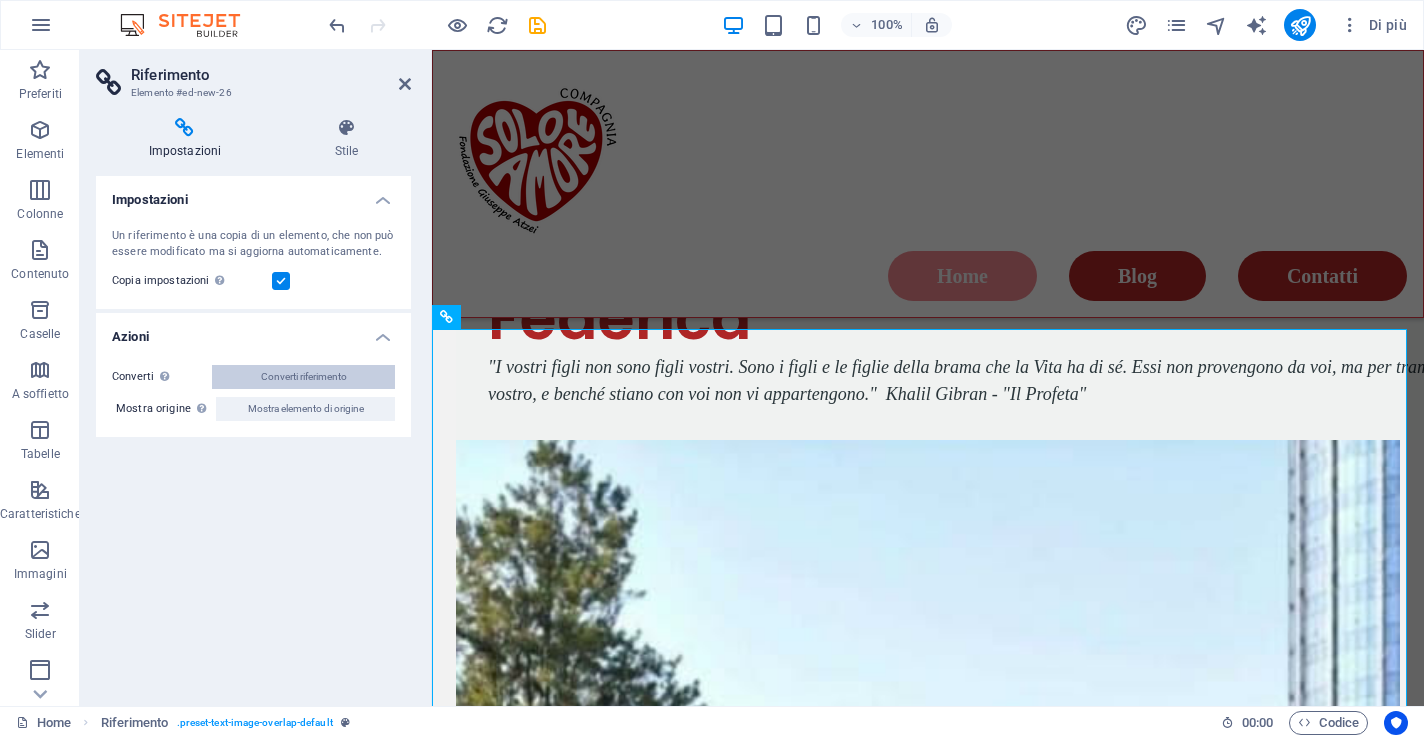 click on "Converti riferimento" at bounding box center [304, 377] 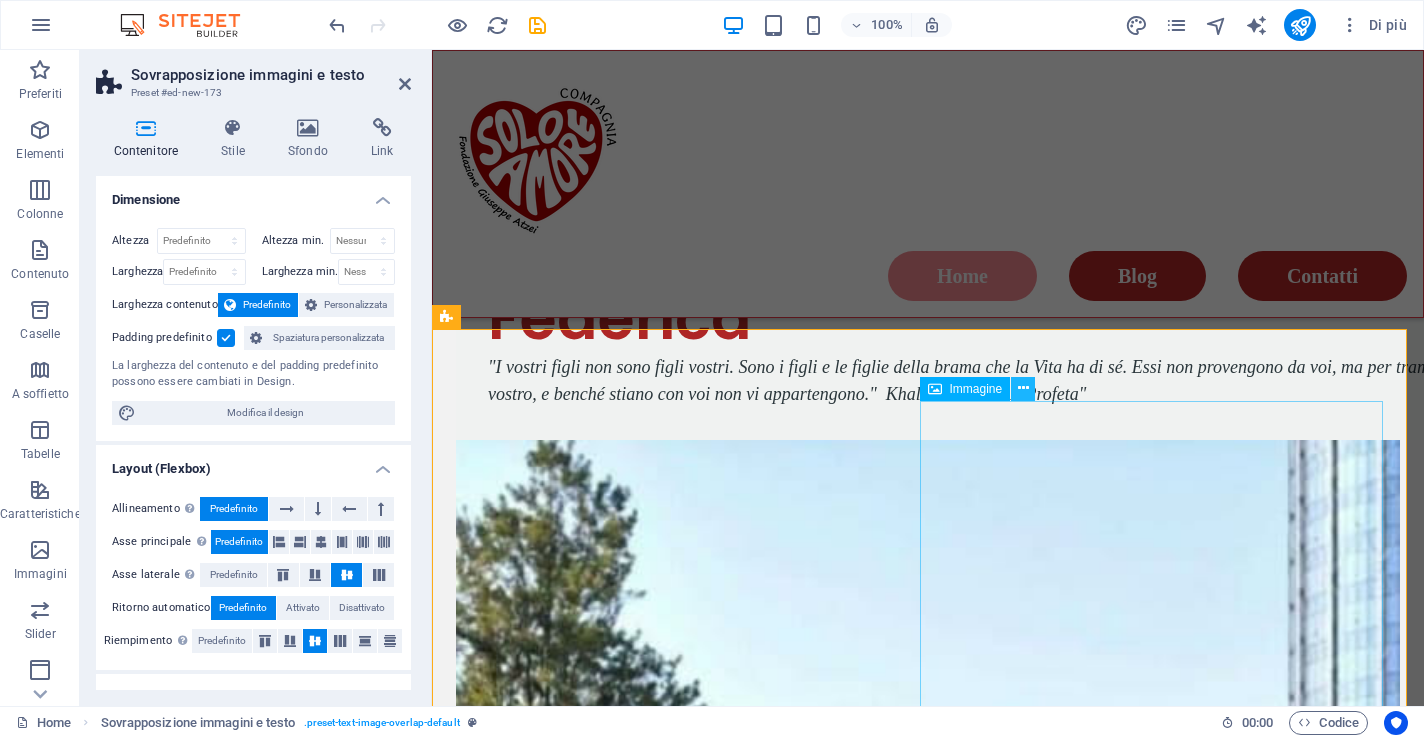 click at bounding box center (1023, 388) 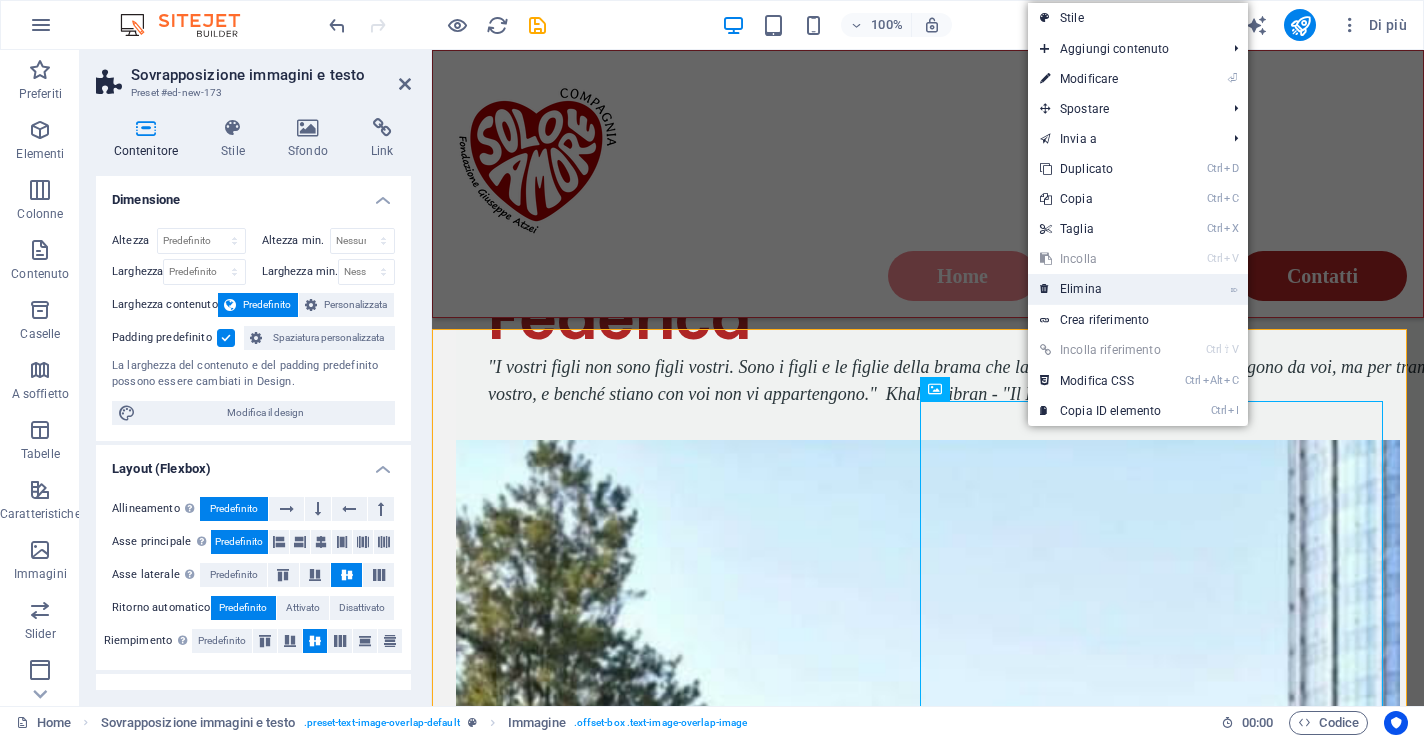click on "⌦  Elimina" at bounding box center (1100, 289) 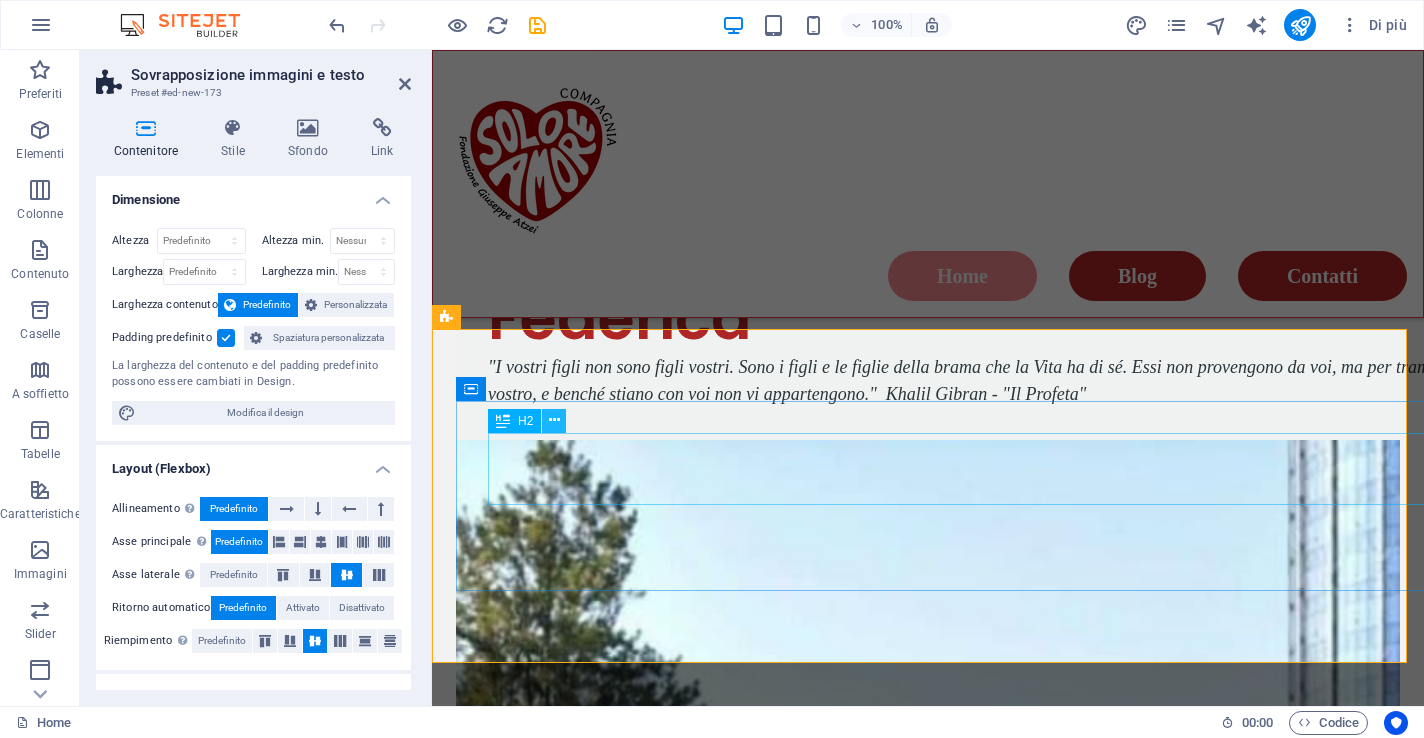 click at bounding box center (554, 421) 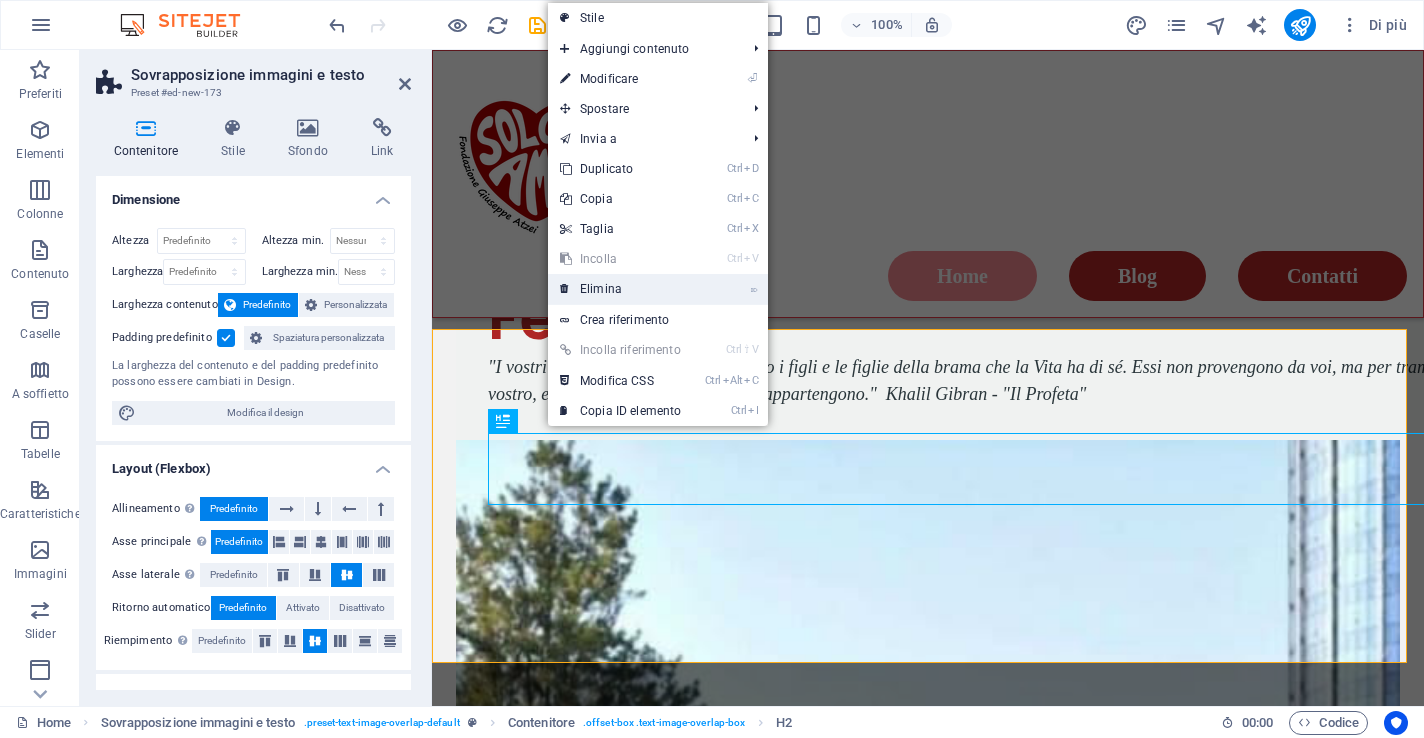 click on "⌦  Elimina" at bounding box center (620, 289) 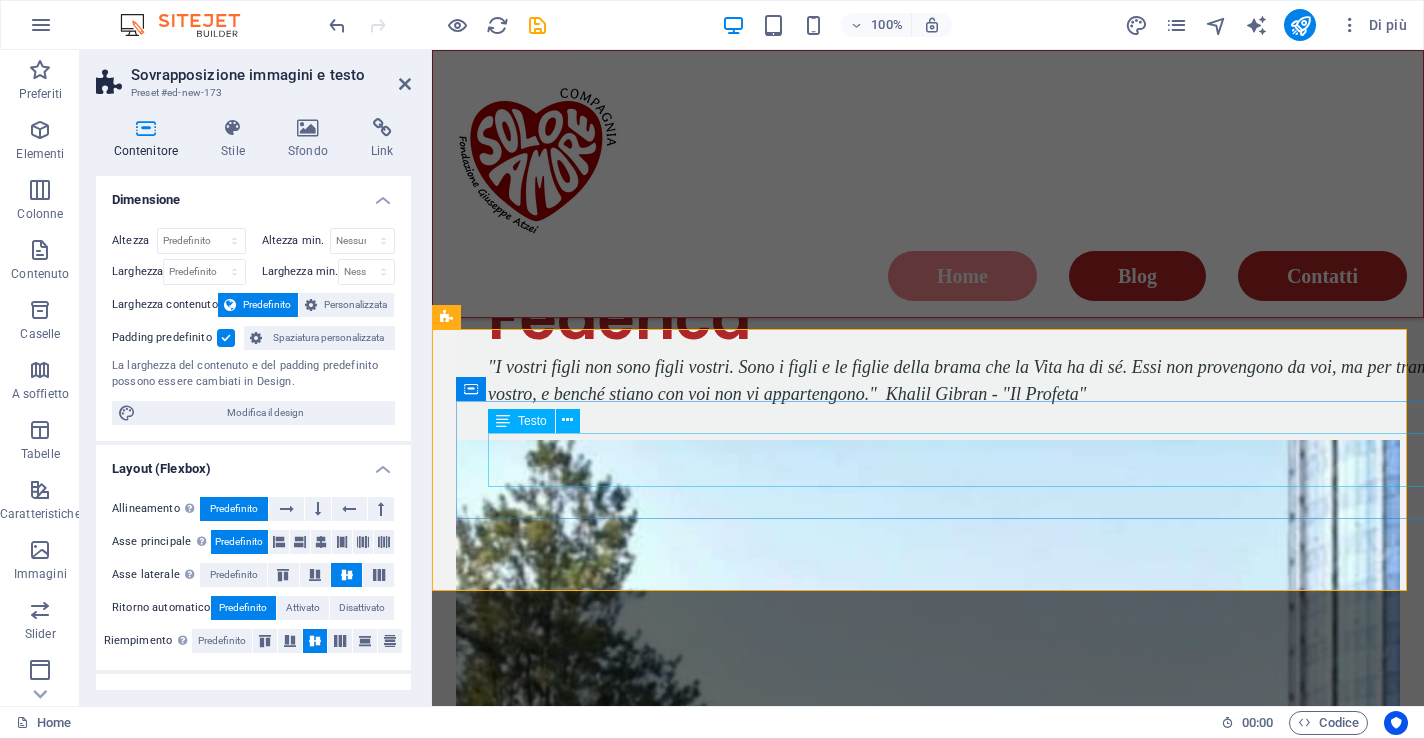 click on ""I vostri figli non sono figli vostri. Sono i figli e le figlie della brama che la Vita ha di sé. Essi non provengono da voi, ma per tramite vostro, e benché stiano con voi non vi appartengono."  Khalil Gibran - "Il Profeta"" at bounding box center [968, 2177] 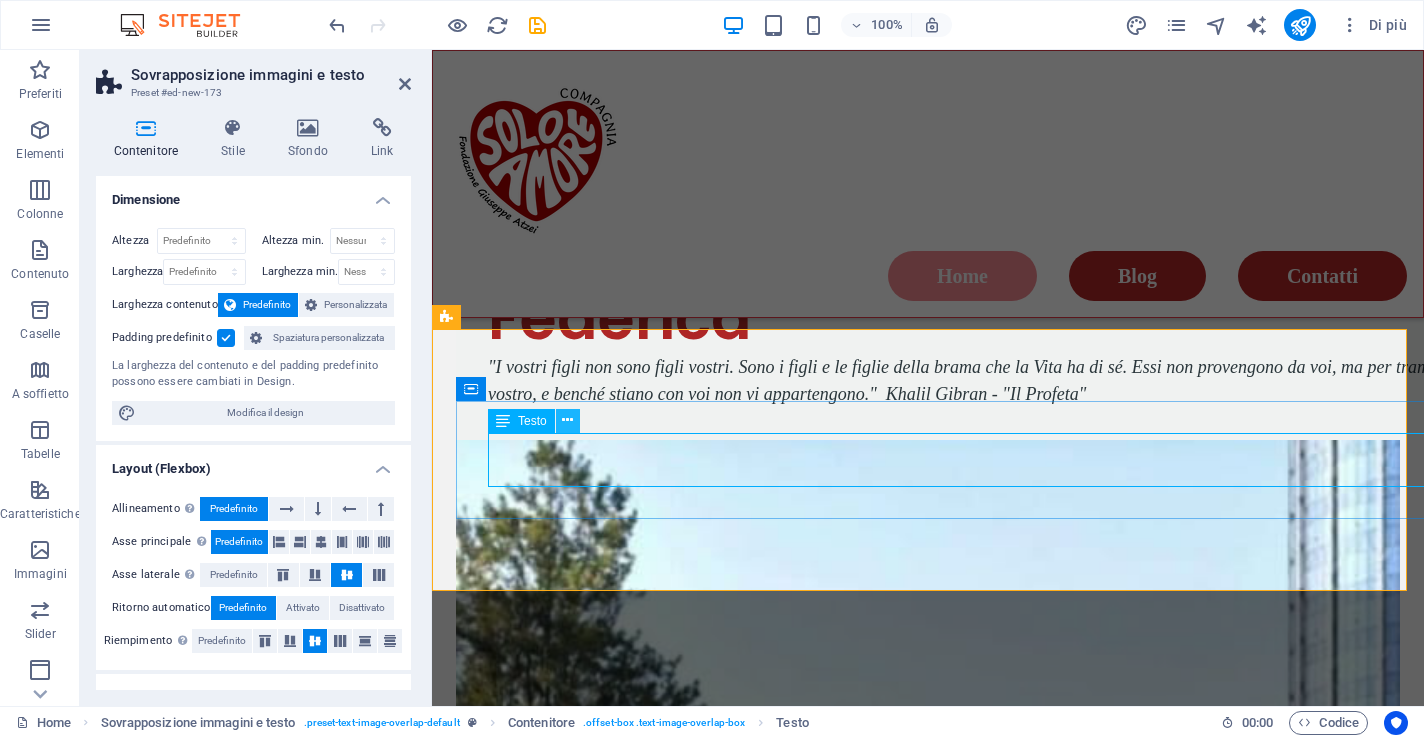 click at bounding box center [567, 420] 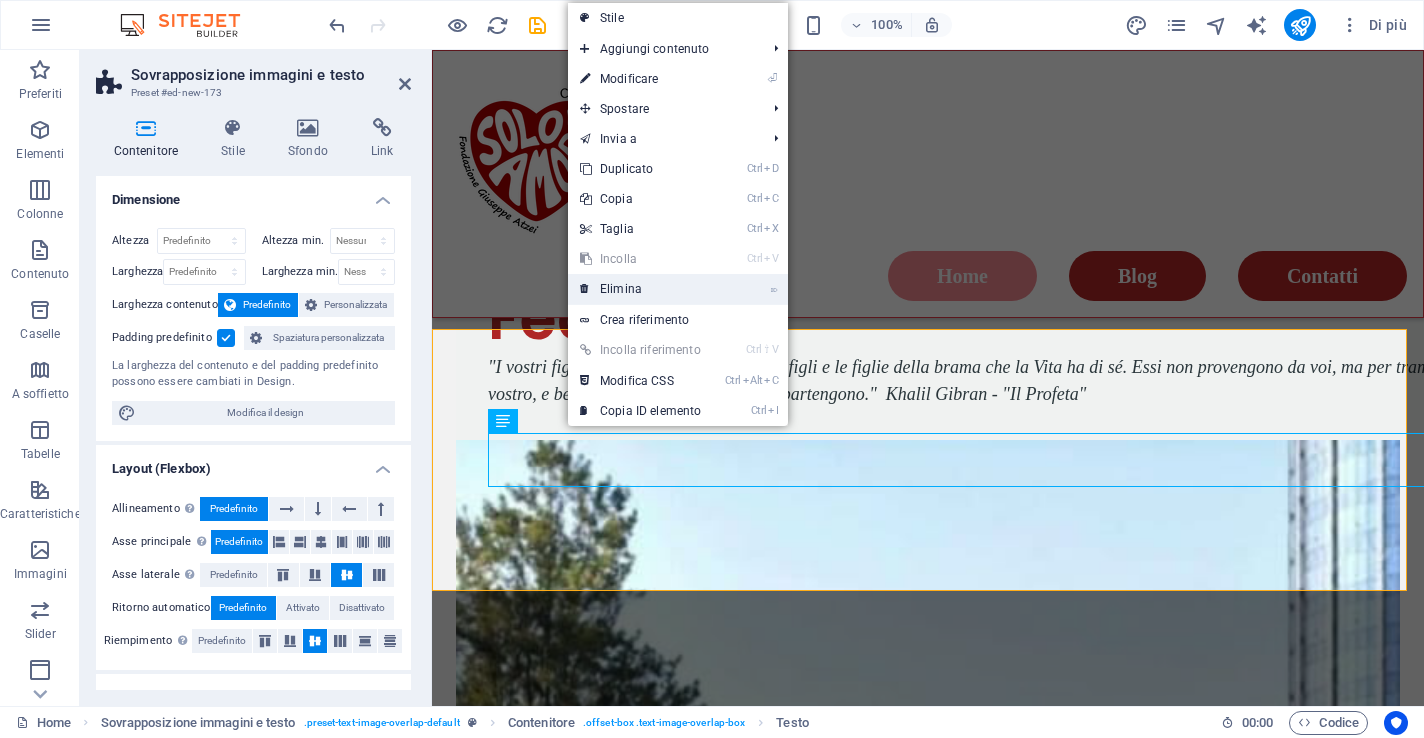 click on "⌦  Elimina" at bounding box center [640, 289] 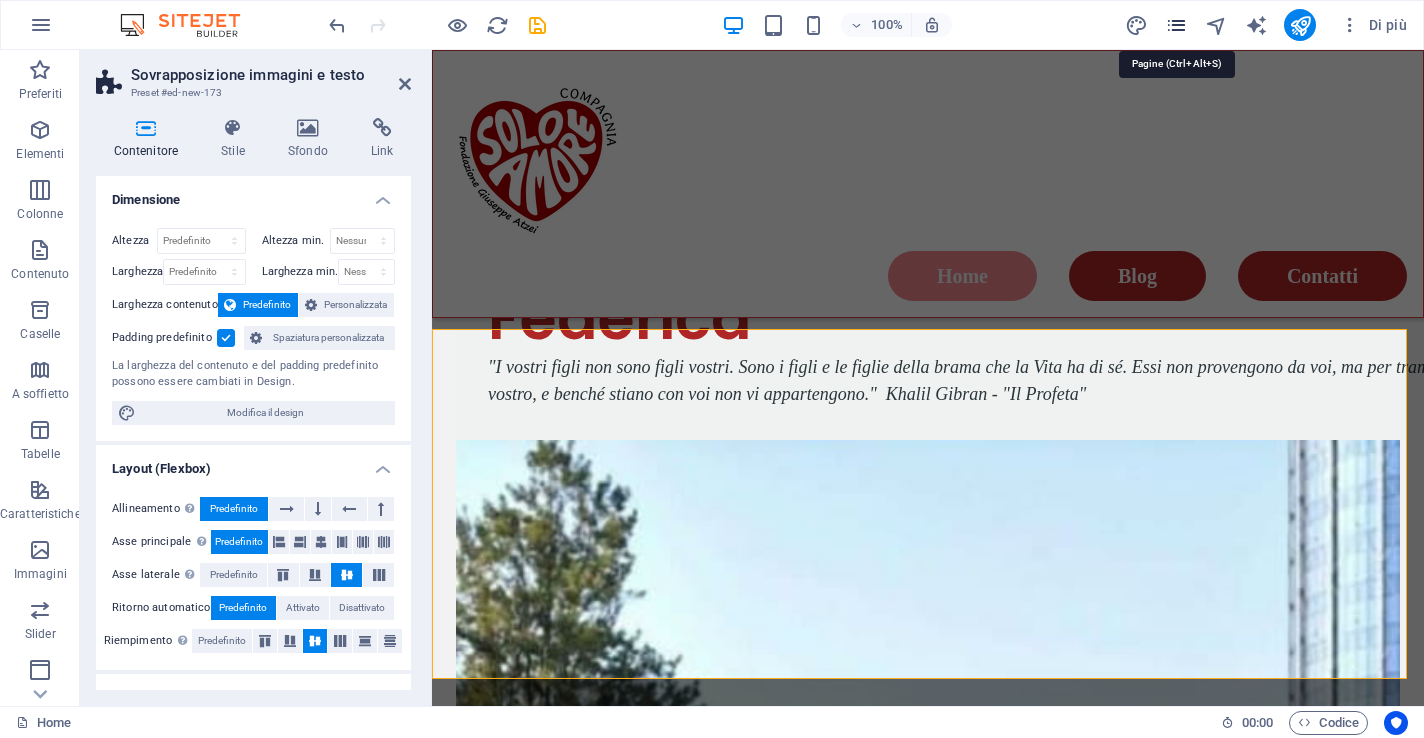 click at bounding box center [1176, 25] 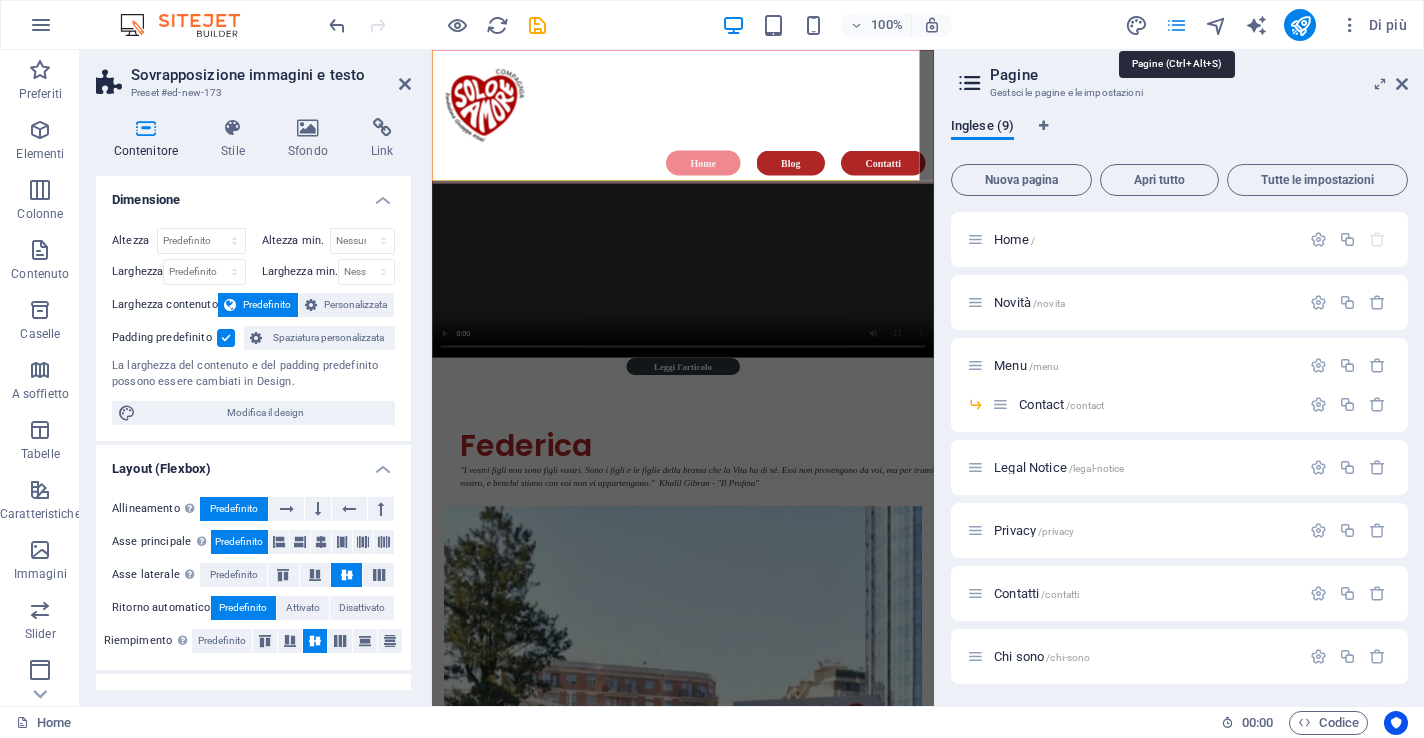 scroll, scrollTop: 2913, scrollLeft: 0, axis: vertical 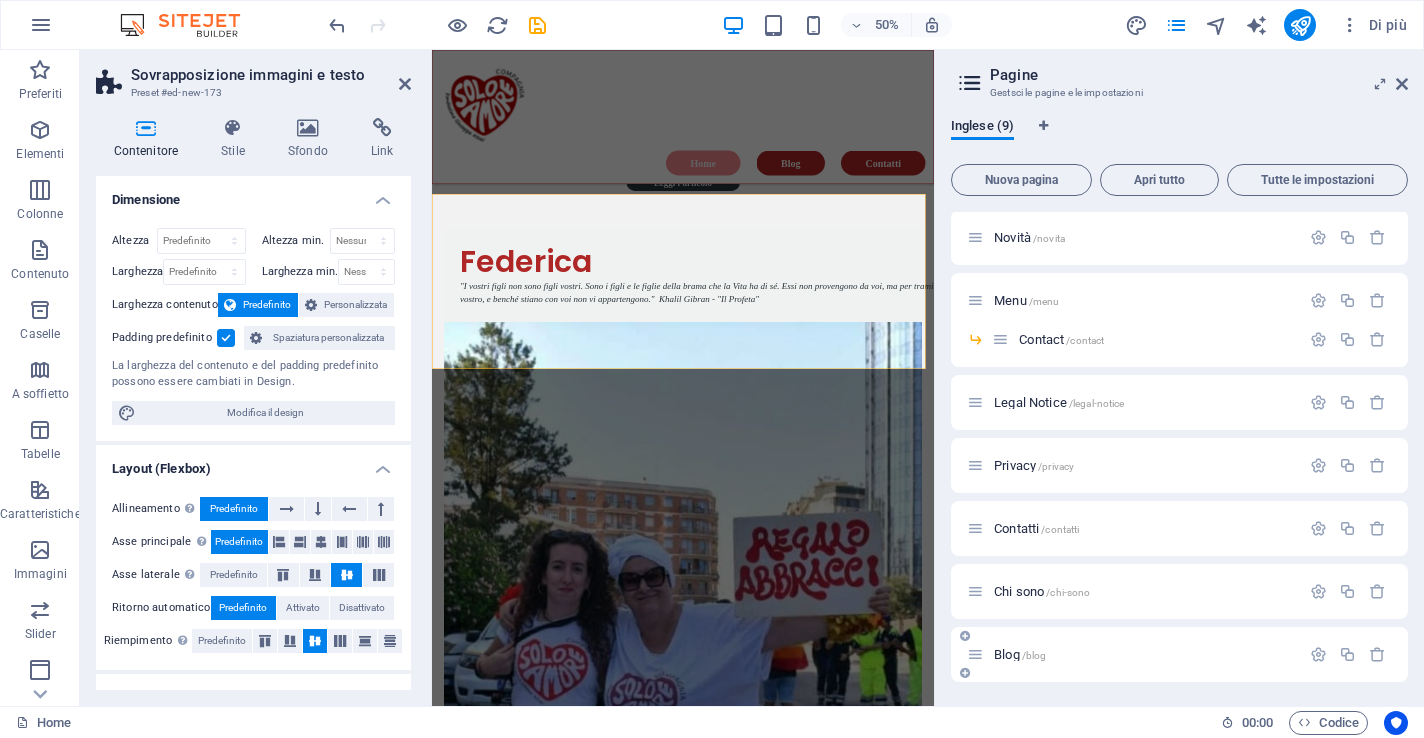 click at bounding box center (975, 654) 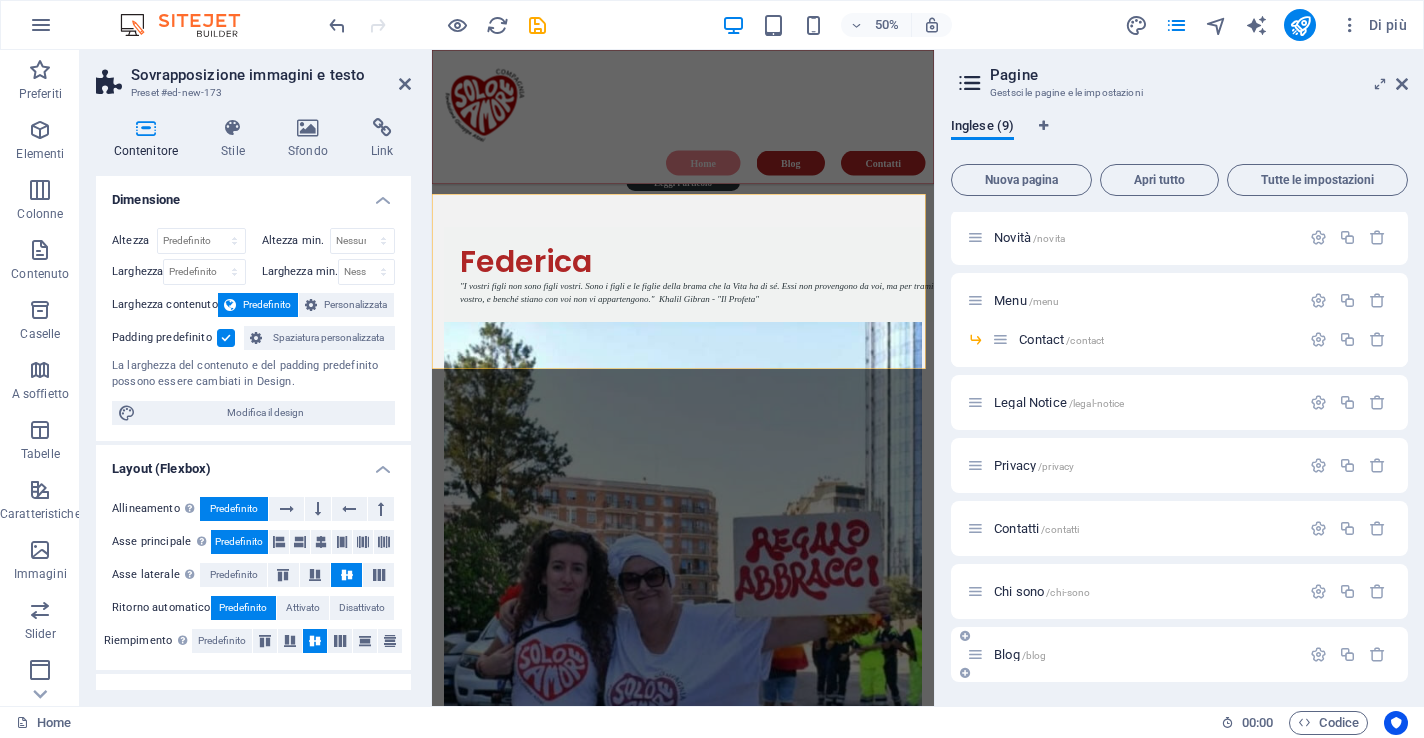 click at bounding box center [975, 654] 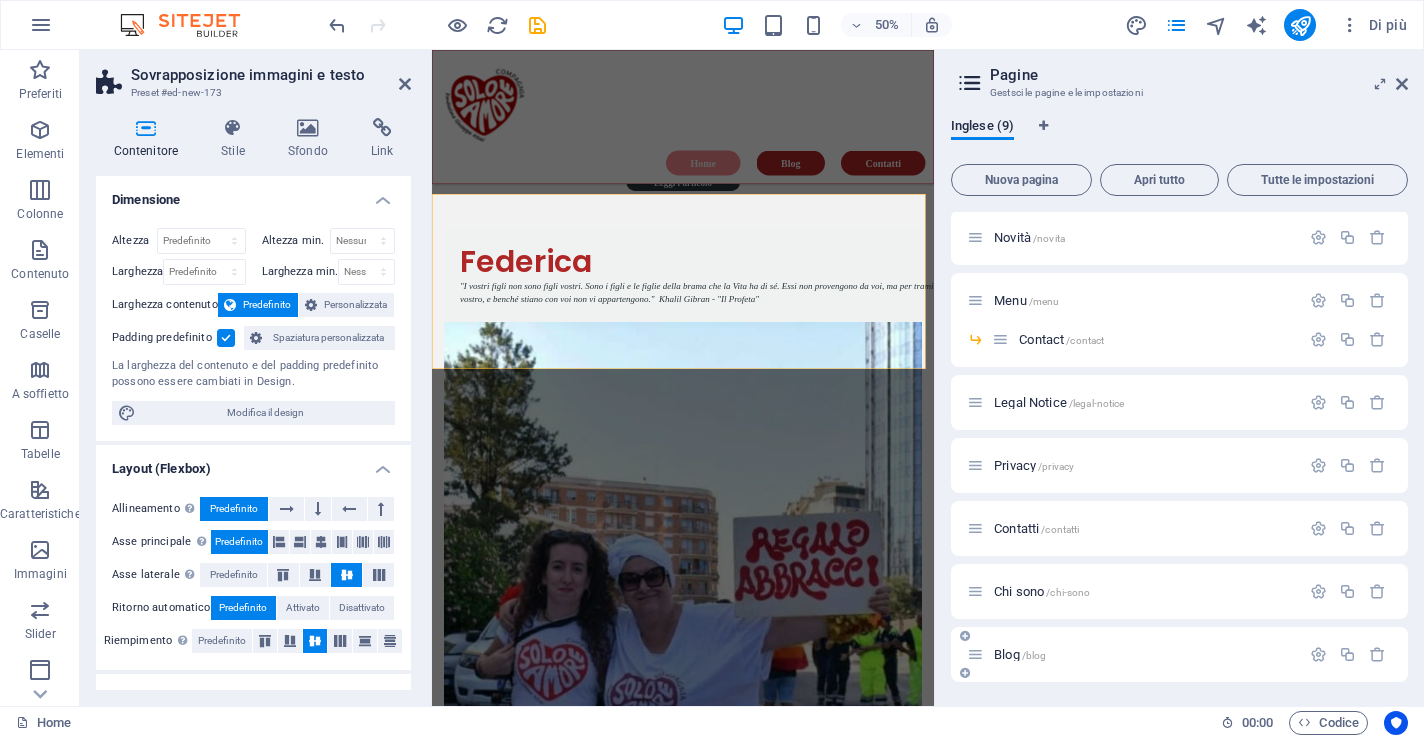 click on "Blog /blog" at bounding box center (1020, 654) 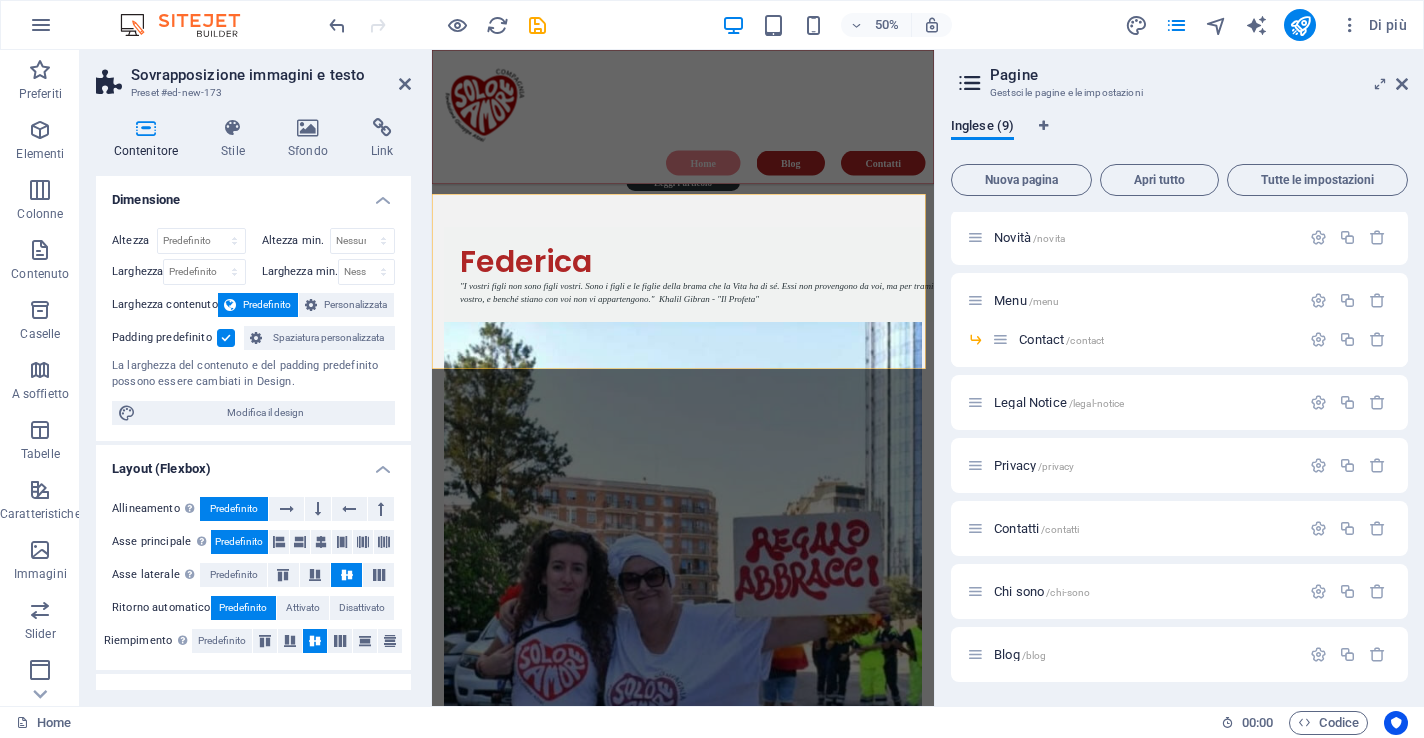 scroll, scrollTop: 14, scrollLeft: 0, axis: vertical 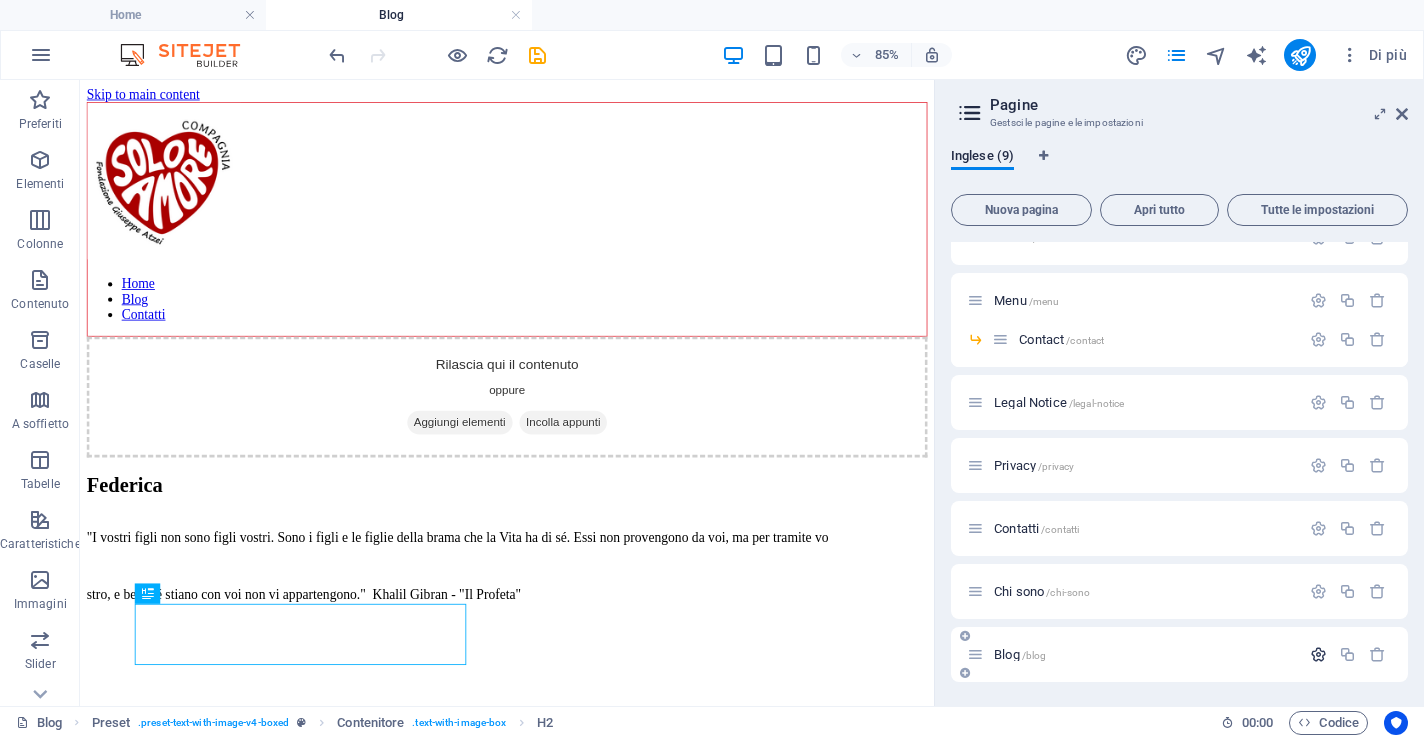 click at bounding box center (1318, 654) 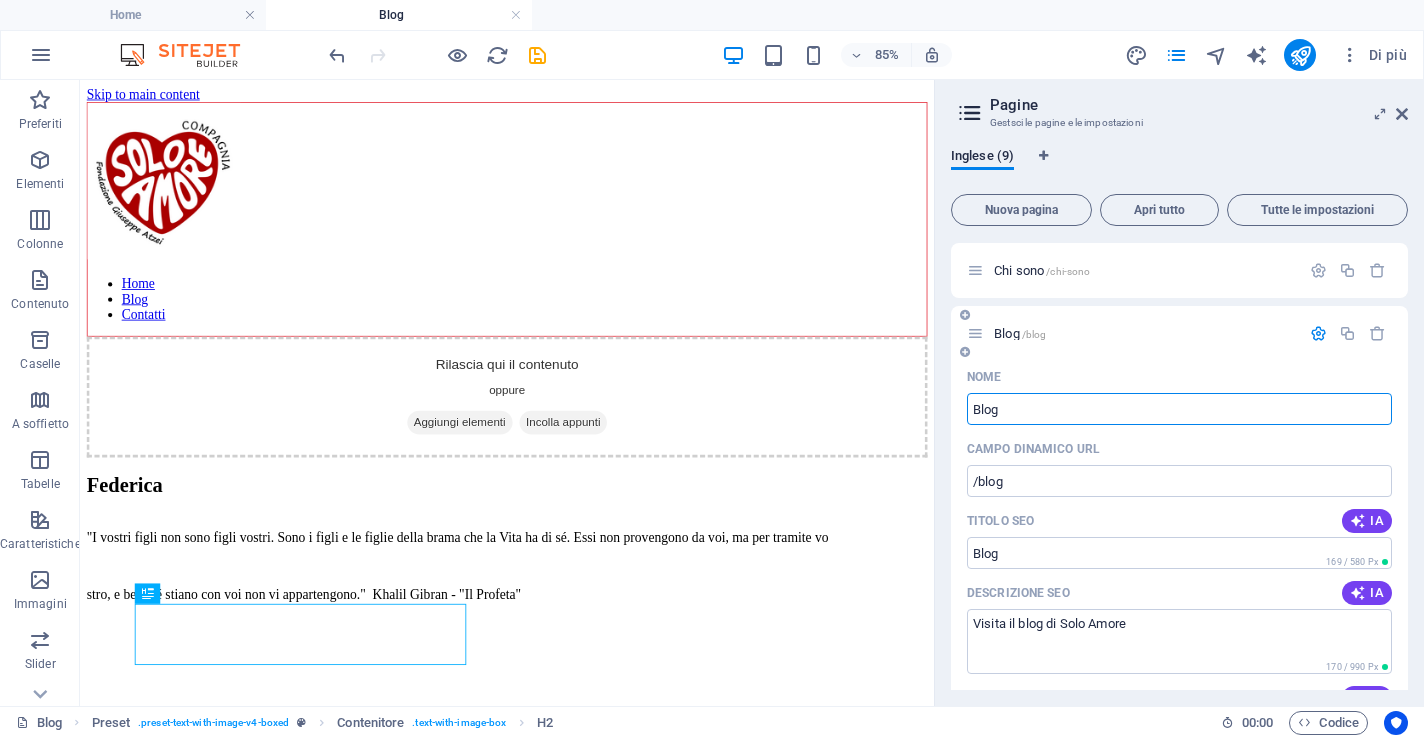 scroll, scrollTop: 449, scrollLeft: 0, axis: vertical 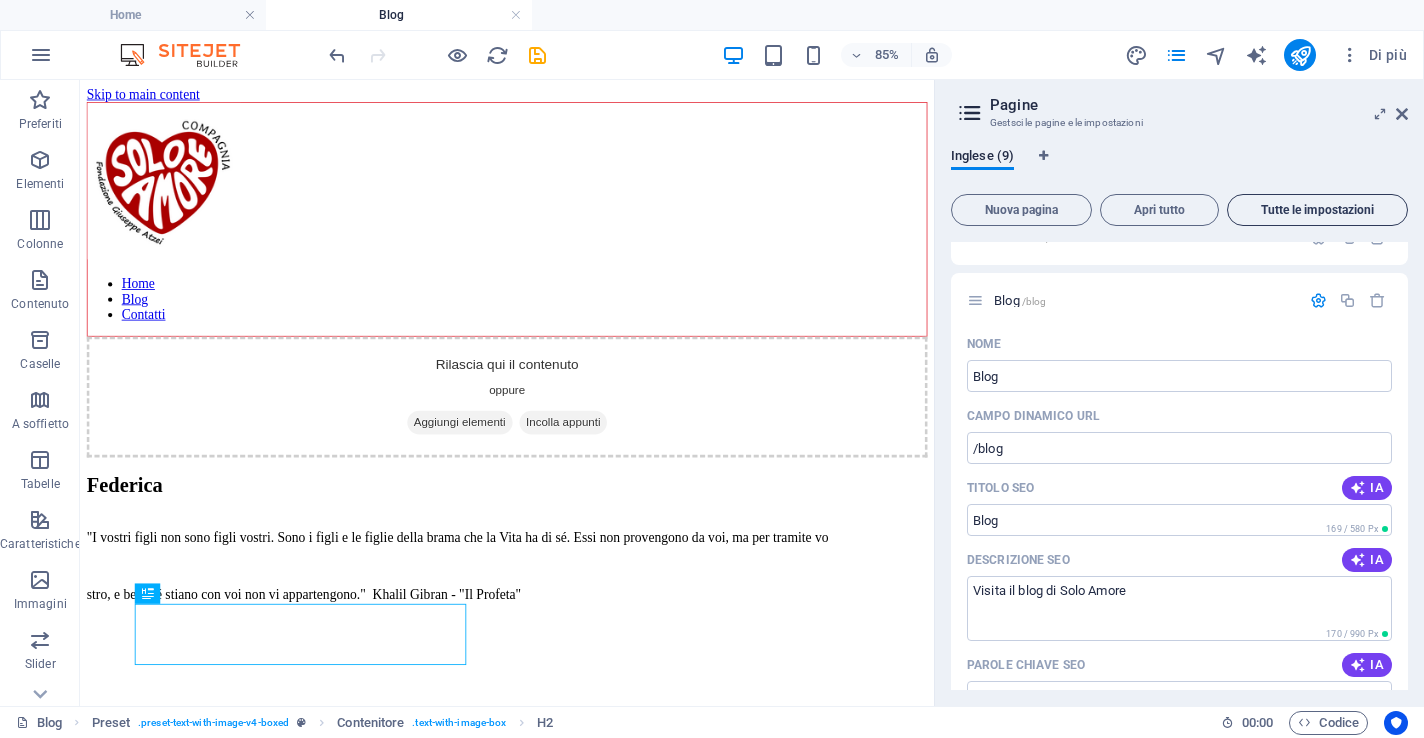 click on "Tutte le impostazioni" at bounding box center [1317, 210] 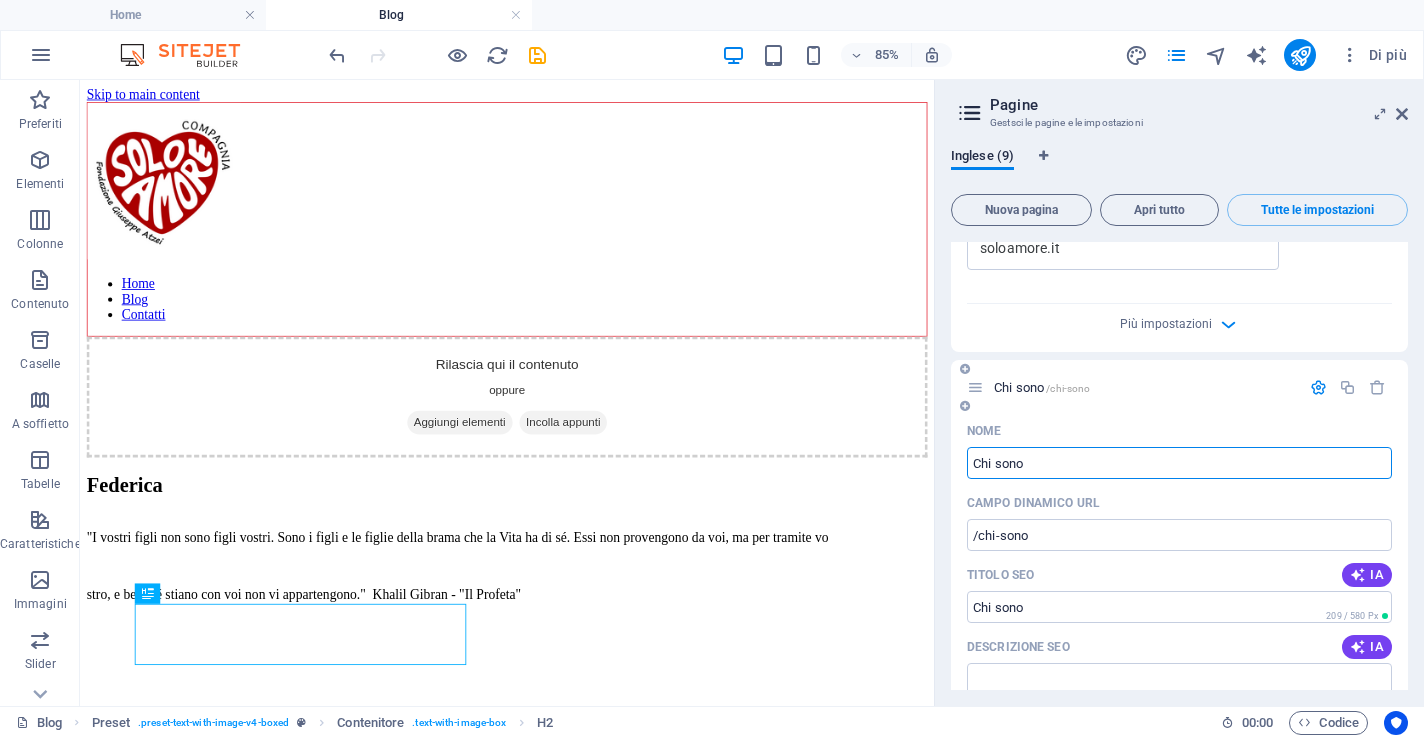 scroll, scrollTop: 5466, scrollLeft: 0, axis: vertical 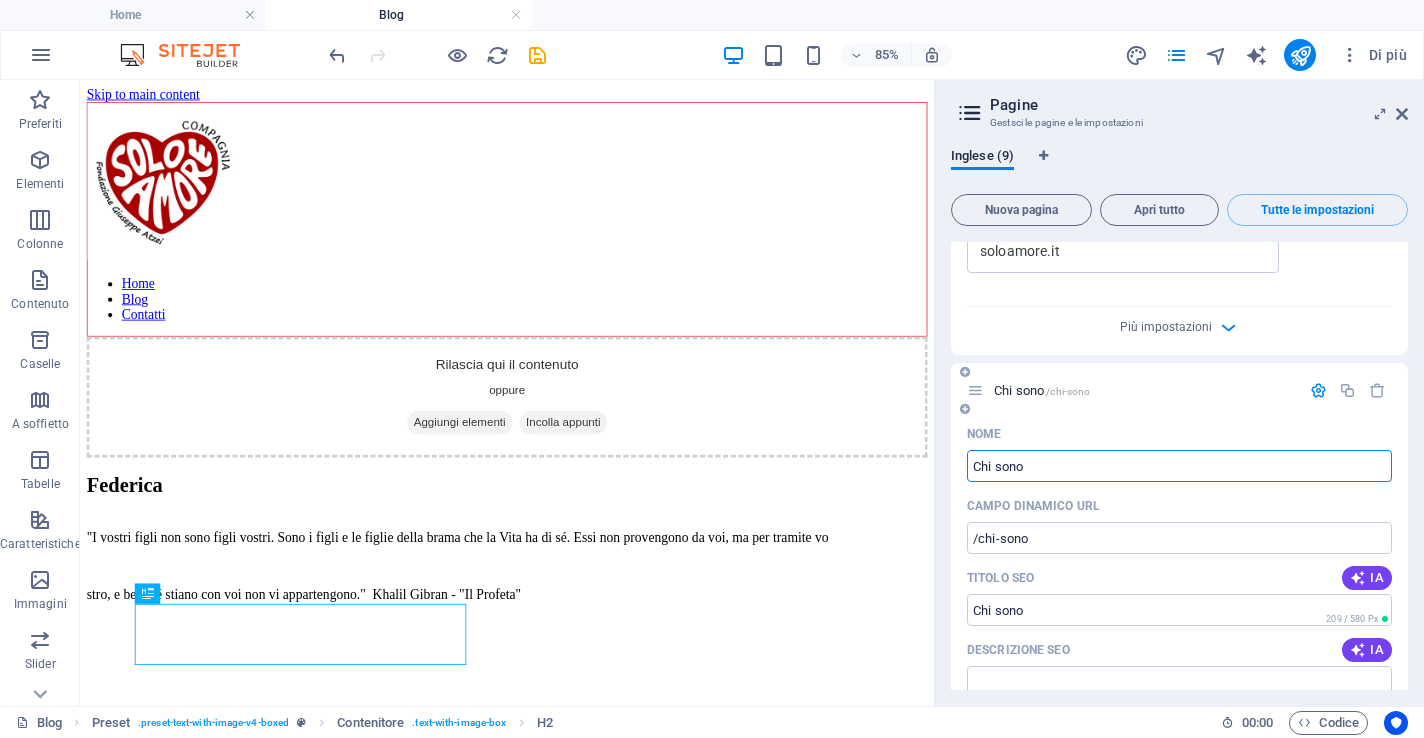 drag, startPoint x: 1053, startPoint y: 469, endPoint x: 898, endPoint y: 475, distance: 155.11609 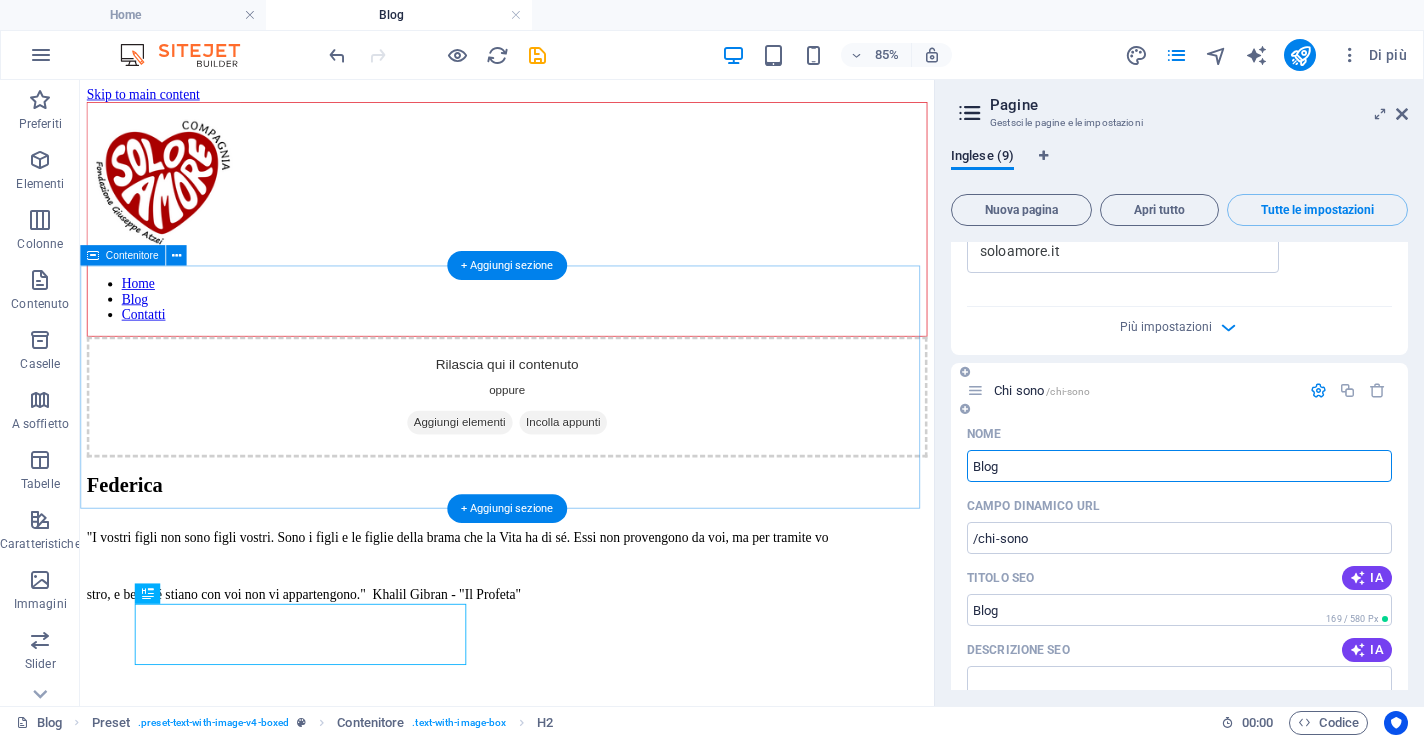 type on "Blog" 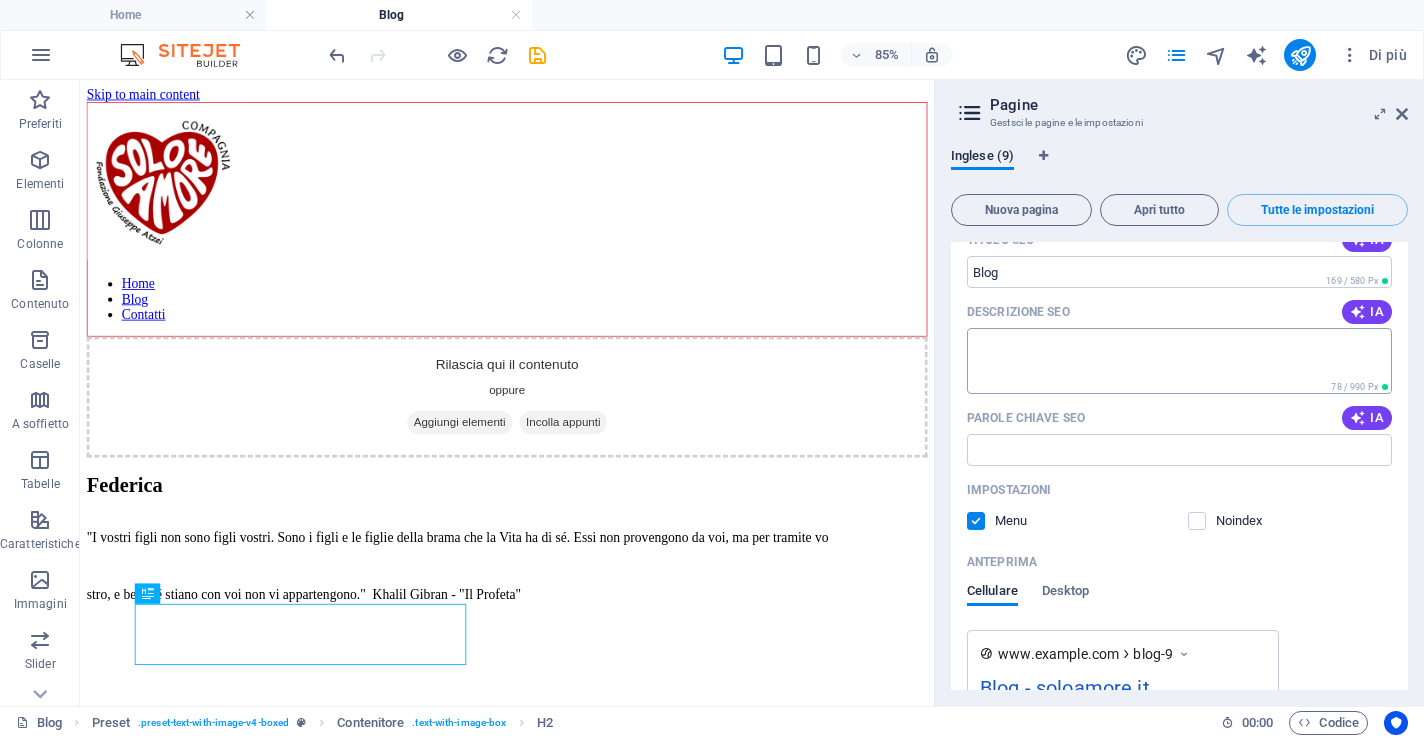 scroll, scrollTop: 5826, scrollLeft: 0, axis: vertical 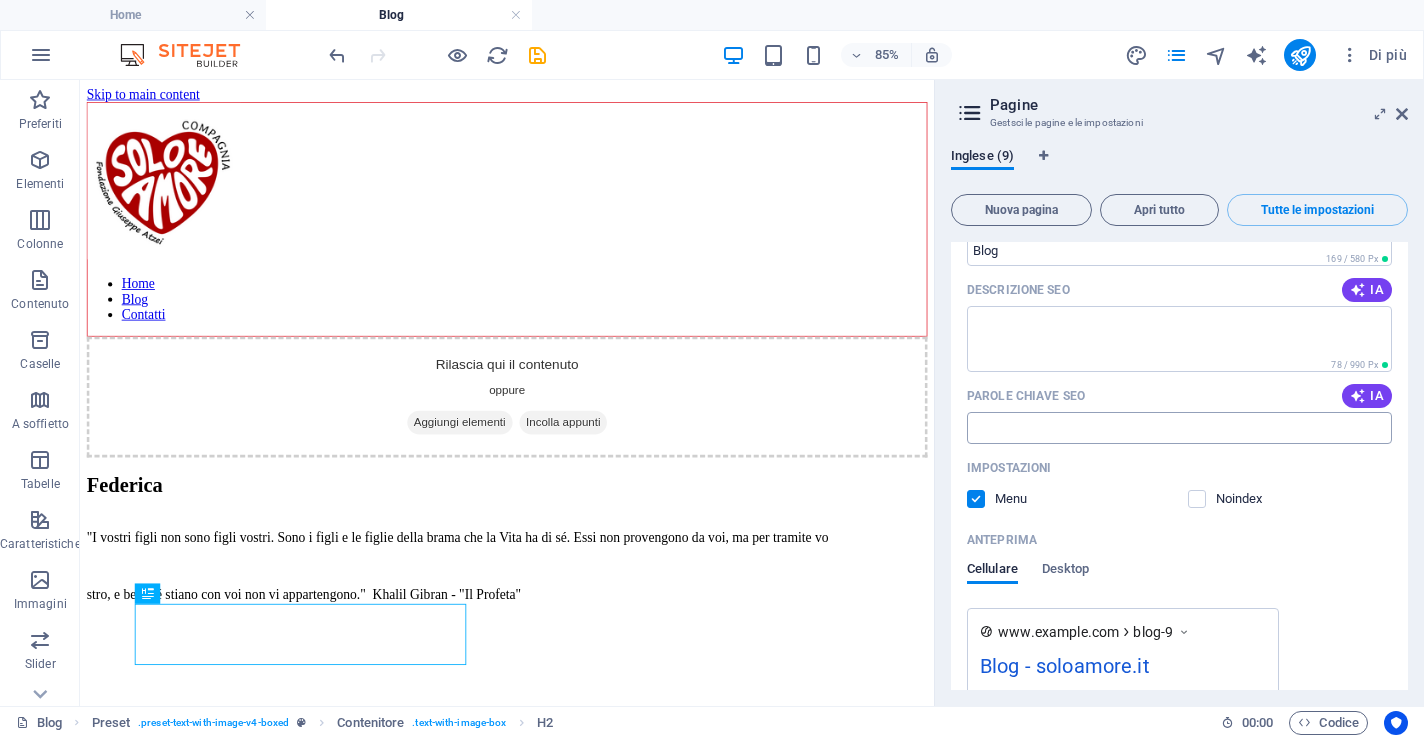 click on "Parole chiave SEO" at bounding box center (1179, 428) 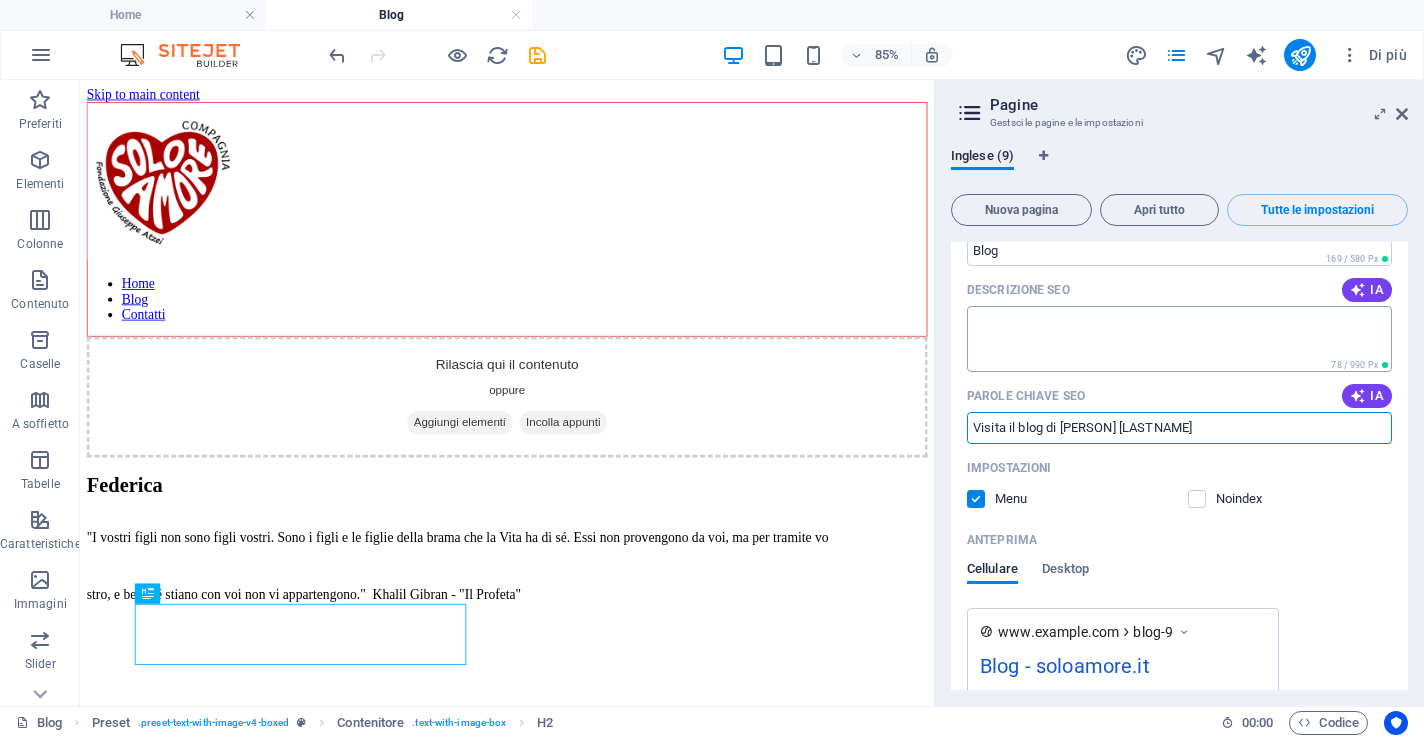 type on "Visita il blog di Nicoletta Rosas" 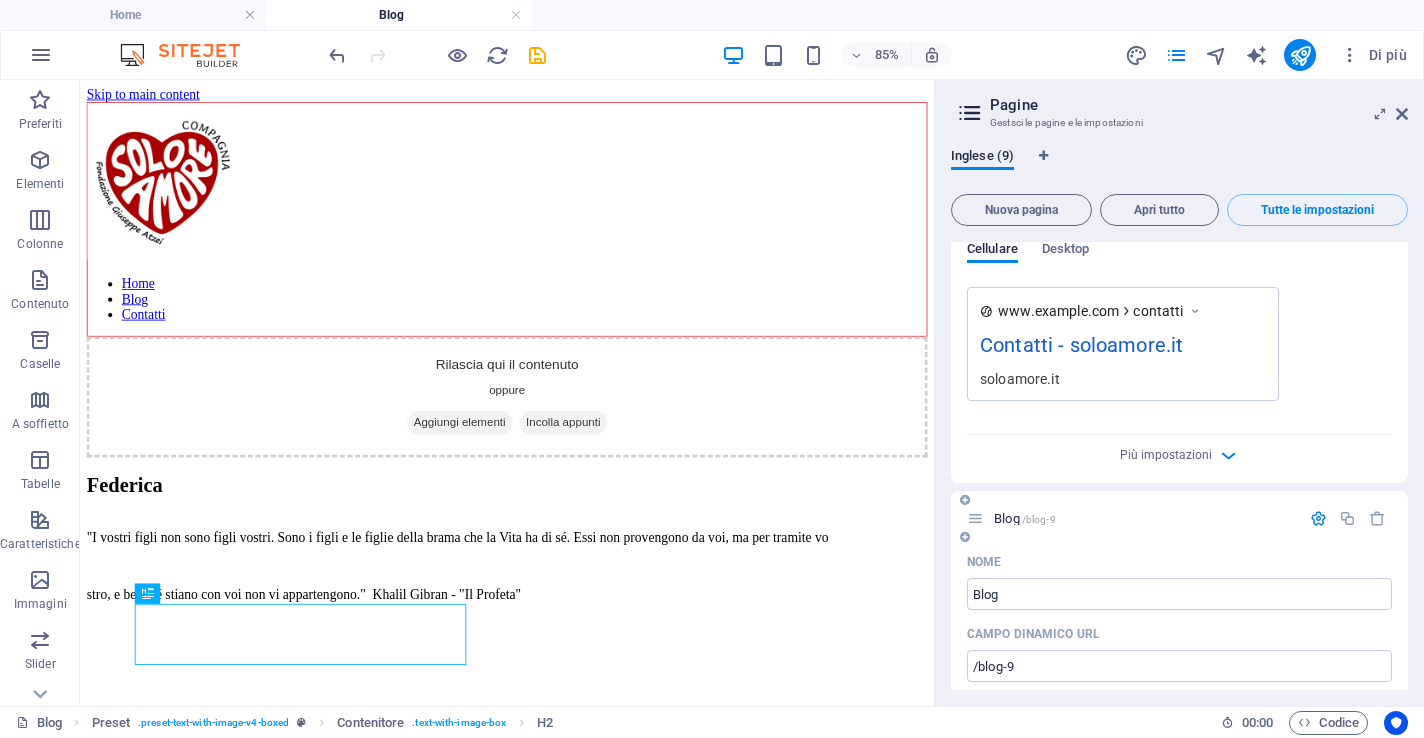 scroll, scrollTop: 5286, scrollLeft: 0, axis: vertical 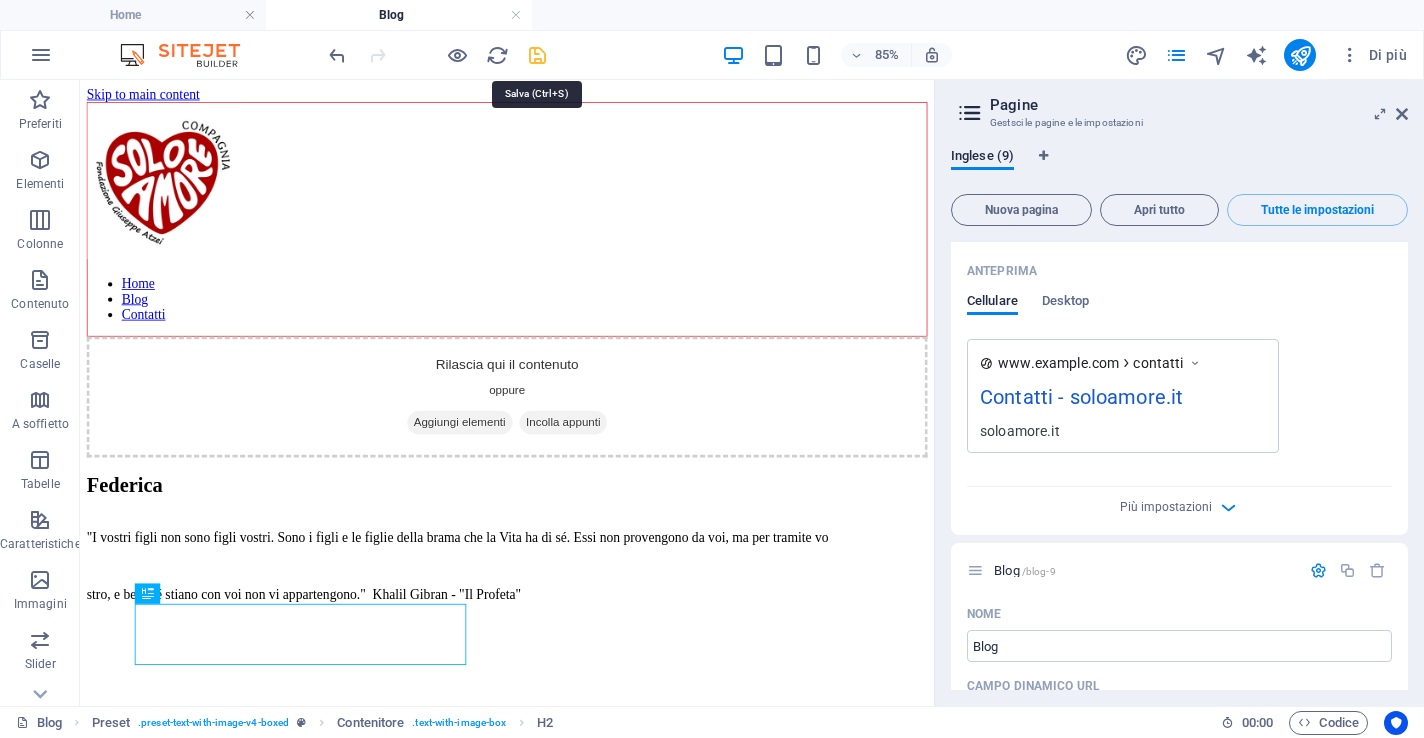 click at bounding box center [537, 55] 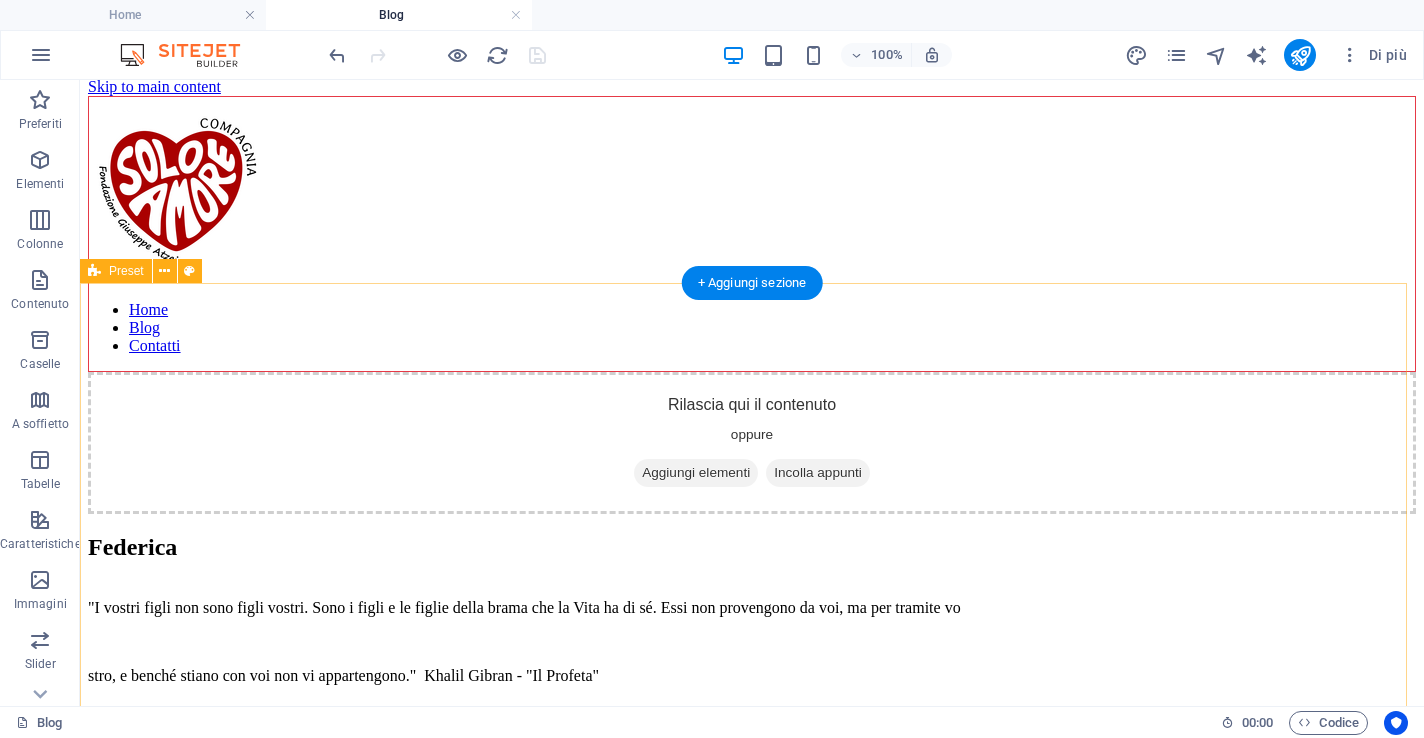 scroll, scrollTop: 0, scrollLeft: 0, axis: both 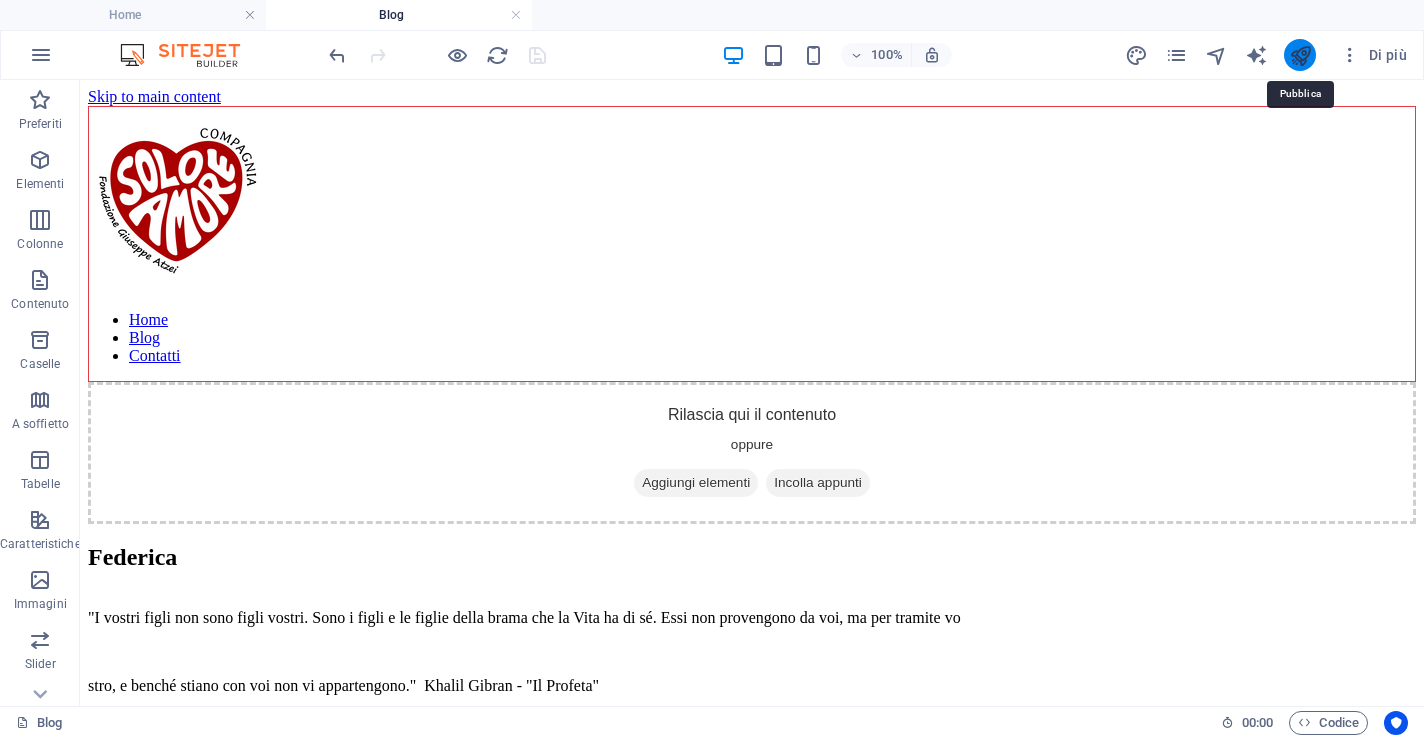 click at bounding box center [1300, 55] 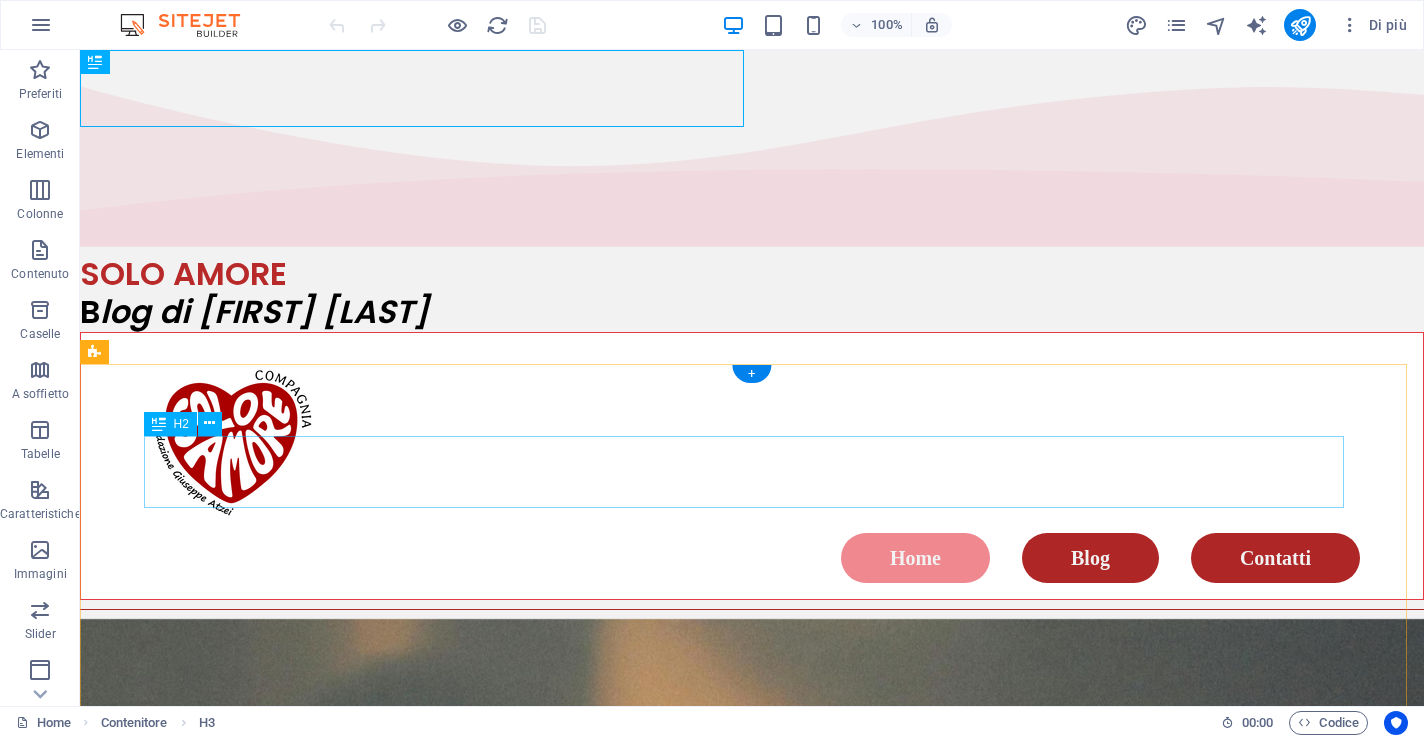 scroll, scrollTop: 0, scrollLeft: 0, axis: both 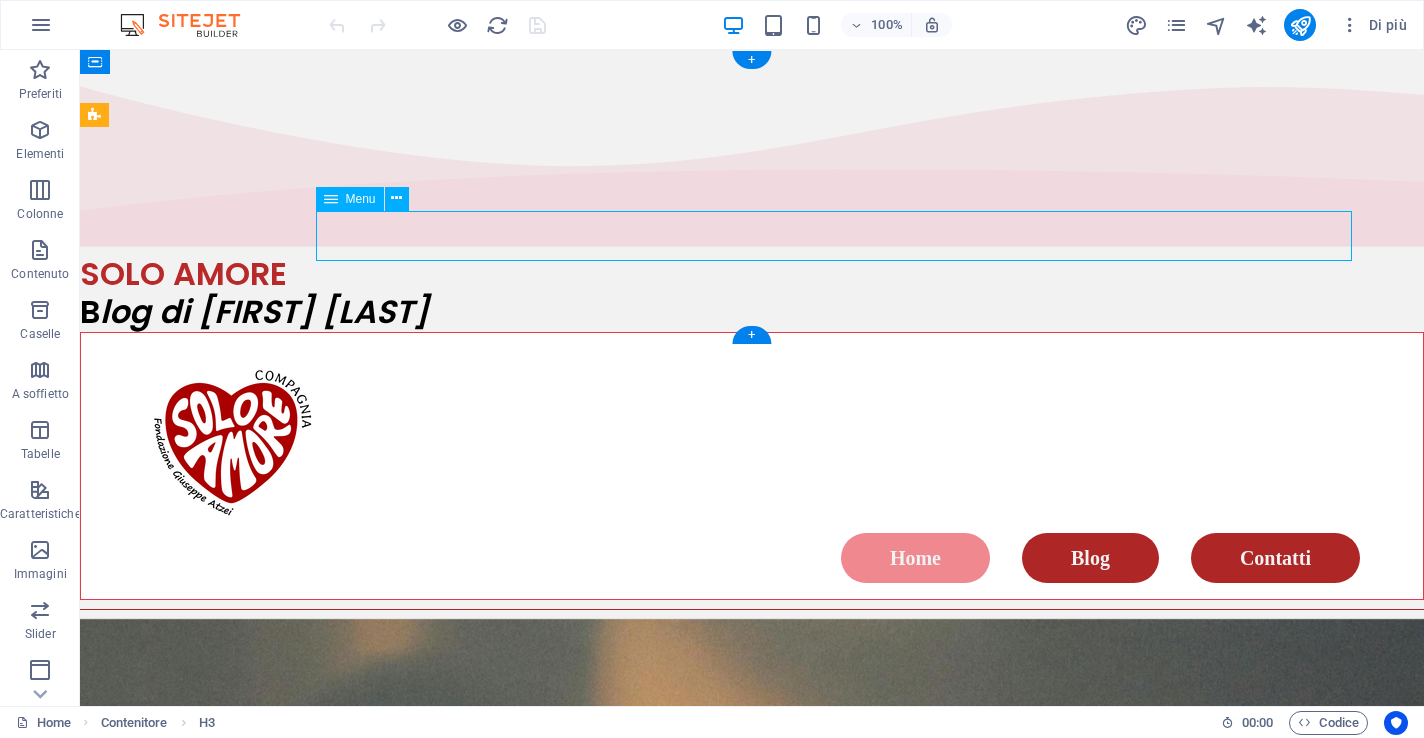 click on "Home Blog Contatti" at bounding box center (752, 558) 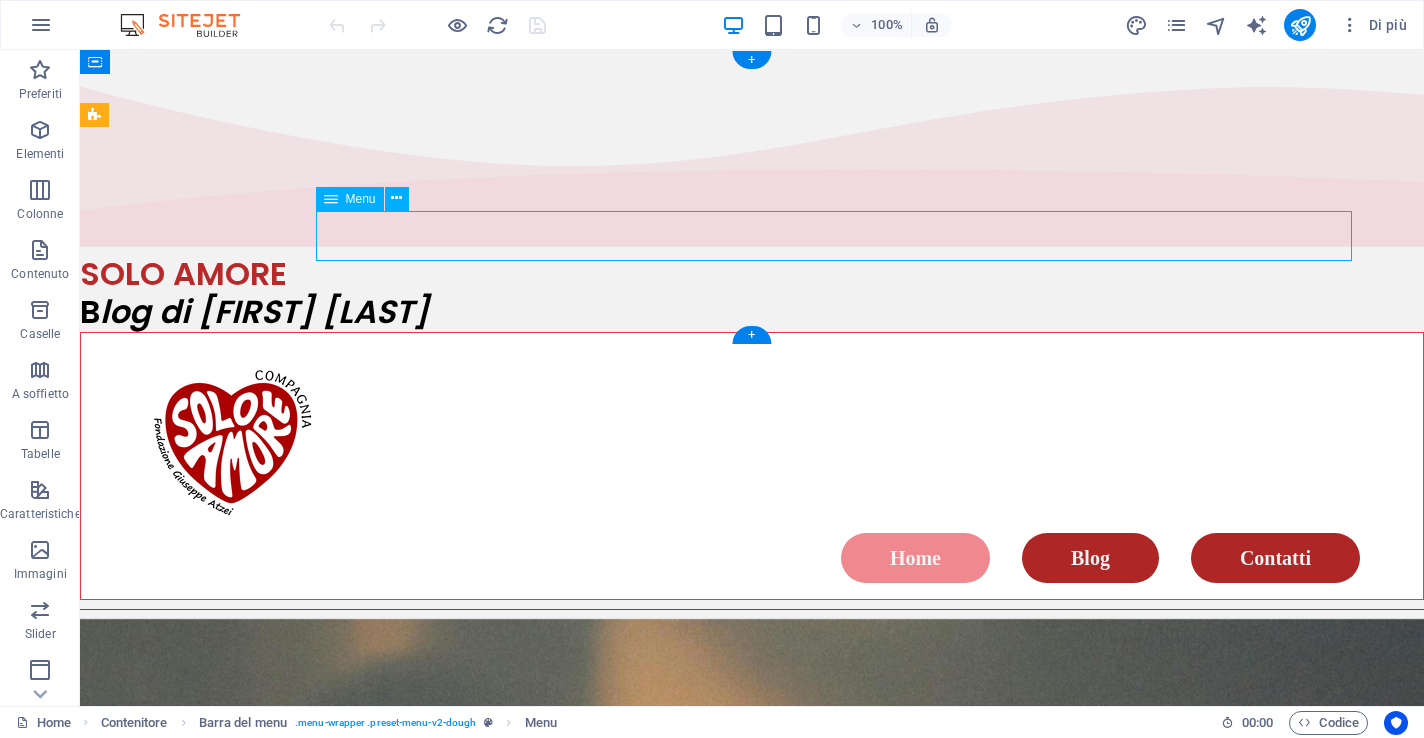 click on "Home Blog Contatti" at bounding box center (752, 558) 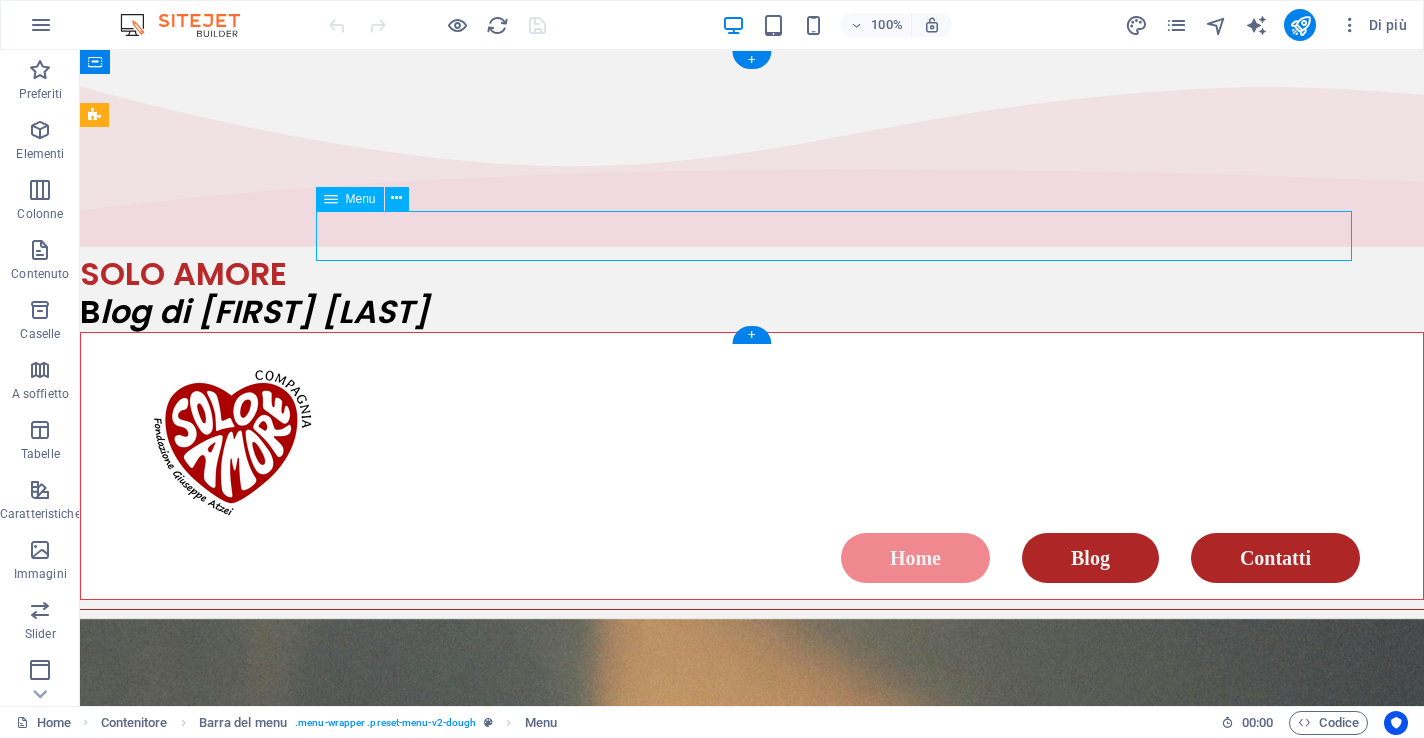 select 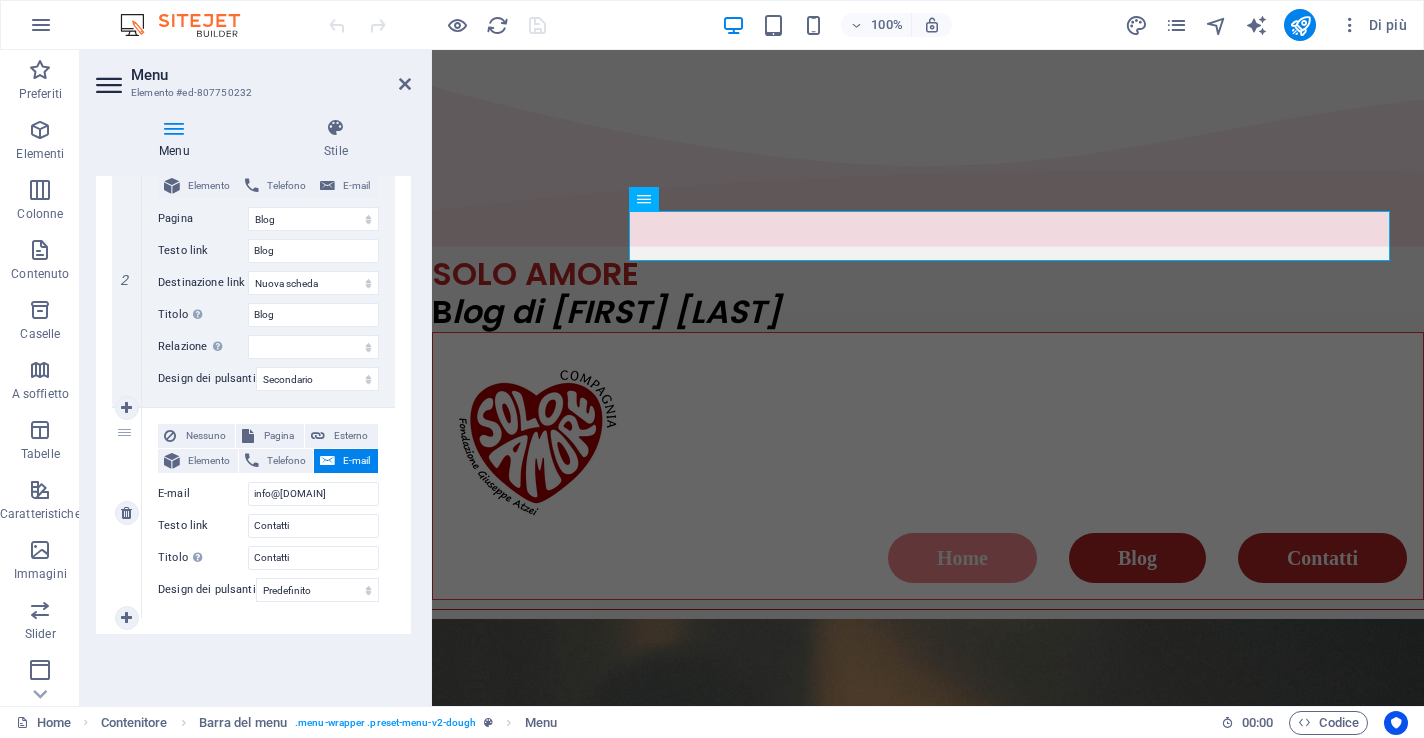scroll, scrollTop: 540, scrollLeft: 0, axis: vertical 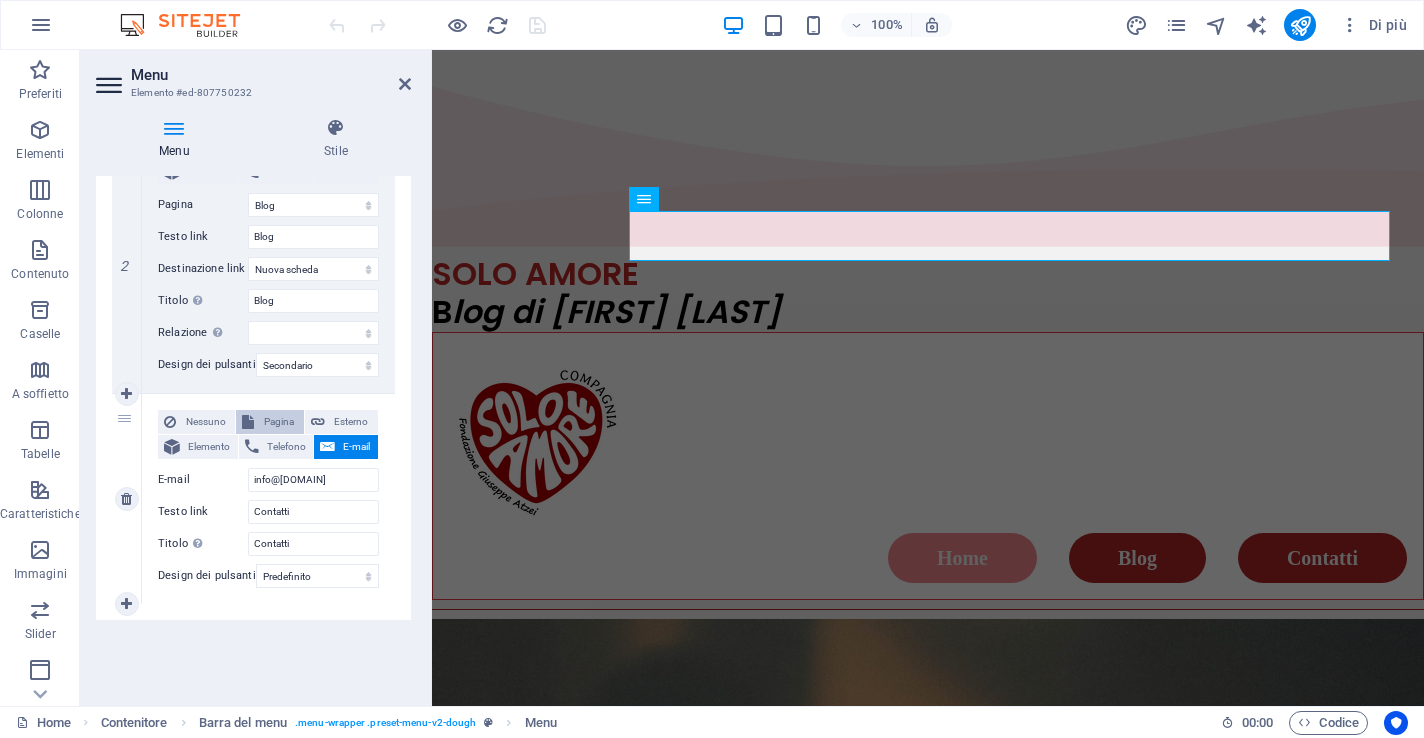 click on "Pagina" at bounding box center (278, 422) 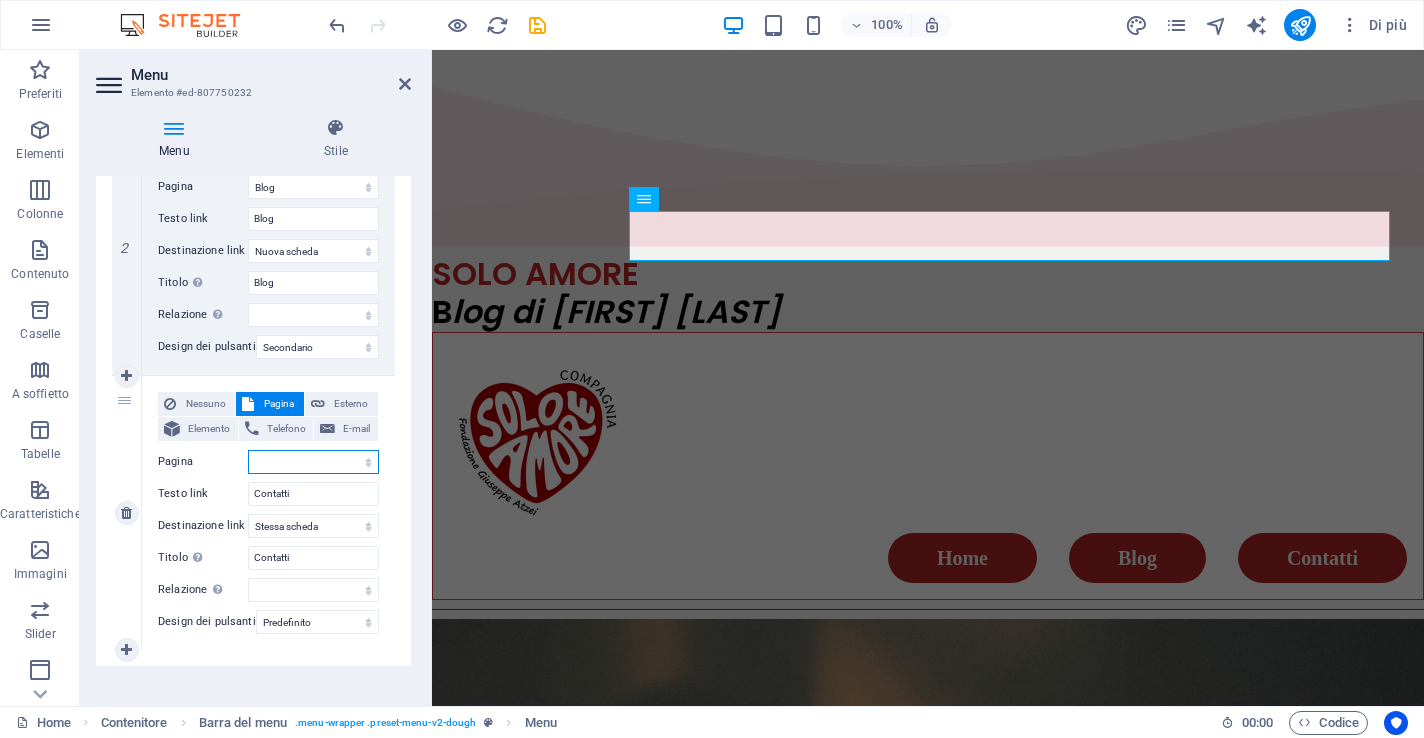 click on "Home Novità  Menu -- Contact Legal Notice Privacy Contatti Blog Blog" at bounding box center (313, 462) 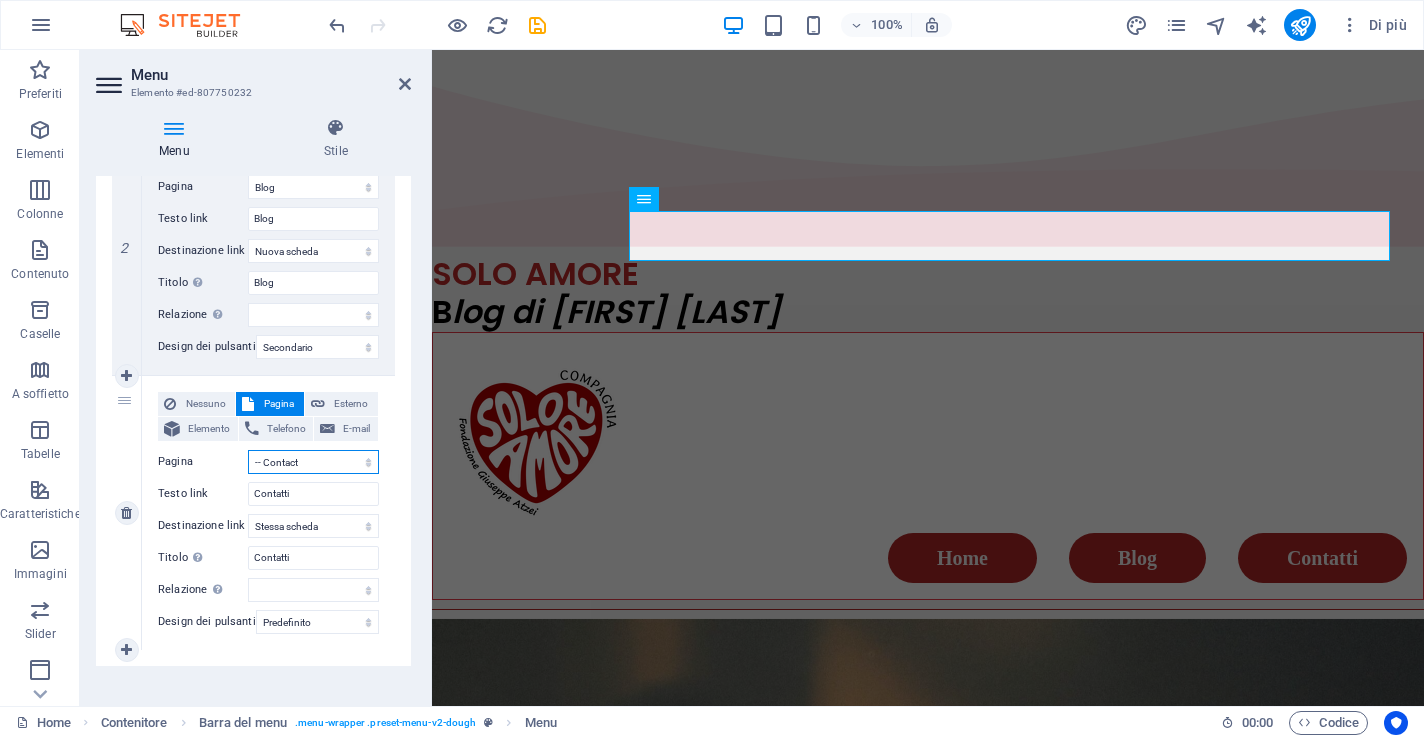 click on "-- Contact" at bounding box center [0, 0] 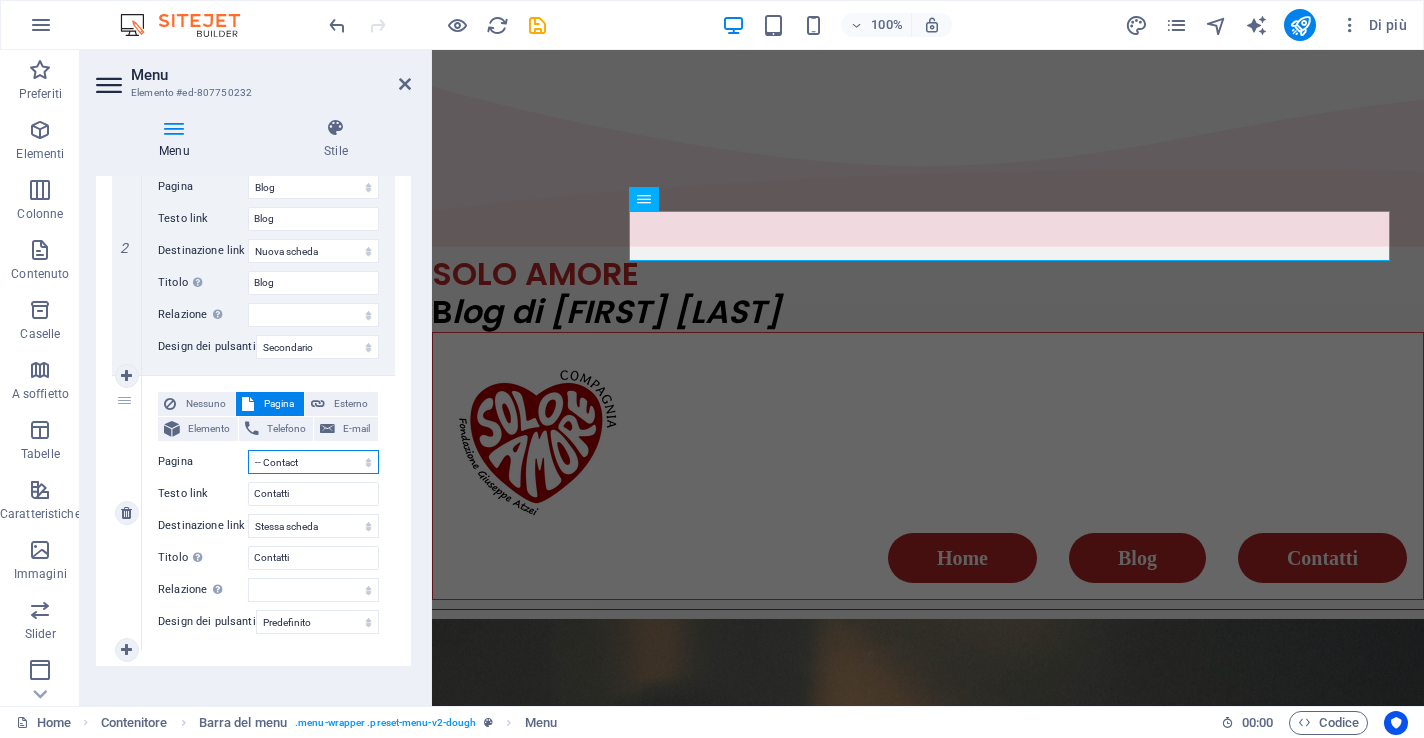 select 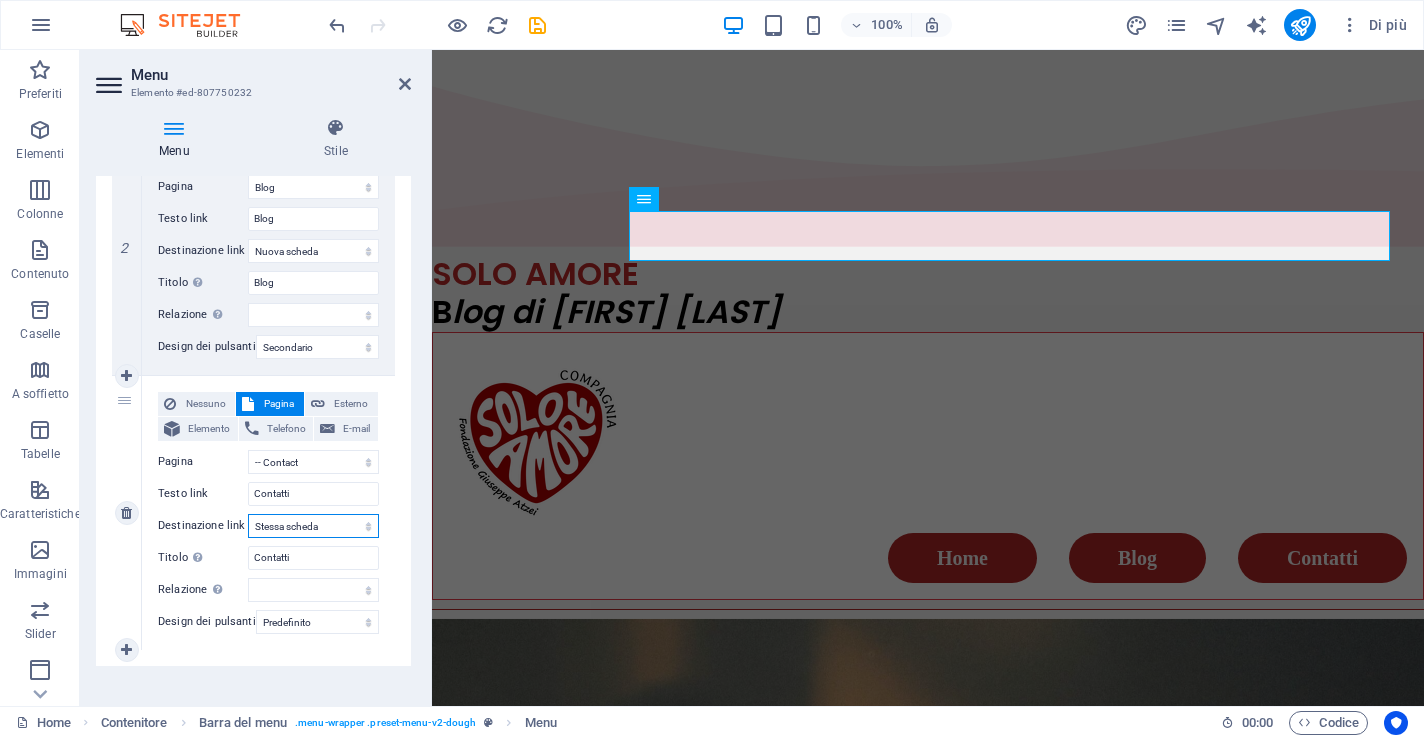 click on "Nuova scheda Stessa scheda Sovrapposizione" at bounding box center [313, 526] 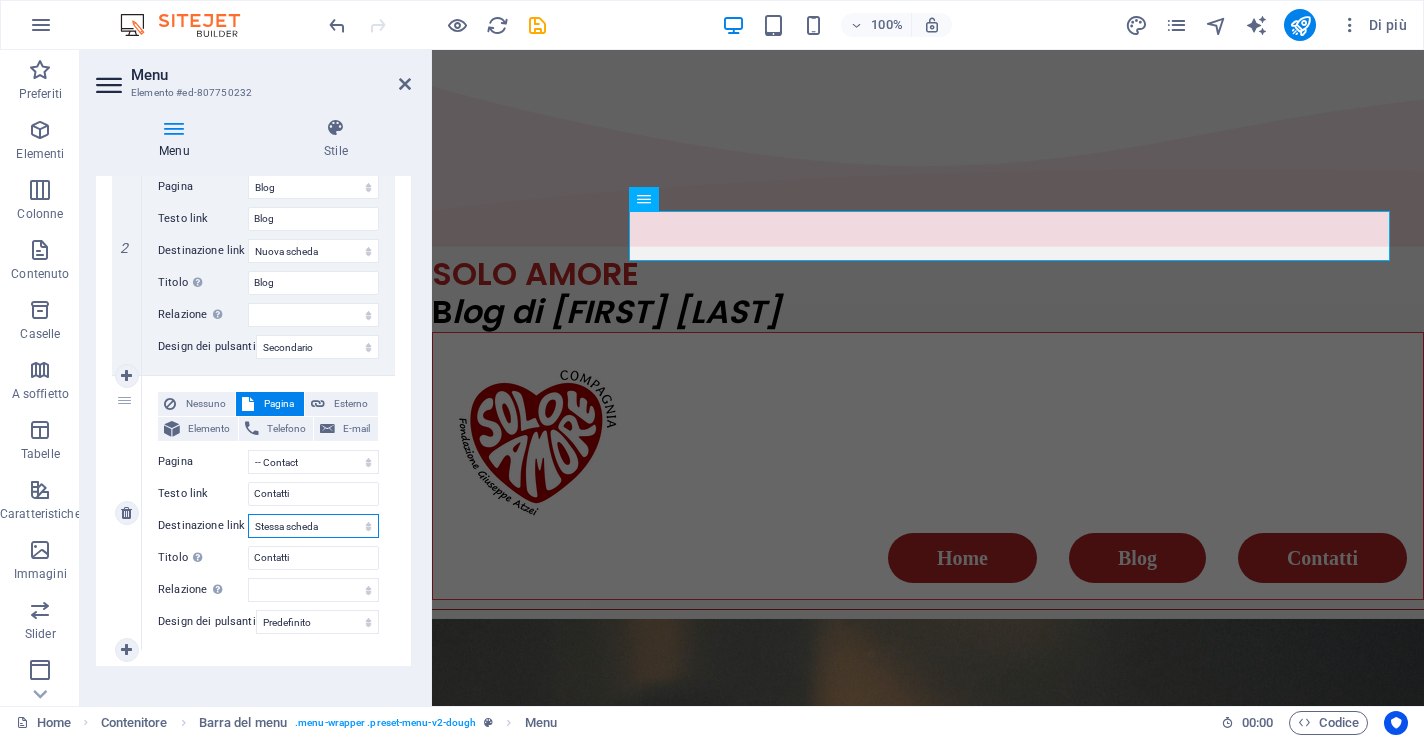 select on "blank" 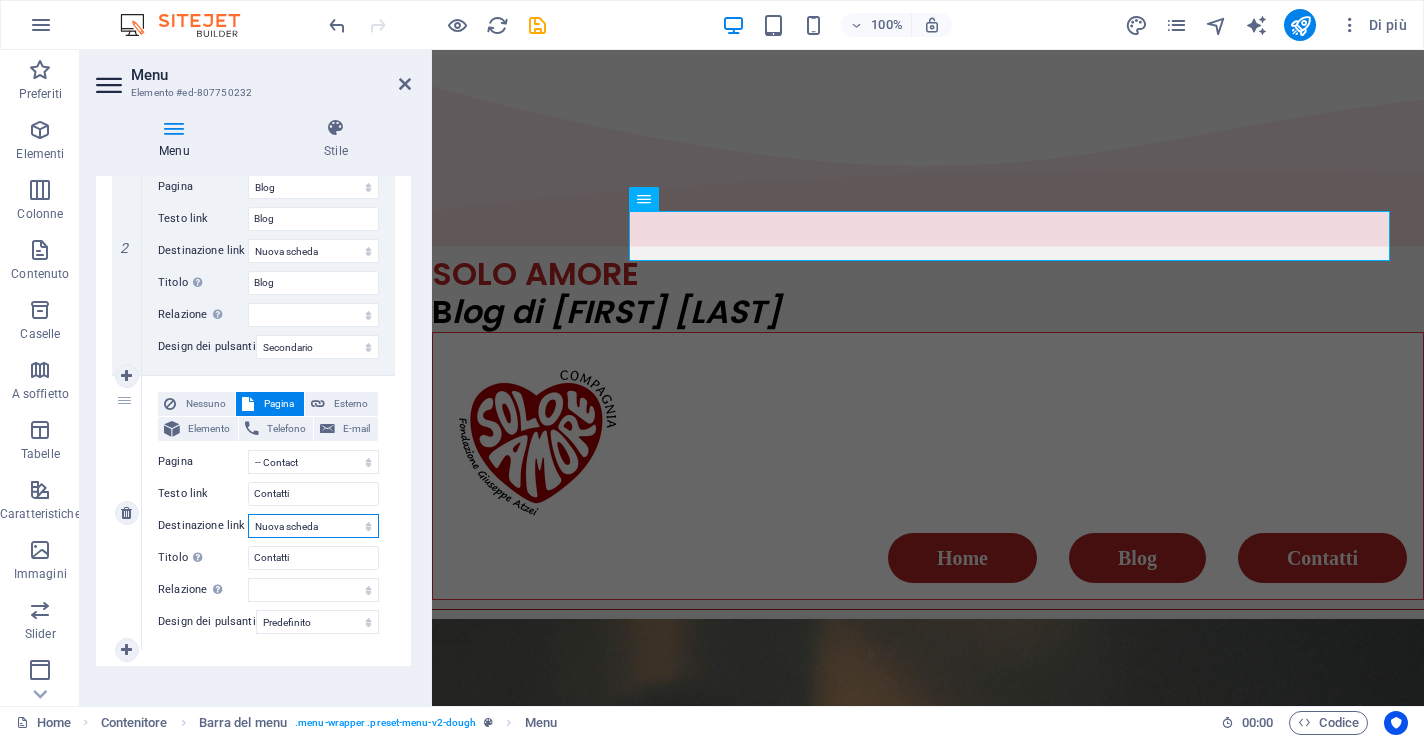 click on "Nuova scheda" at bounding box center [0, 0] 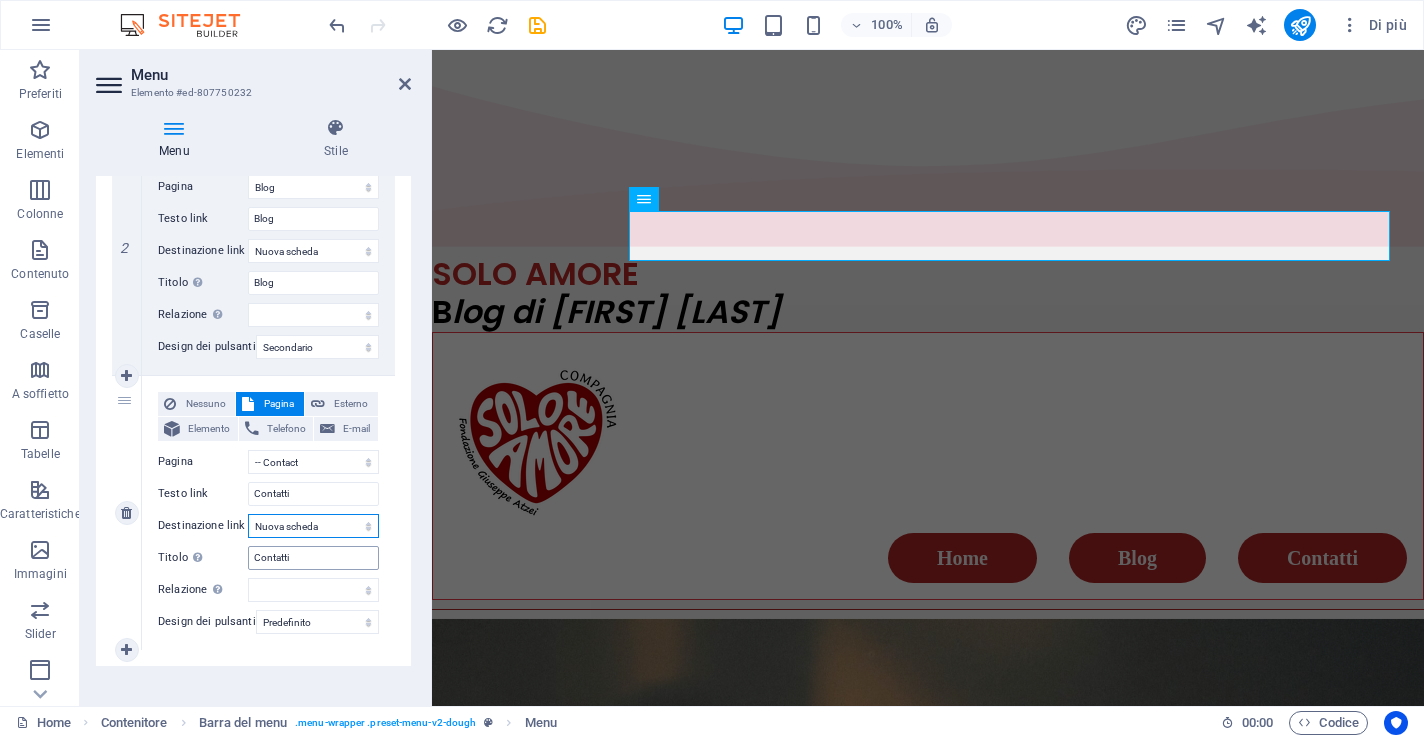 scroll, scrollTop: 630, scrollLeft: 0, axis: vertical 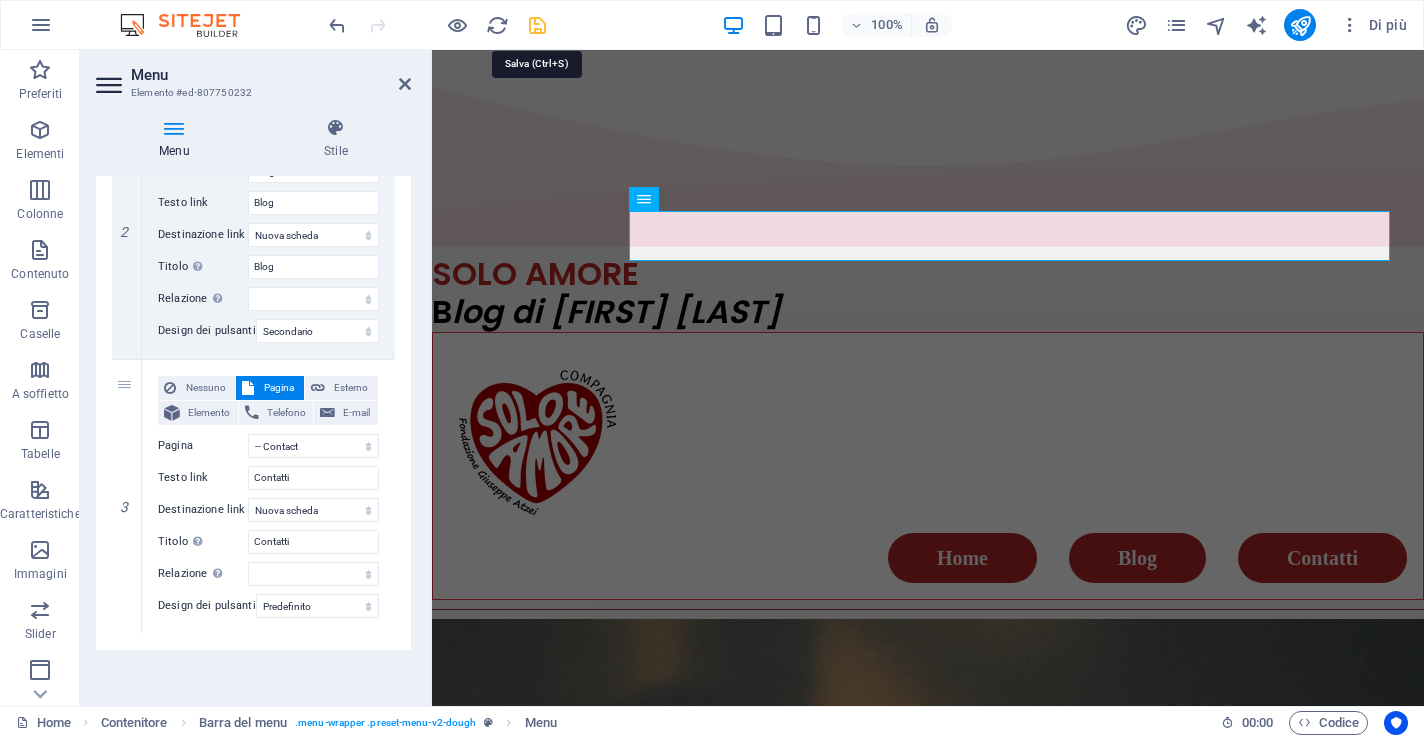 click at bounding box center (537, 25) 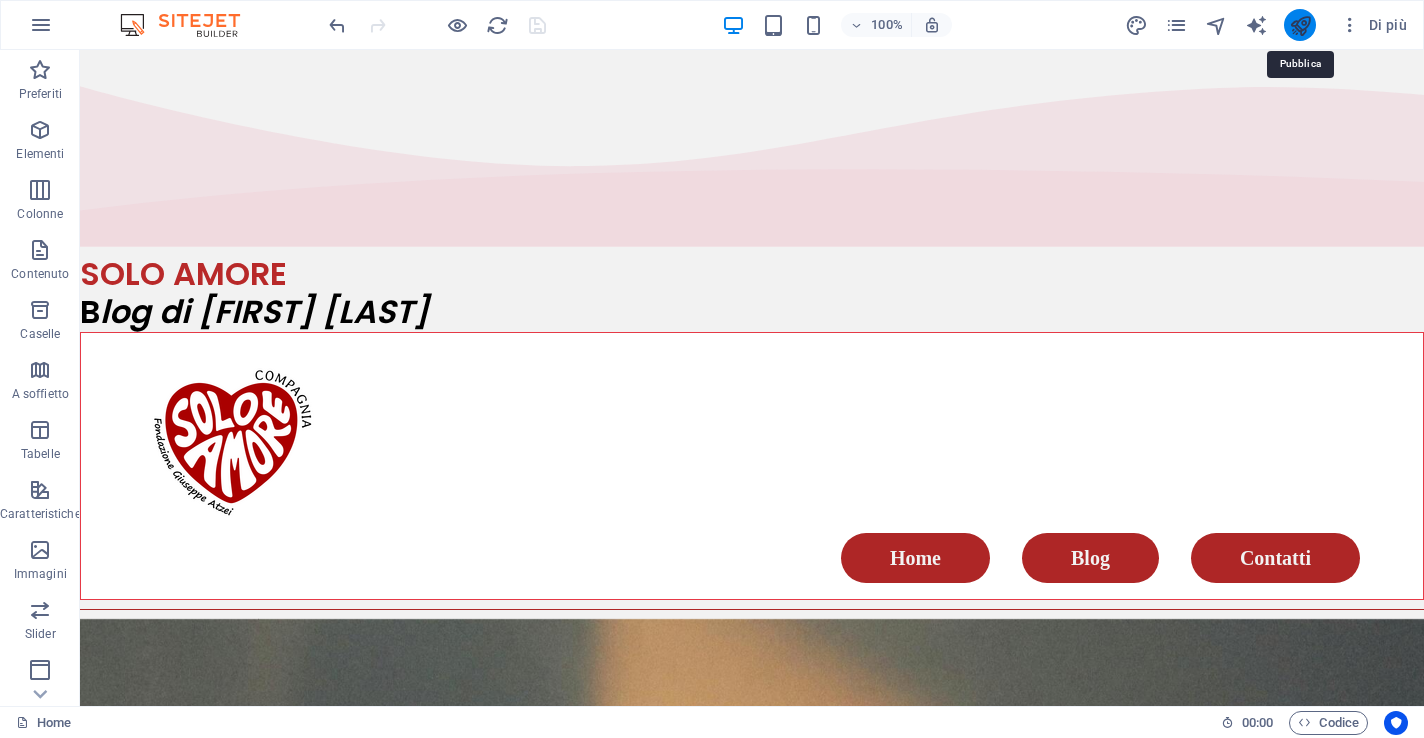 click at bounding box center (1300, 25) 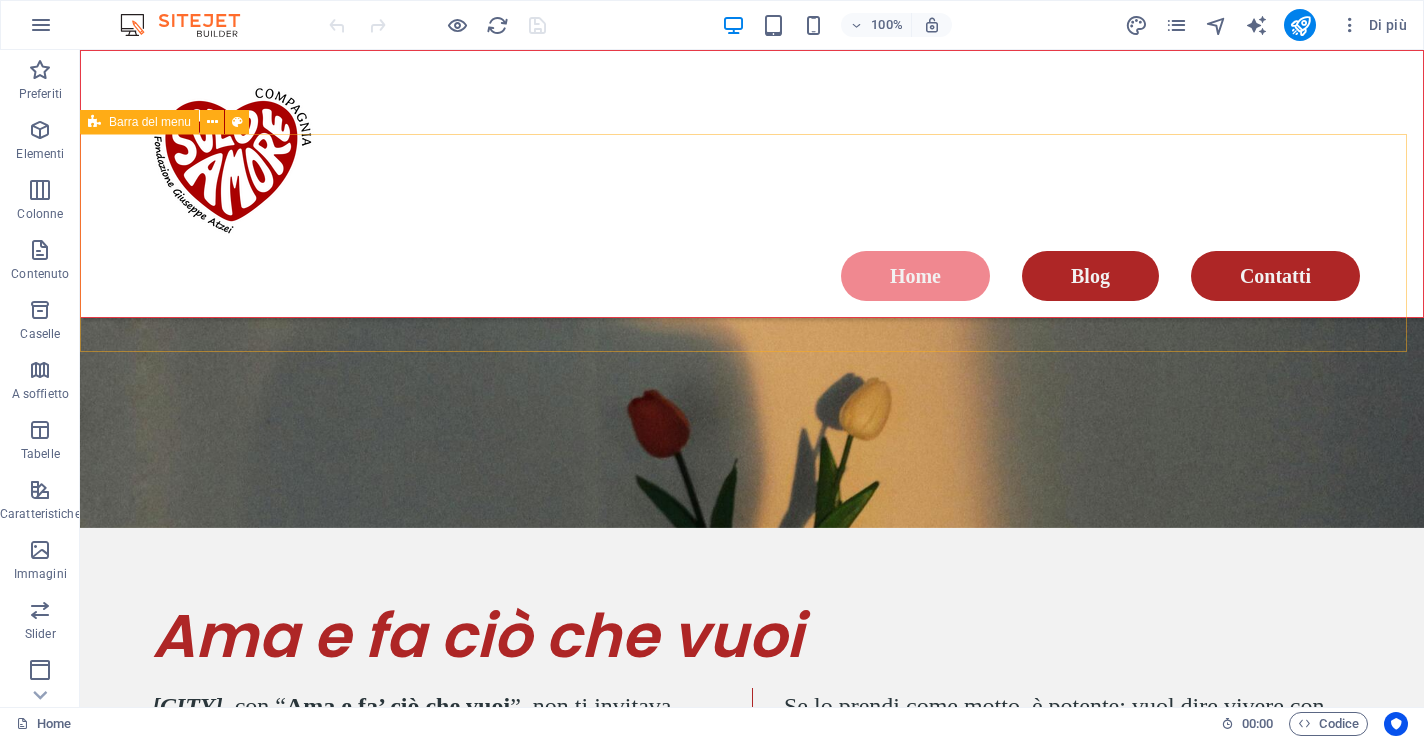 scroll, scrollTop: 306, scrollLeft: 0, axis: vertical 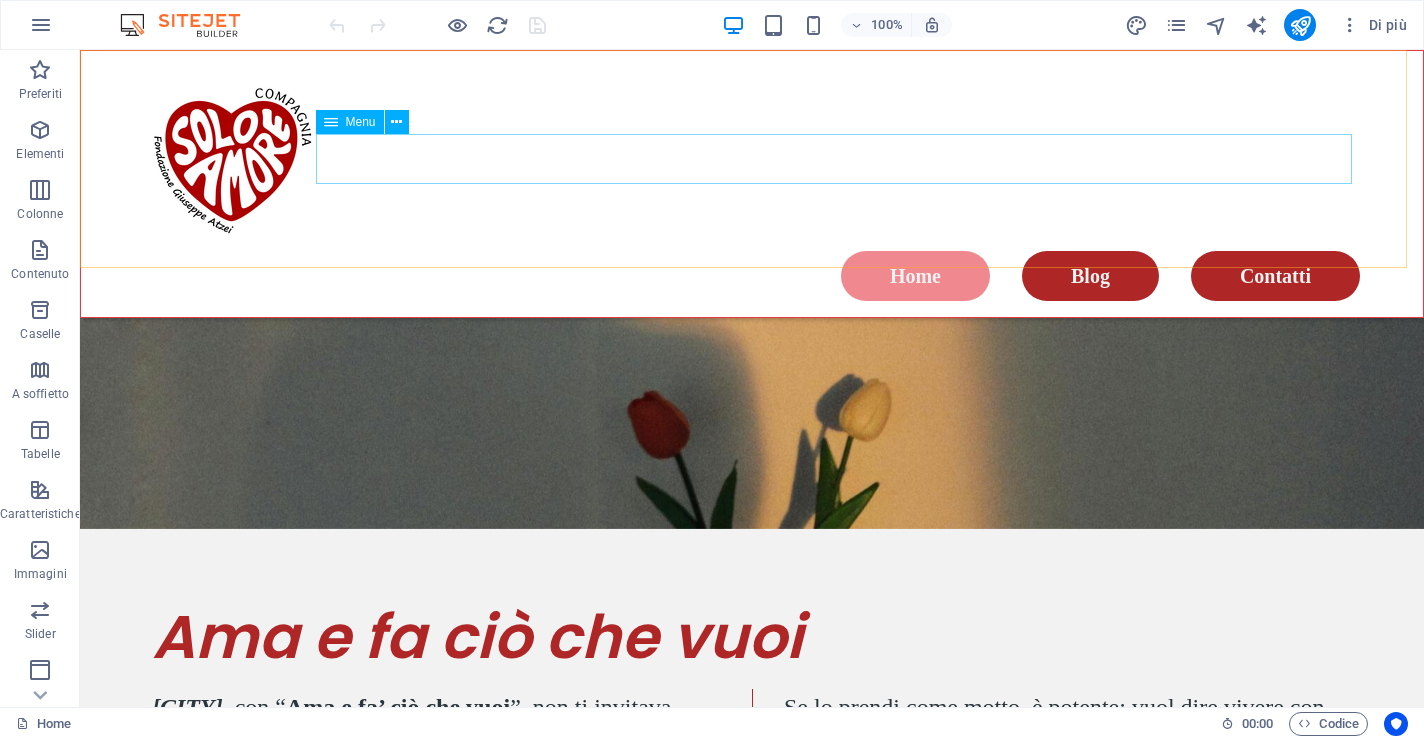 click on "Home Blog Contatti" at bounding box center [752, 276] 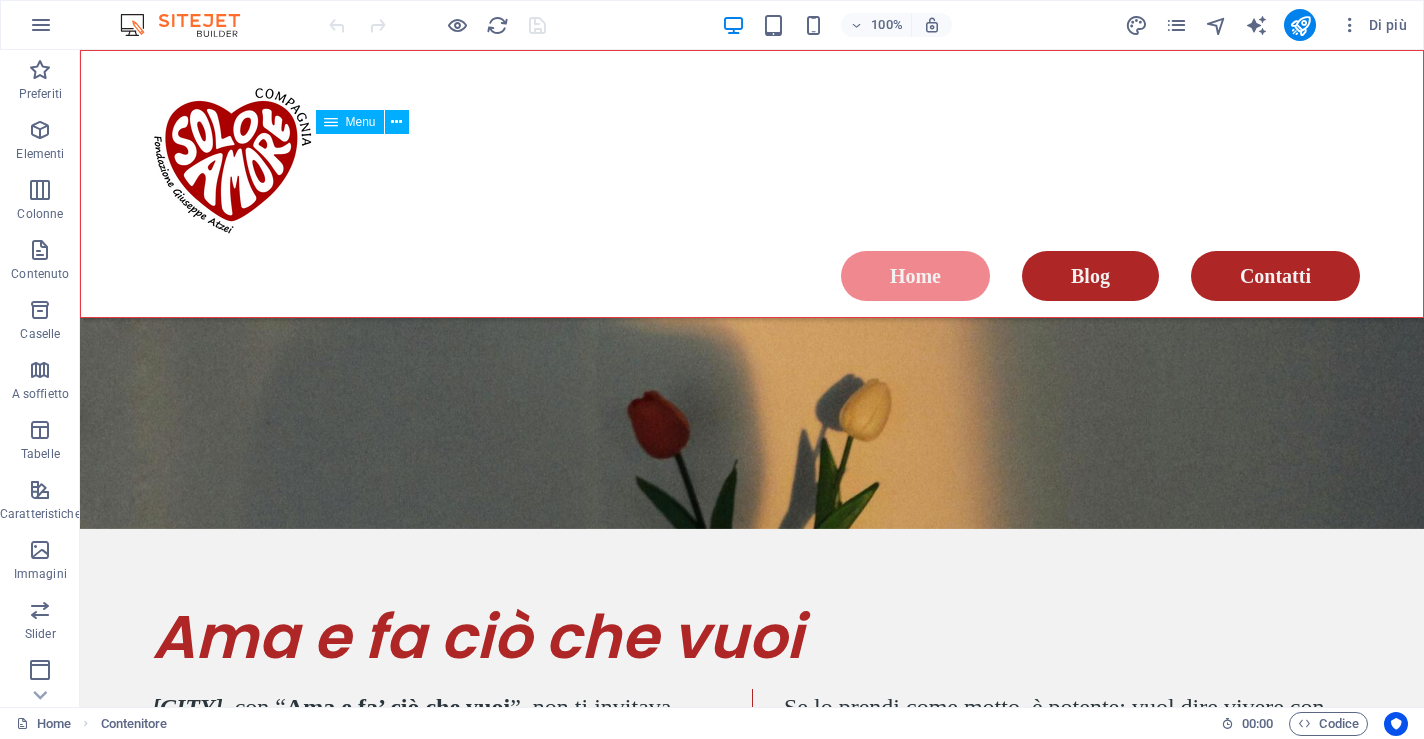 click on "Home Blog Contatti" at bounding box center (752, 276) 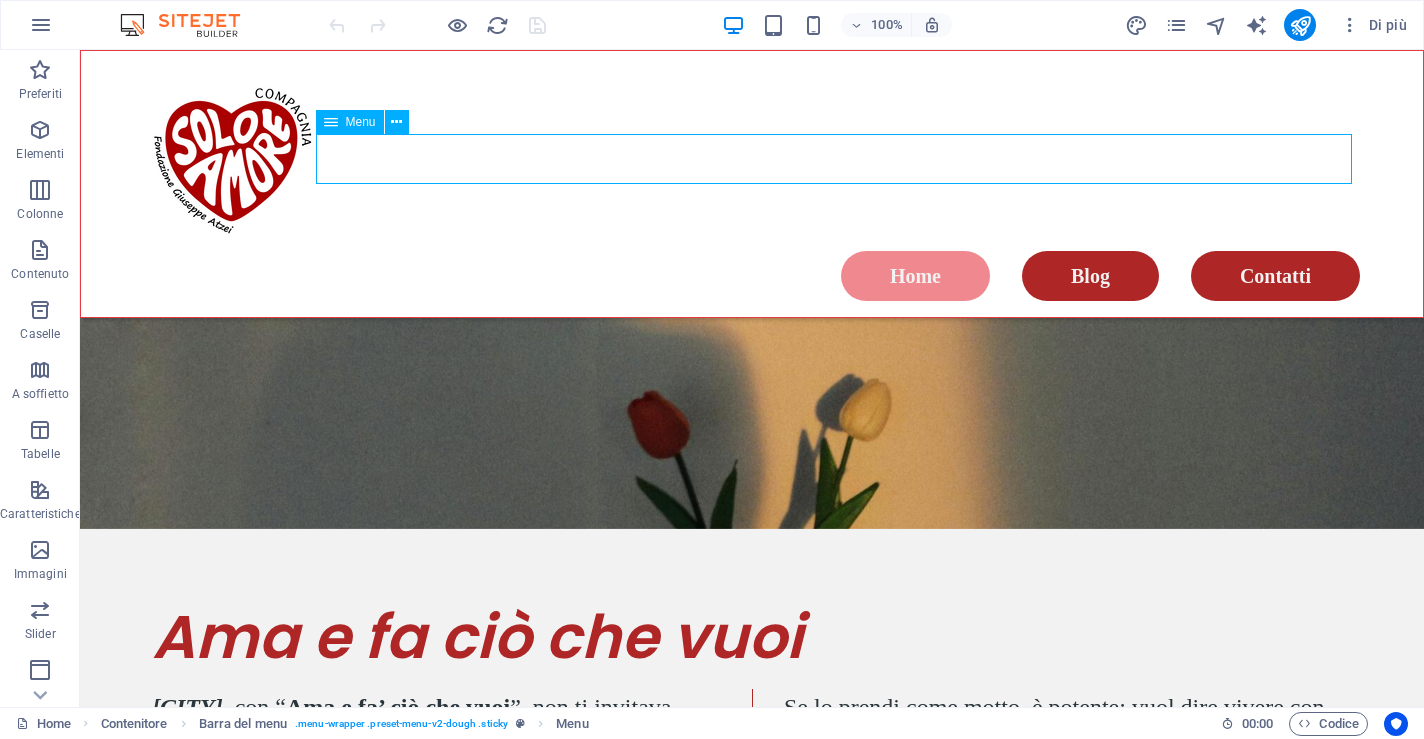 click on "Home Blog Contatti" at bounding box center [752, 276] 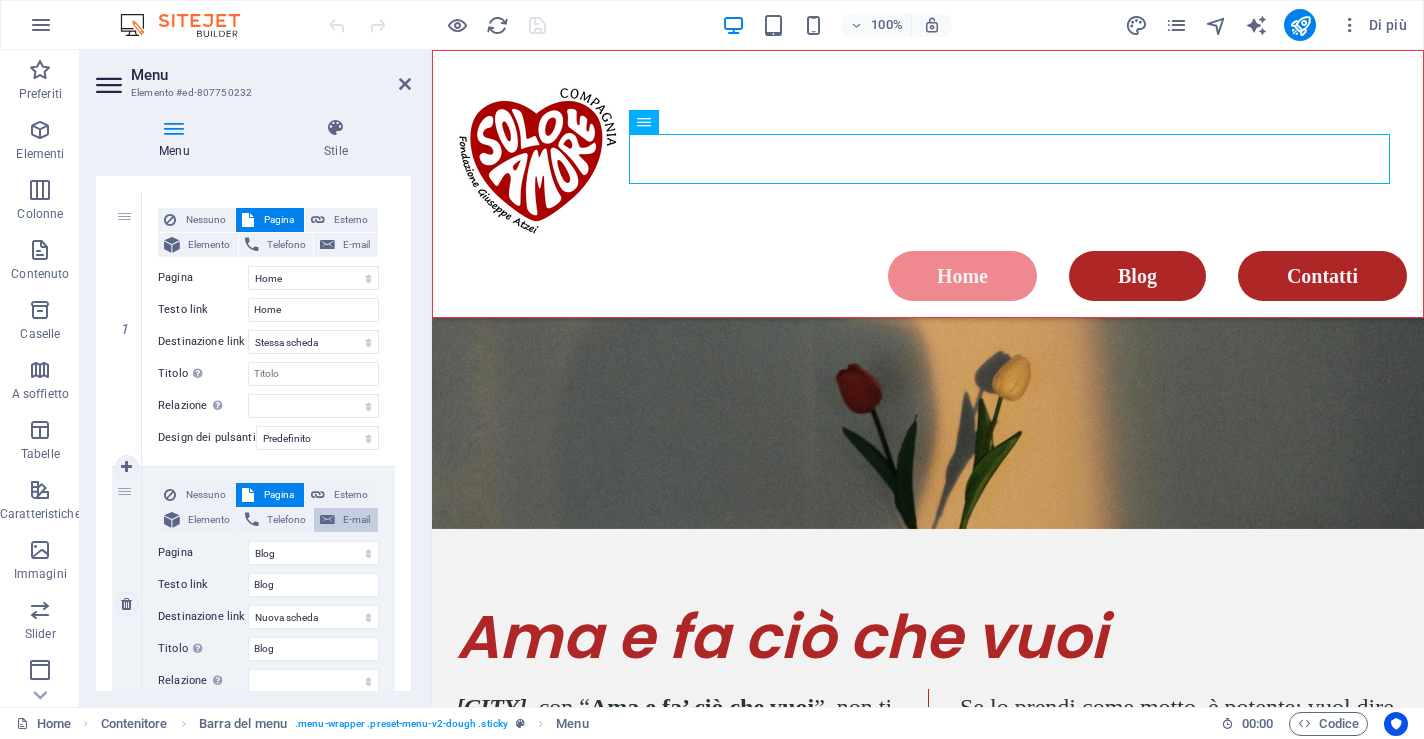 scroll, scrollTop: 270, scrollLeft: 0, axis: vertical 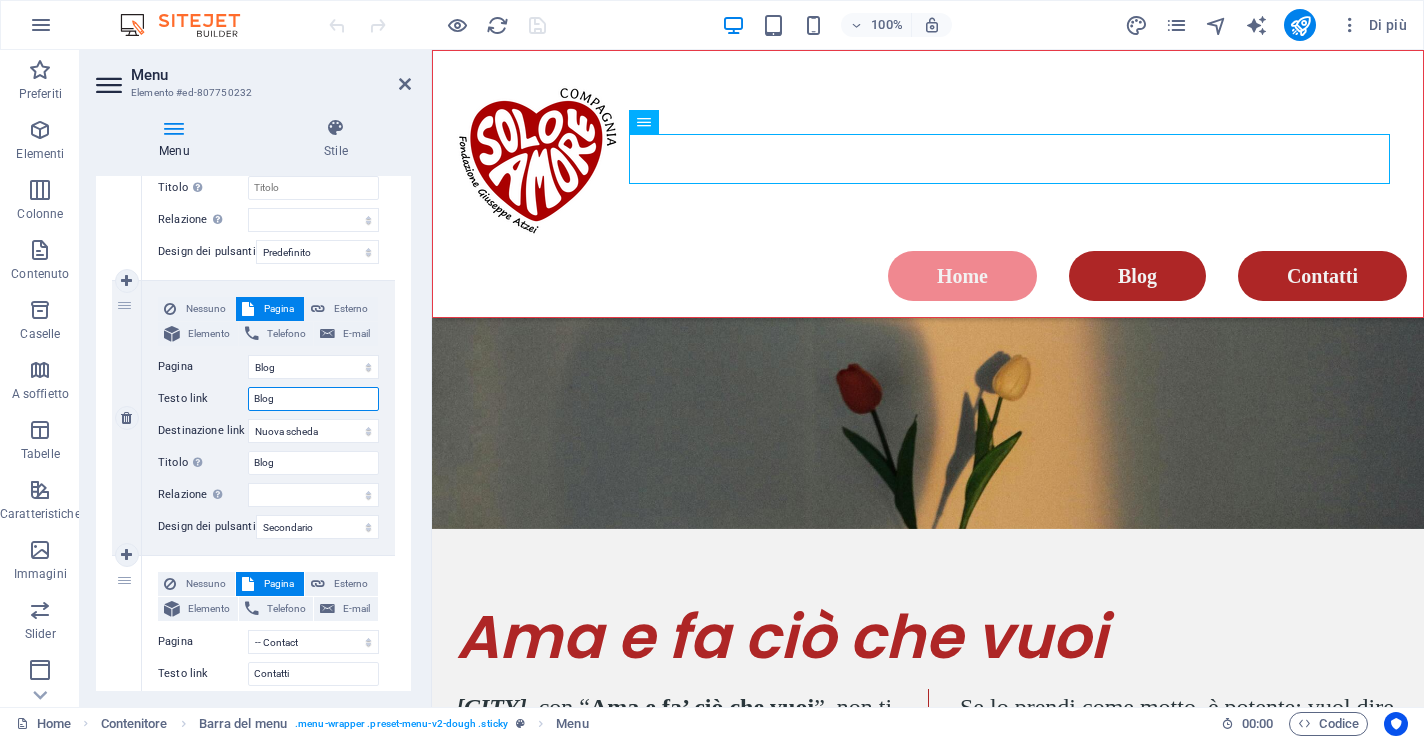 click on "Blog" at bounding box center [313, 399] 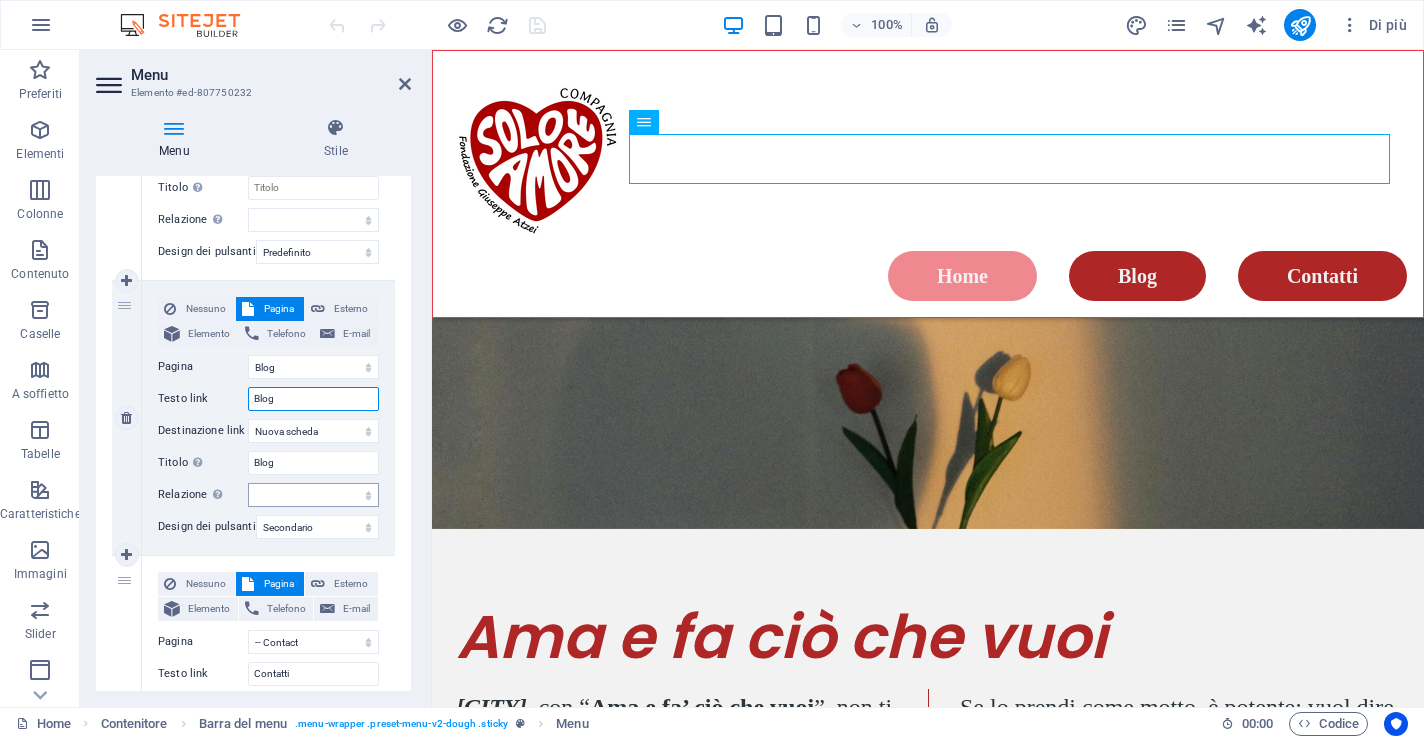 scroll, scrollTop: 450, scrollLeft: 0, axis: vertical 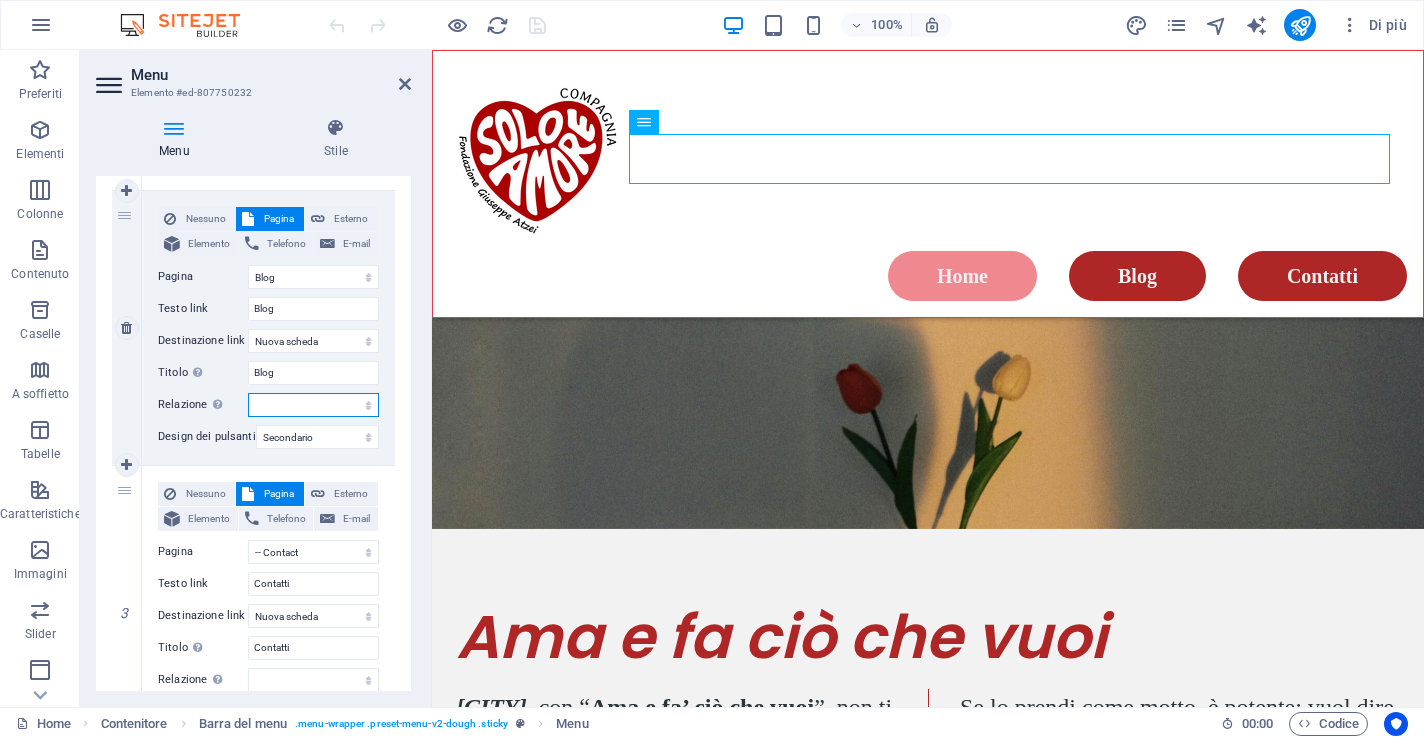 click on "alternate autore bookmark esterno help licenza successivo nofollow noreferrer noopener prec cerca tag" at bounding box center (313, 405) 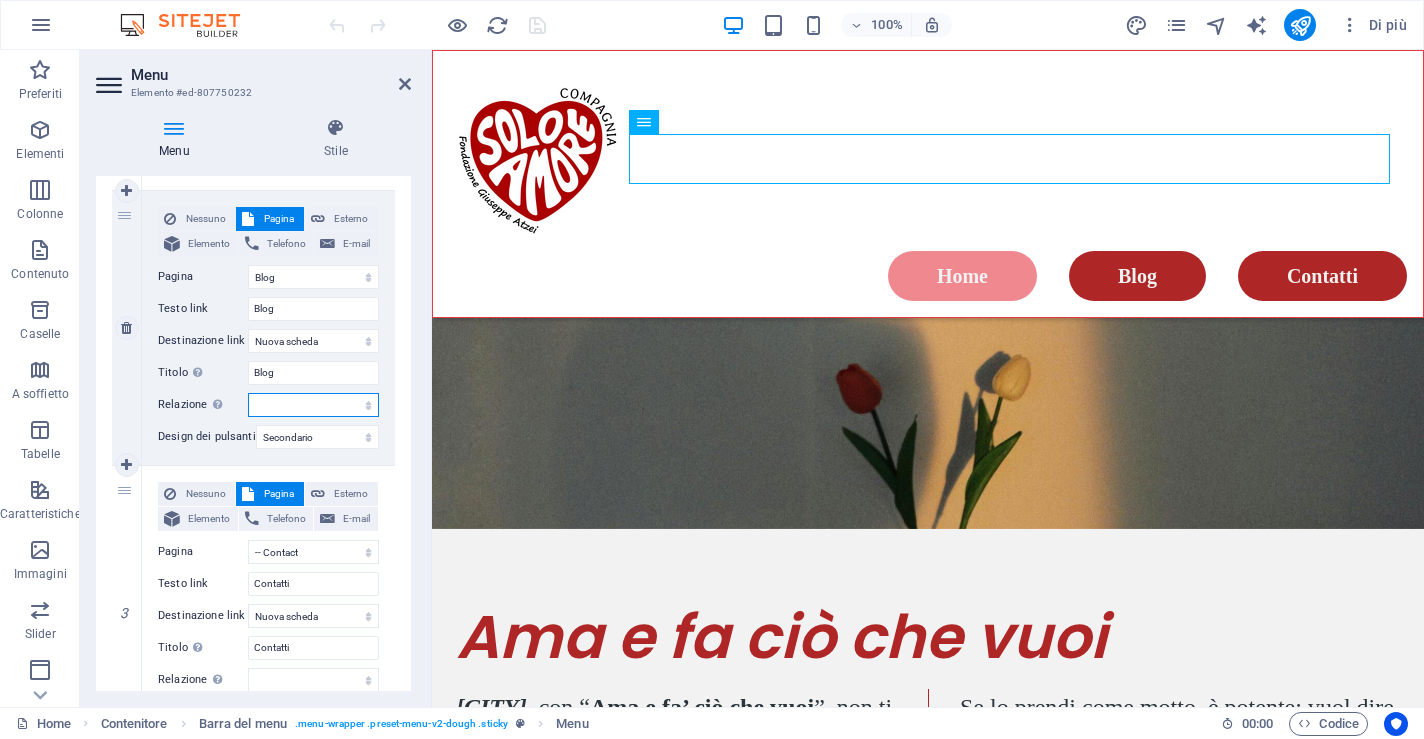 select on "author" 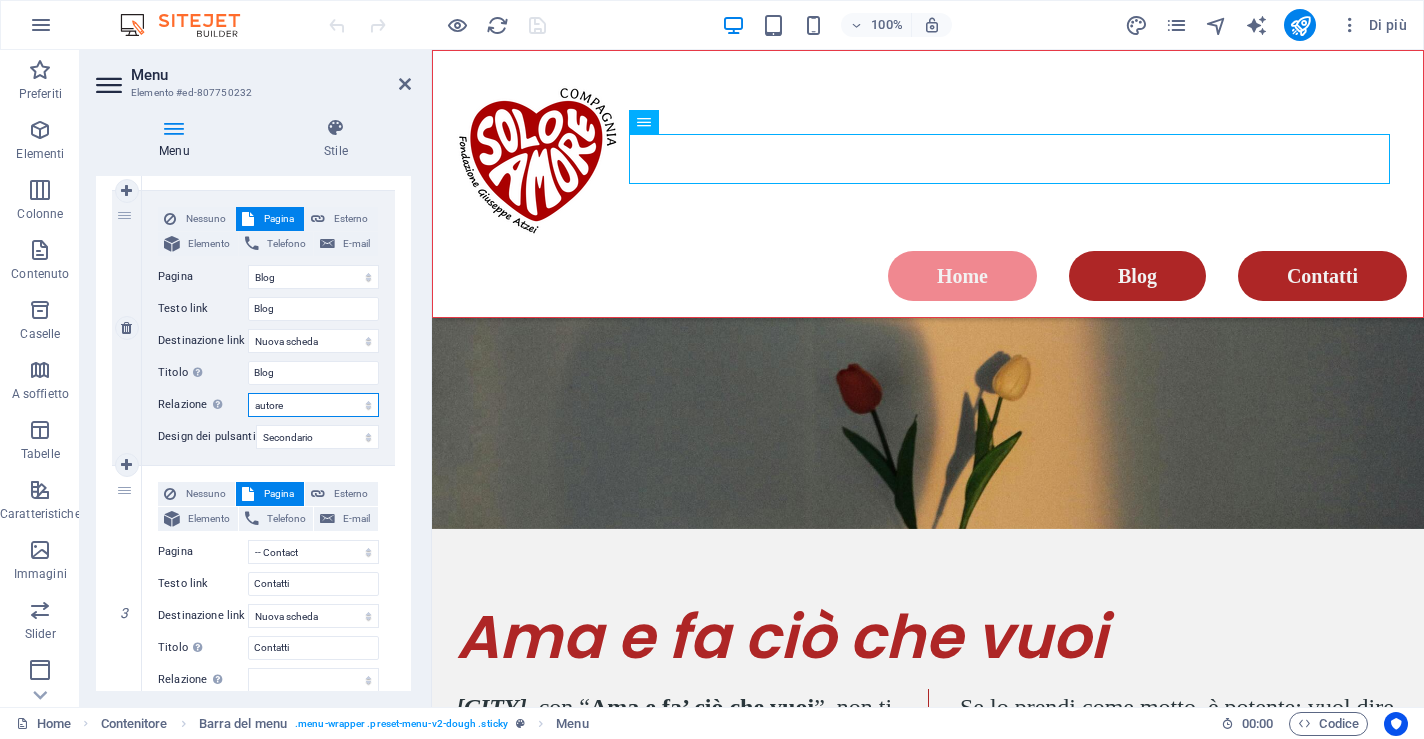 click on "autore" at bounding box center [0, 0] 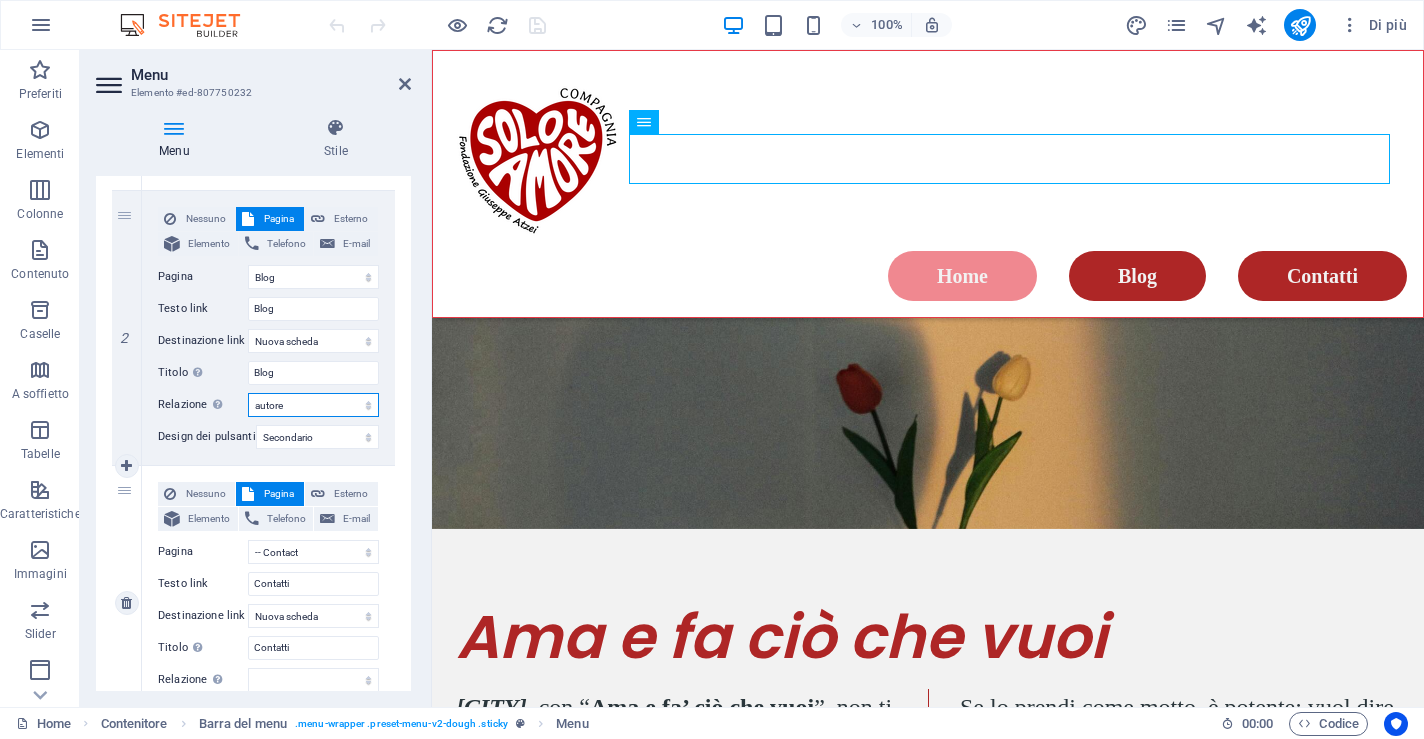 select 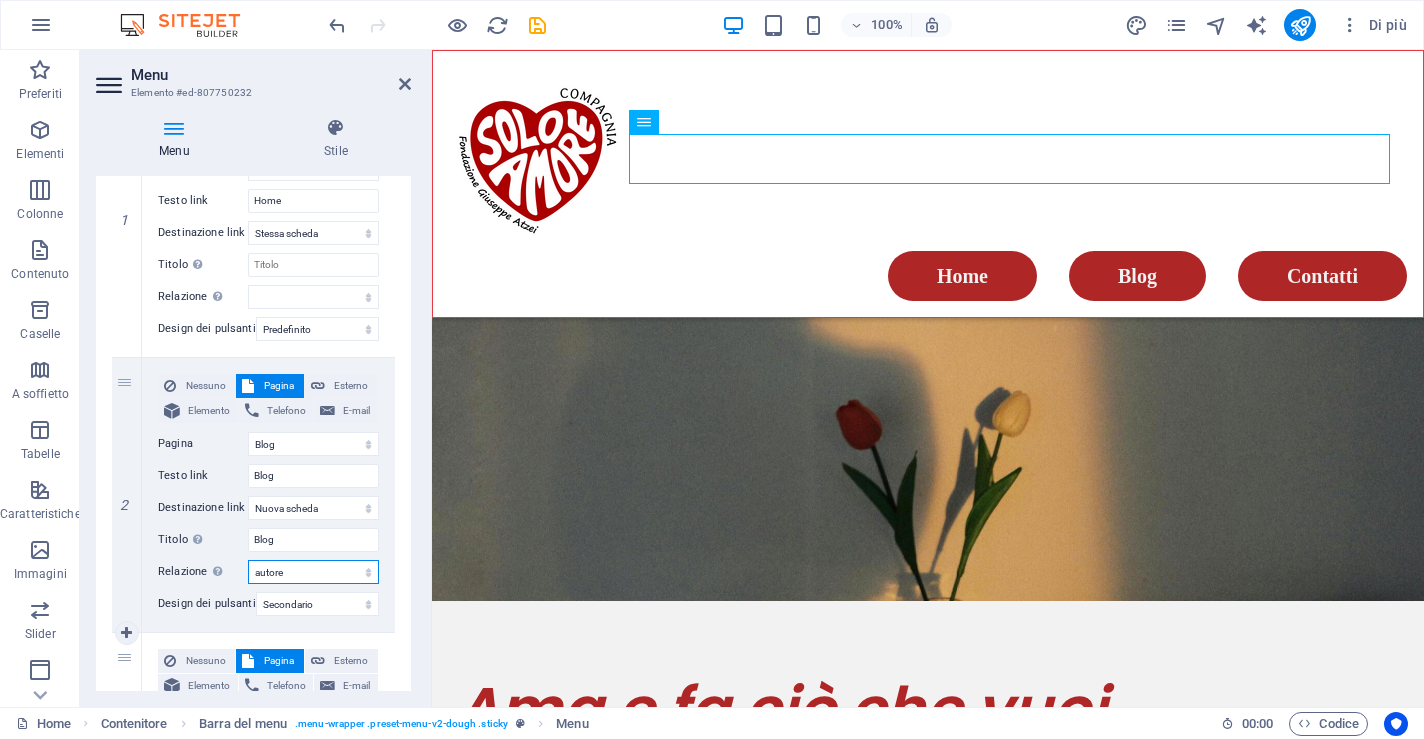 scroll, scrollTop: 270, scrollLeft: 0, axis: vertical 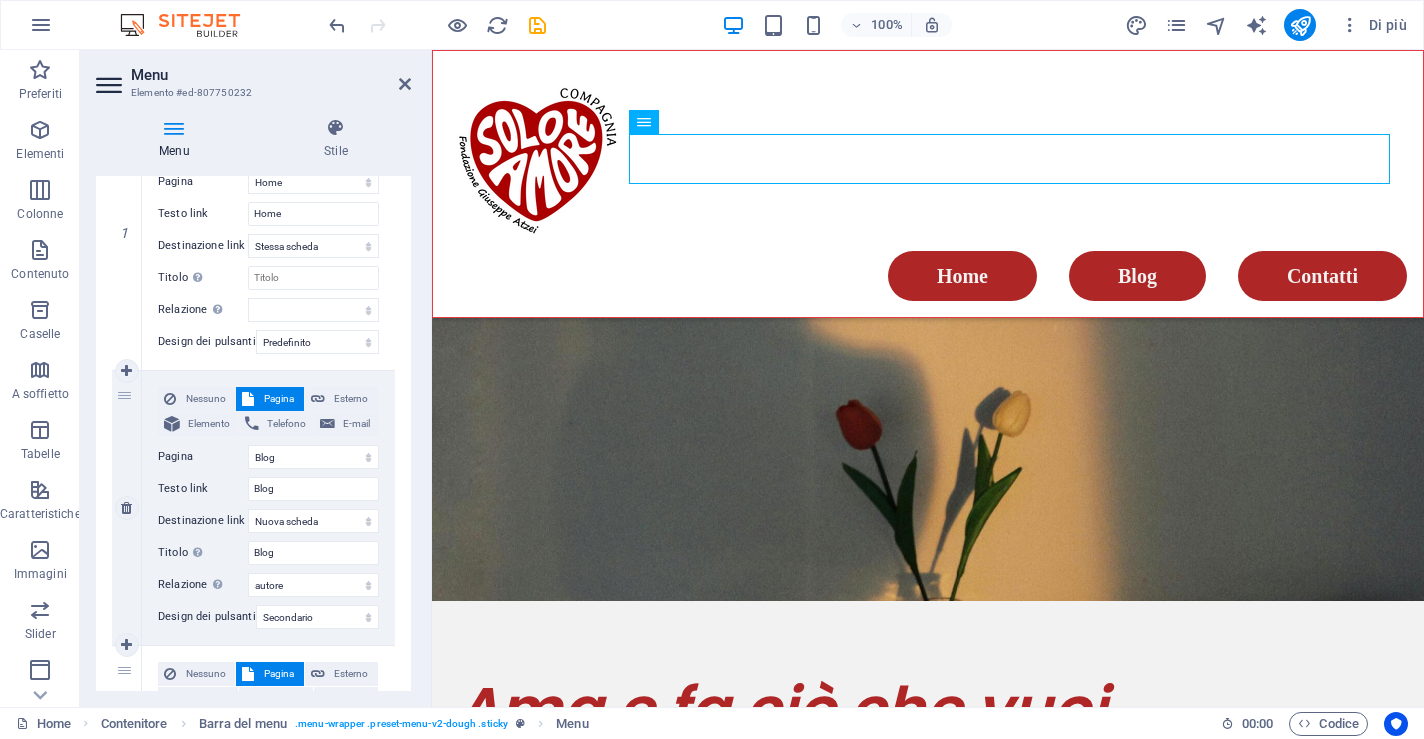 click on "Pagina" at bounding box center (278, 399) 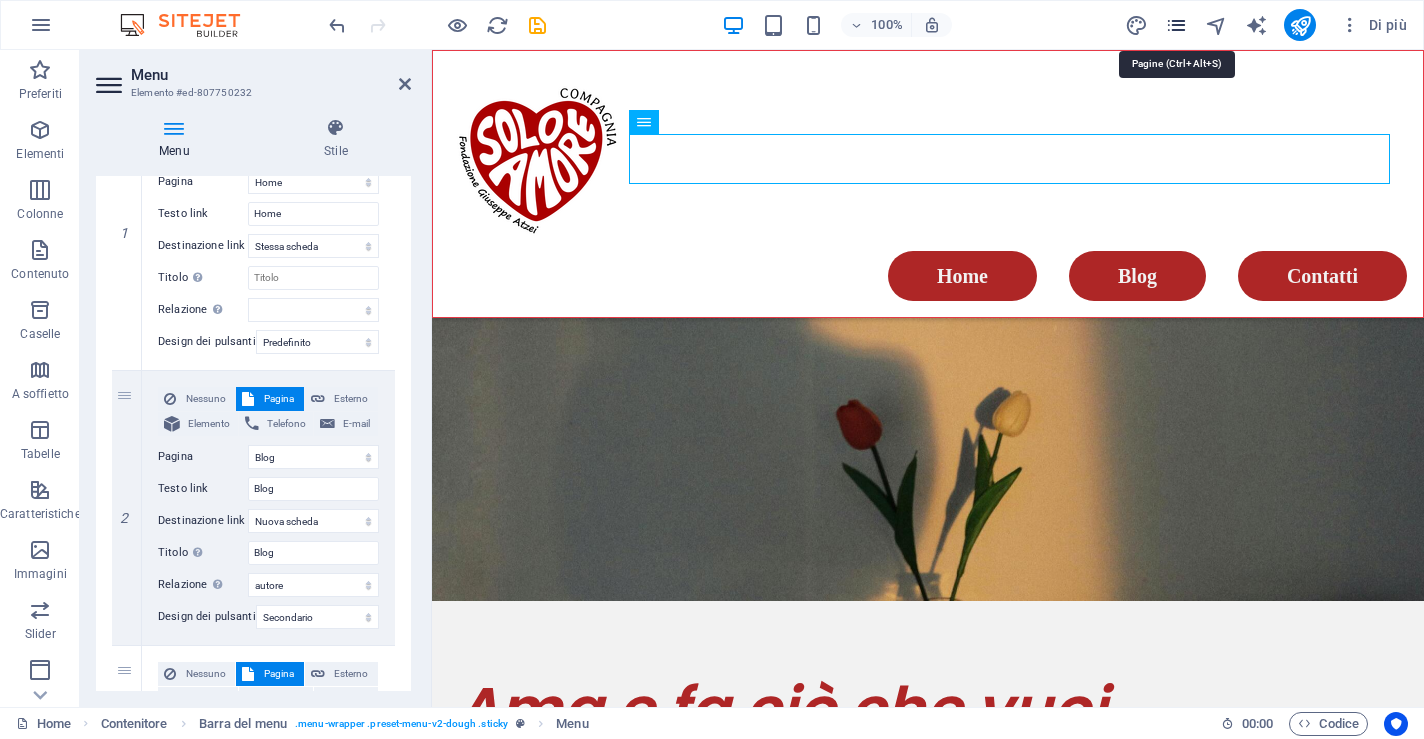 click at bounding box center (1176, 25) 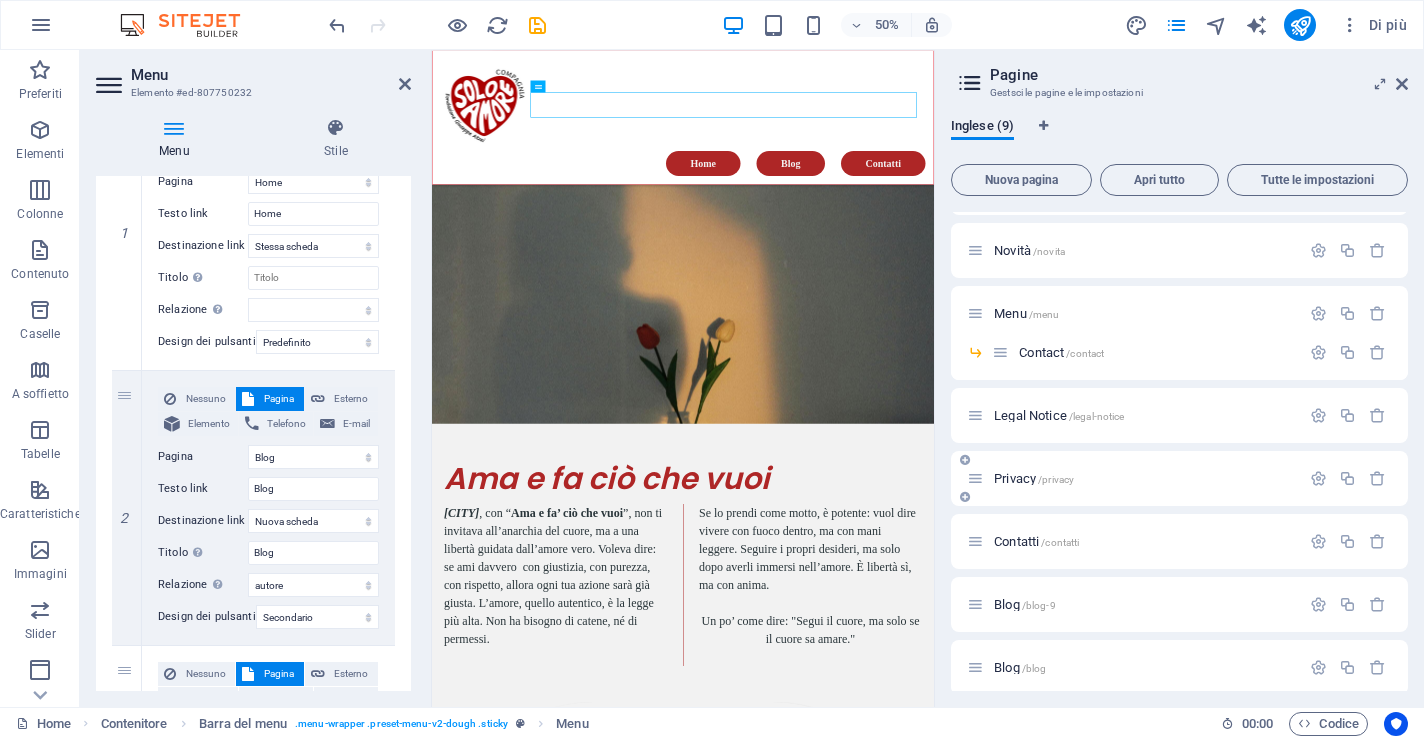 scroll, scrollTop: 64, scrollLeft: 0, axis: vertical 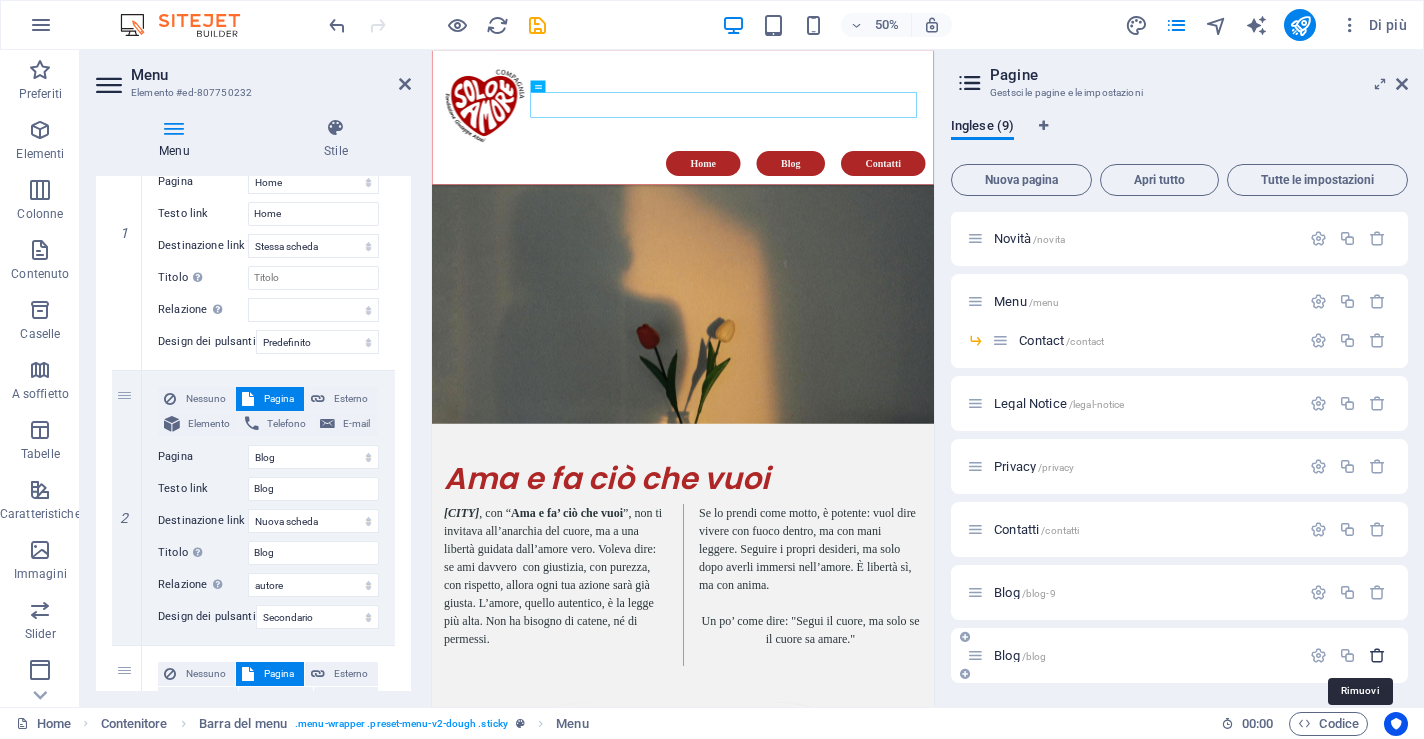 click at bounding box center [1377, 655] 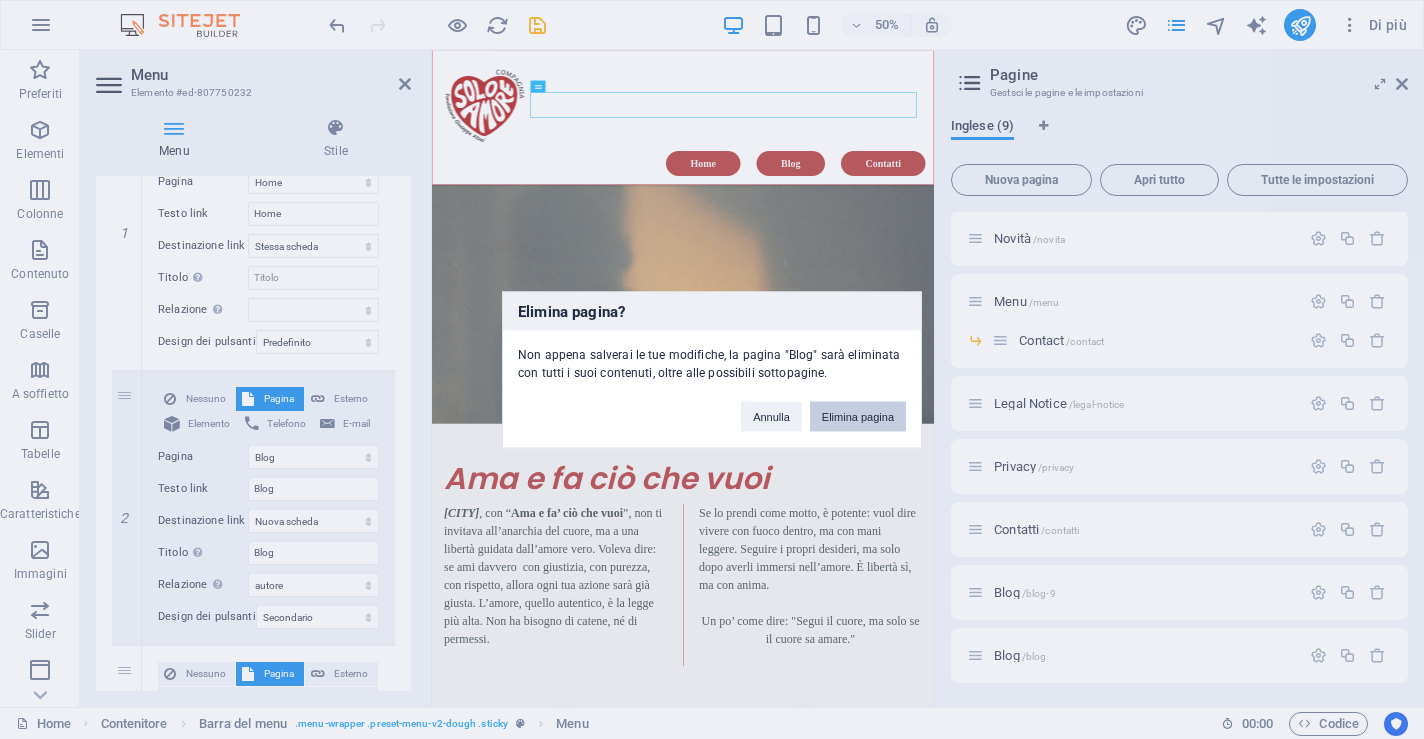 drag, startPoint x: 891, startPoint y: 413, endPoint x: 904, endPoint y: 748, distance: 335.25214 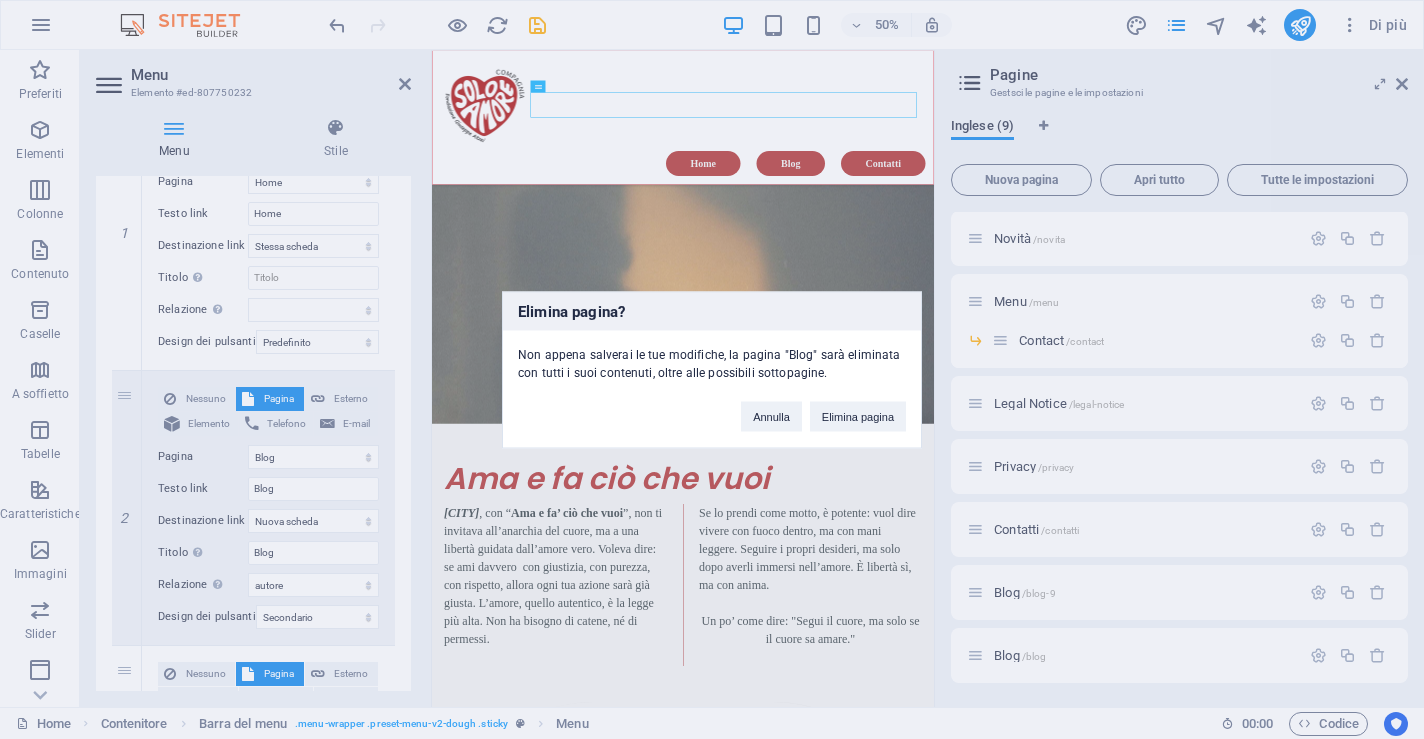 select on "3" 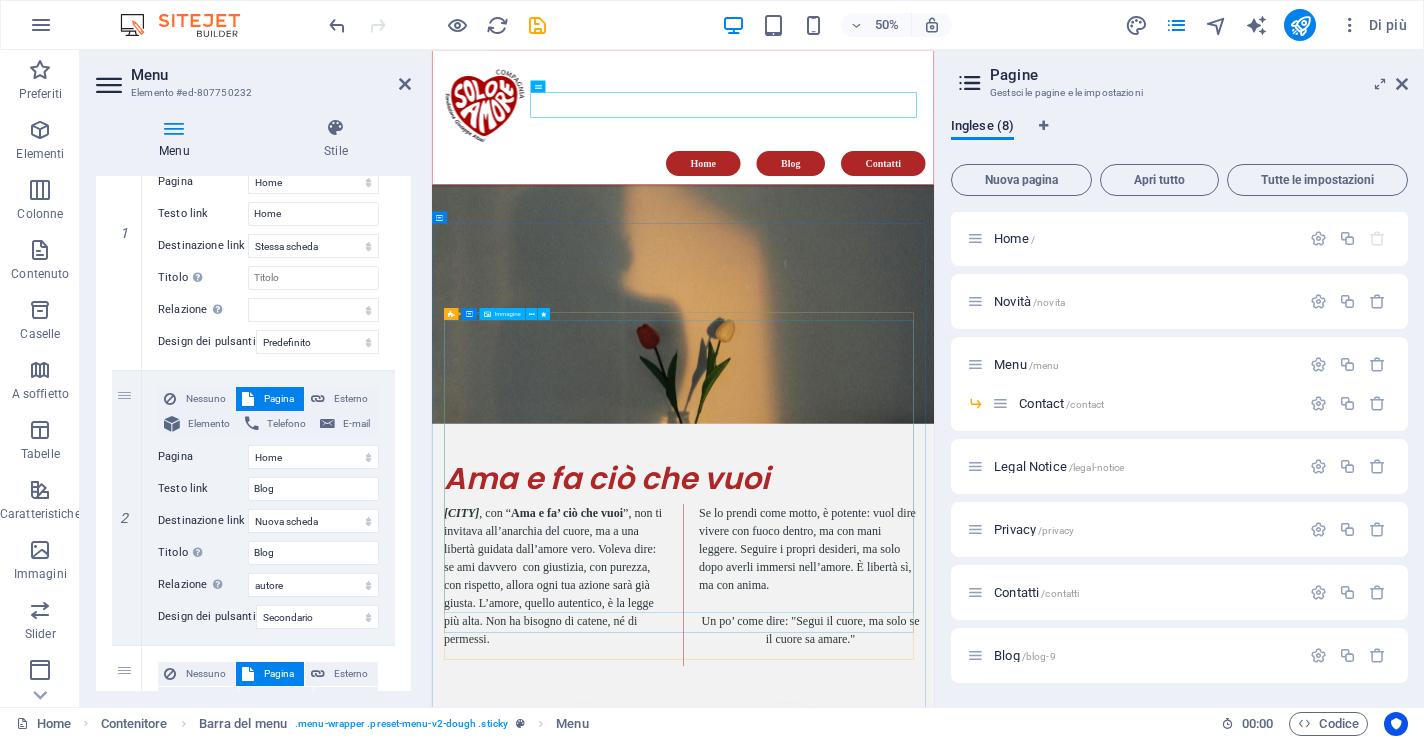 scroll, scrollTop: 1, scrollLeft: 0, axis: vertical 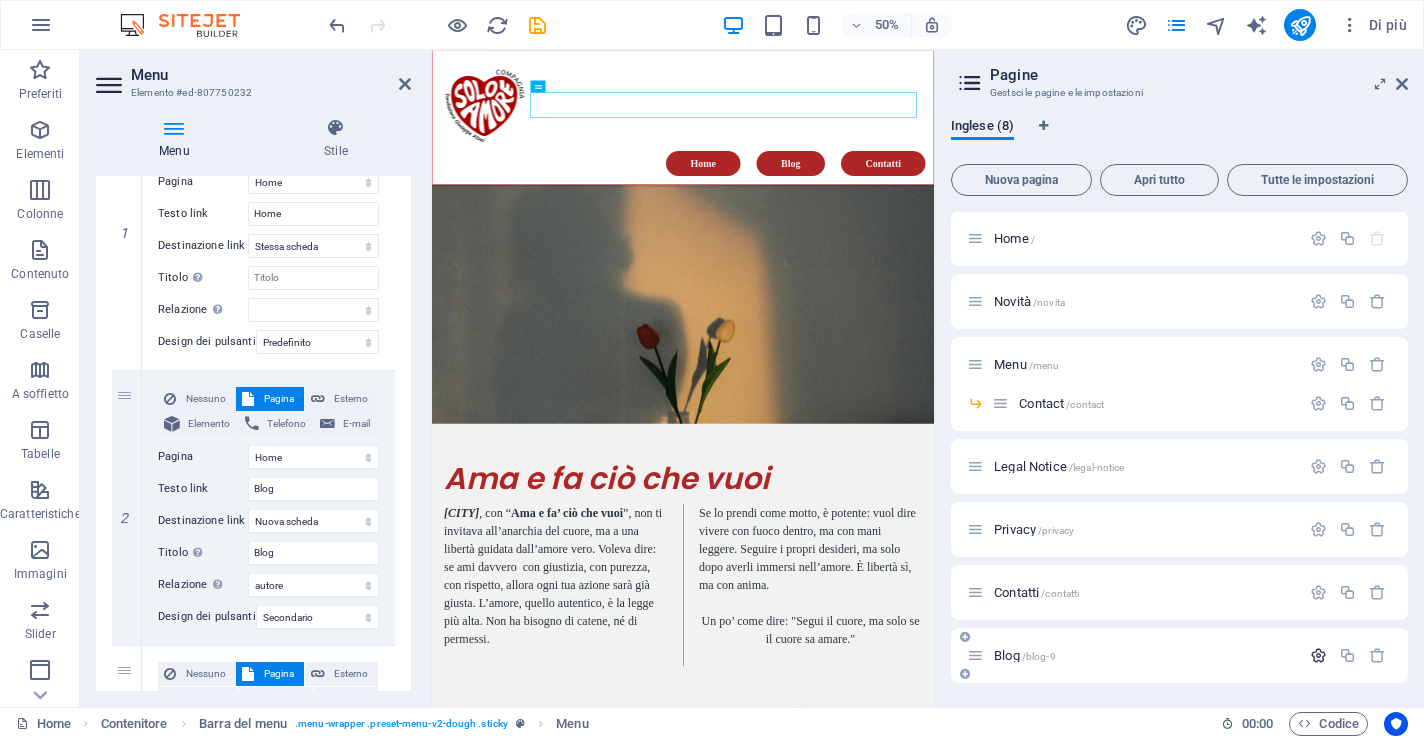 click at bounding box center (1318, 655) 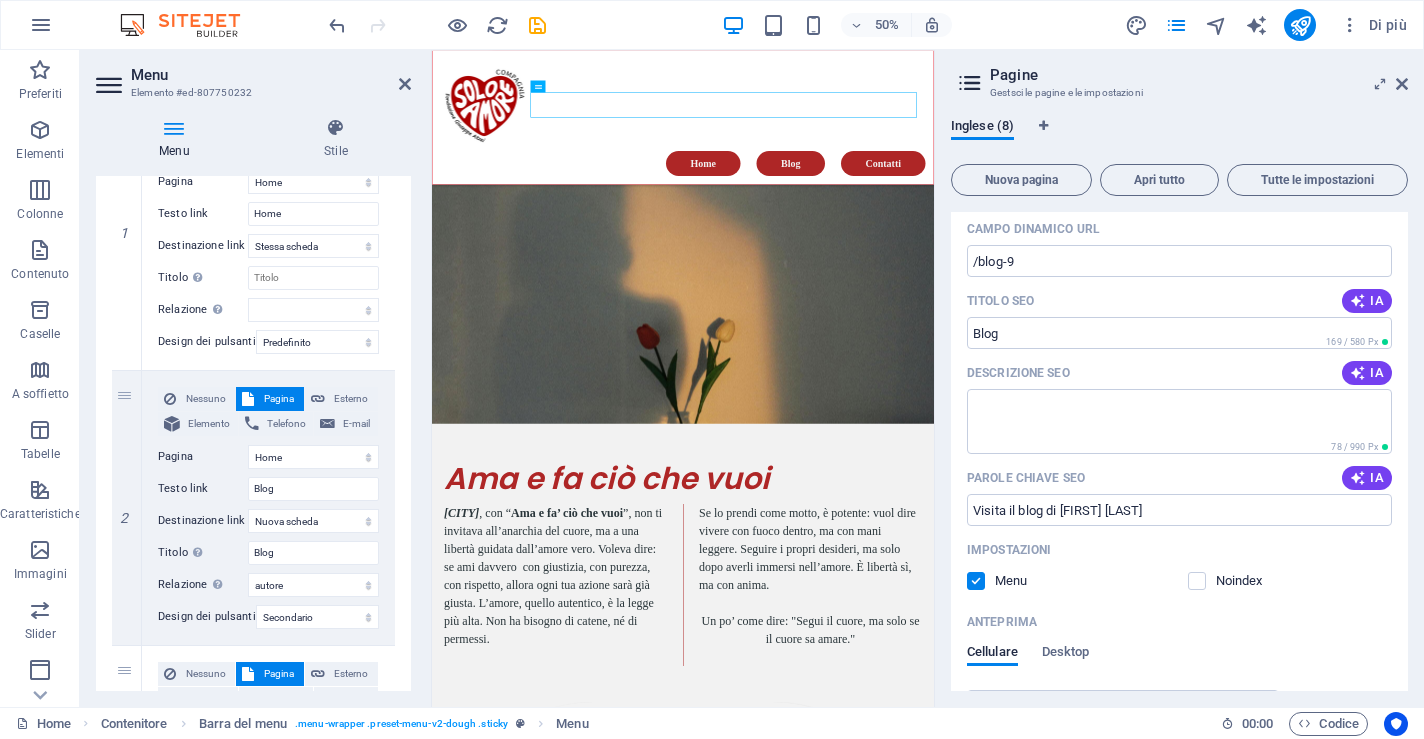 scroll, scrollTop: 731, scrollLeft: 0, axis: vertical 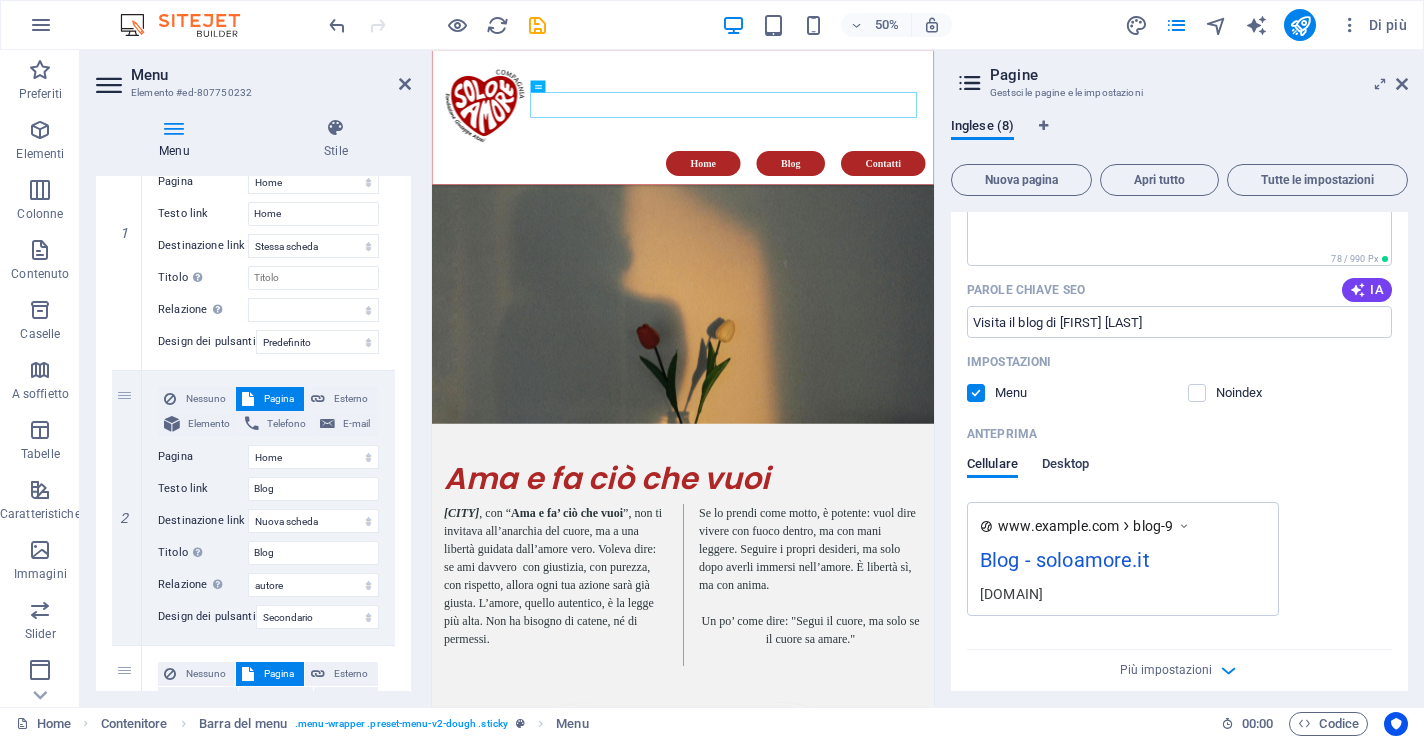 click on "Desktop" at bounding box center [1066, 466] 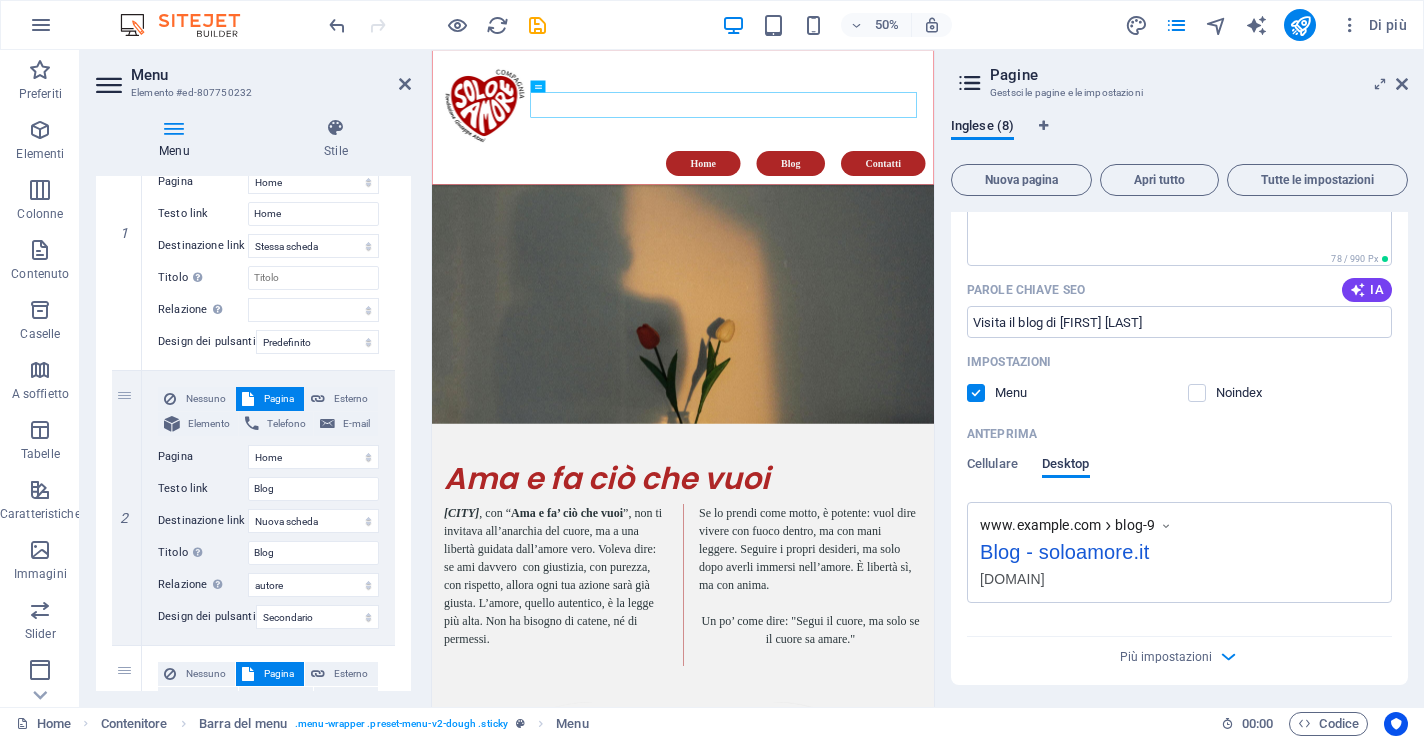 scroll, scrollTop: 709, scrollLeft: 0, axis: vertical 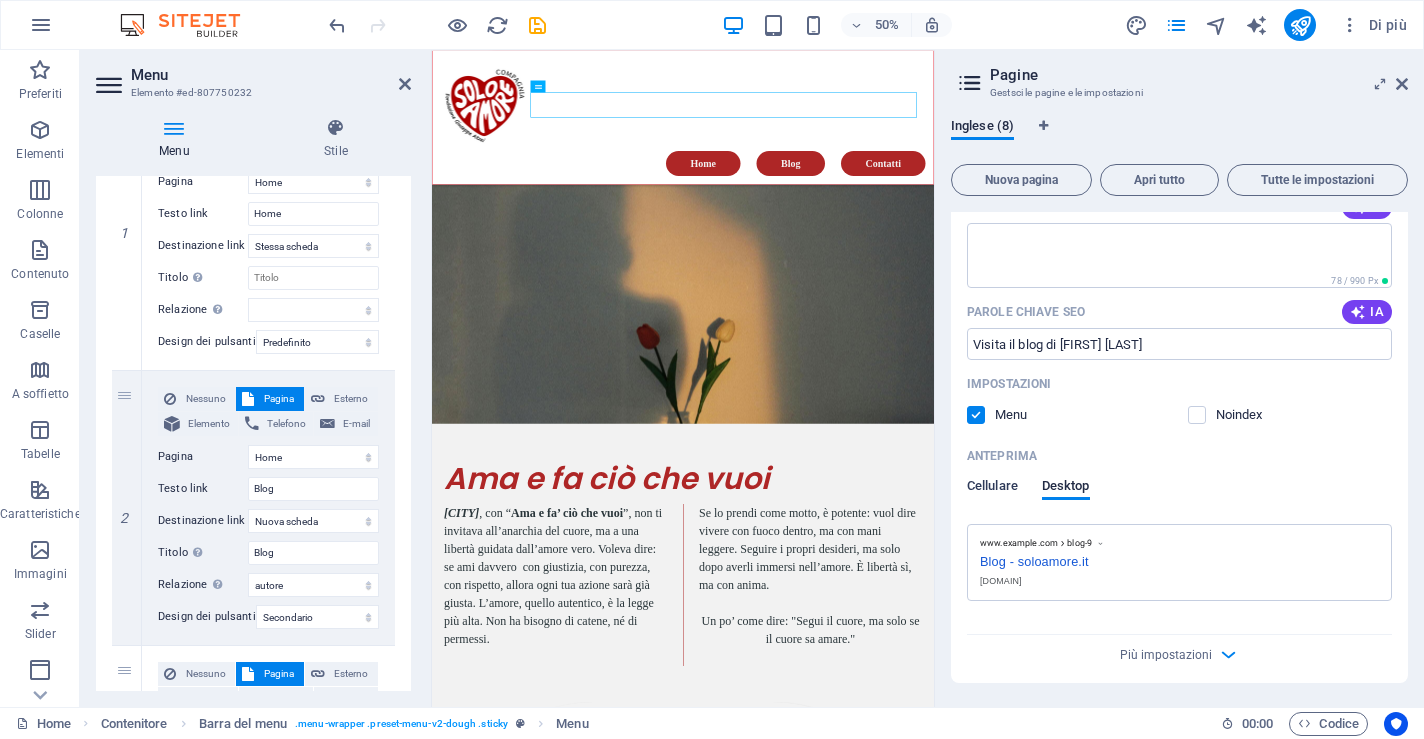 click on "Cellulare" at bounding box center (992, 488) 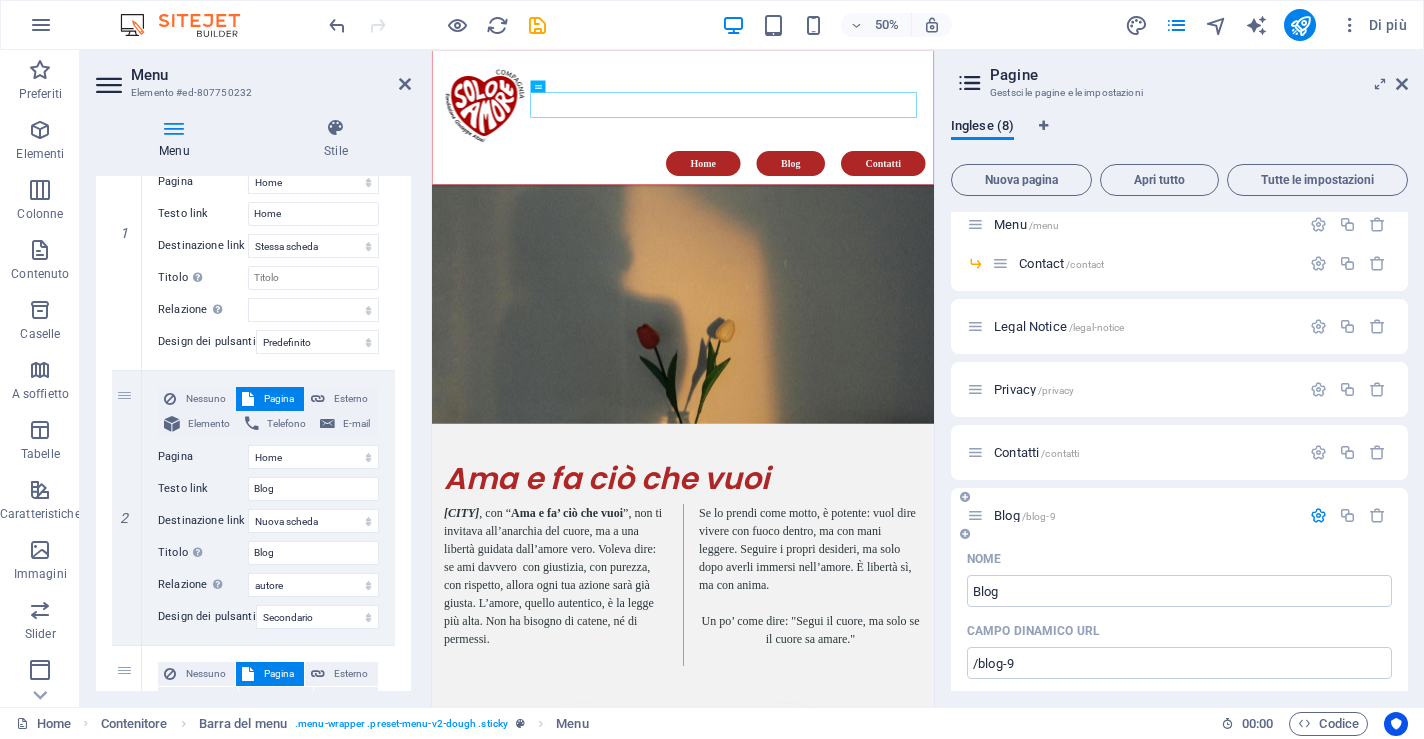 scroll, scrollTop: 180, scrollLeft: 0, axis: vertical 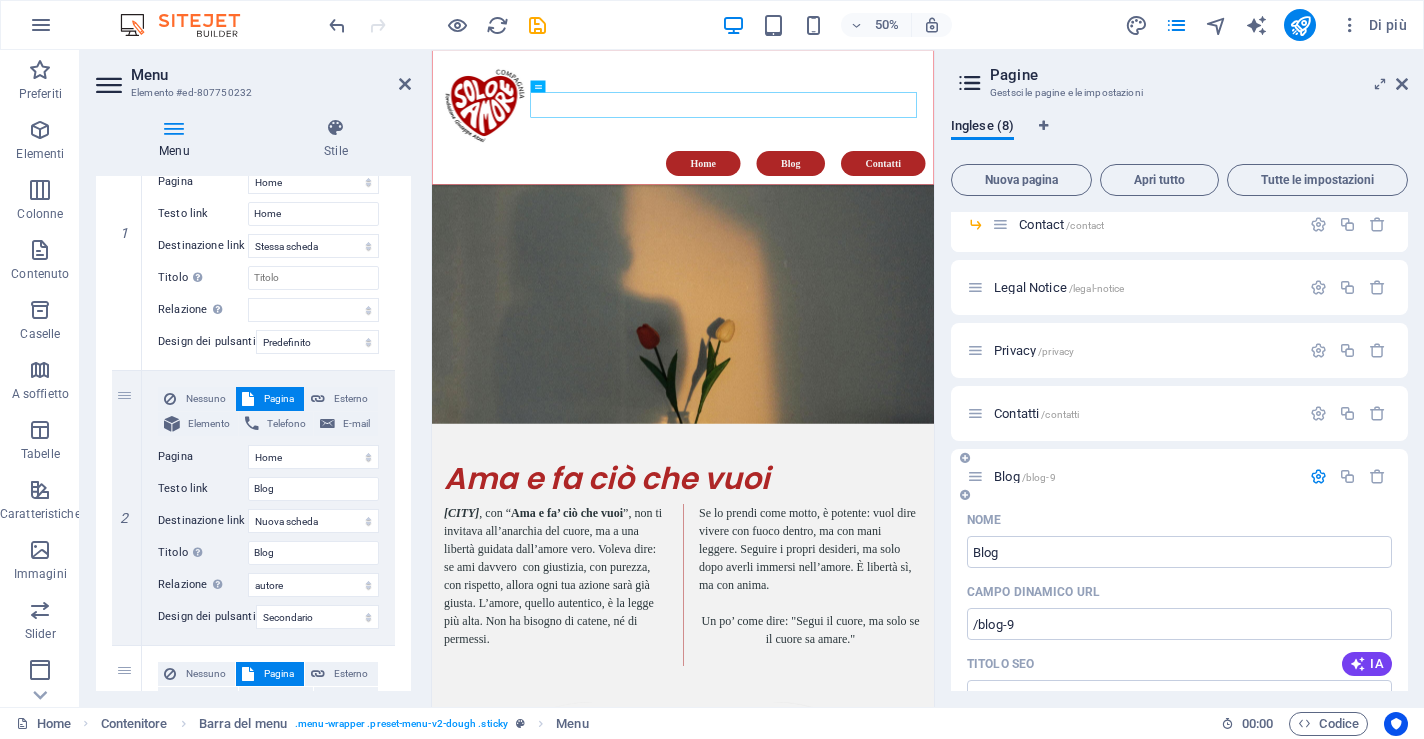 click at bounding box center [975, 476] 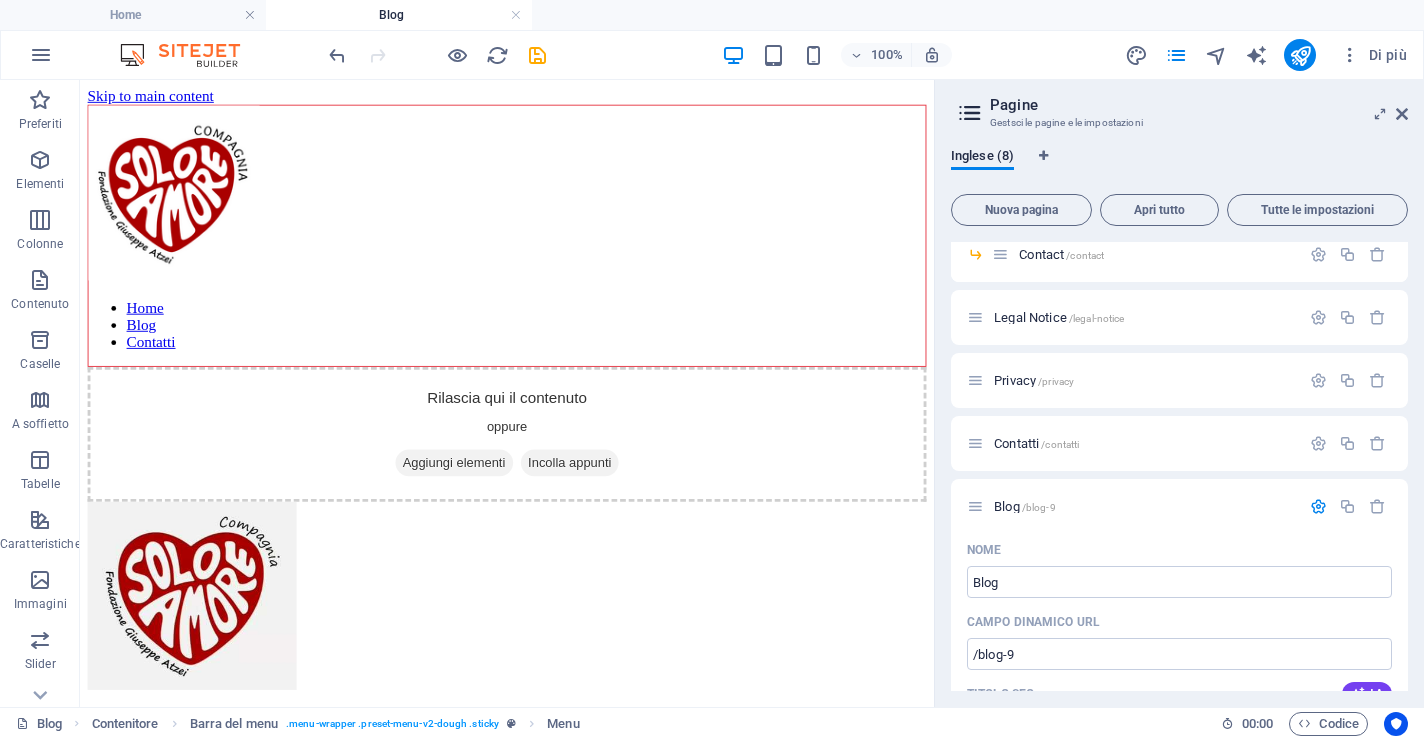 scroll, scrollTop: 0, scrollLeft: 0, axis: both 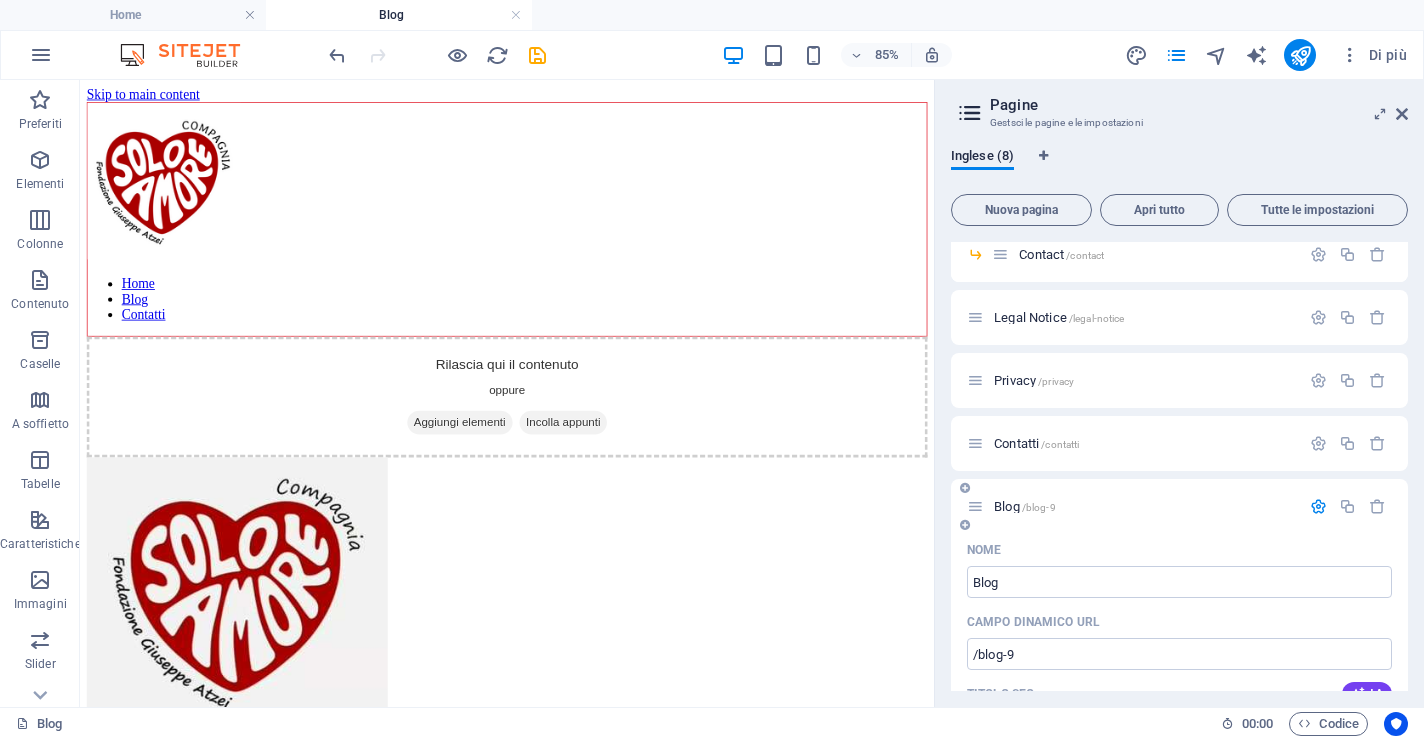 click at bounding box center (1318, 506) 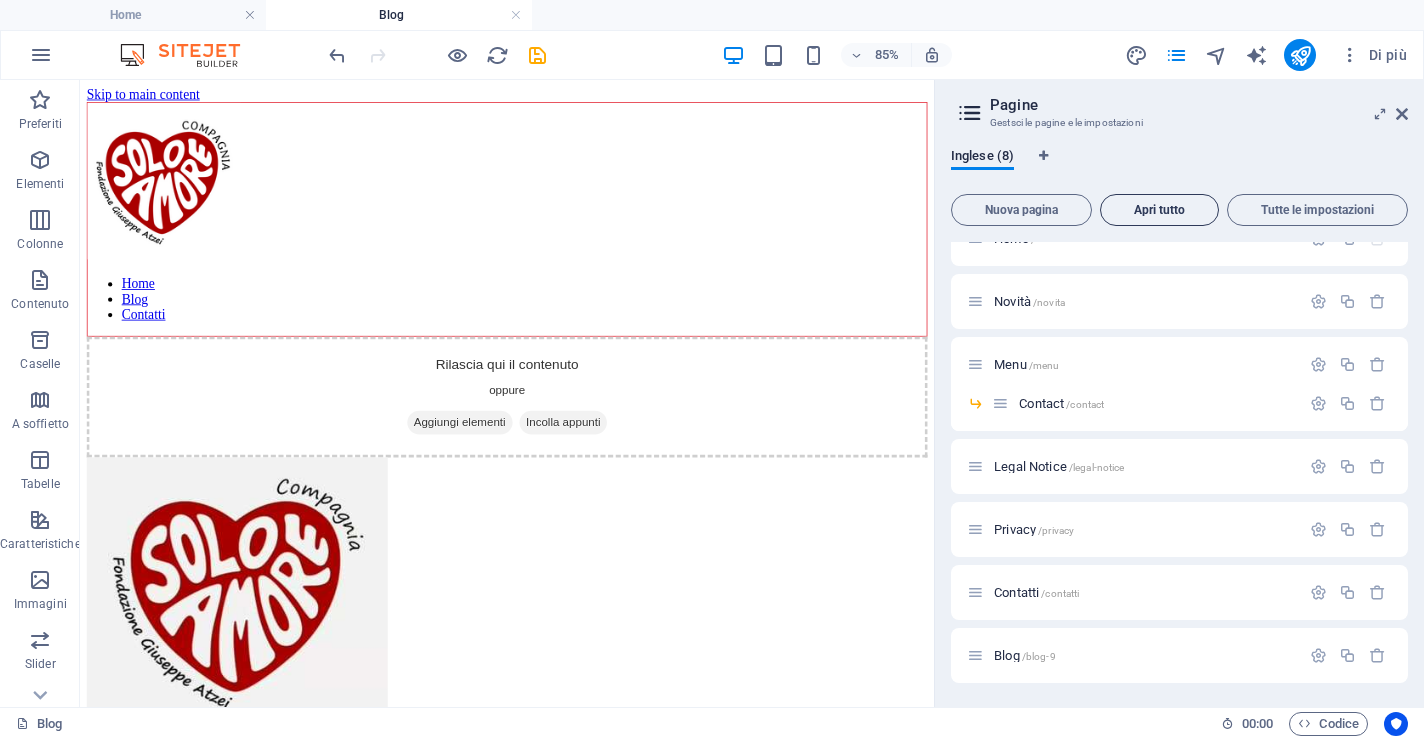 click on "Apri tutto" at bounding box center (1159, 210) 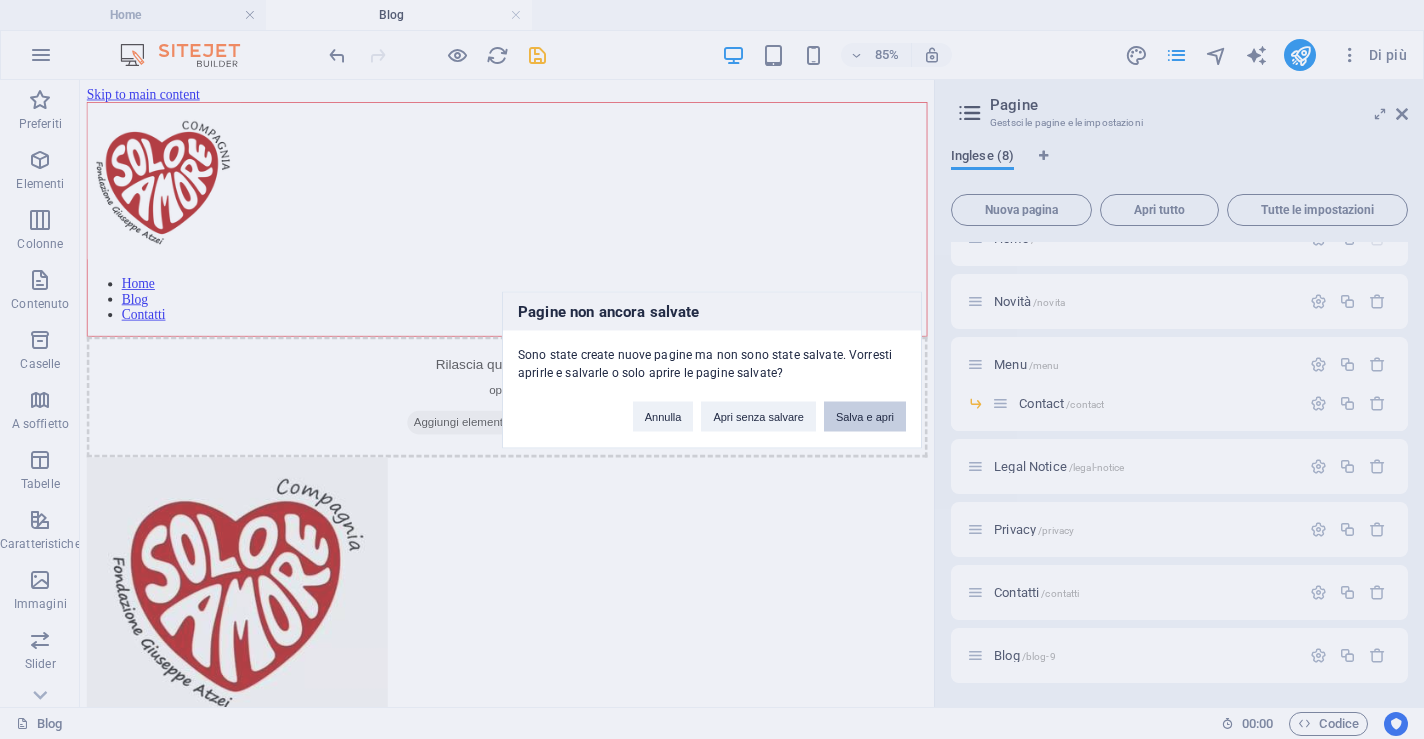 click on "Salva e apri" at bounding box center (865, 416) 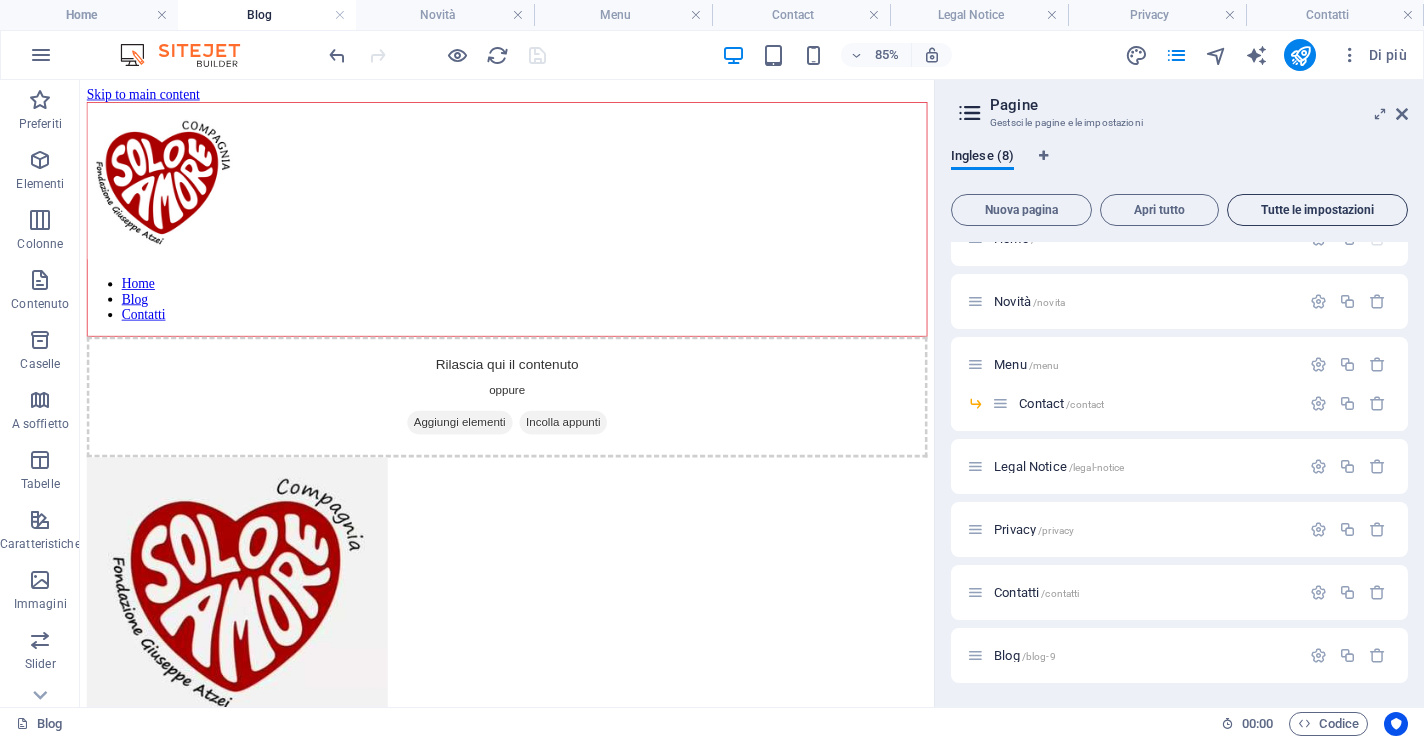 scroll, scrollTop: 0, scrollLeft: 0, axis: both 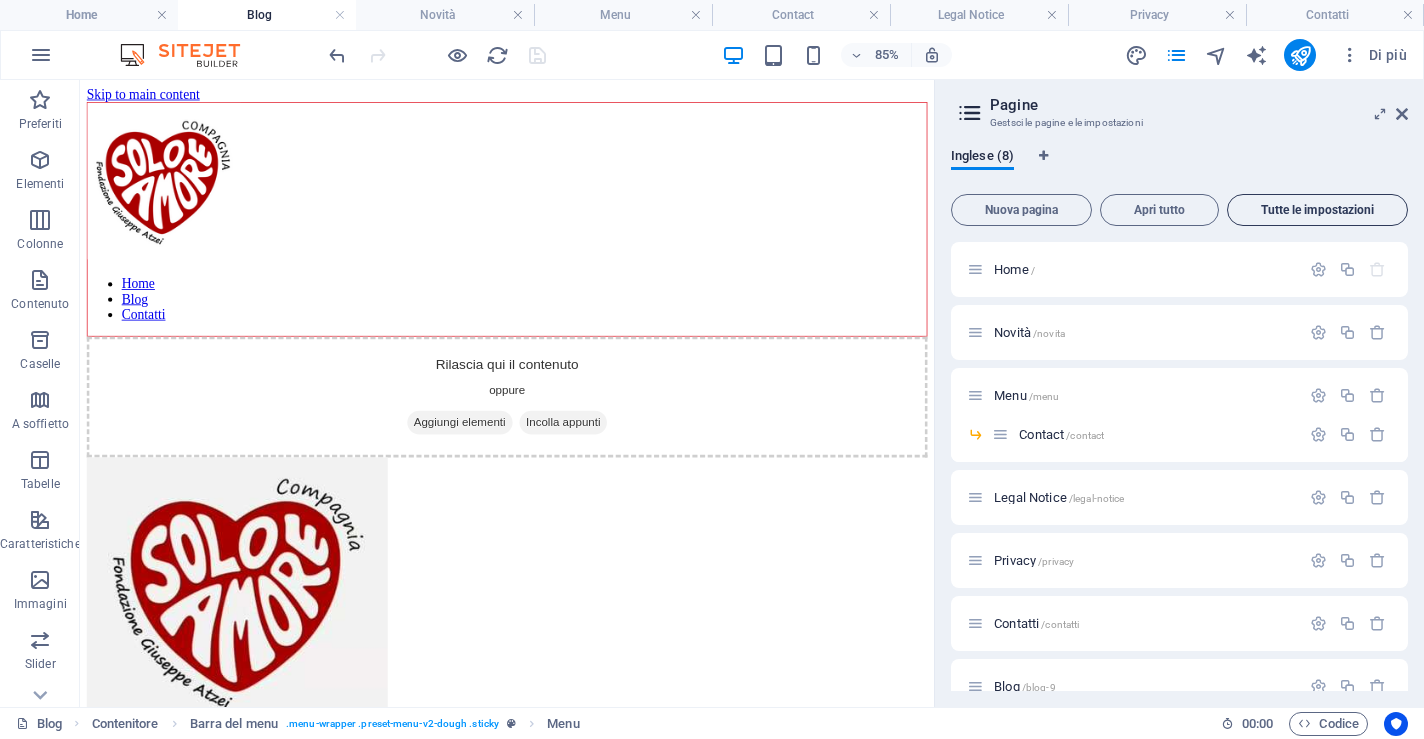 click on "Tutte le impostazioni" at bounding box center [1317, 210] 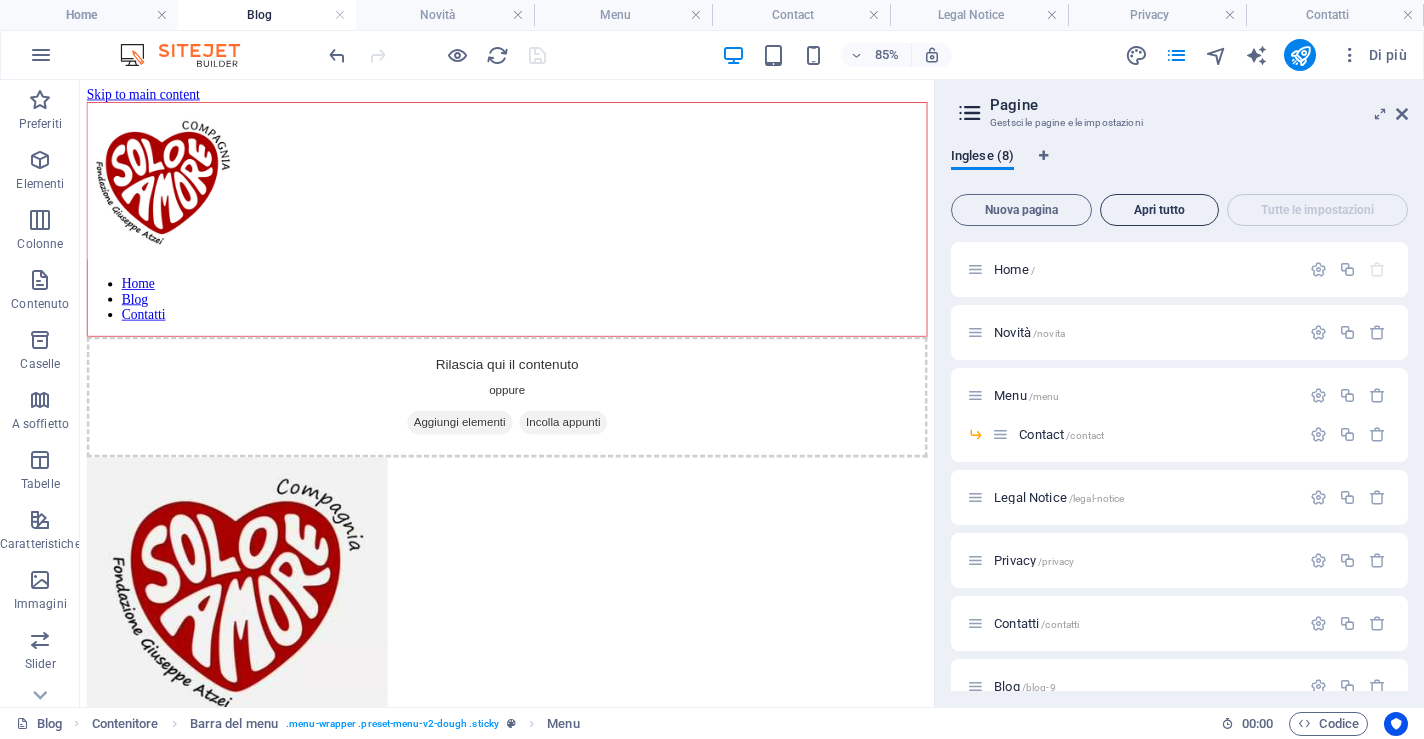 click on "Apri tutto" at bounding box center (1159, 210) 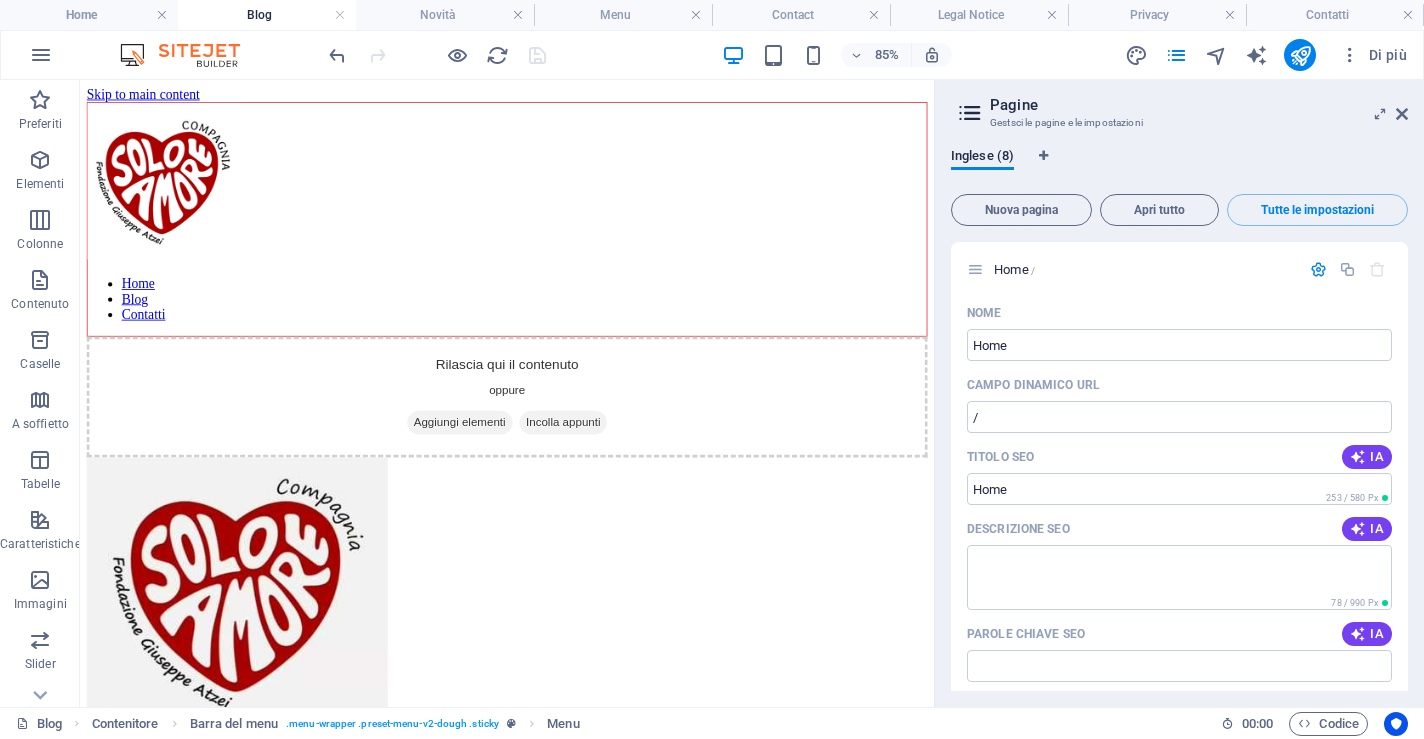 scroll, scrollTop: 5466, scrollLeft: 0, axis: vertical 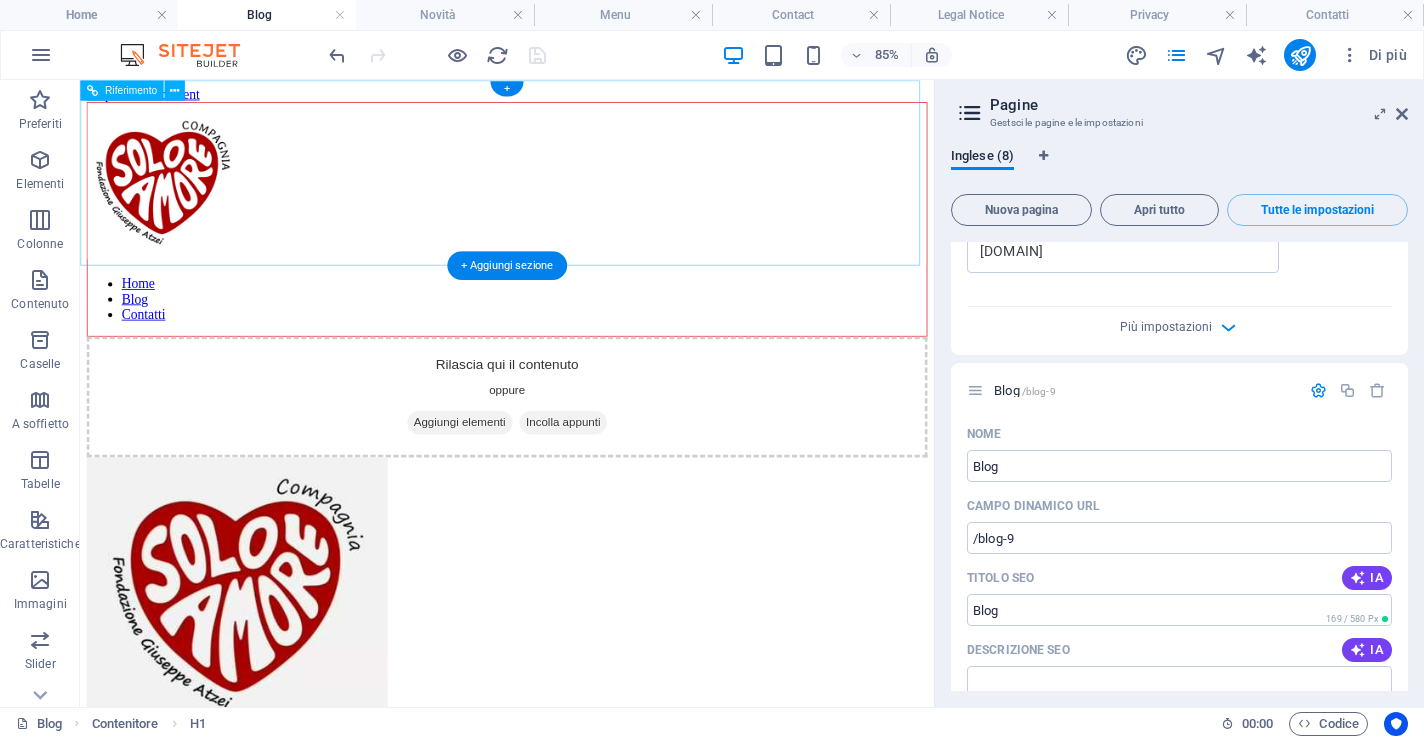 click on "Home Blog Contatti" at bounding box center (582, 338) 